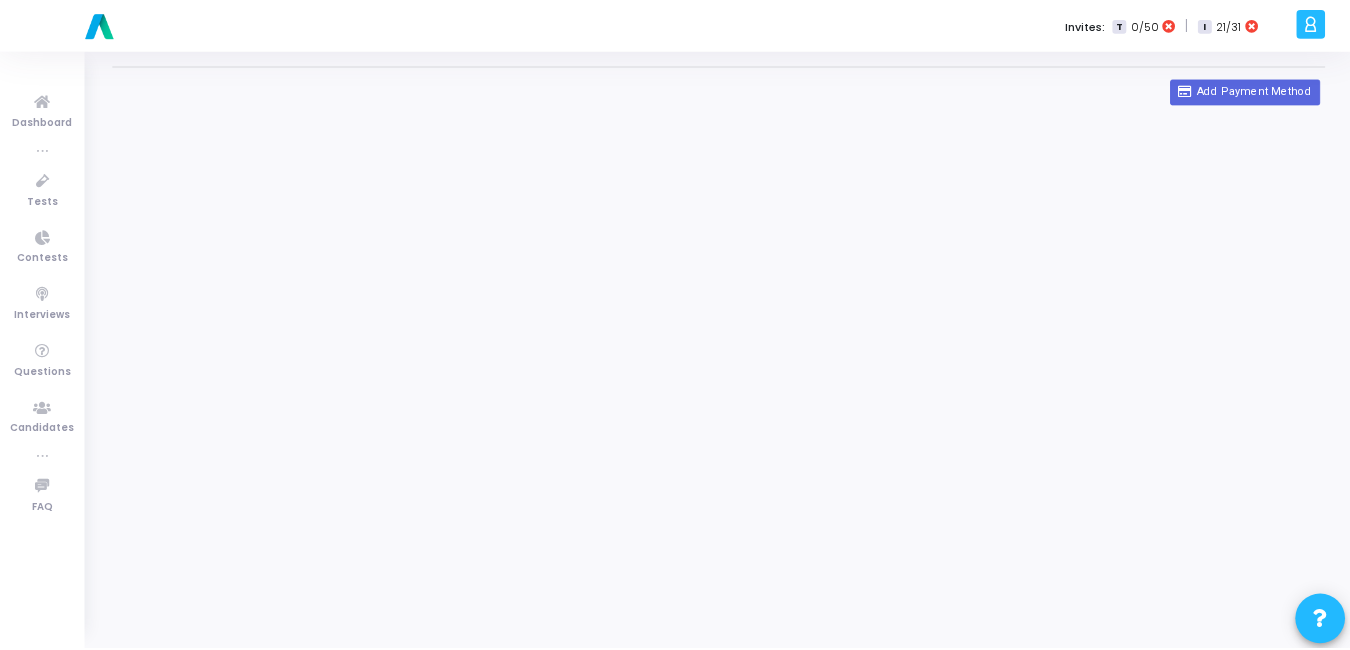 scroll, scrollTop: 0, scrollLeft: 0, axis: both 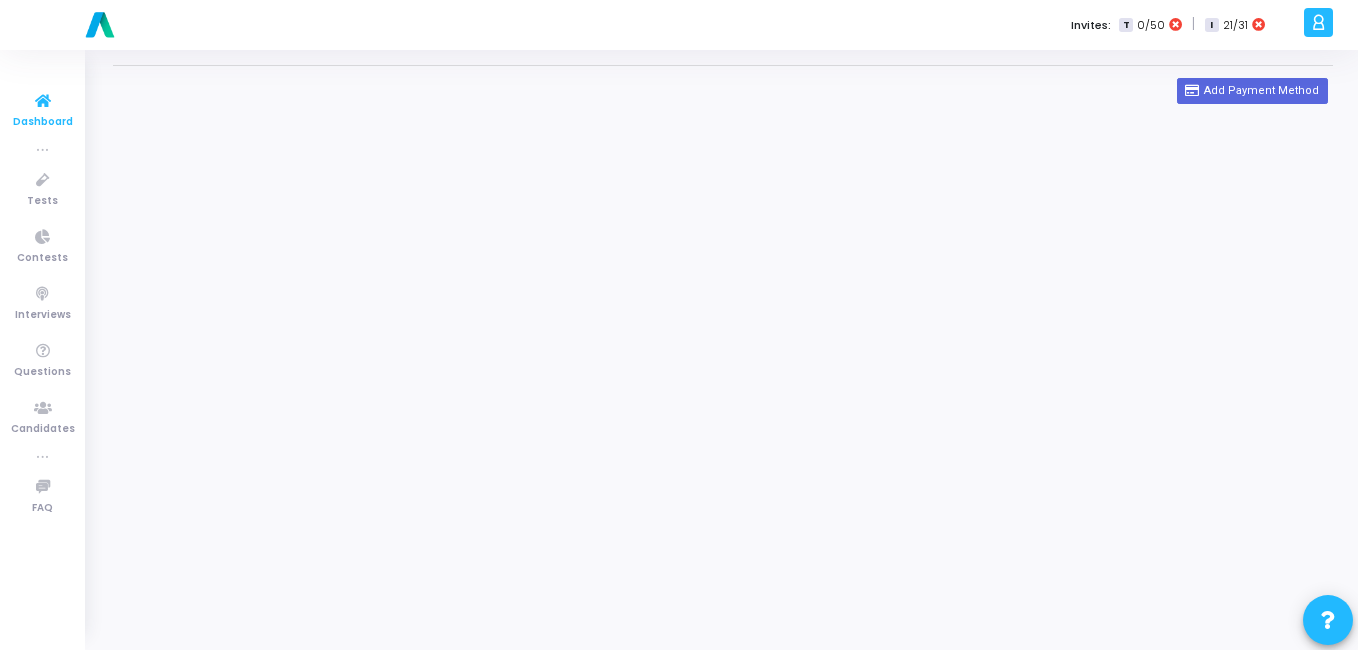 click at bounding box center [43, 101] 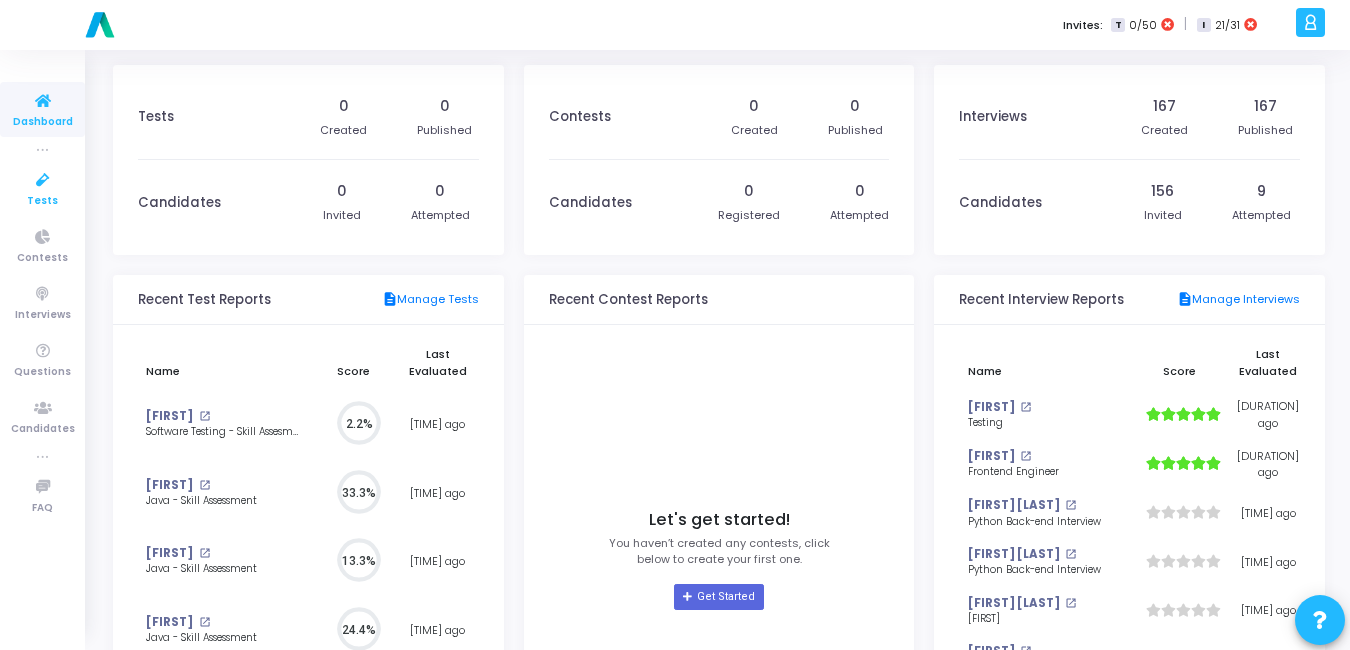 scroll, scrollTop: 9, scrollLeft: 9, axis: both 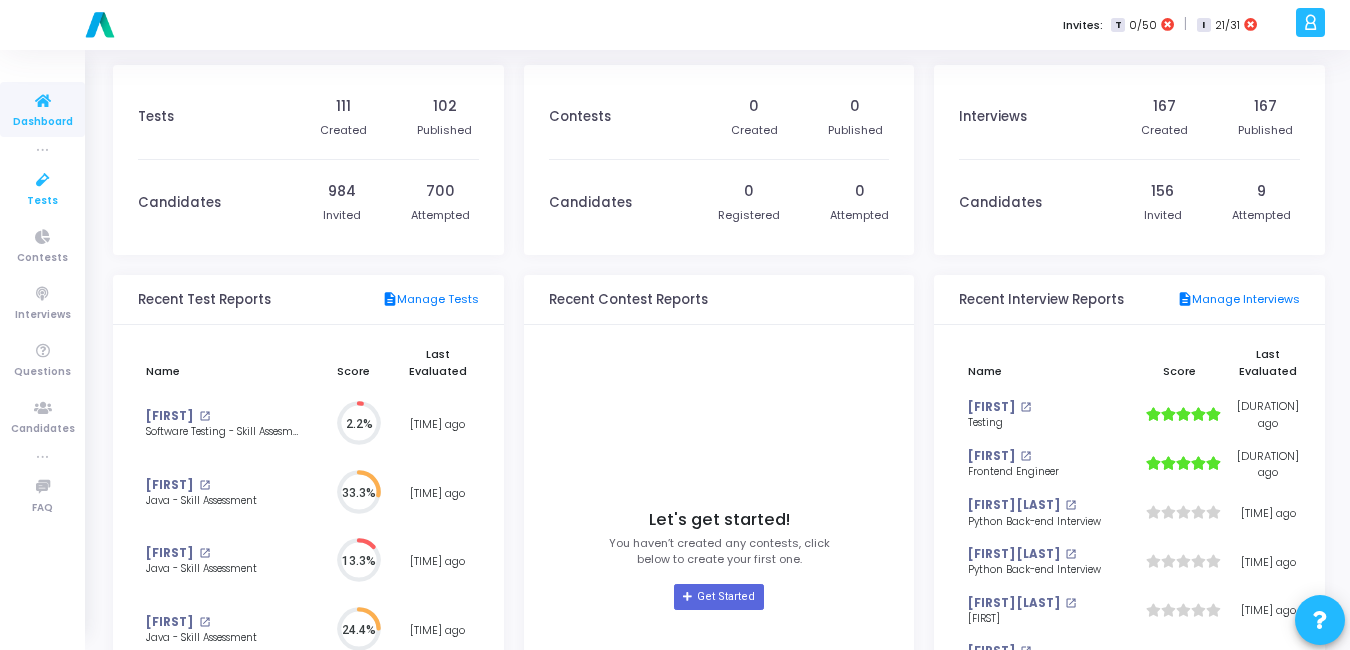 click at bounding box center (43, 180) 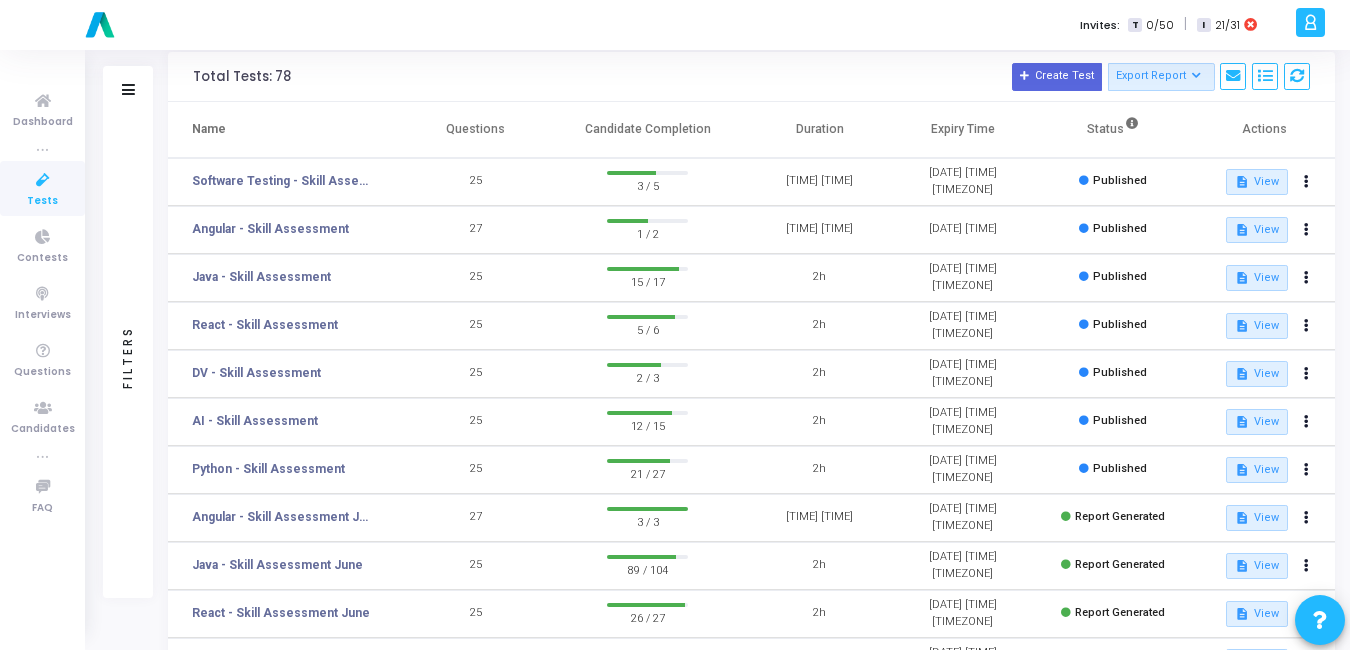 scroll, scrollTop: 80, scrollLeft: 0, axis: vertical 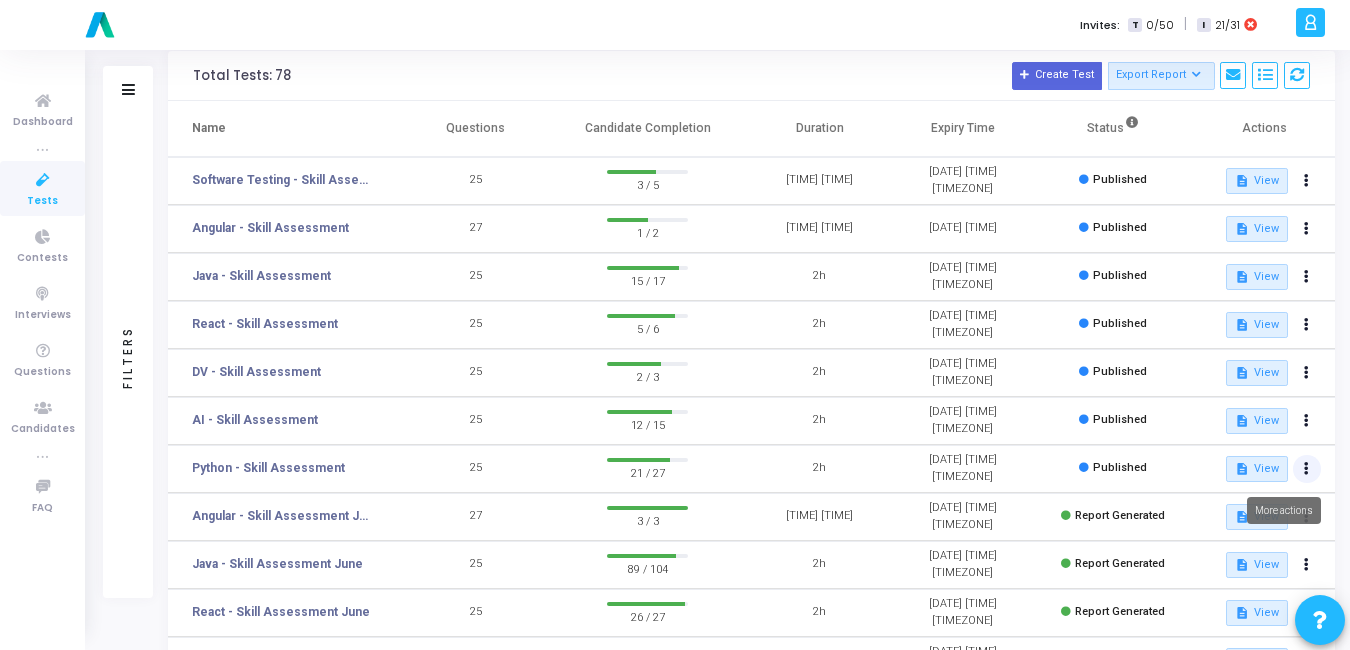click 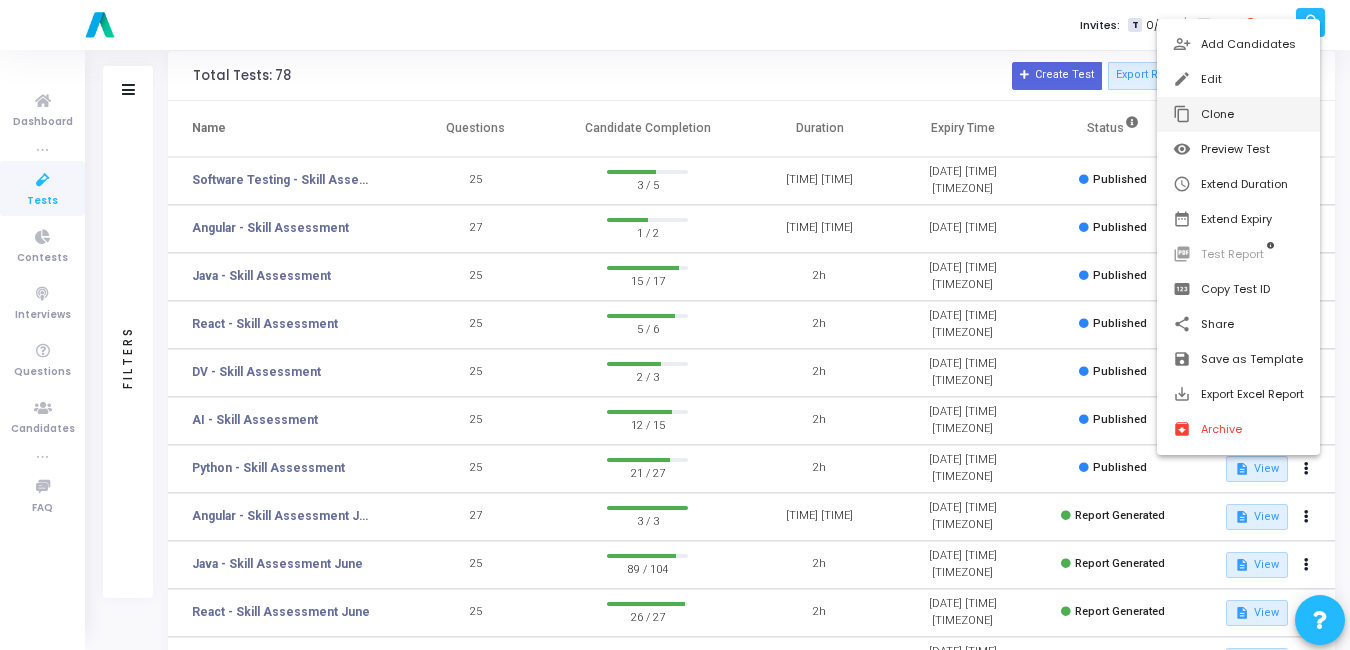 click on "content_copy Clone" at bounding box center [1238, 114] 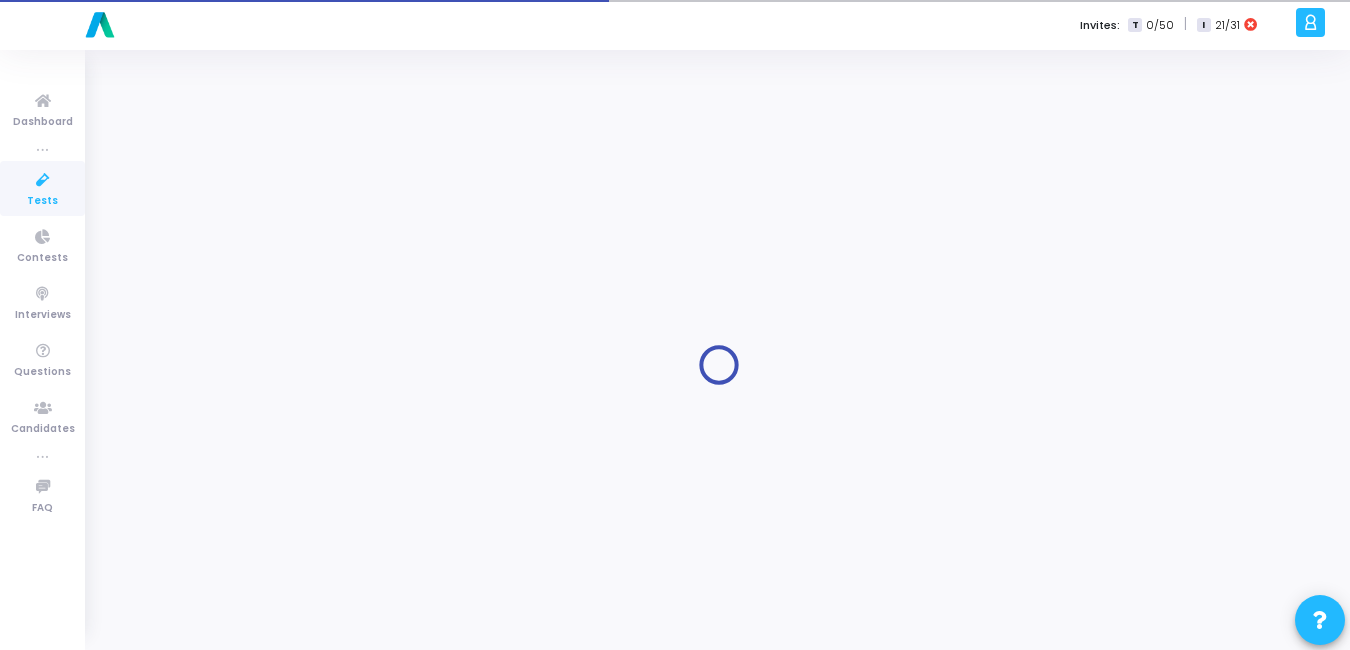 scroll, scrollTop: 0, scrollLeft: 0, axis: both 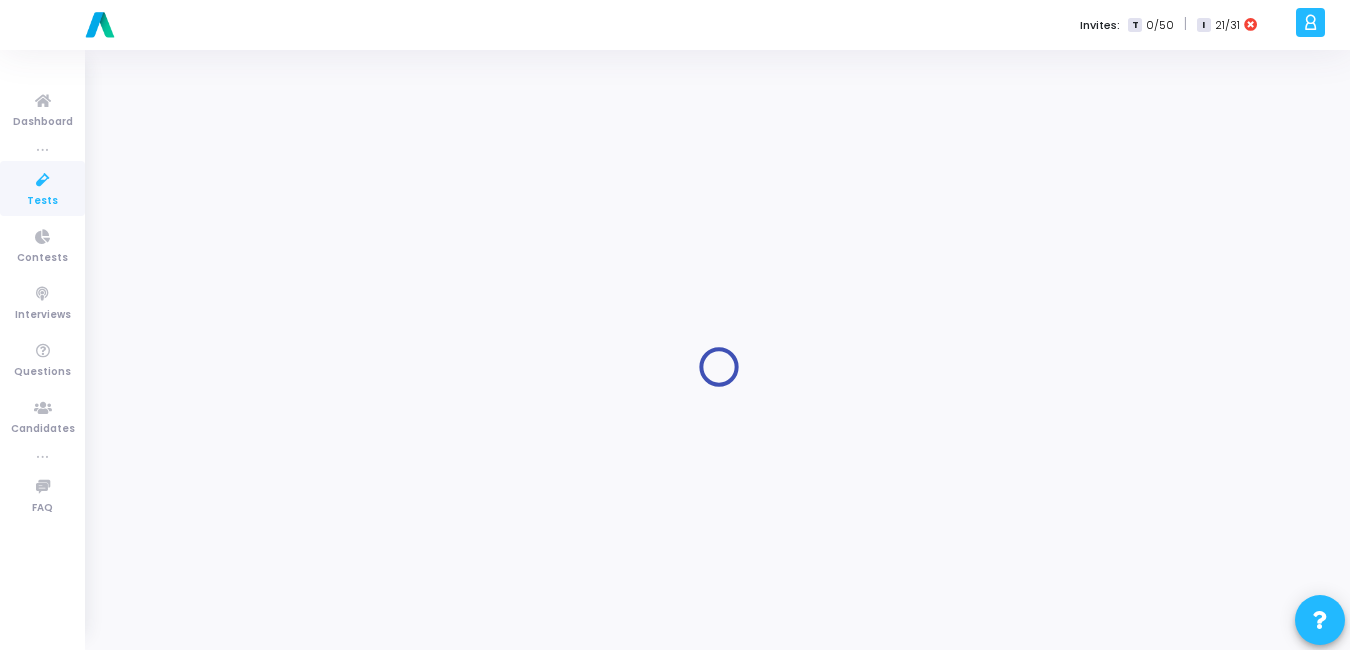 type on "Python - Skill Assessment" 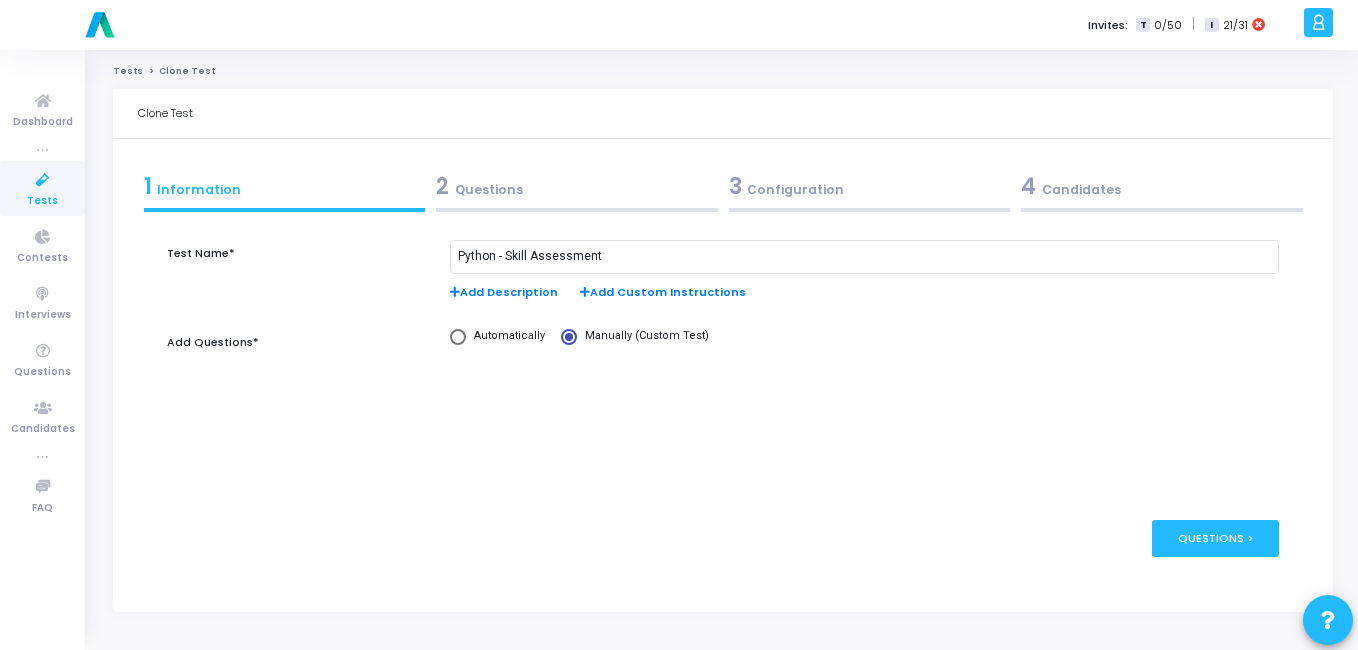 click on "3 Configuration" at bounding box center (870, 186) 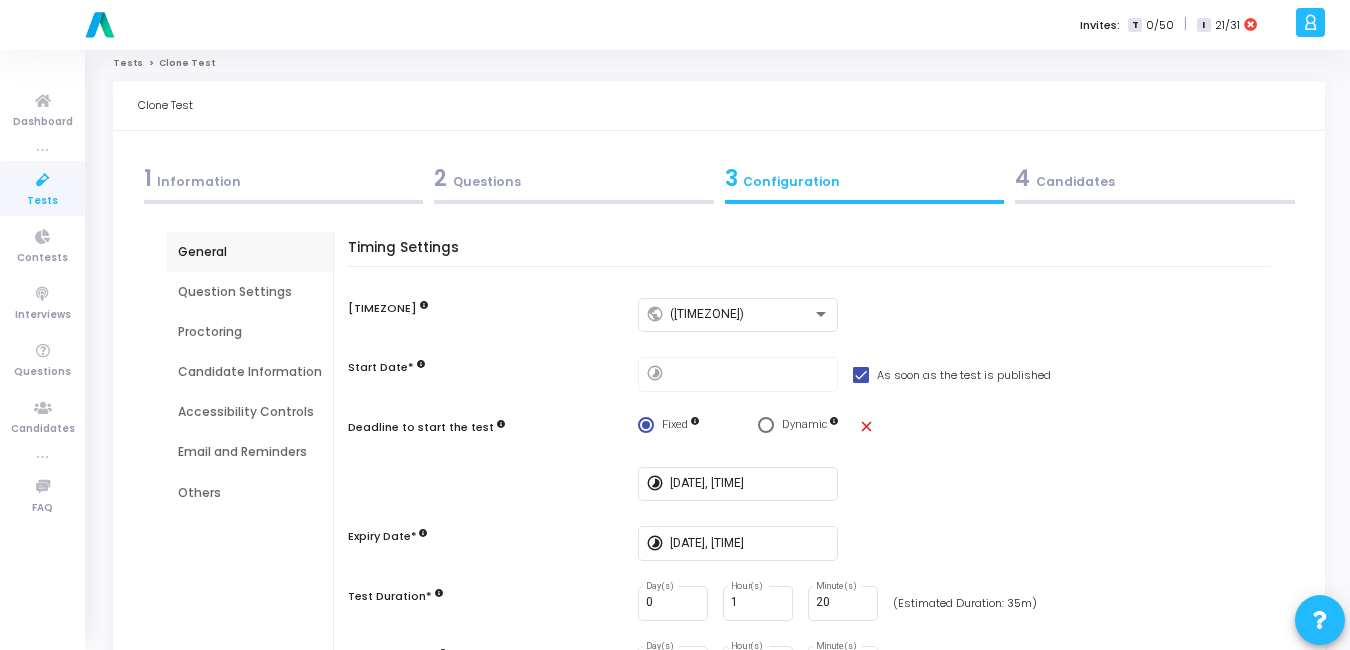 scroll, scrollTop: 9, scrollLeft: 0, axis: vertical 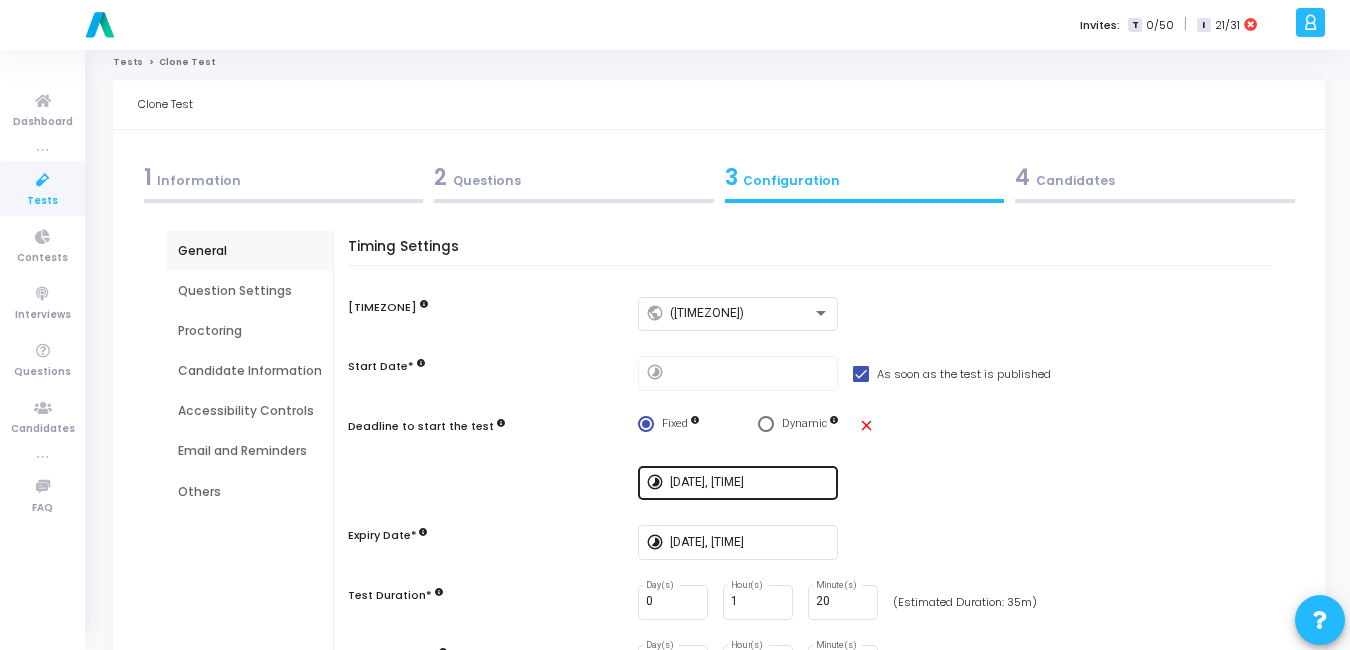 click on "[DATE], [TIME]" at bounding box center (750, 481) 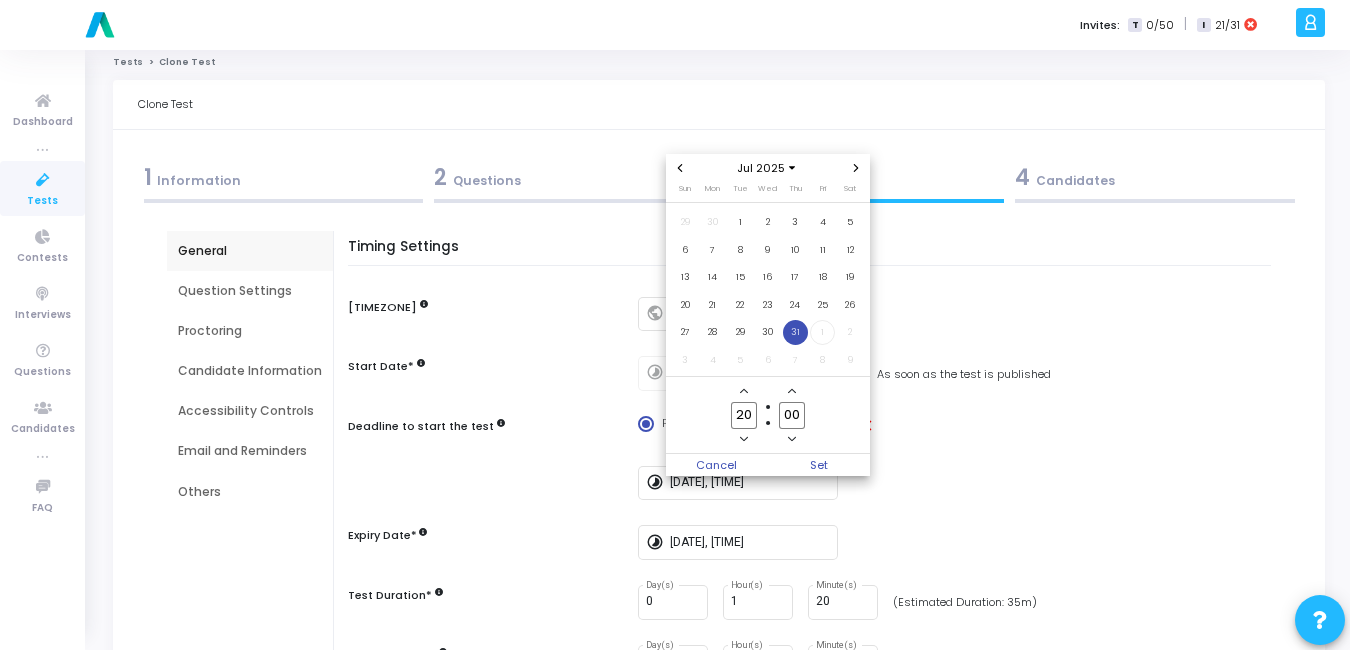 click 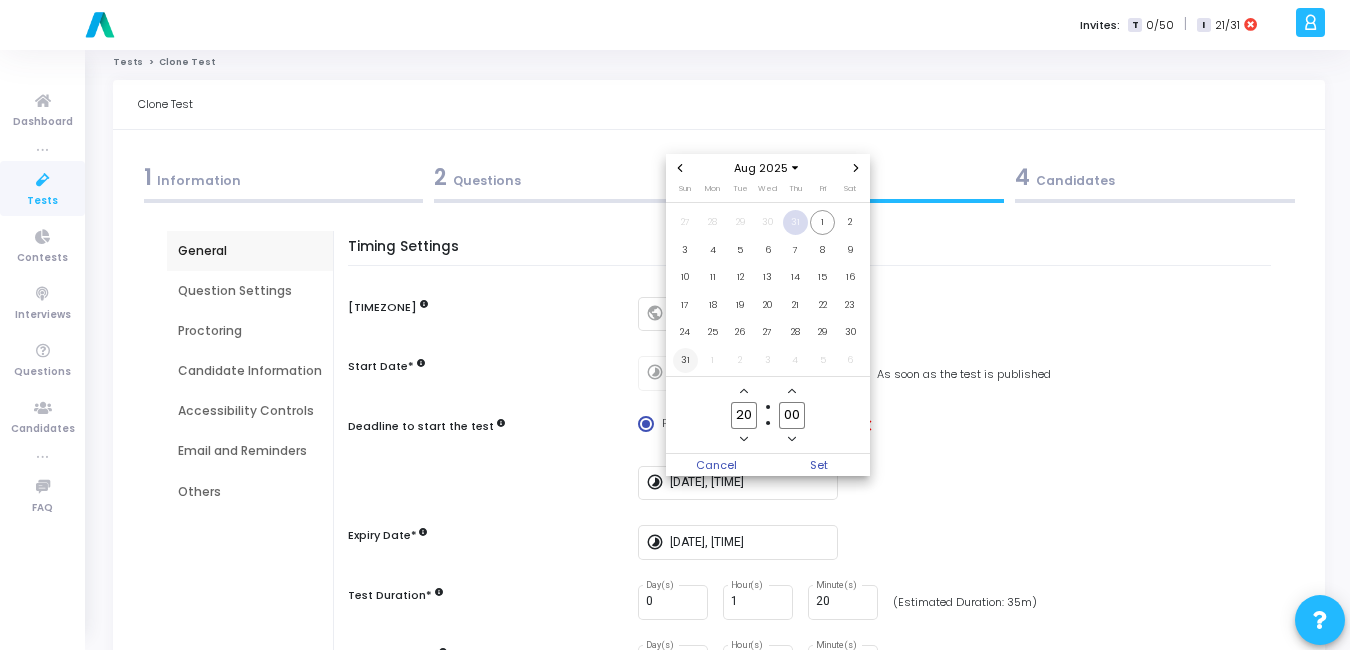 click on "31" at bounding box center [685, 360] 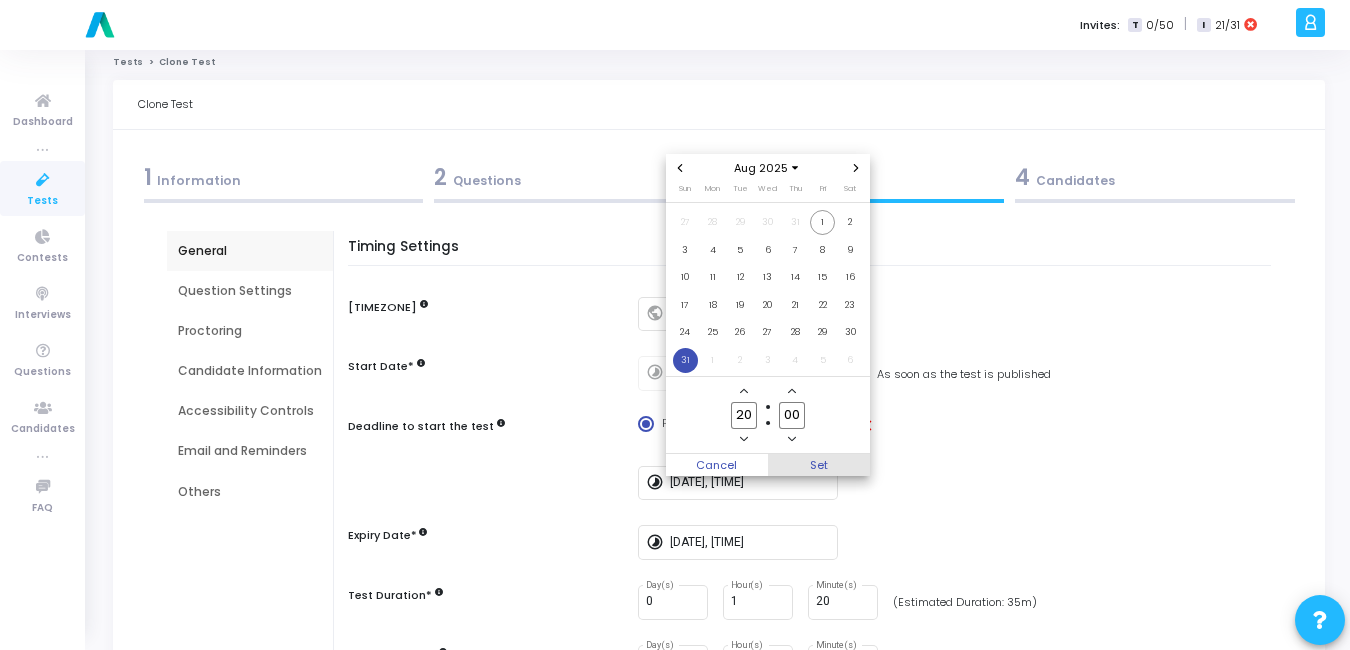 click on "Set" at bounding box center [819, 465] 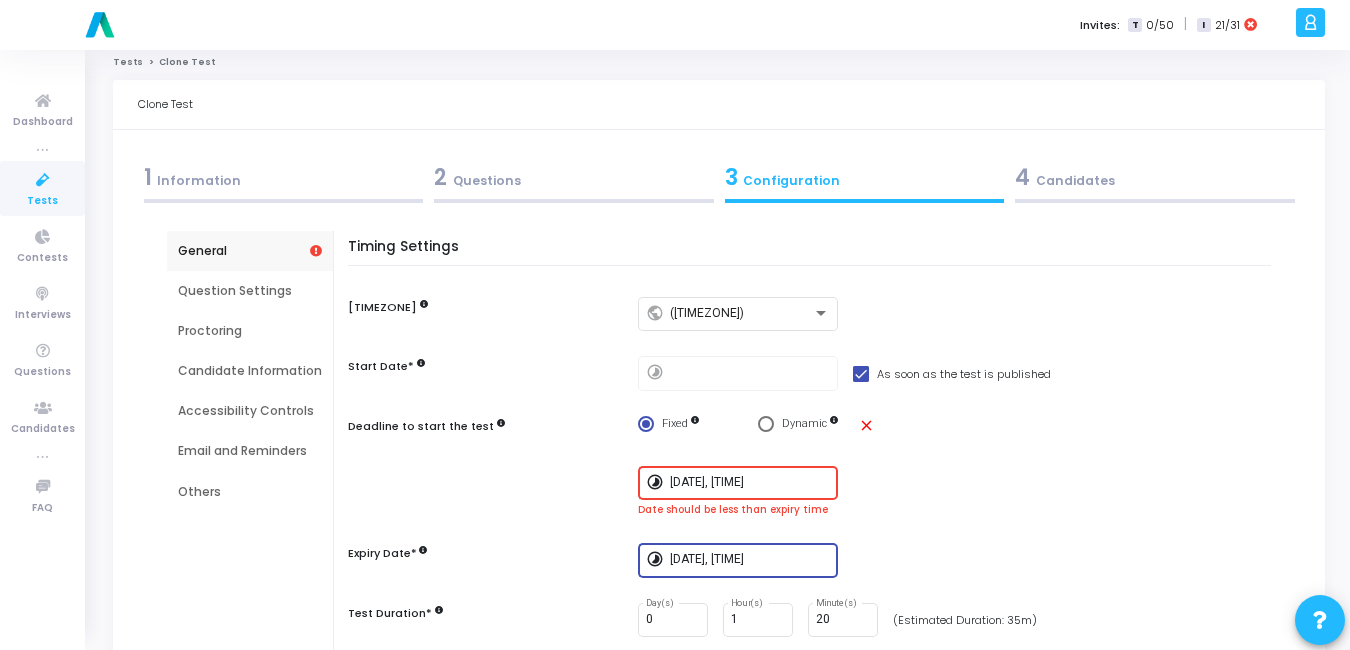click on "[DATE], [TIME]" at bounding box center [750, 560] 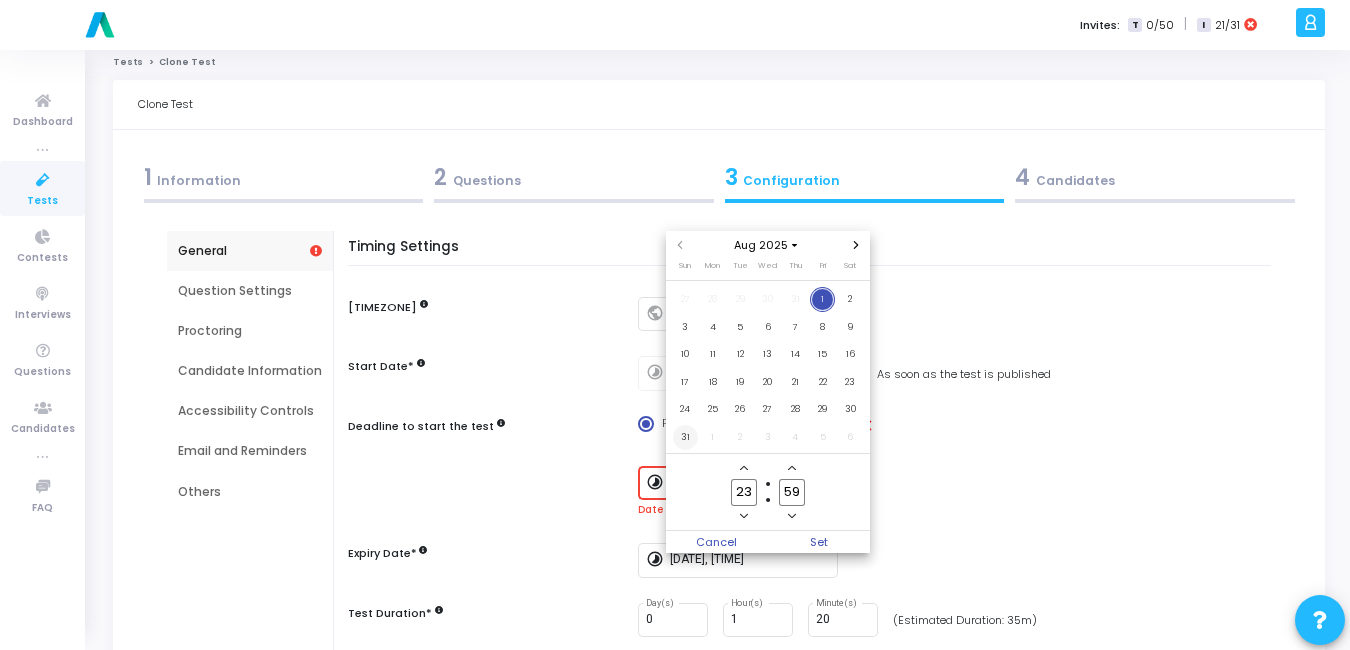click on "31" at bounding box center [685, 437] 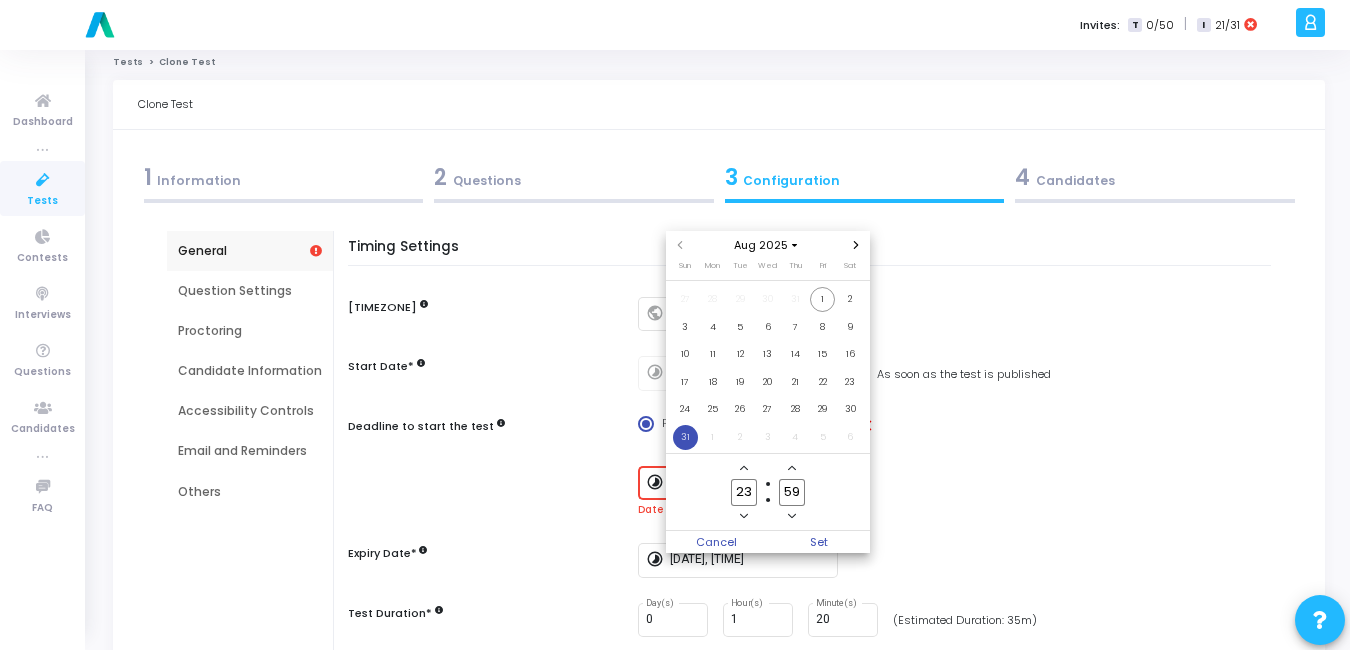 click 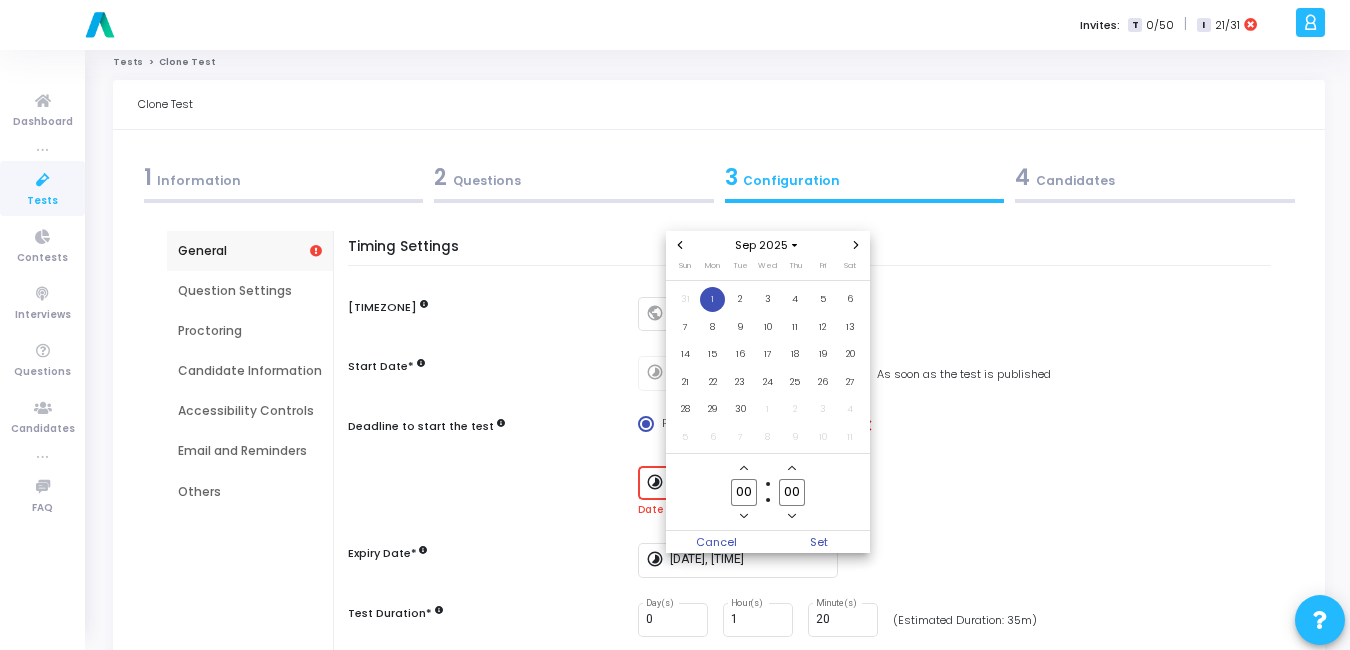 click 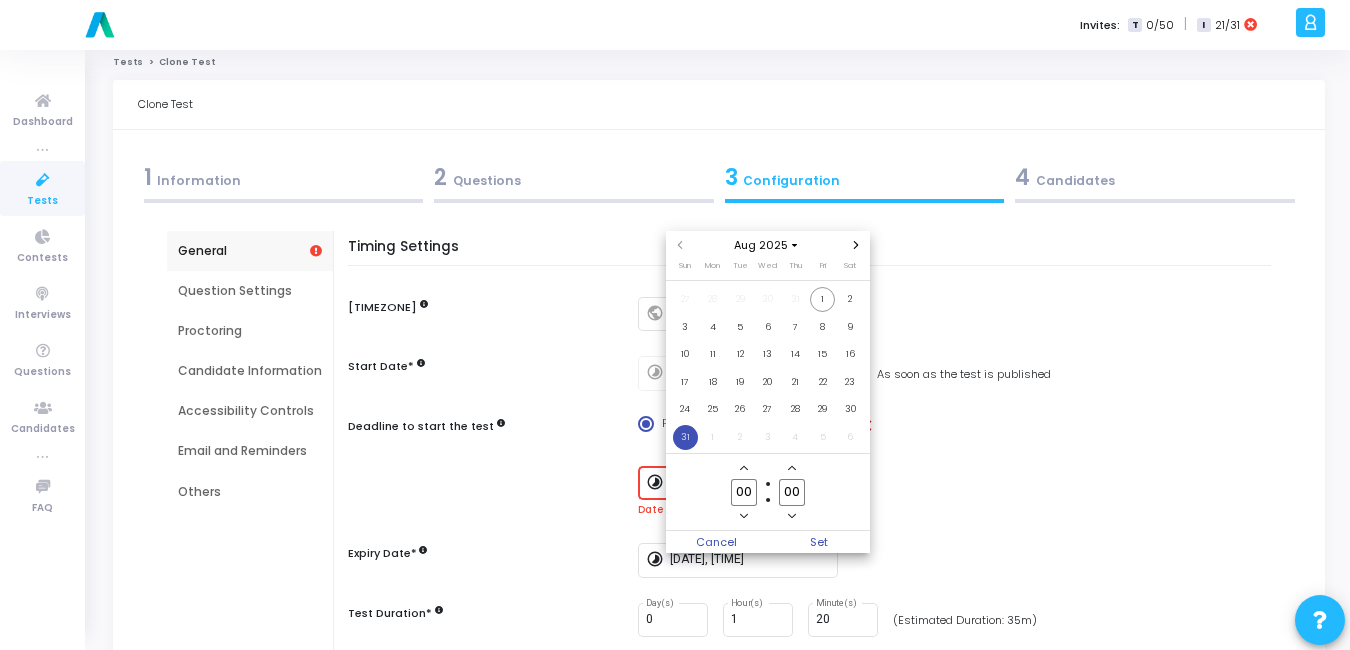 type on "23" 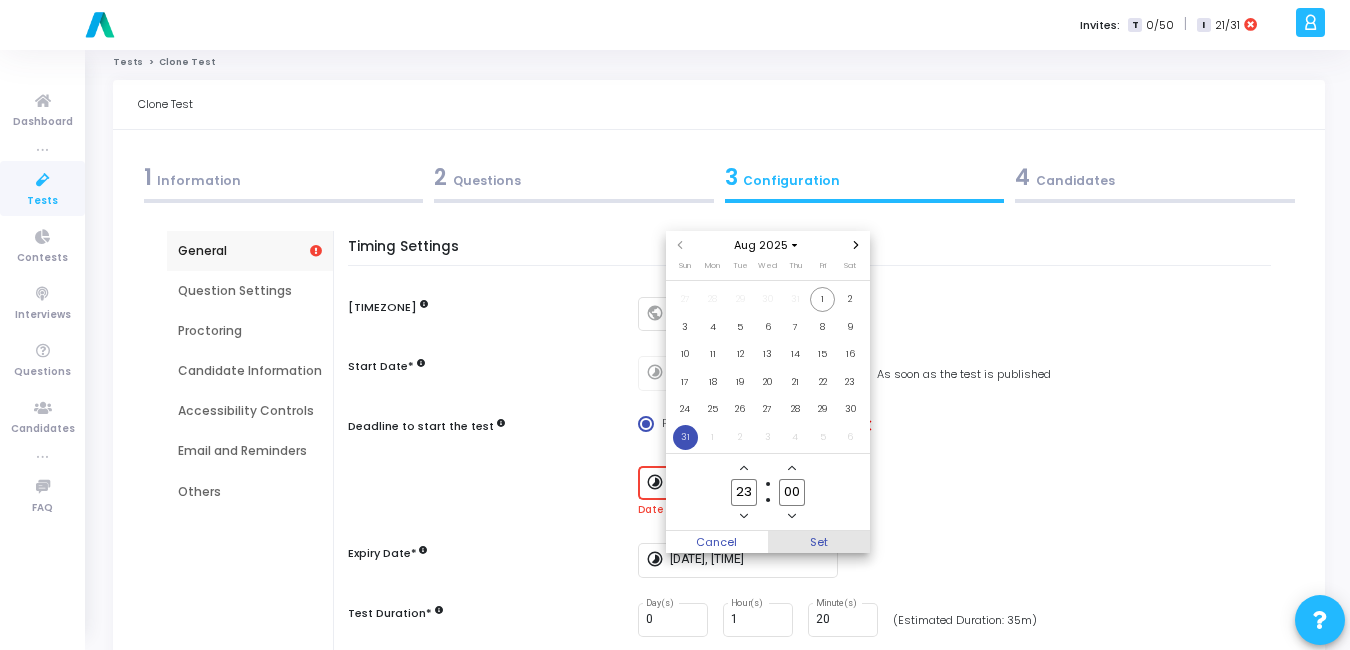 click on "Set" at bounding box center [819, 542] 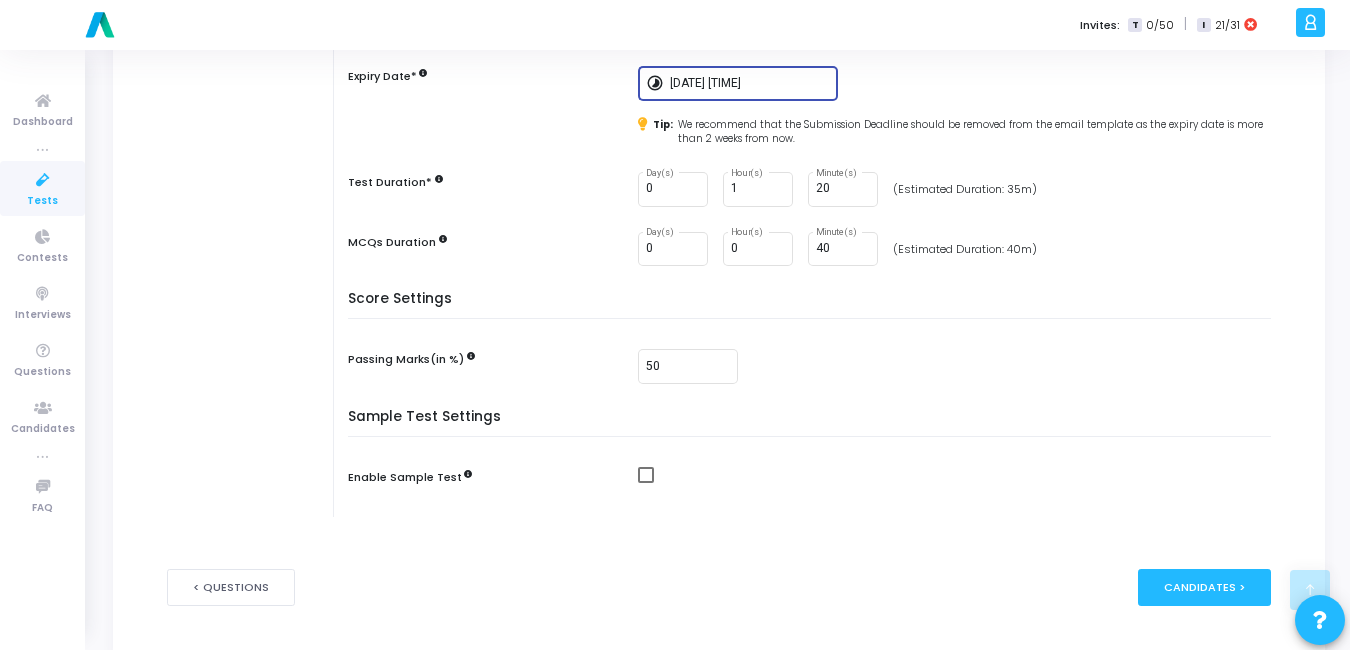 scroll, scrollTop: 514, scrollLeft: 0, axis: vertical 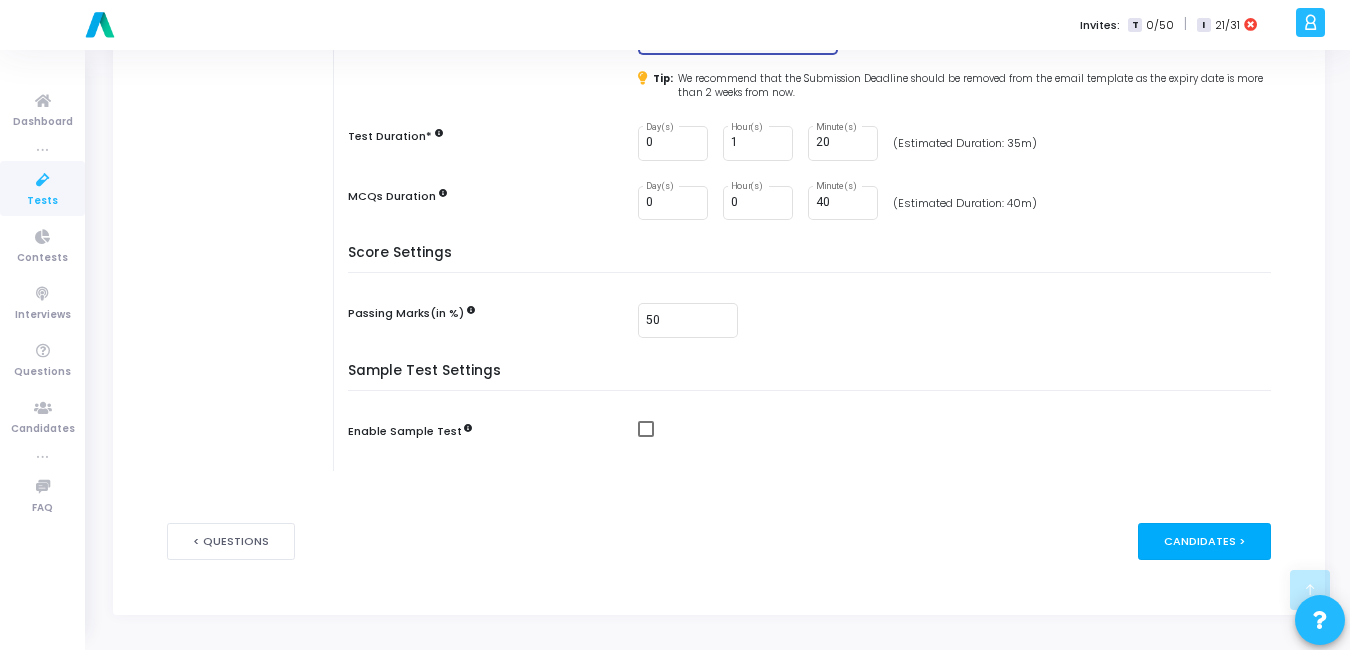 click on "Candidates >" at bounding box center (1204, 541) 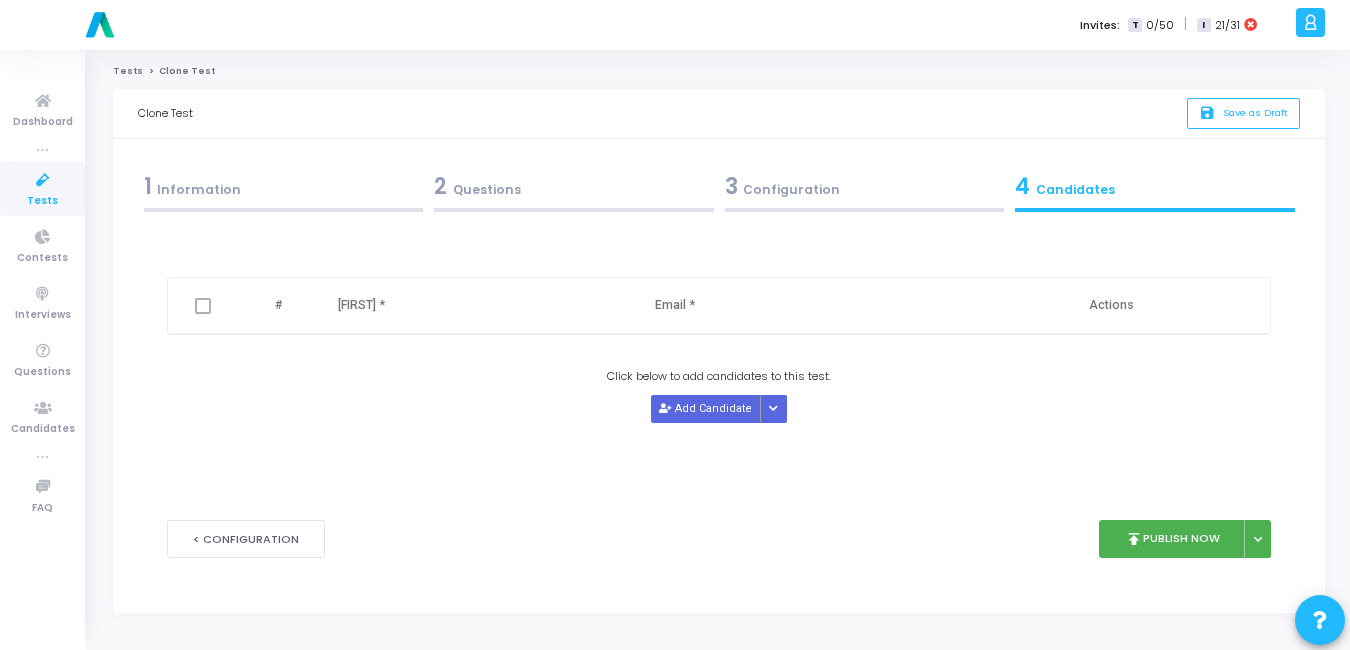 scroll, scrollTop: 0, scrollLeft: 0, axis: both 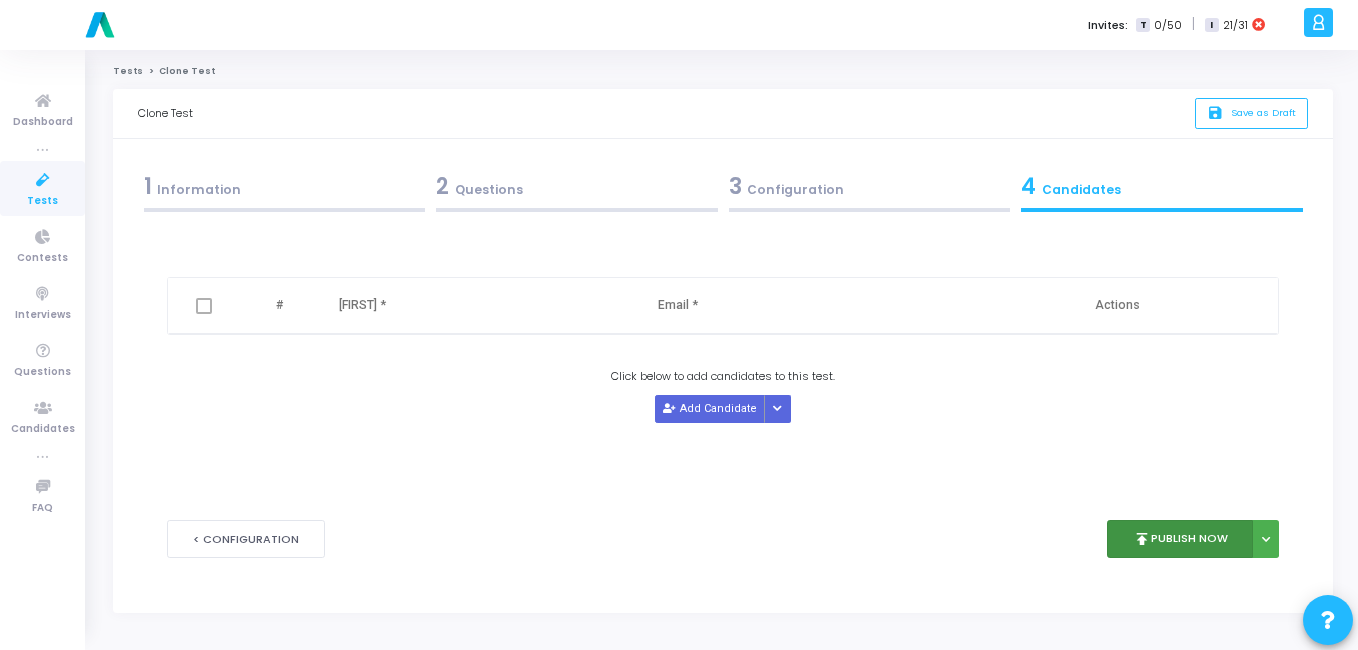 click on "publish Publish Now" at bounding box center (1180, 539) 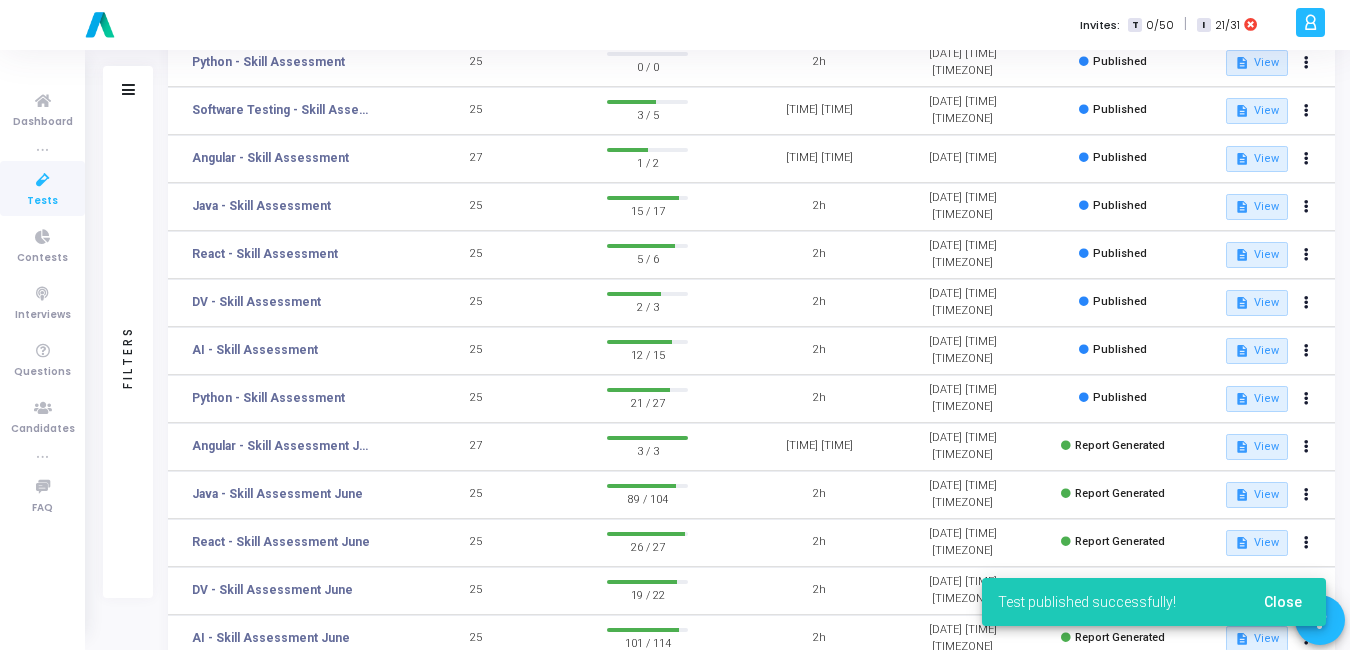 scroll, scrollTop: 218, scrollLeft: 0, axis: vertical 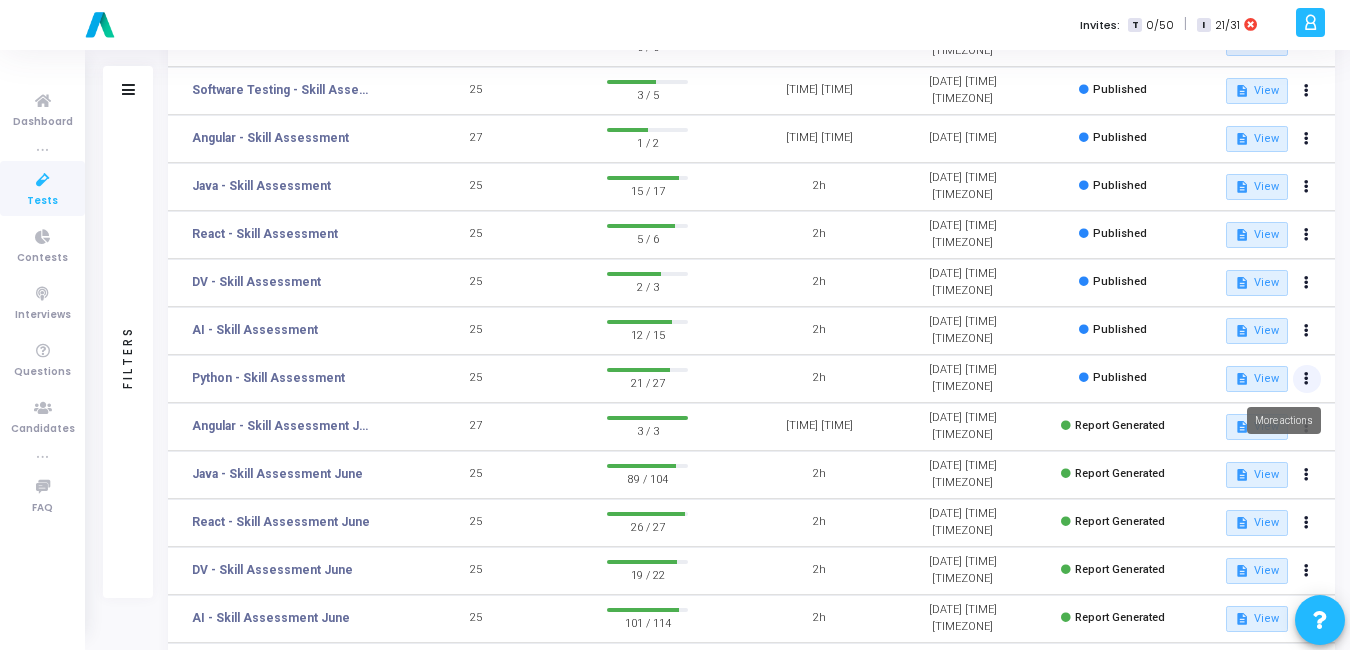click 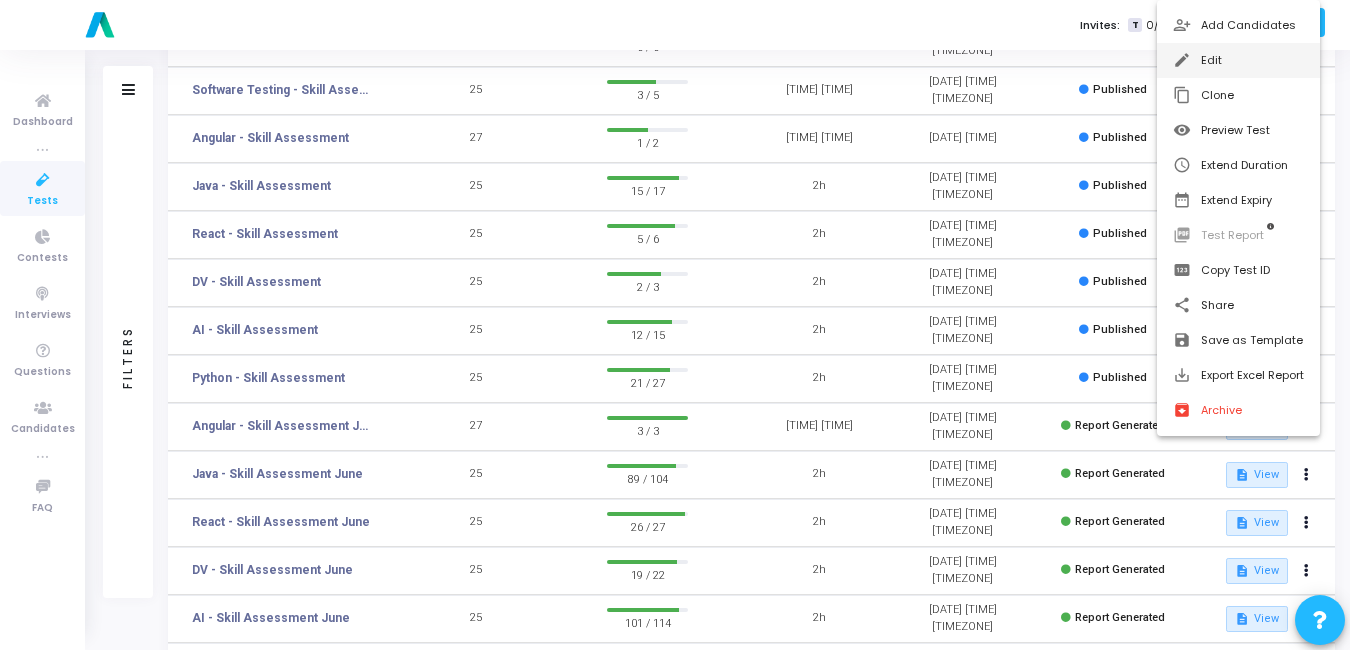 click on "edit  Edit" at bounding box center [1238, 60] 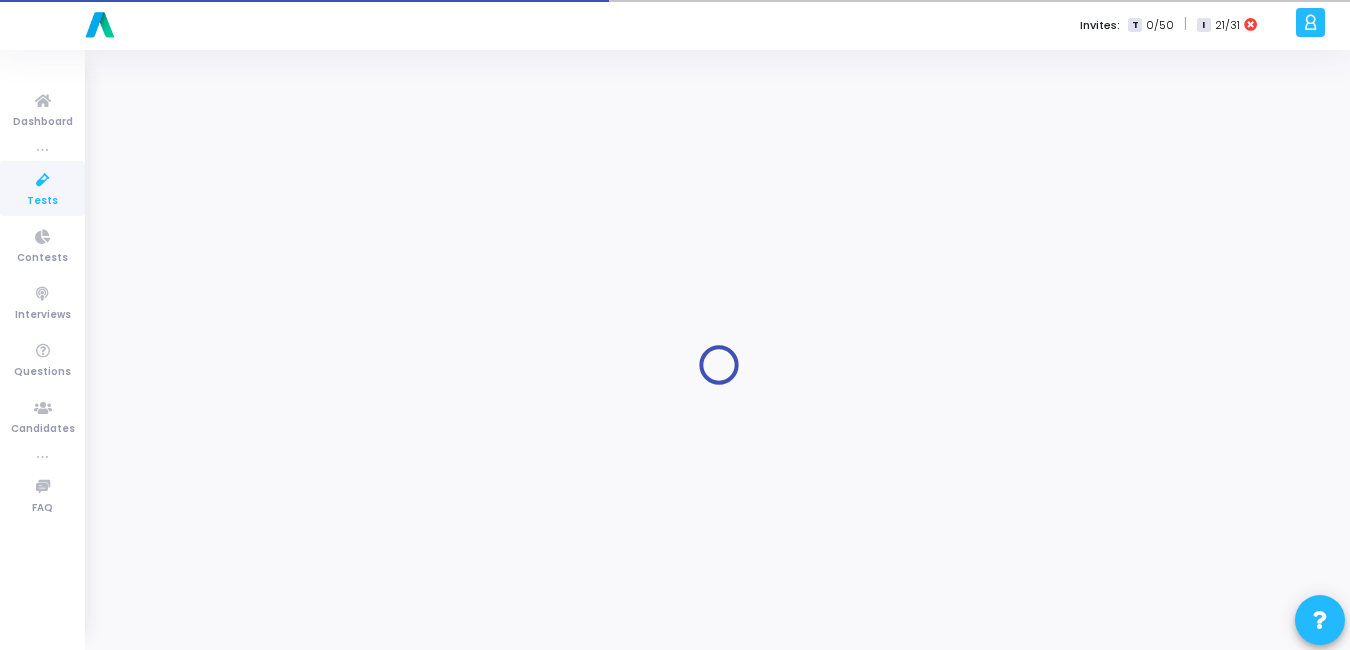 scroll, scrollTop: 0, scrollLeft: 0, axis: both 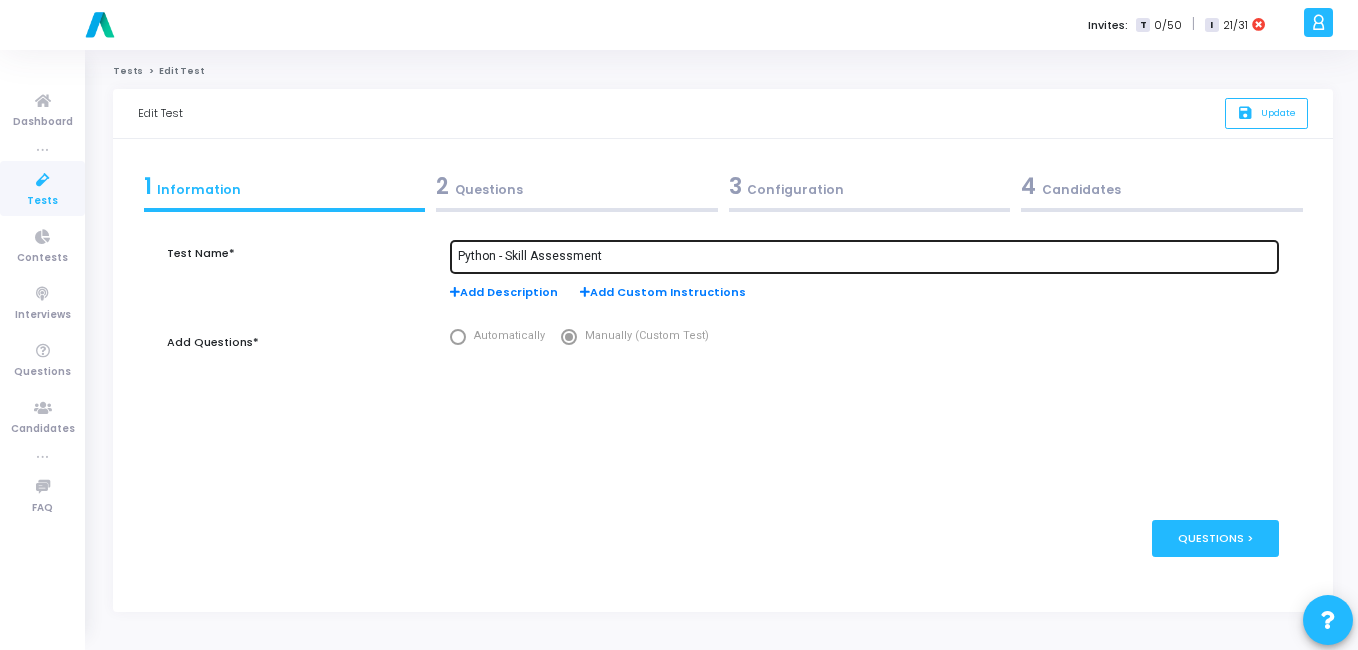 click on "Python - Skill Assessment" at bounding box center (864, 257) 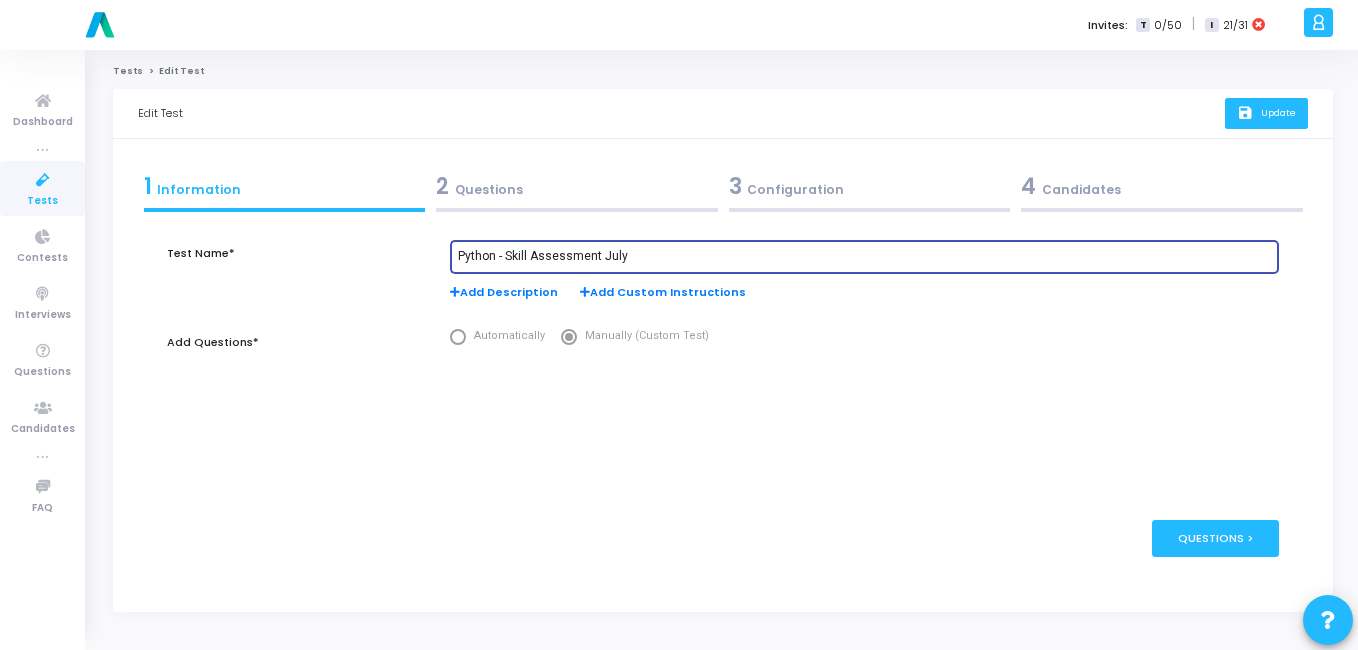 type on "Python - Skill Assessment July" 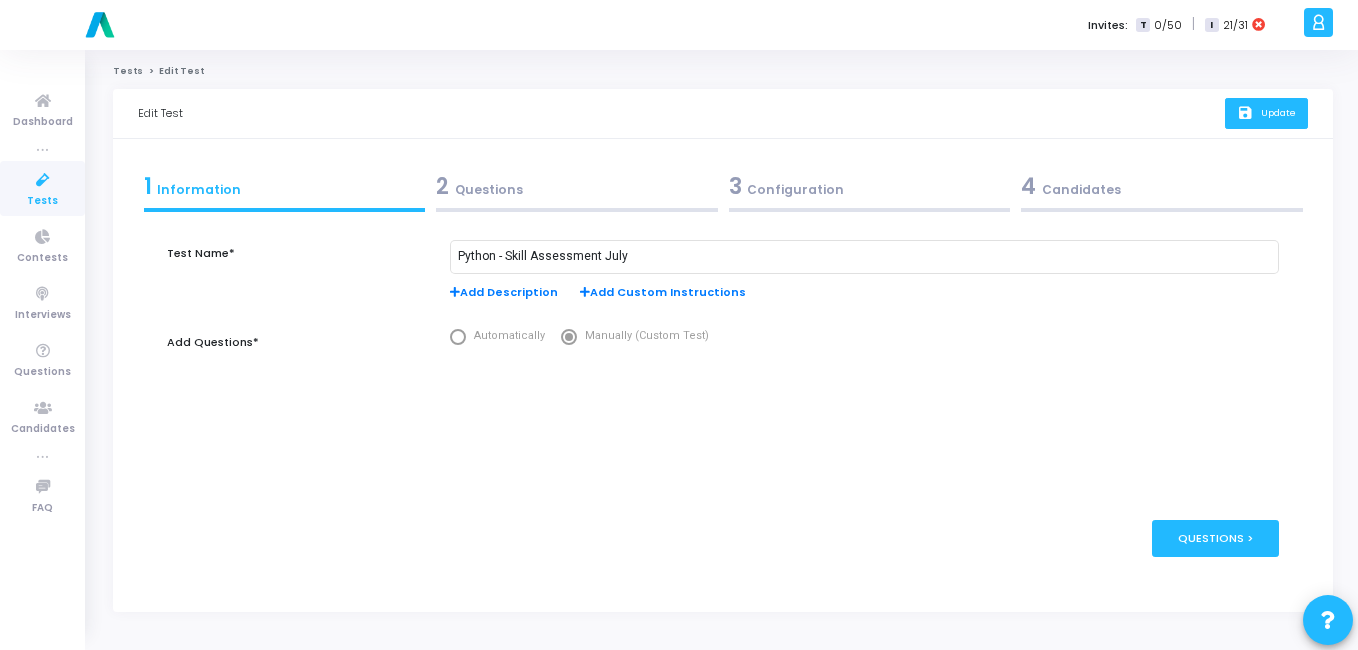 click on "Update" 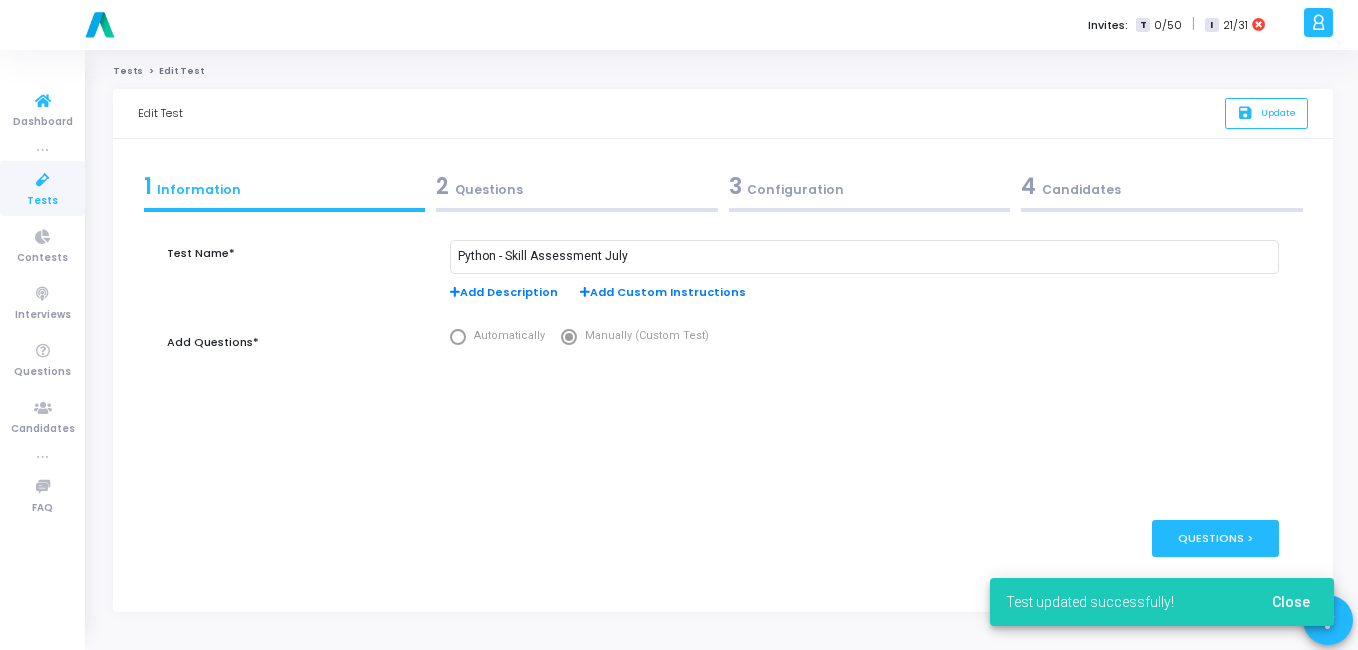 click on "Tests" at bounding box center (42, 201) 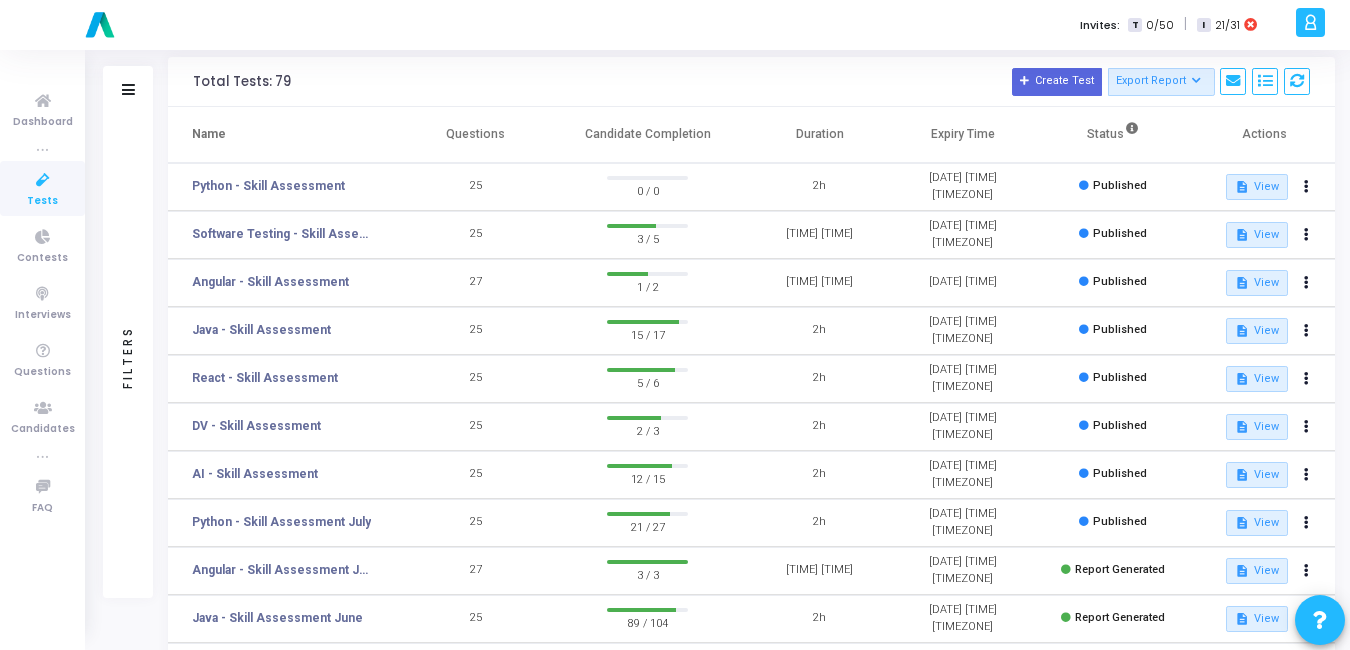 scroll, scrollTop: 73, scrollLeft: 0, axis: vertical 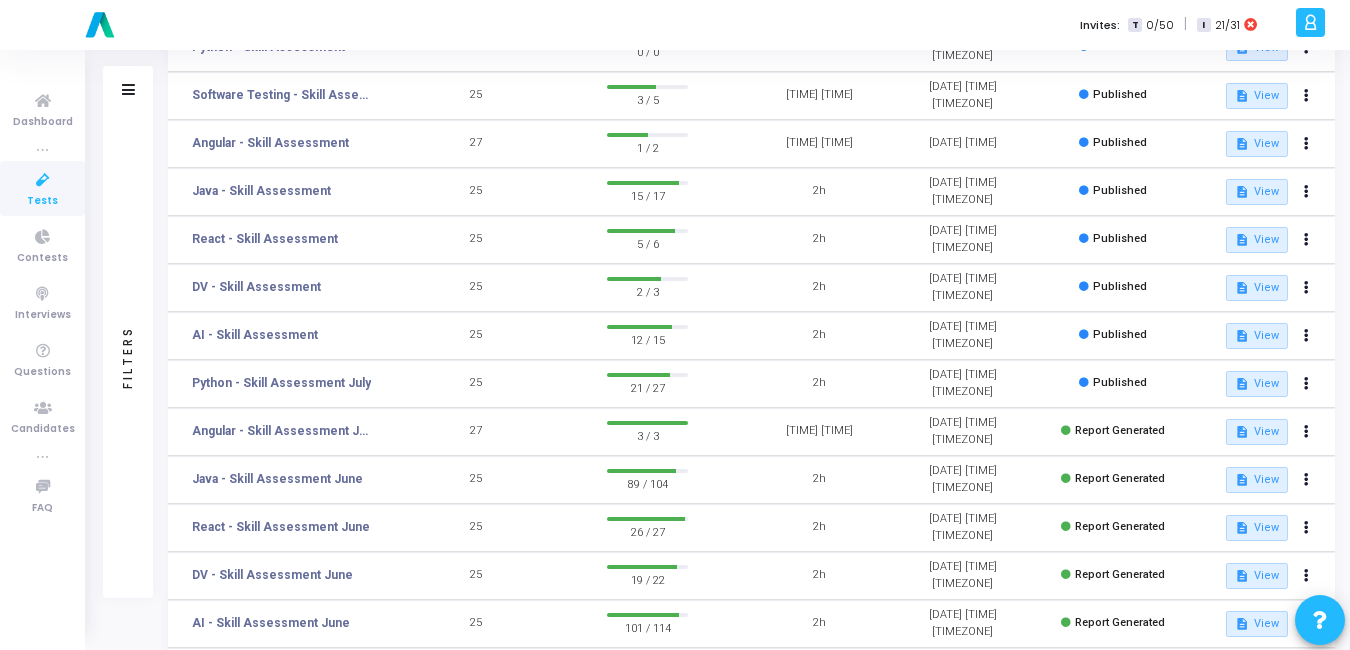 click 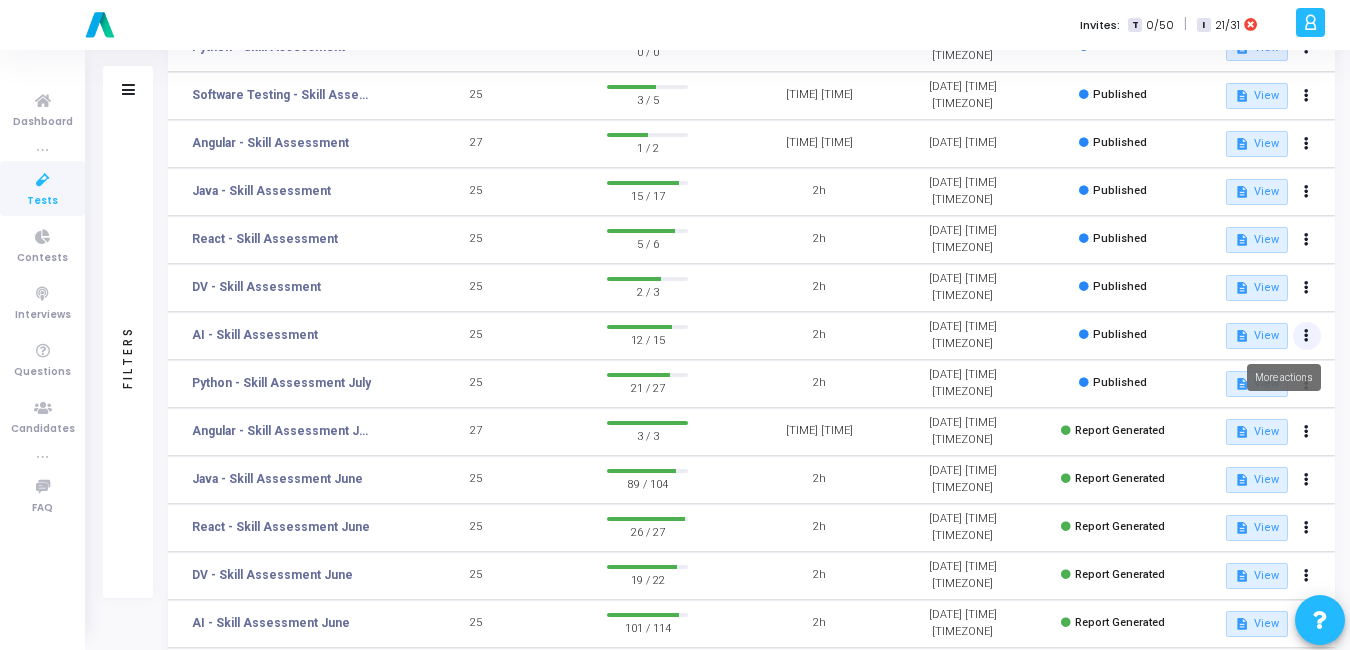 click 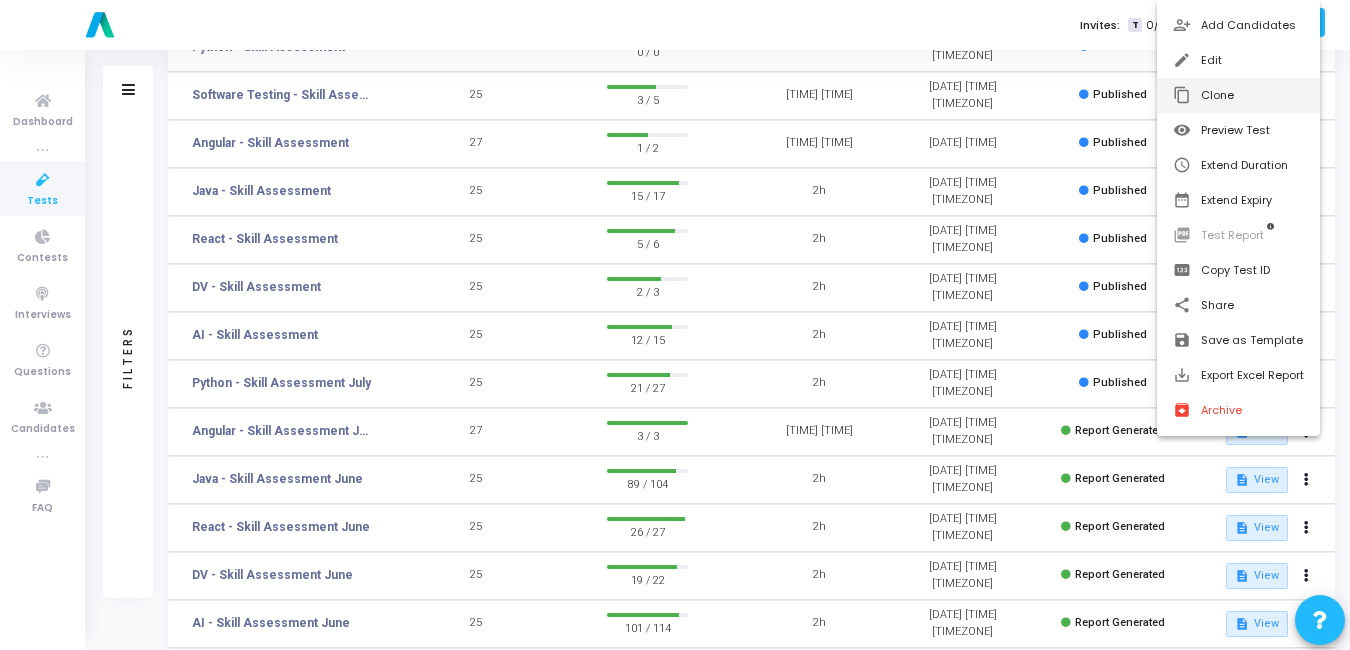click on "content_copy Clone" at bounding box center (1238, 95) 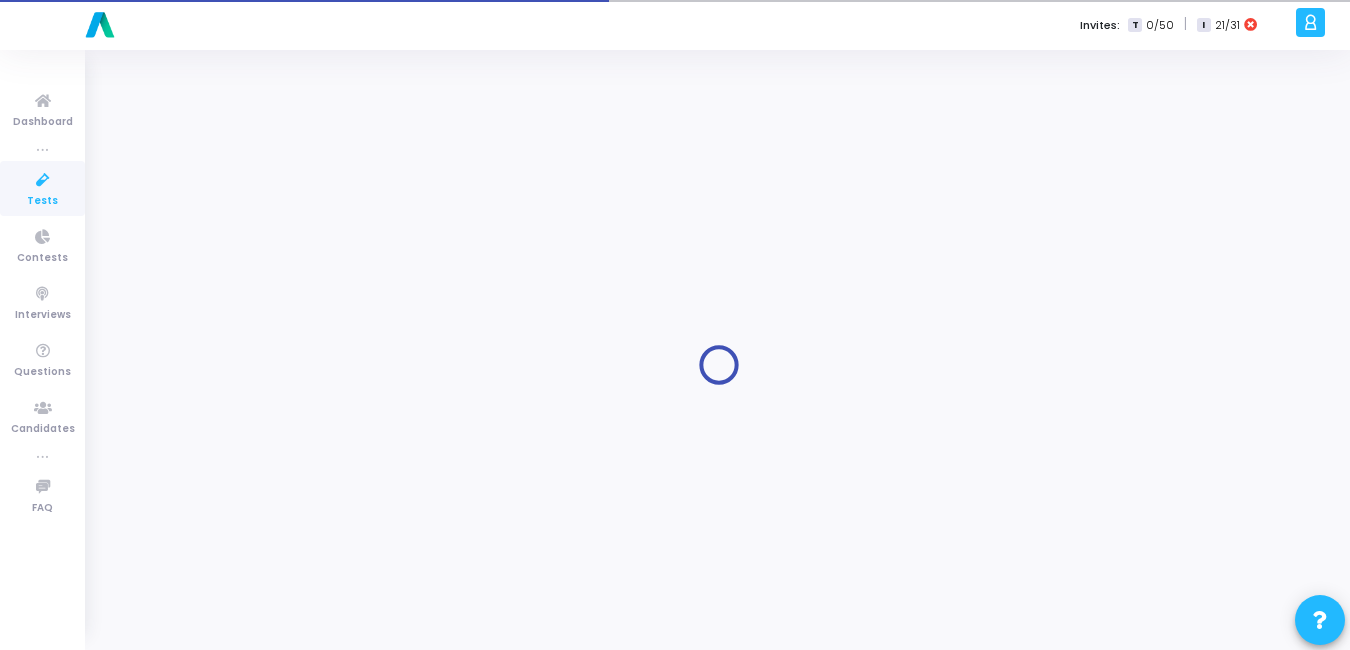 scroll, scrollTop: 0, scrollLeft: 0, axis: both 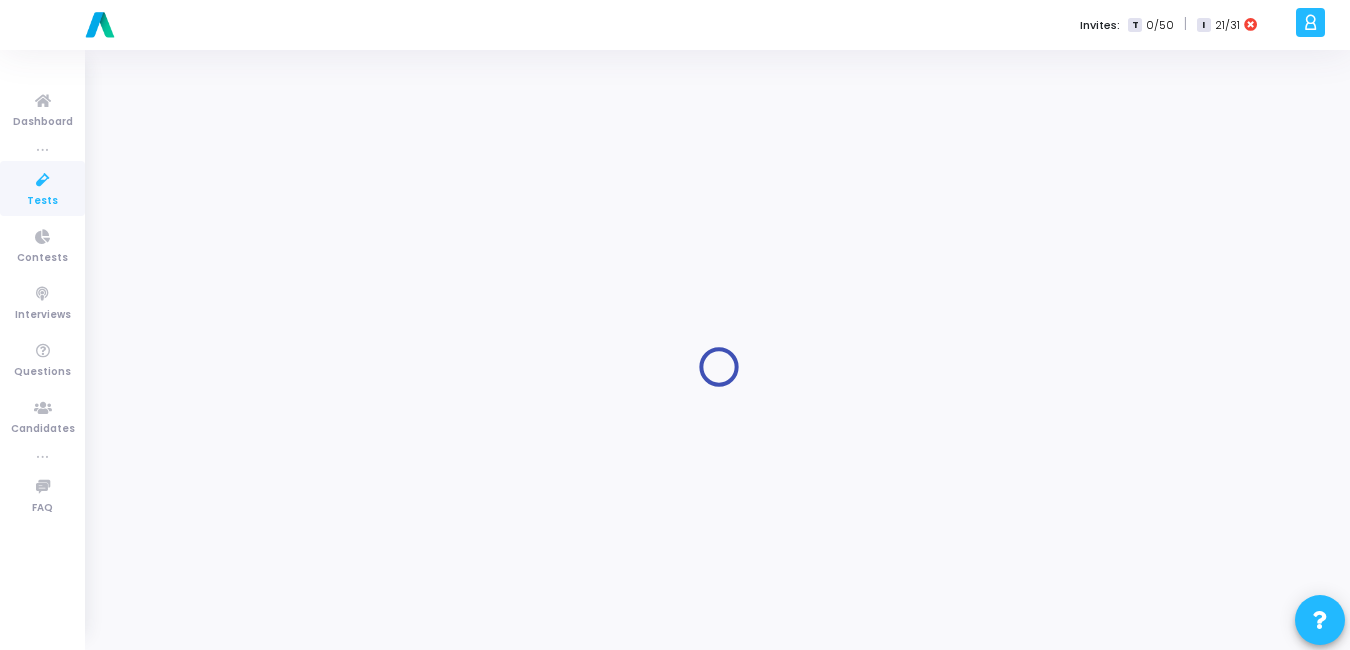 type on "AI - Skill Assessment" 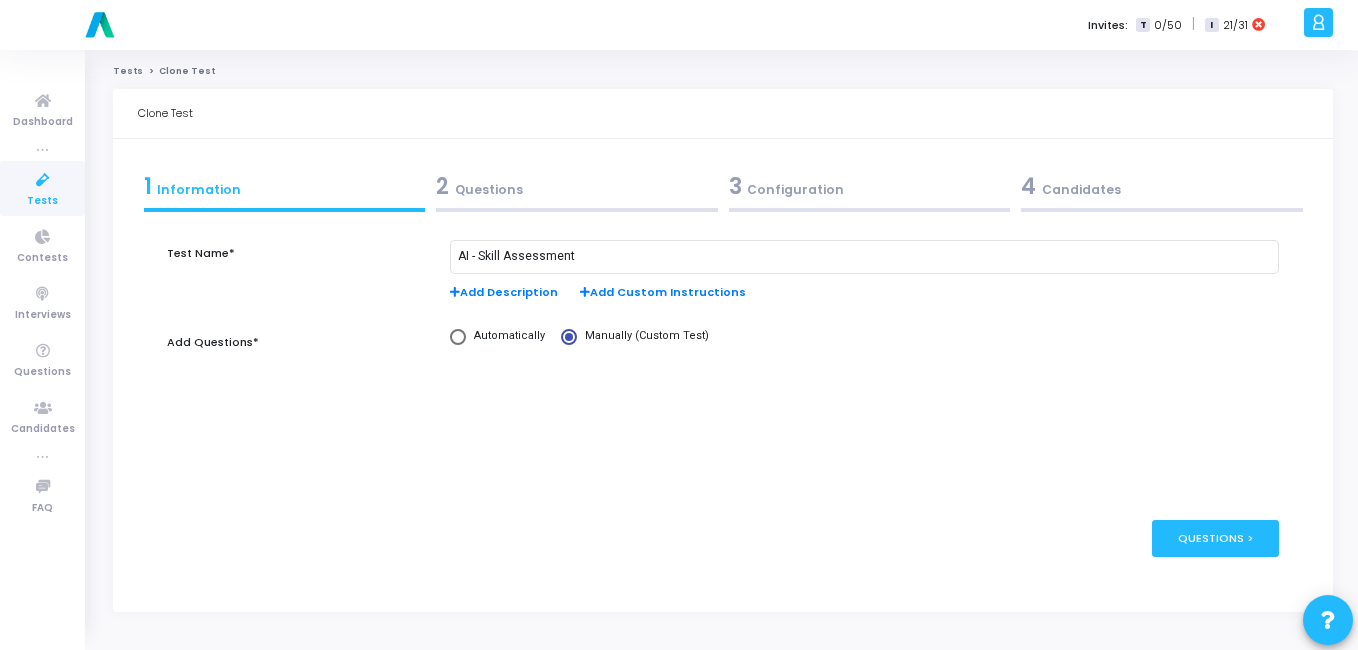 click on "3 Configuration" at bounding box center [870, 186] 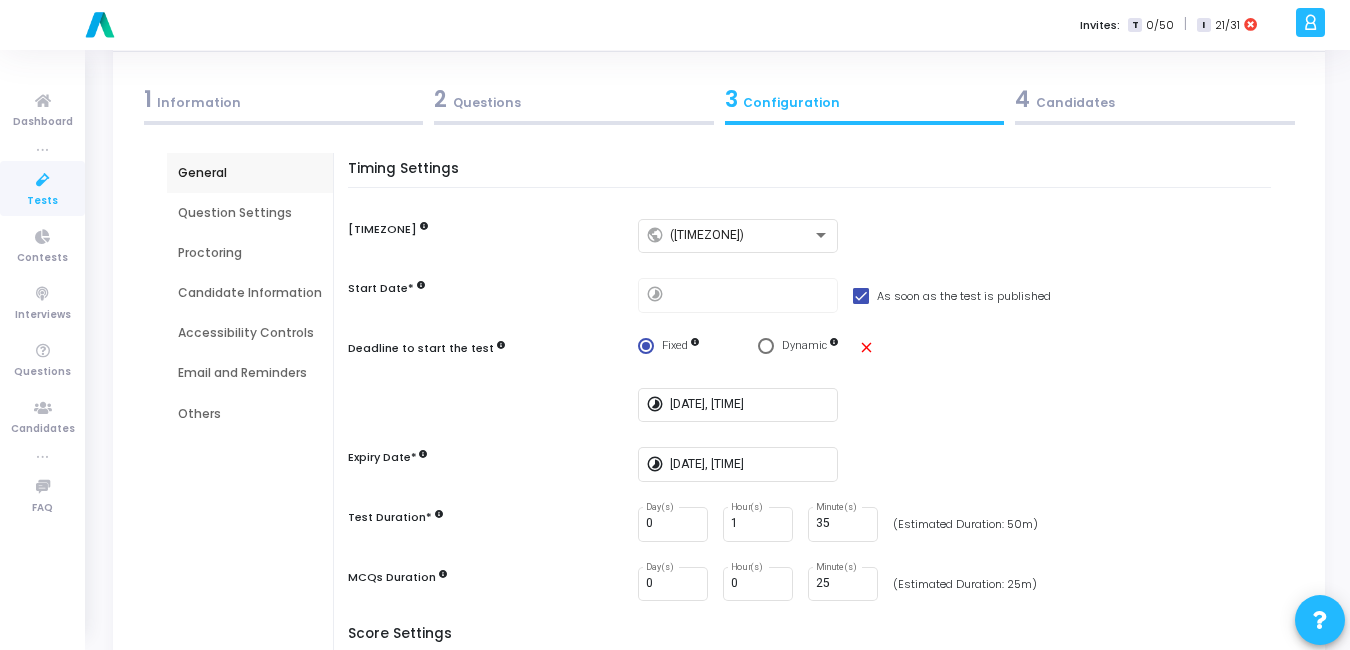 scroll, scrollTop: 89, scrollLeft: 0, axis: vertical 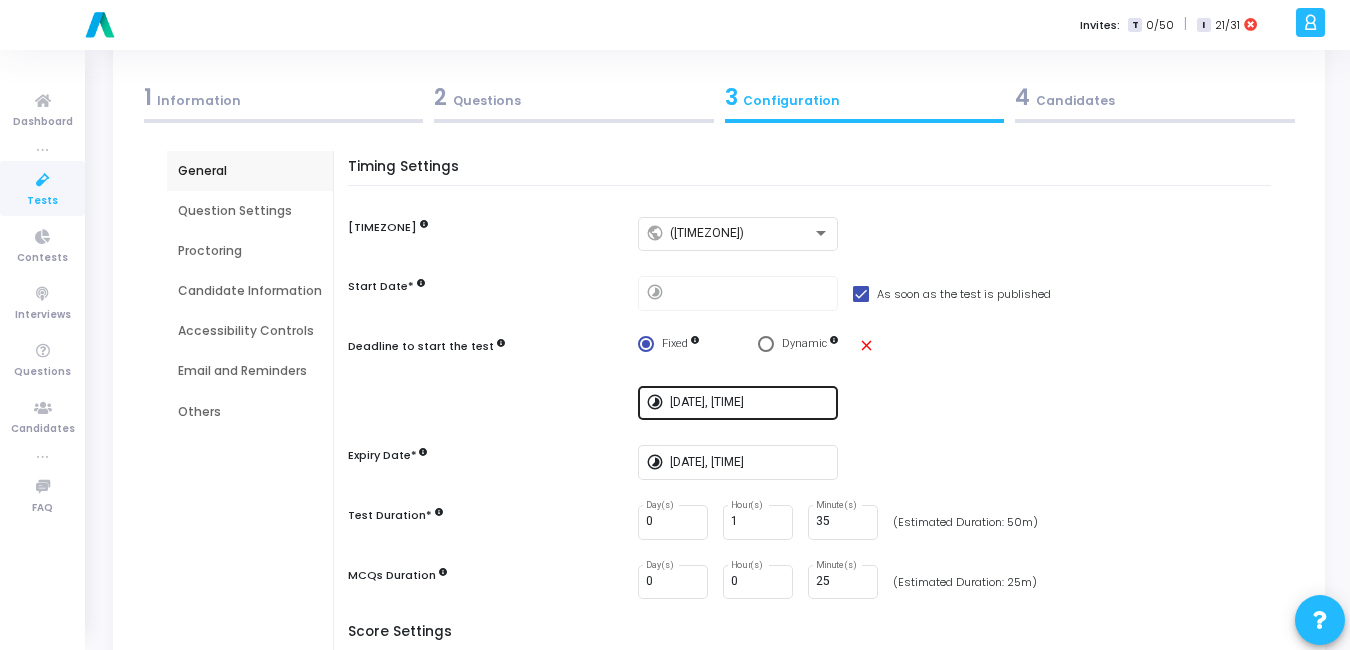 click on "[DATE], [TIME]" at bounding box center (750, 403) 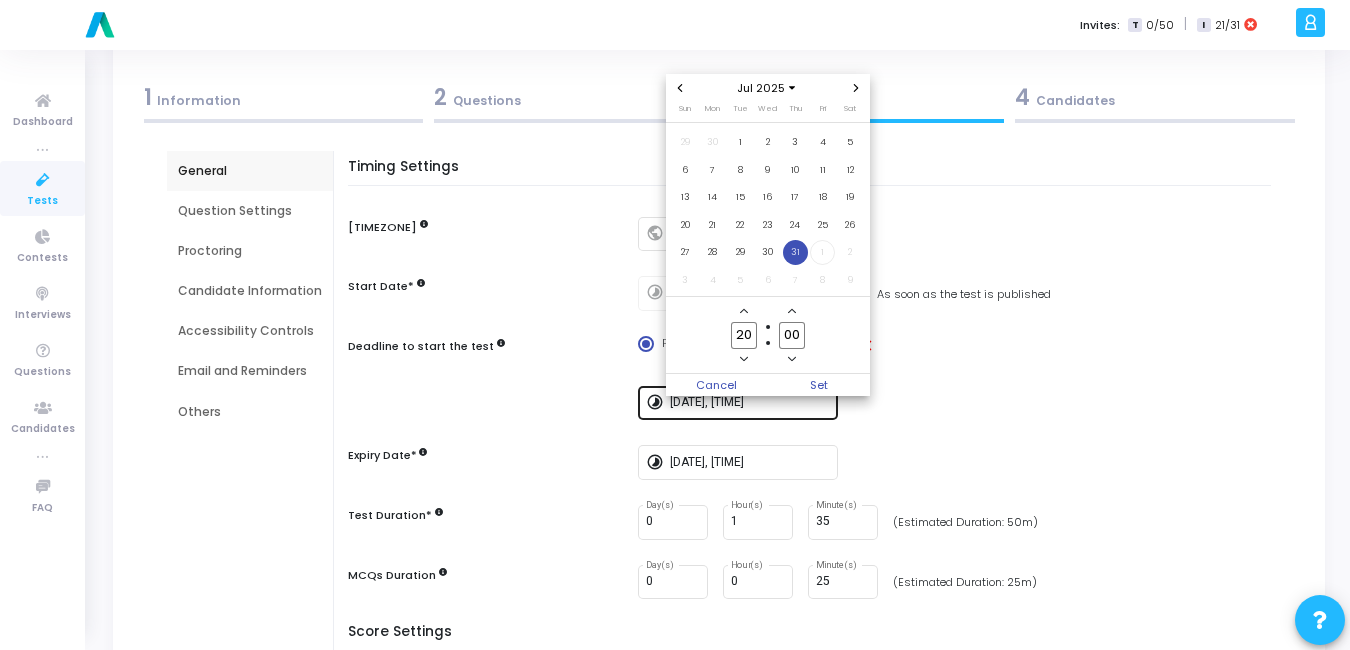 scroll, scrollTop: 0, scrollLeft: 0, axis: both 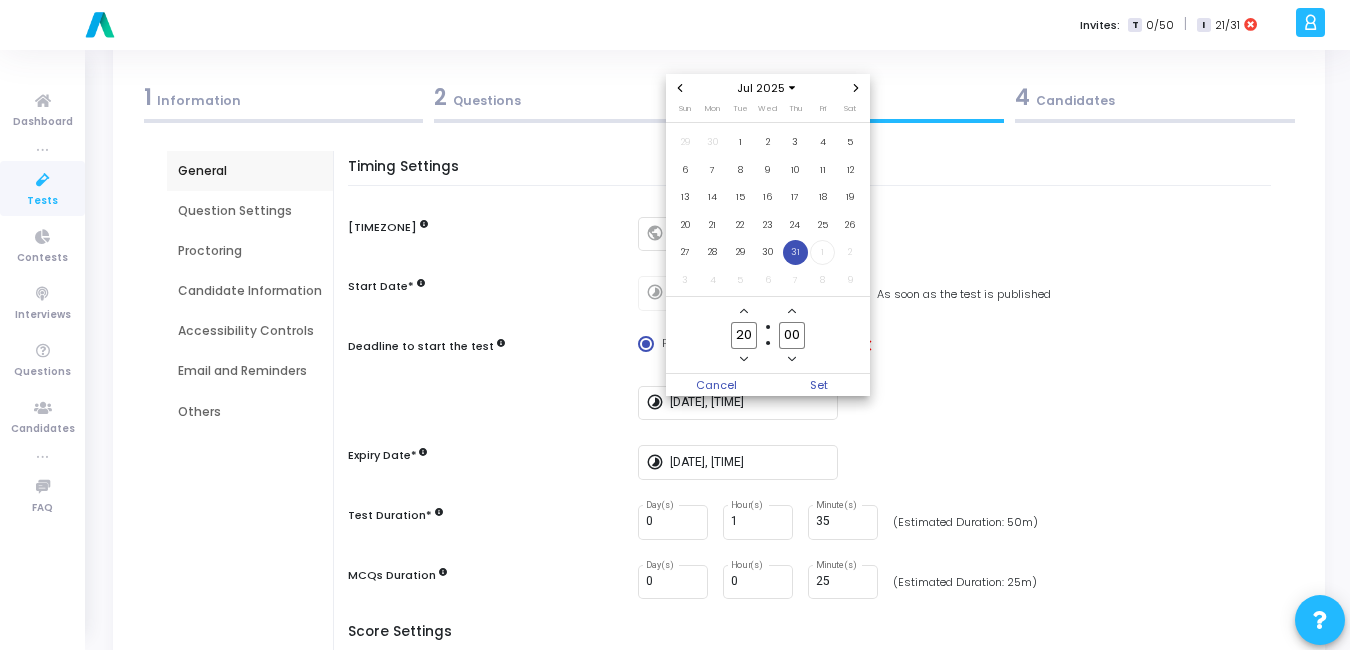 click 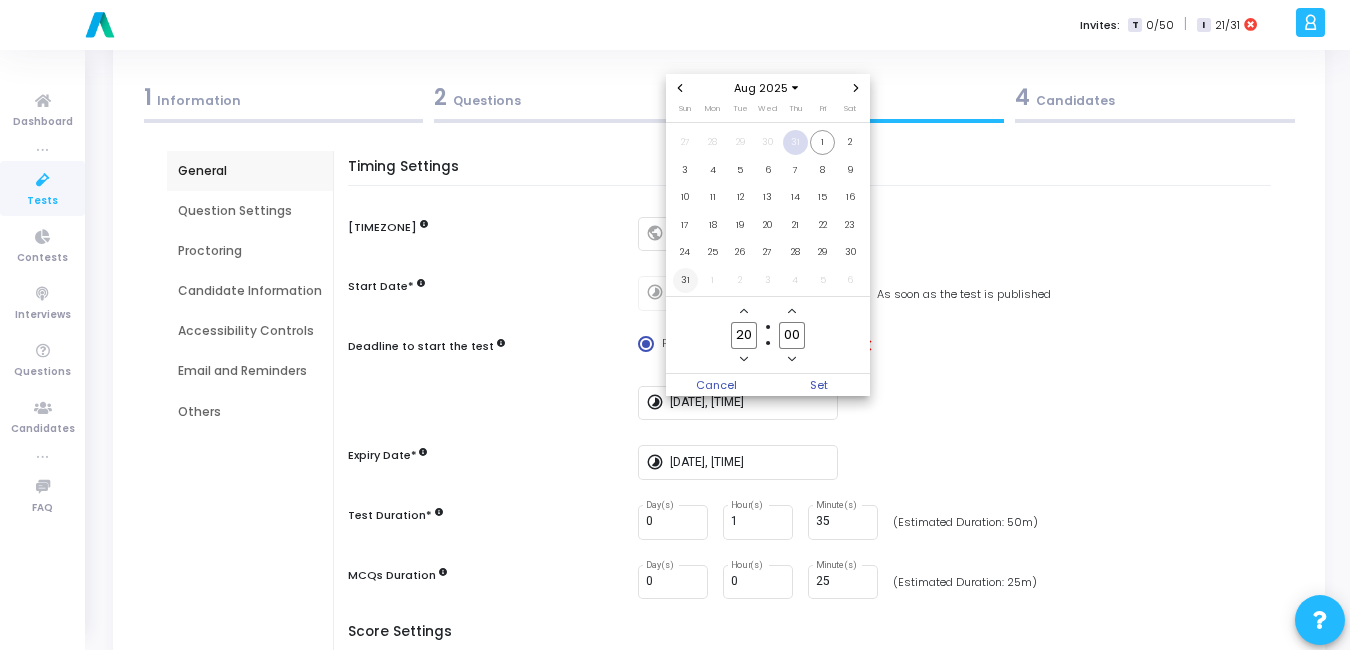click on "31" at bounding box center [685, 280] 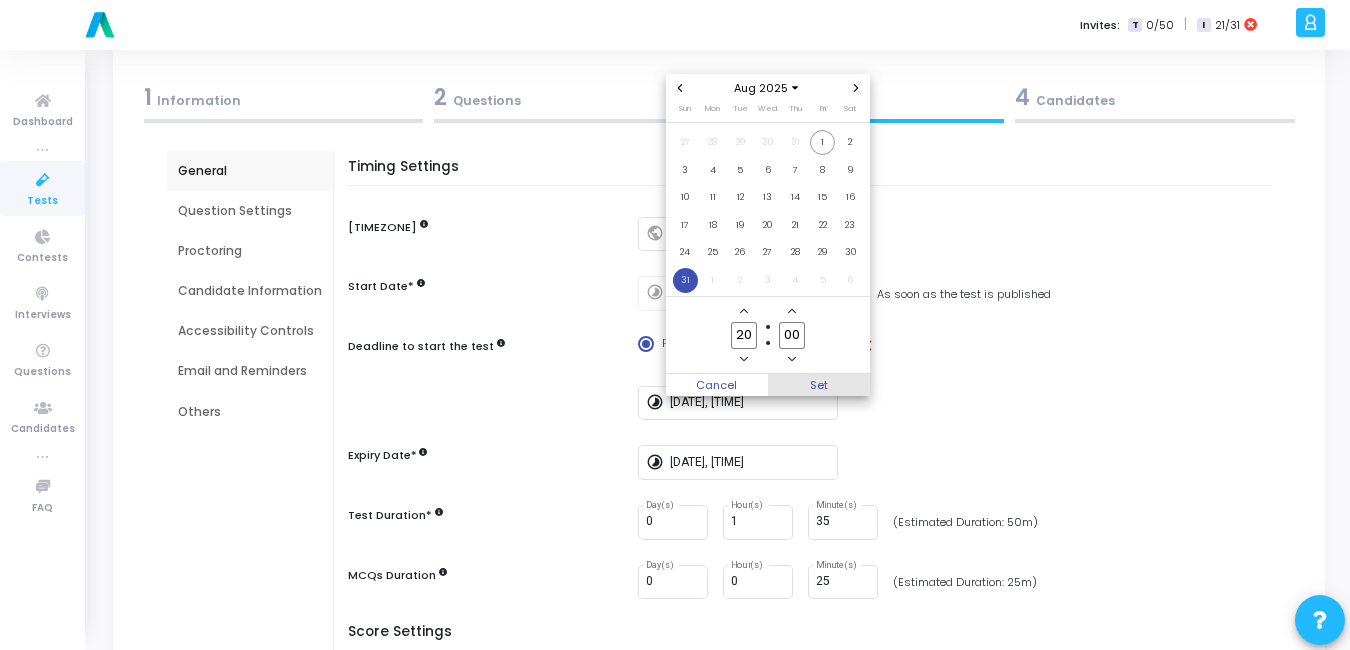 click on "Set" at bounding box center (819, 385) 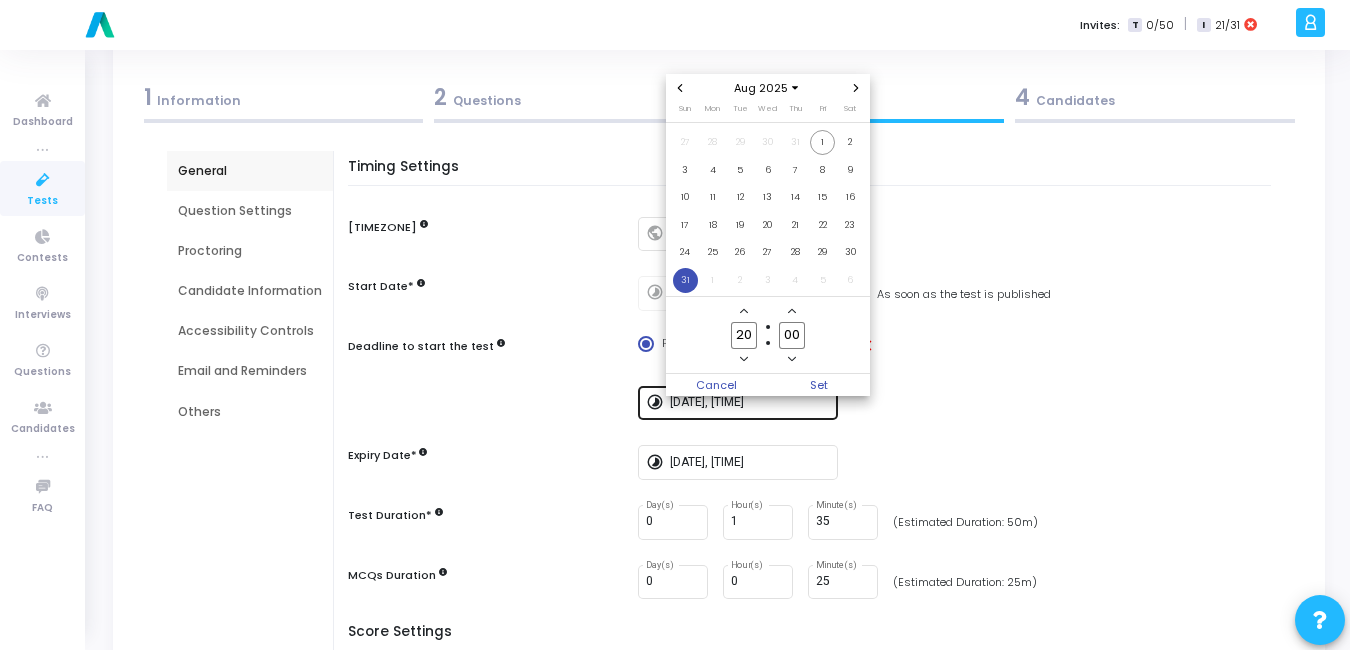 type on "[DATE], [TIME]" 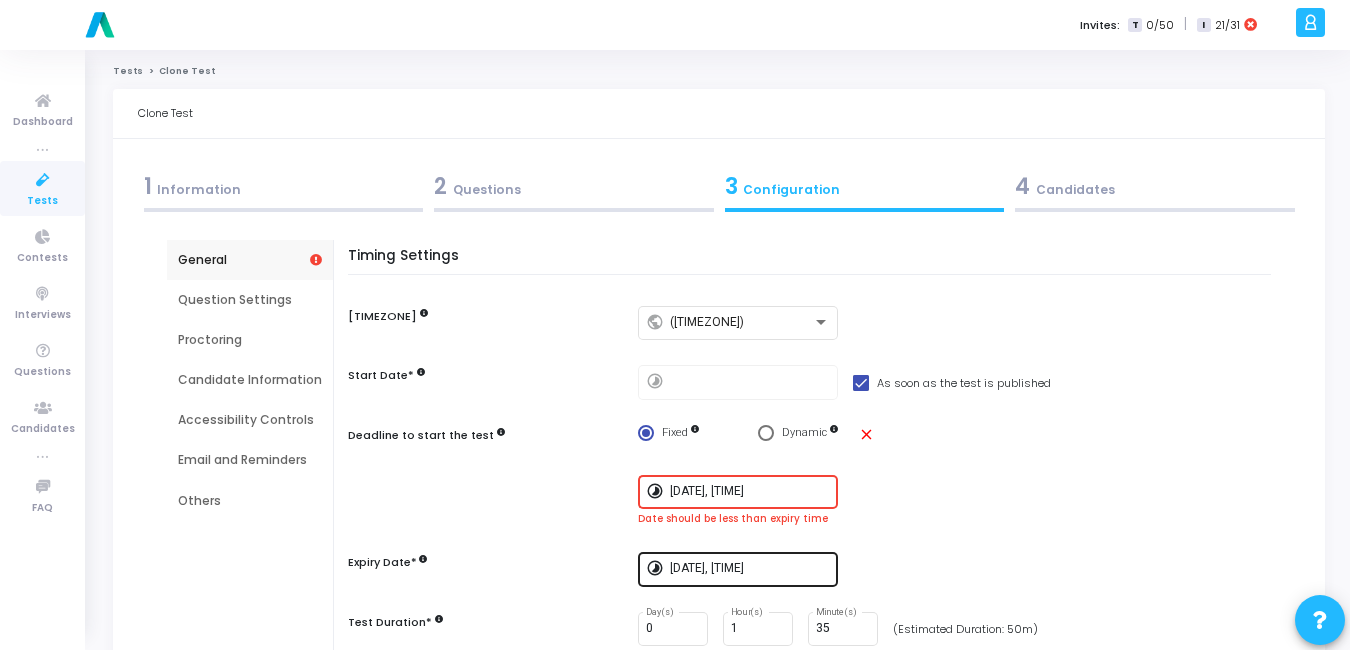 scroll, scrollTop: 89, scrollLeft: 0, axis: vertical 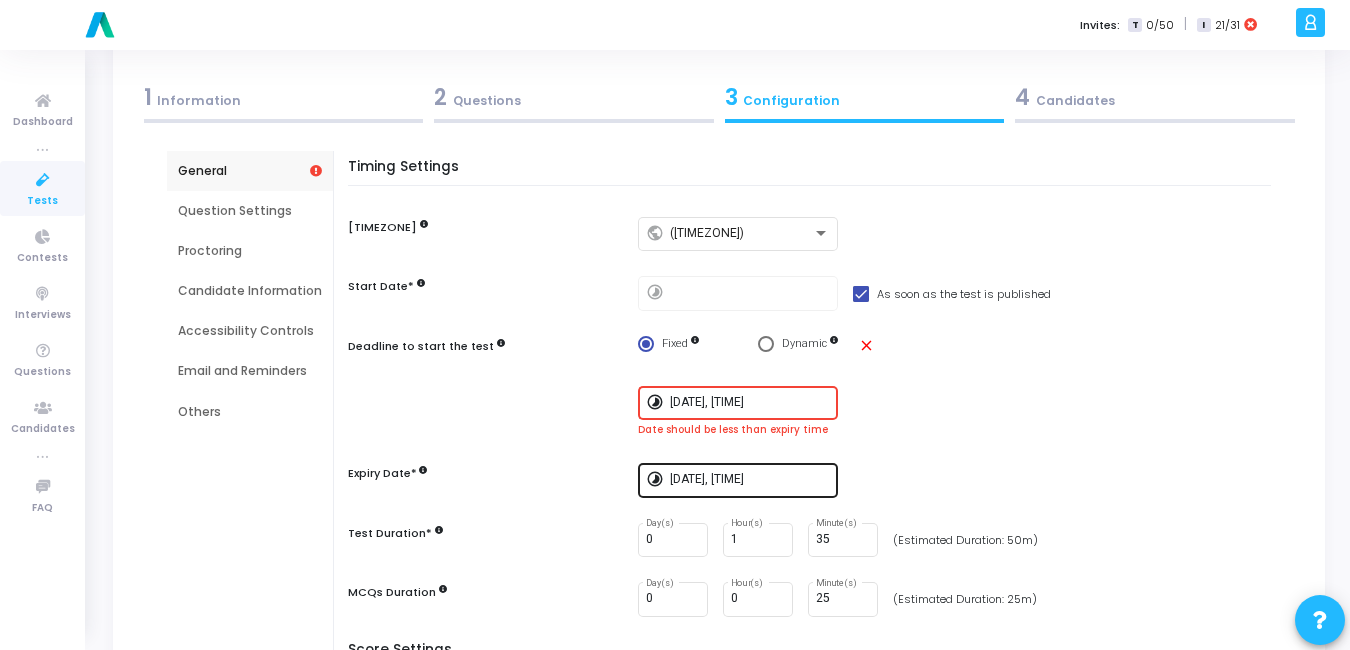 click on "[DATE], [TIME]" at bounding box center (750, 478) 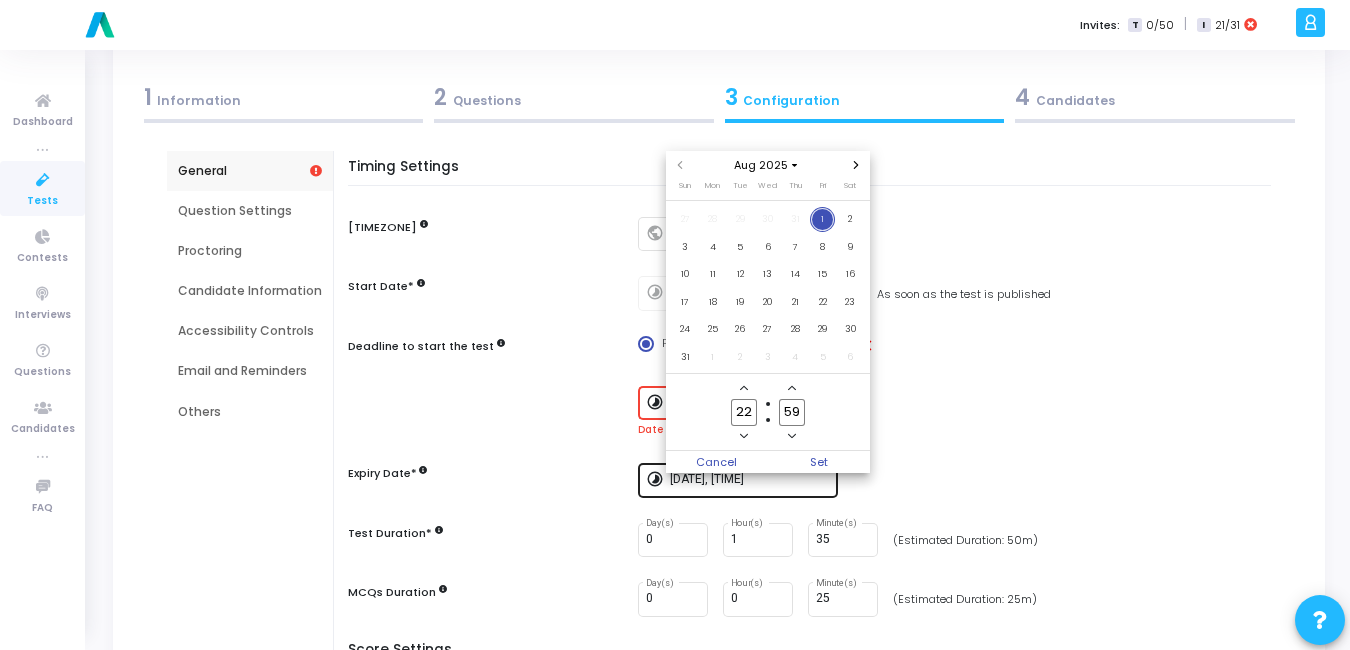 scroll, scrollTop: 0, scrollLeft: 0, axis: both 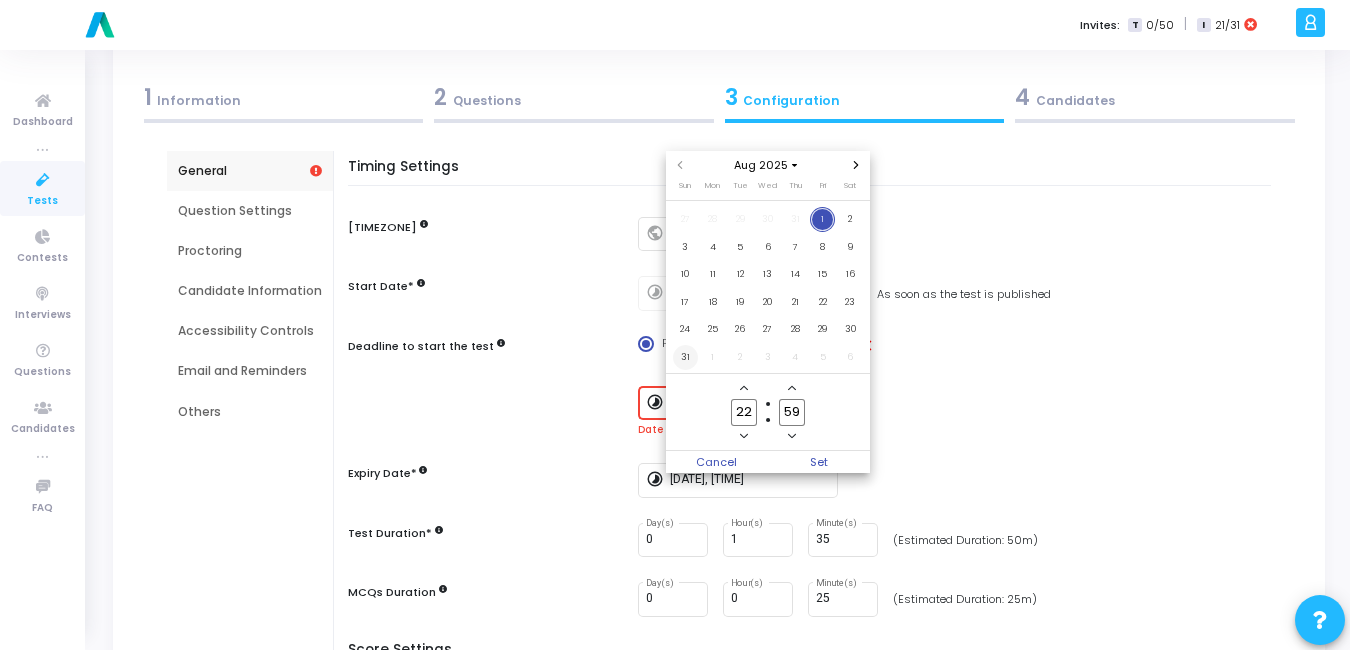 click on "31" at bounding box center (685, 357) 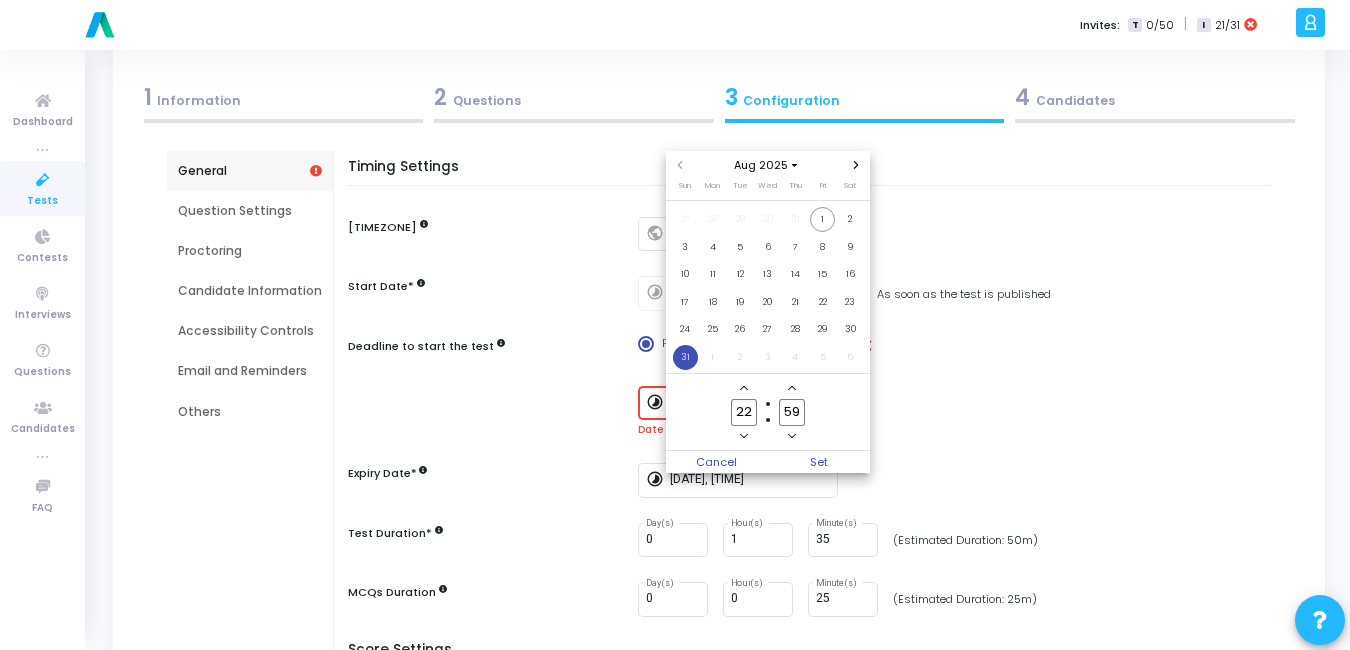 click 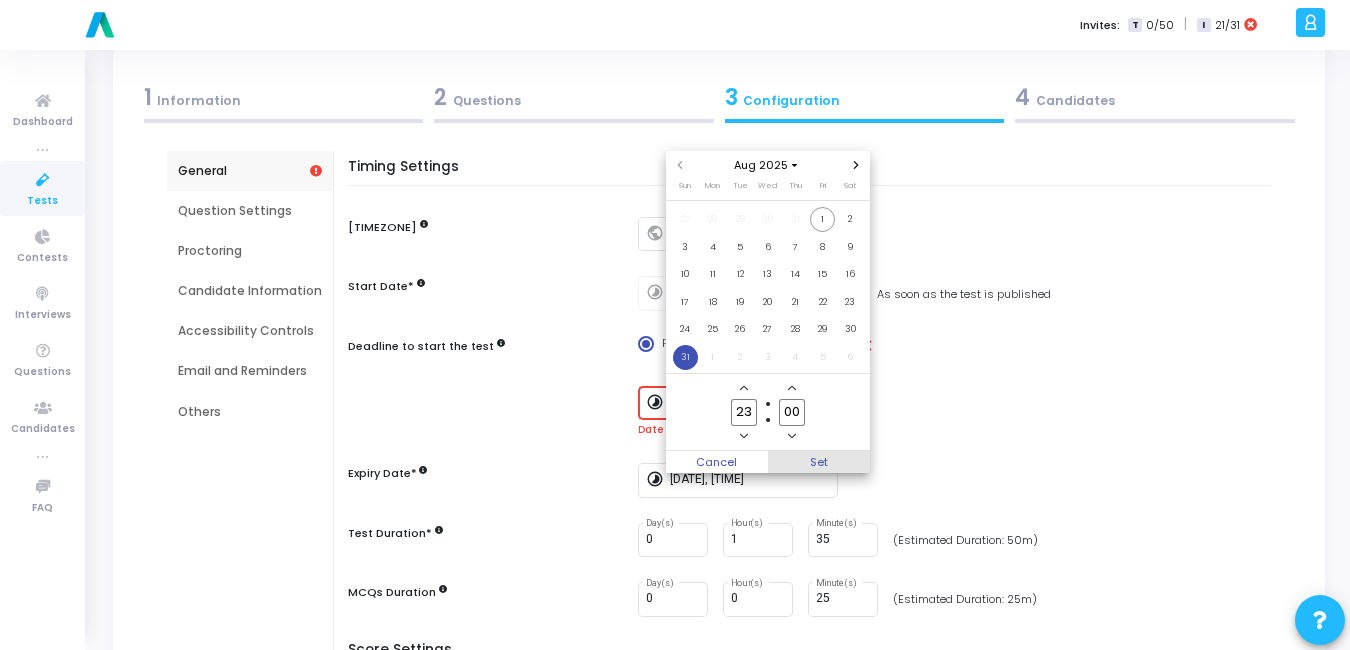 click on "Set" at bounding box center (819, 462) 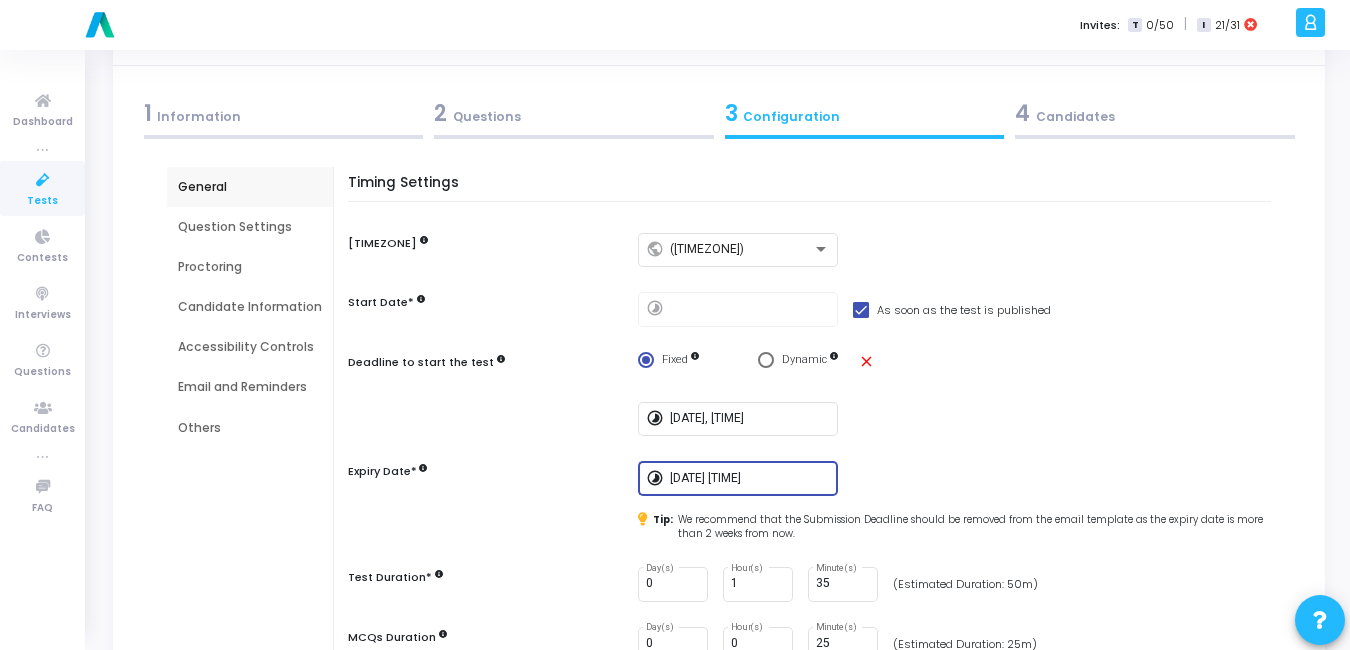 scroll, scrollTop: 41, scrollLeft: 0, axis: vertical 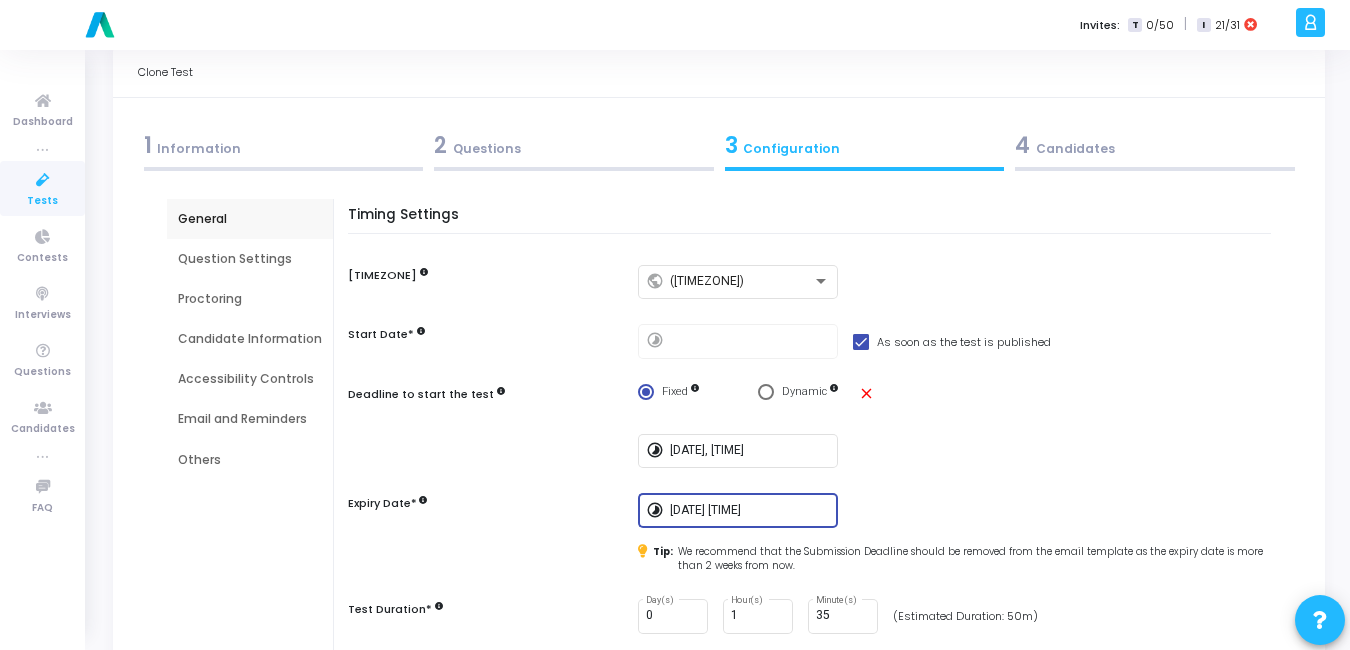 click on "[NUMBER] Candidates" at bounding box center [1155, 145] 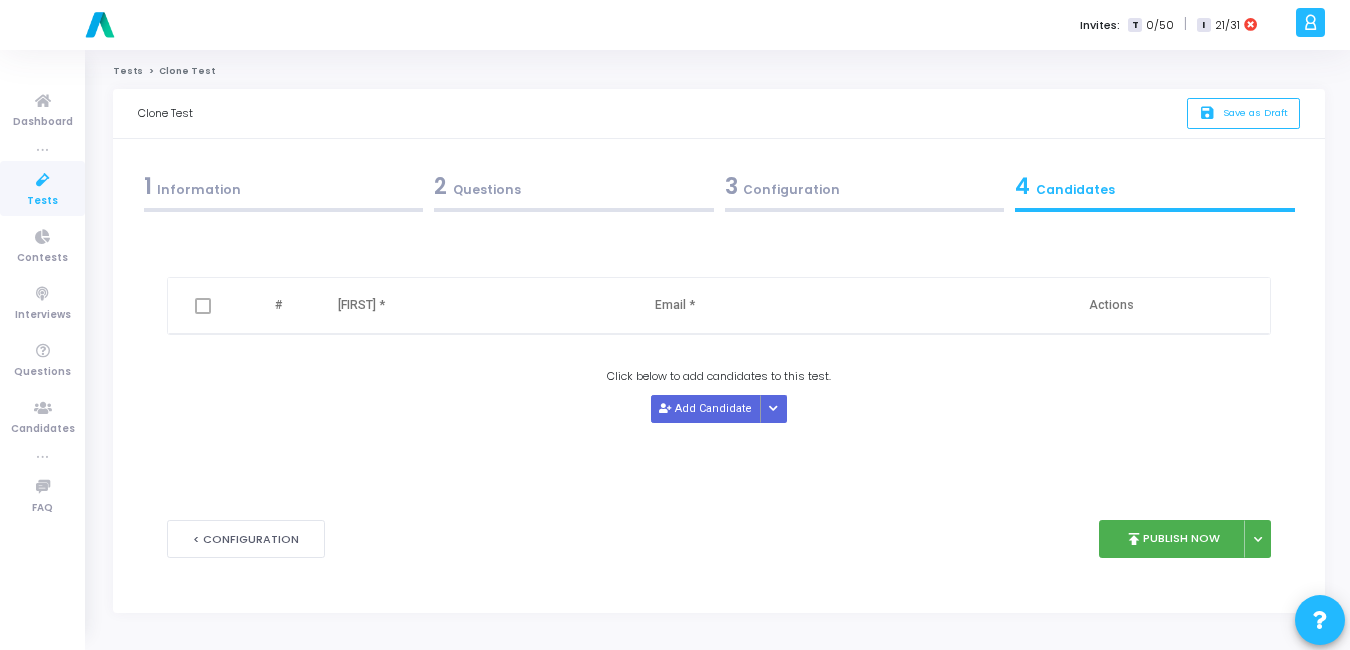 scroll, scrollTop: 0, scrollLeft: 0, axis: both 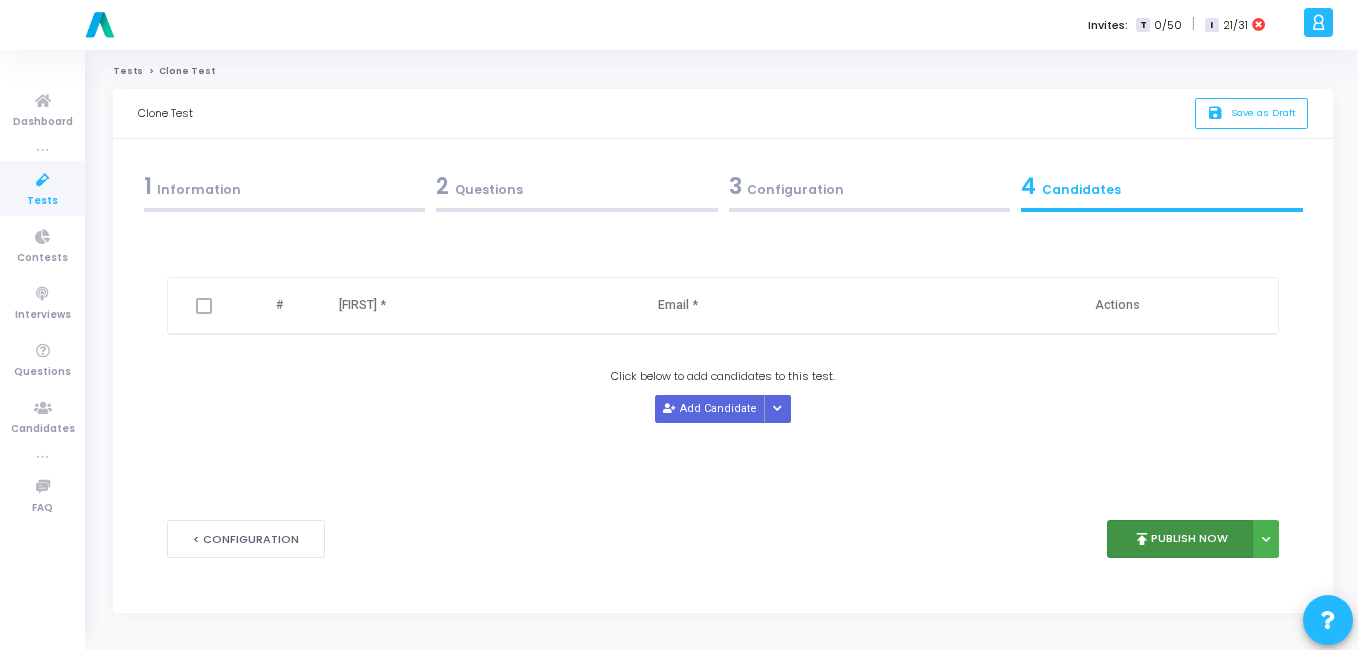 click on "publish Publish Now" at bounding box center [1180, 539] 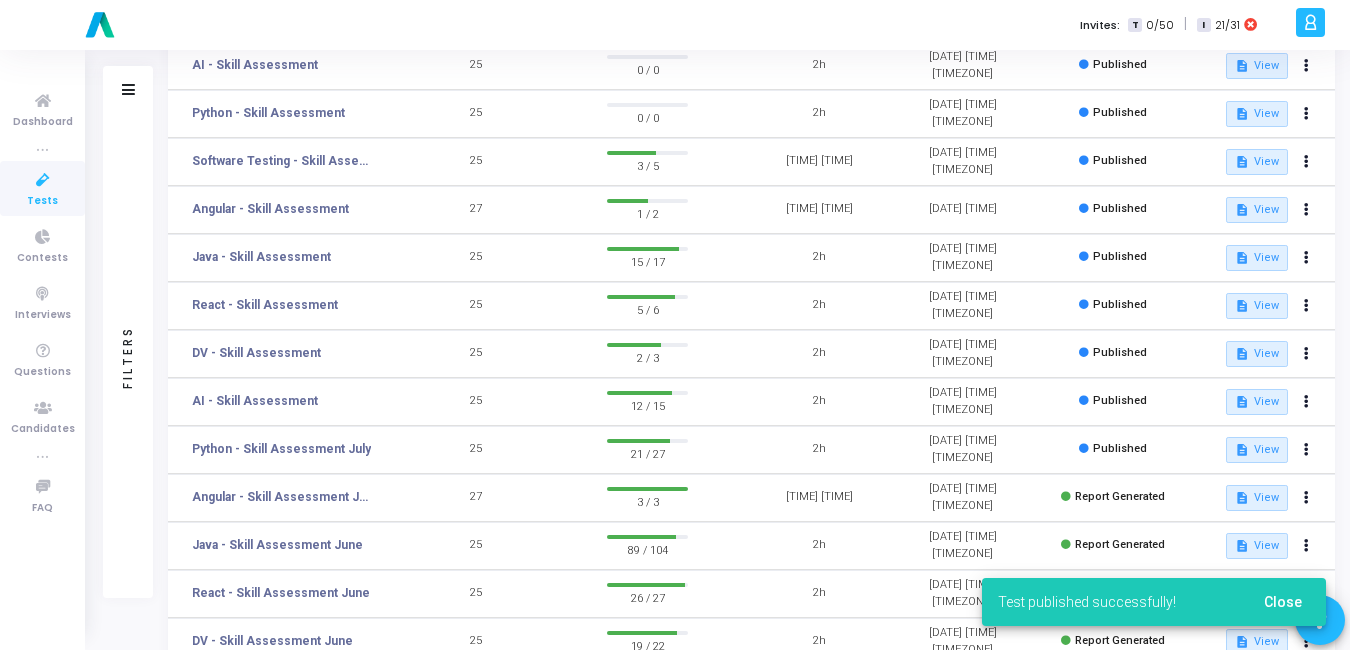 scroll, scrollTop: 199, scrollLeft: 0, axis: vertical 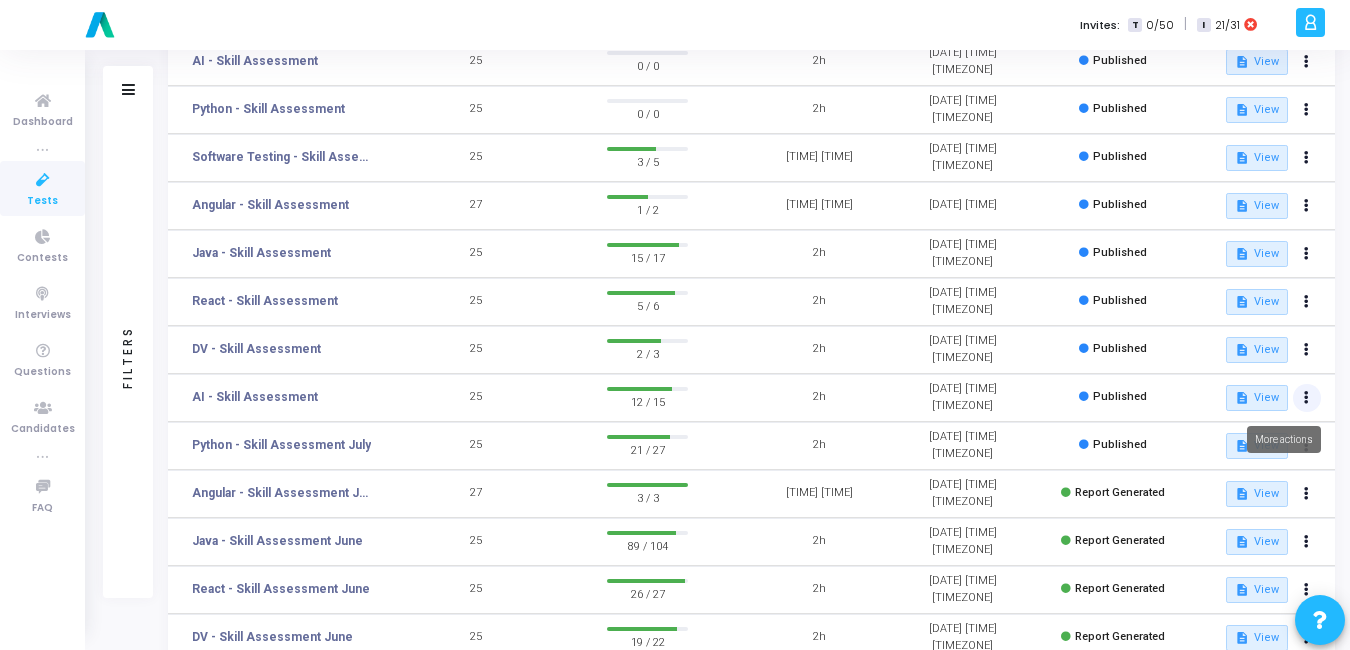 click 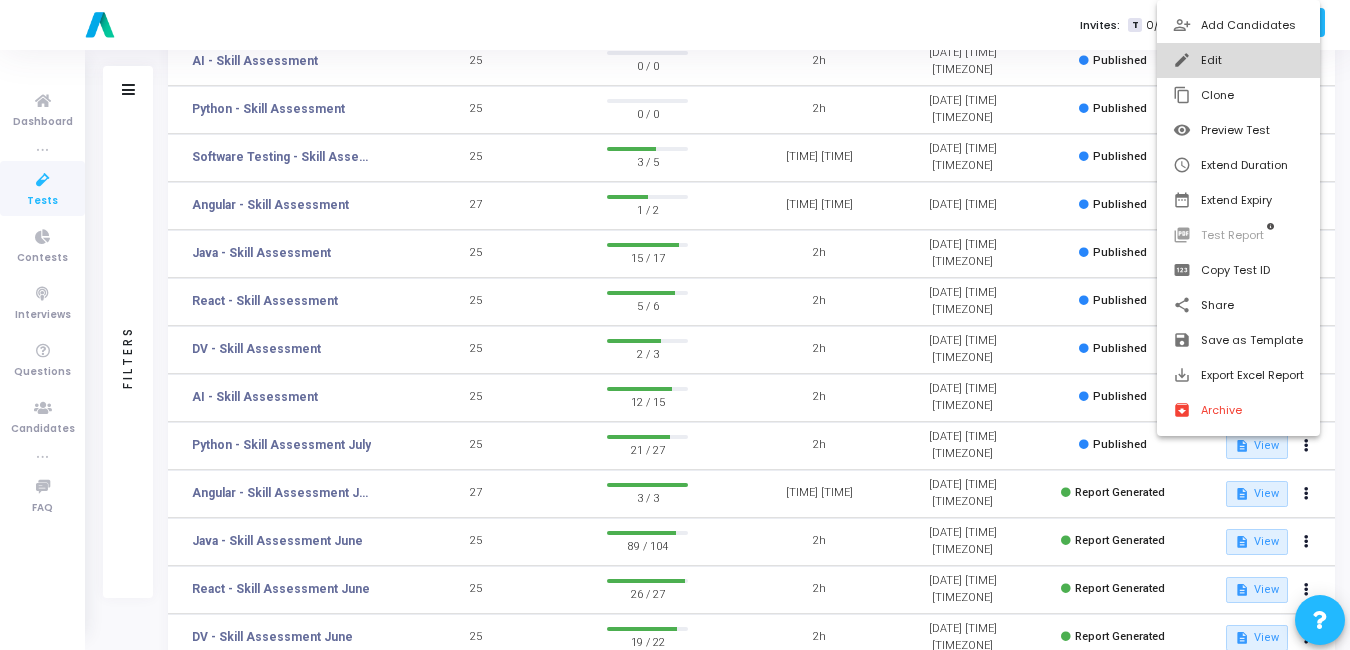 click on "edit  Edit" at bounding box center (1238, 60) 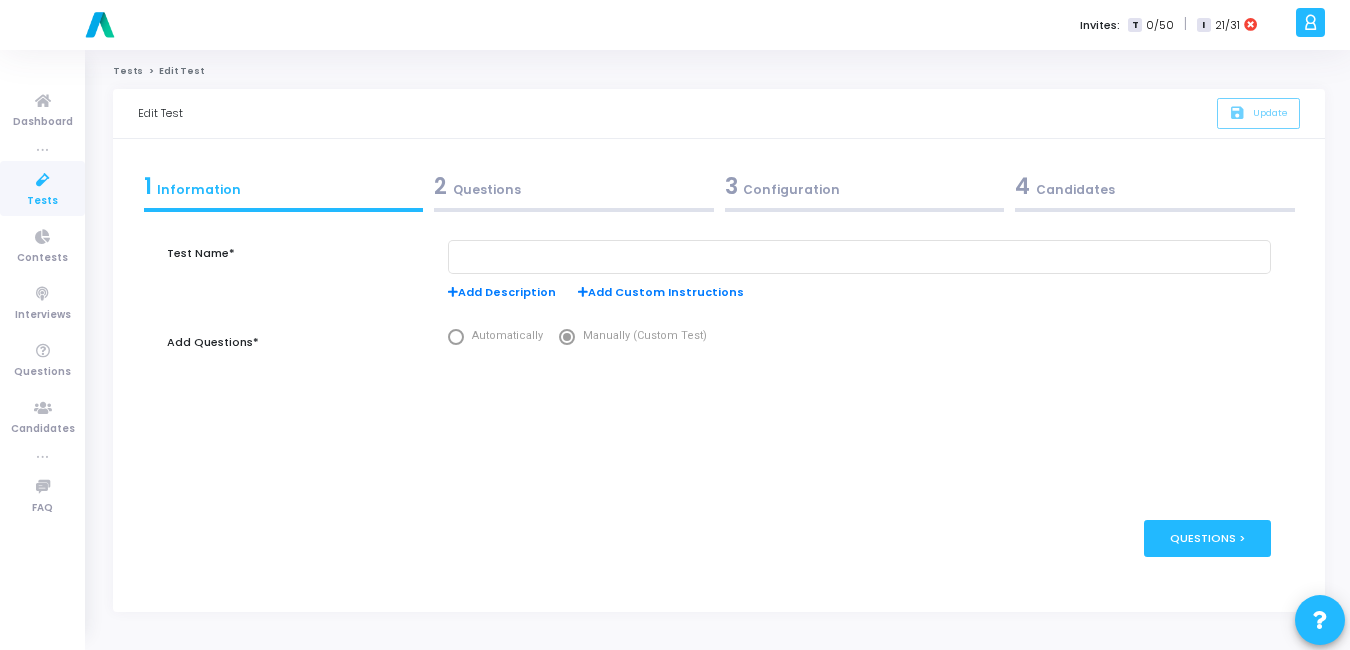 scroll, scrollTop: 0, scrollLeft: 0, axis: both 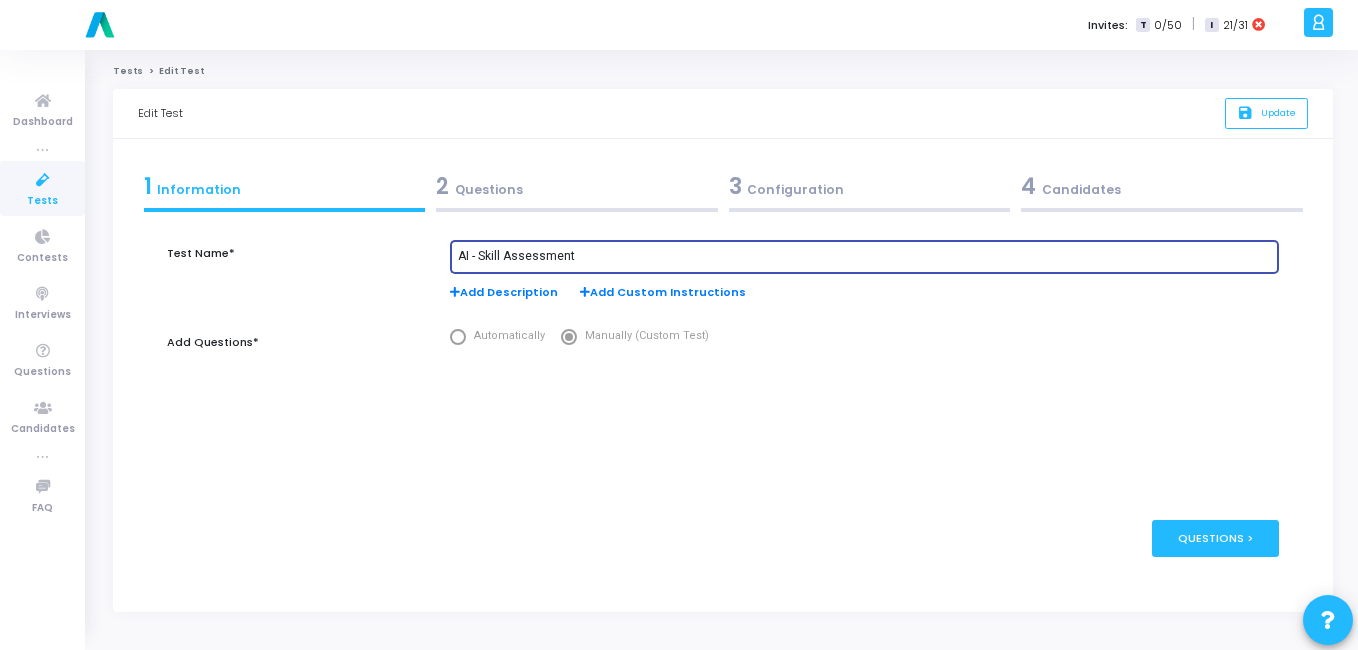 click on "AI - Skill Assessment" at bounding box center [864, 257] 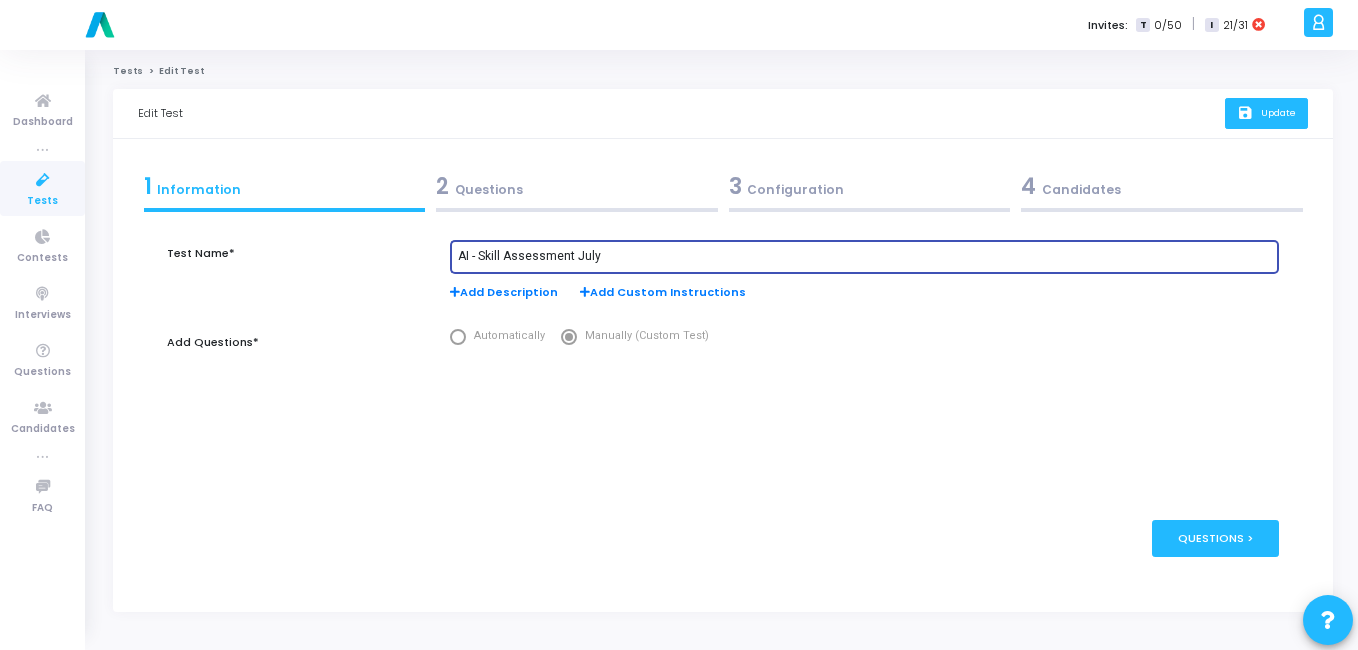 type on "AI - Skill Assessment July" 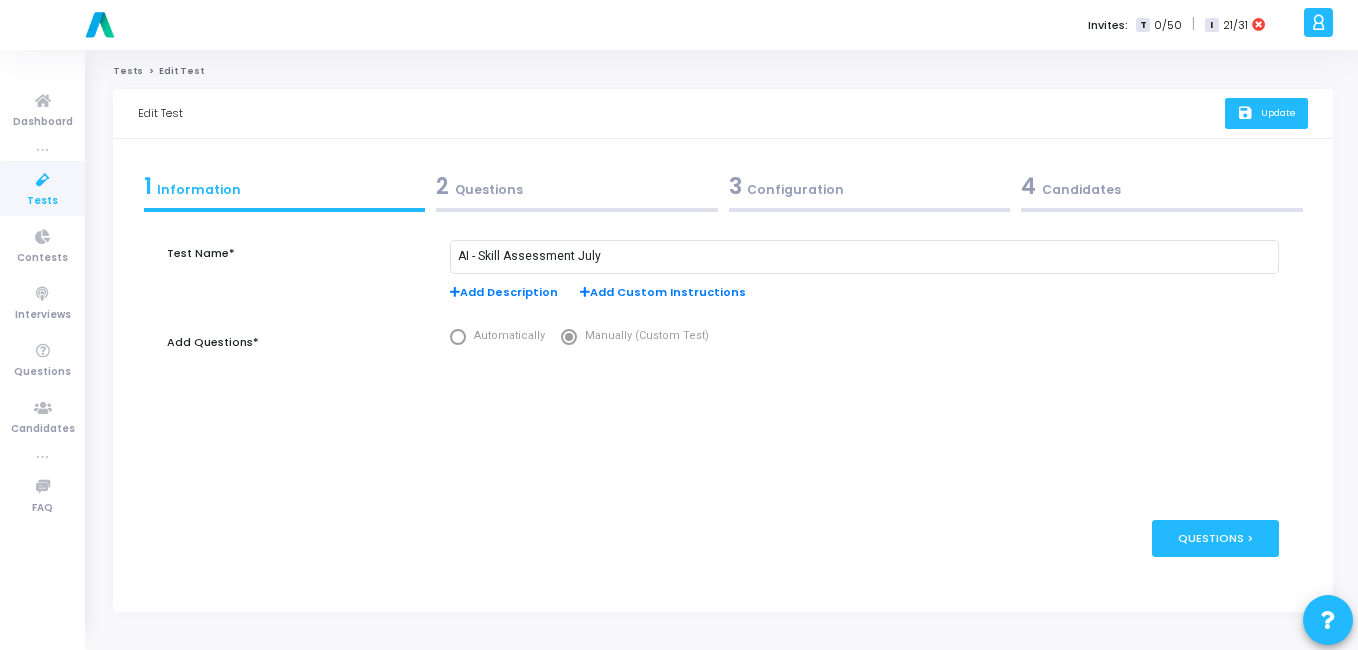 click on "save   Update" 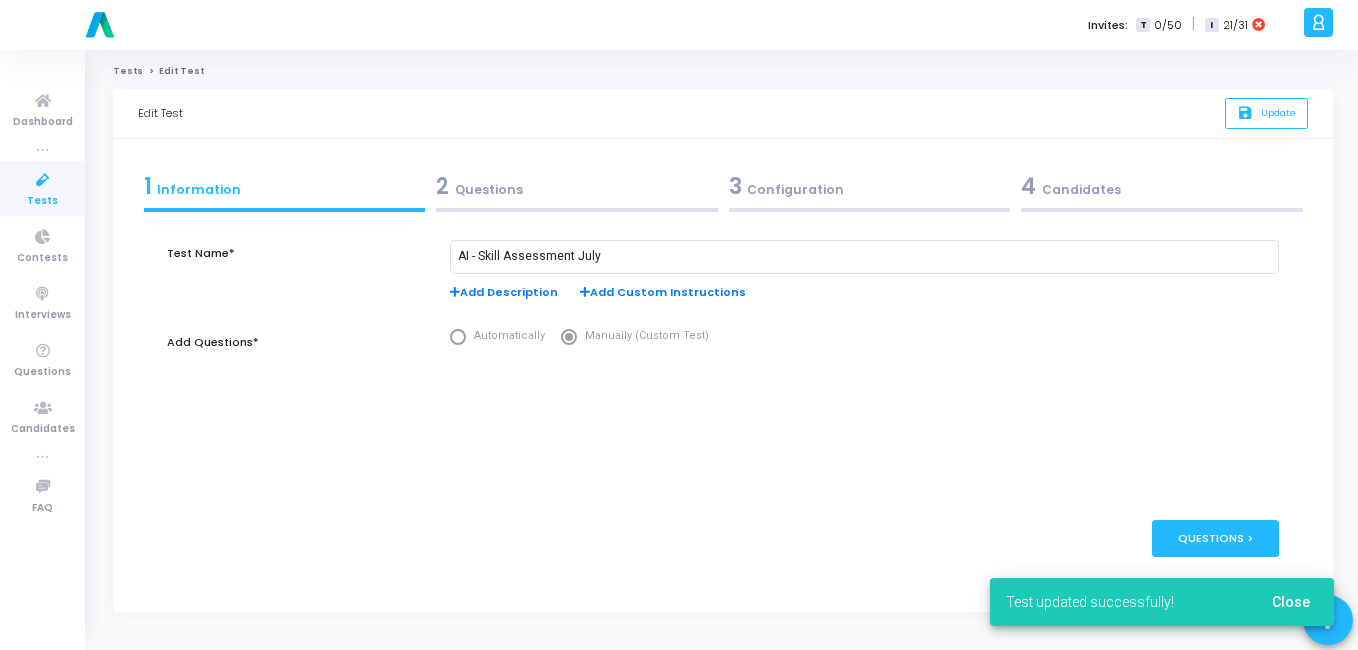 click on "Tests" at bounding box center (42, 188) 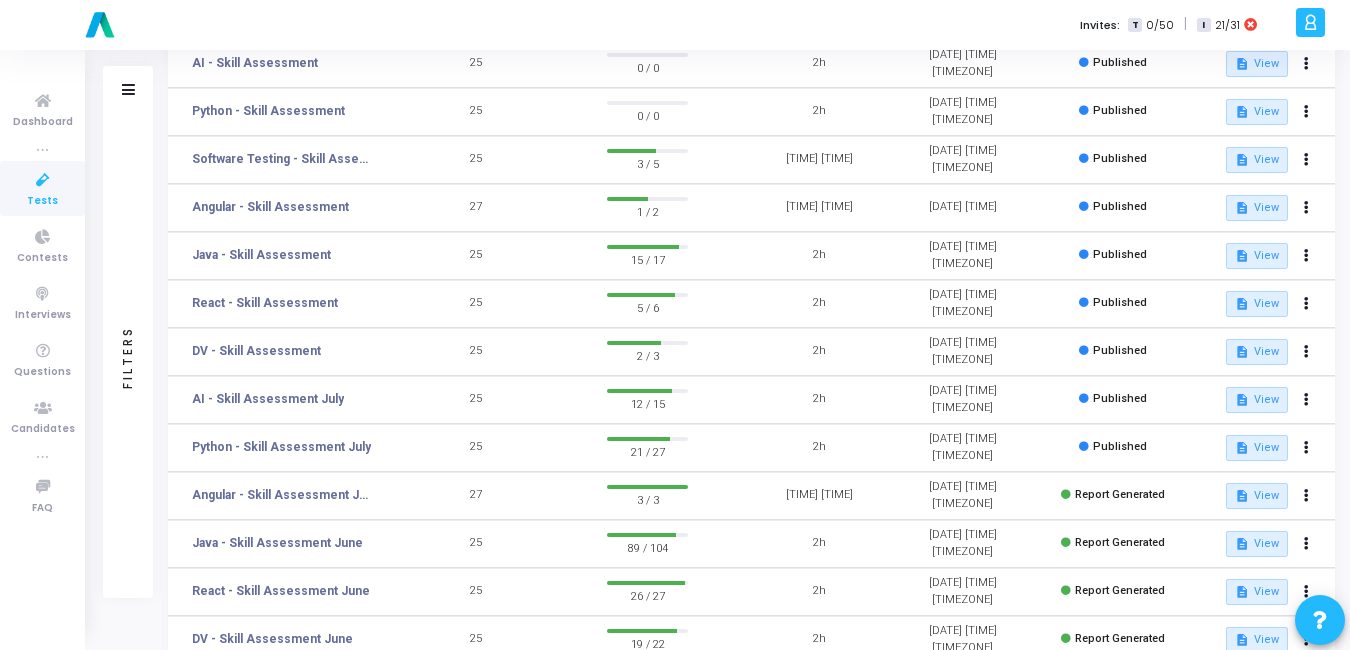 scroll, scrollTop: 200, scrollLeft: 0, axis: vertical 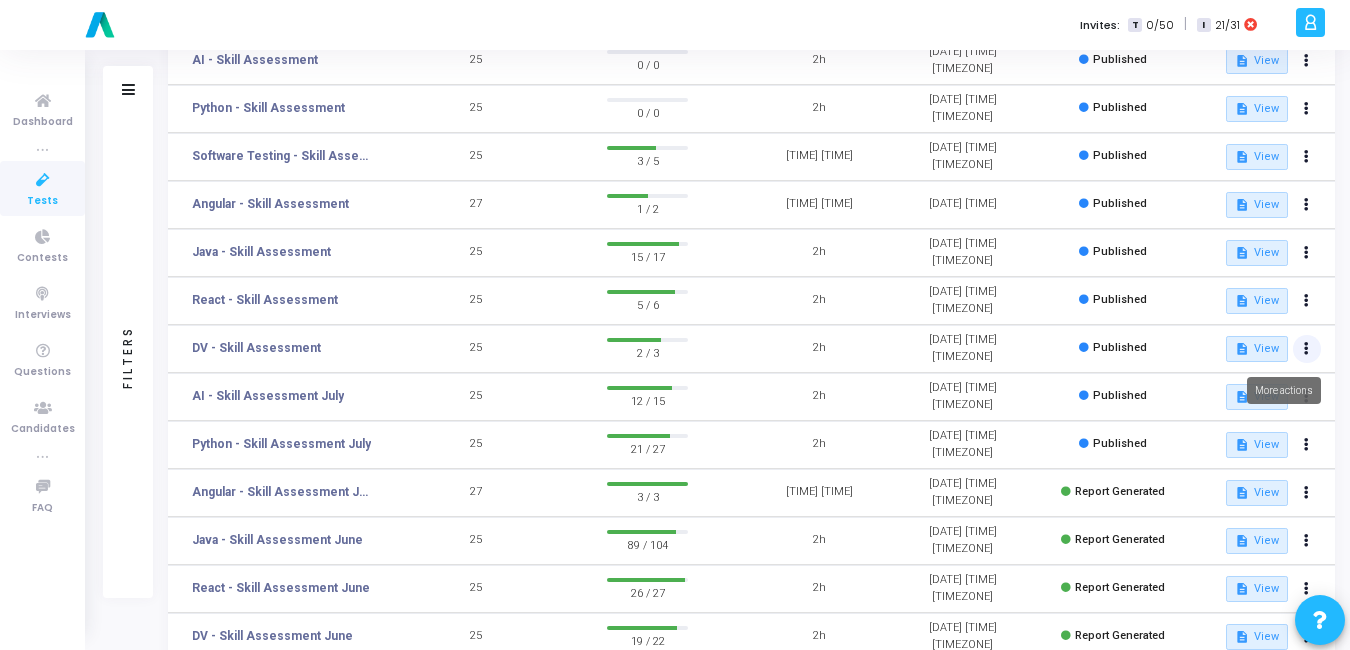 click 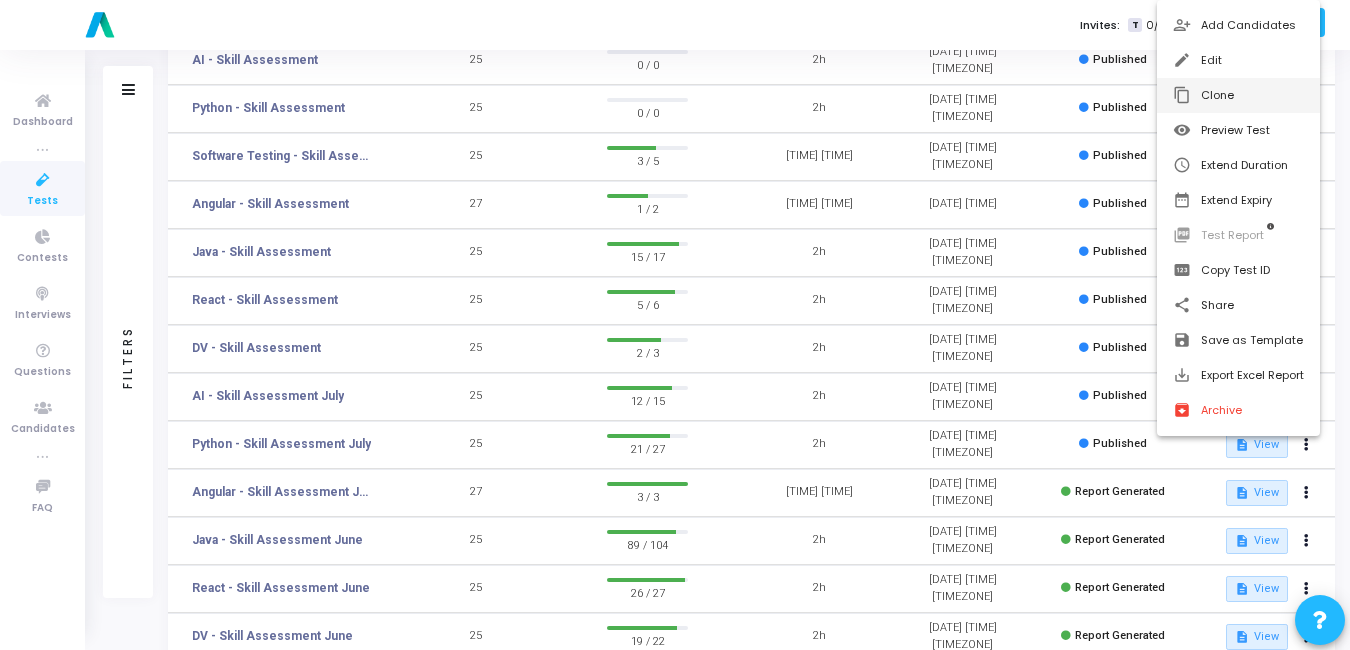 click on "content_copy Clone" at bounding box center [1238, 95] 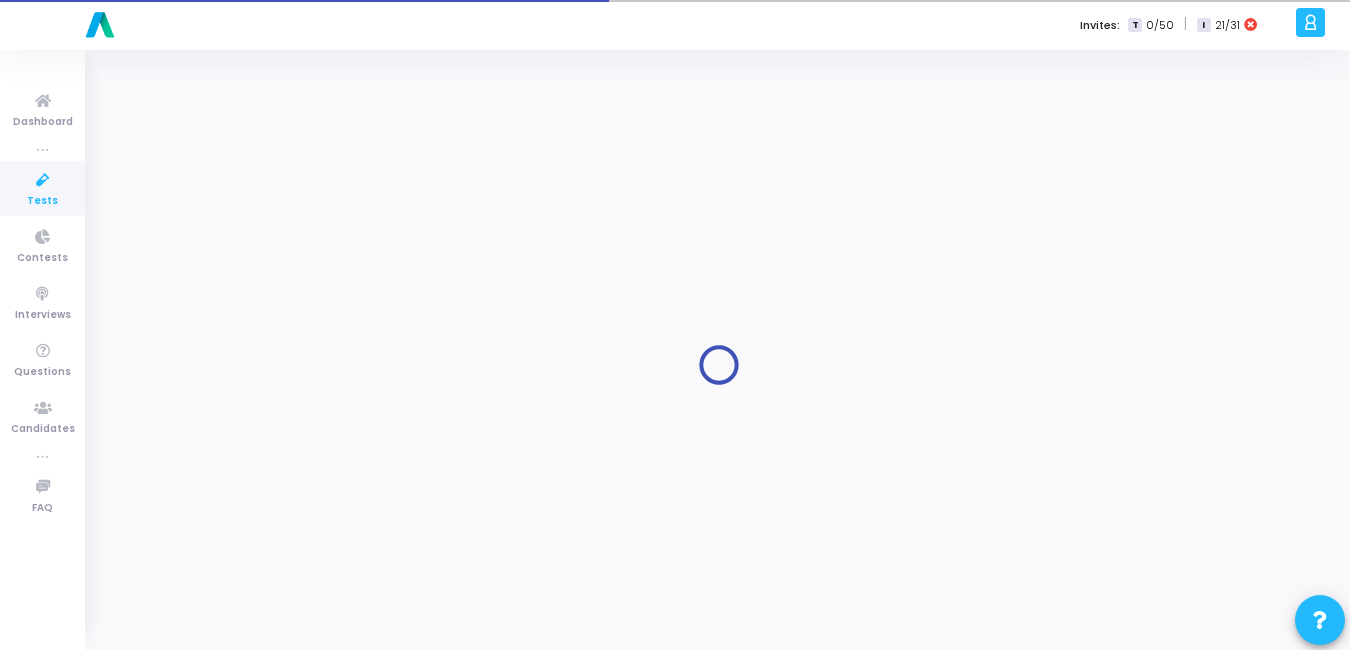scroll, scrollTop: 0, scrollLeft: 0, axis: both 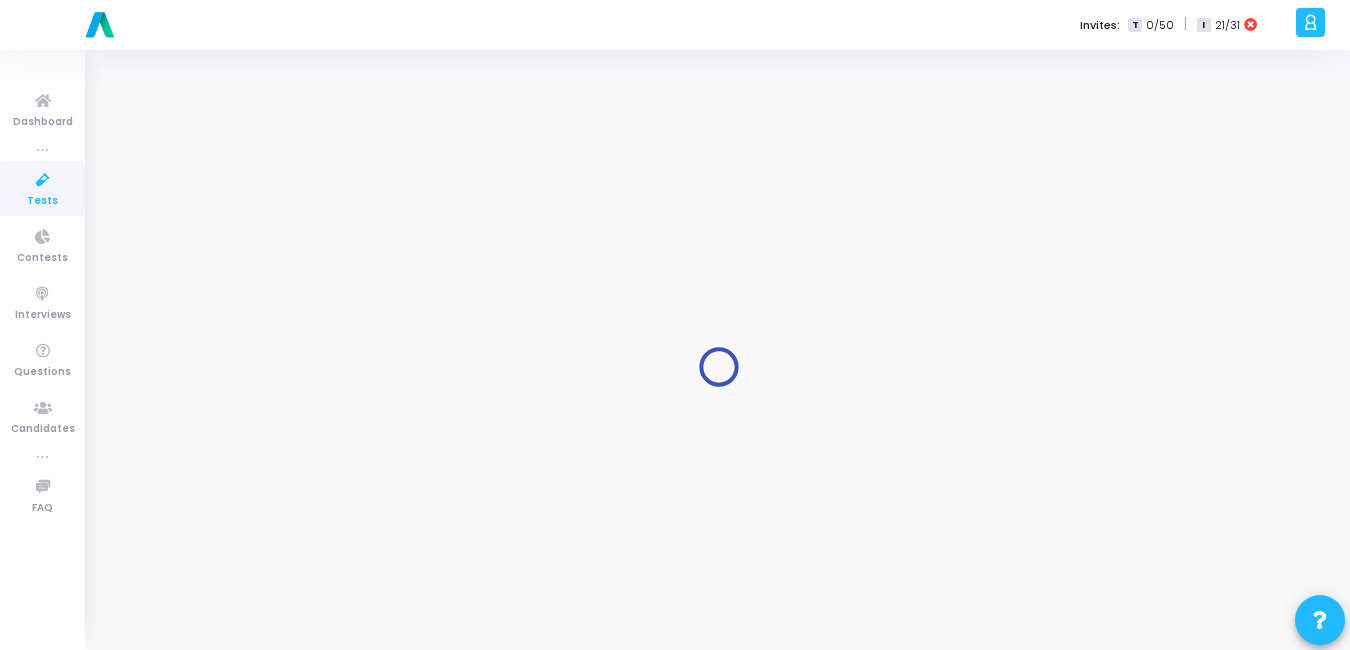 type on "DV - Skill Assessment" 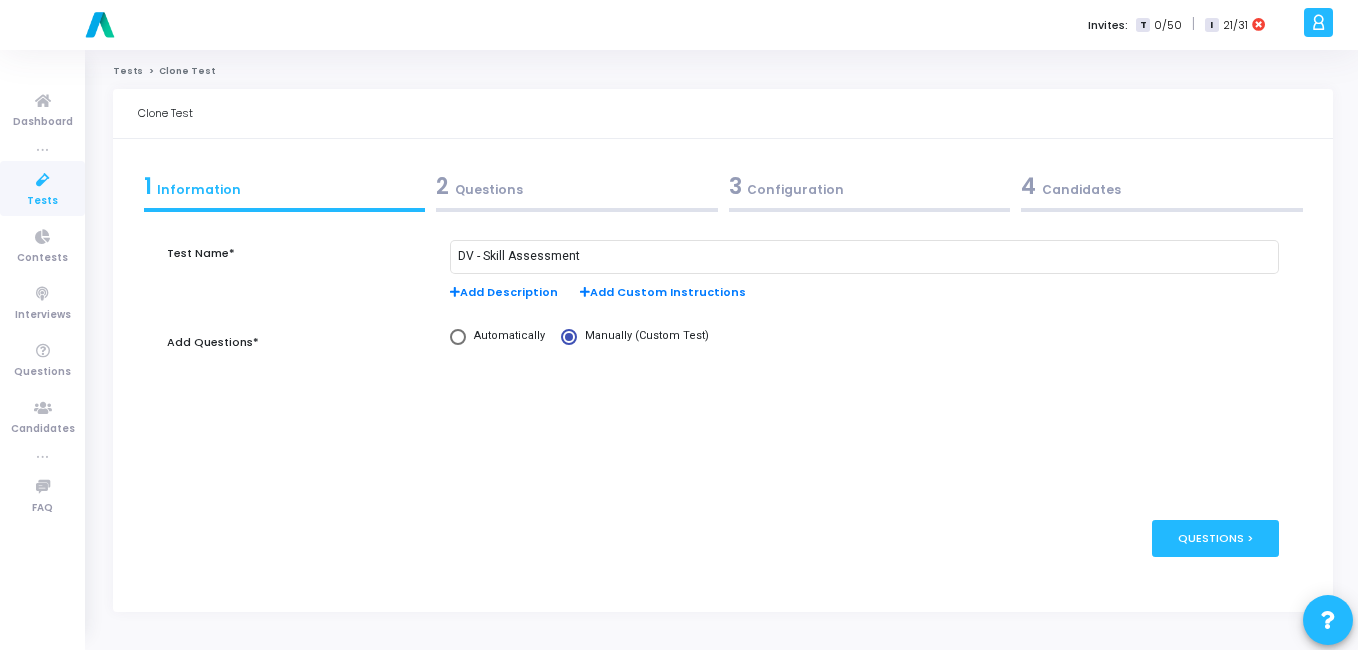 click on "3 Configuration" at bounding box center [870, 186] 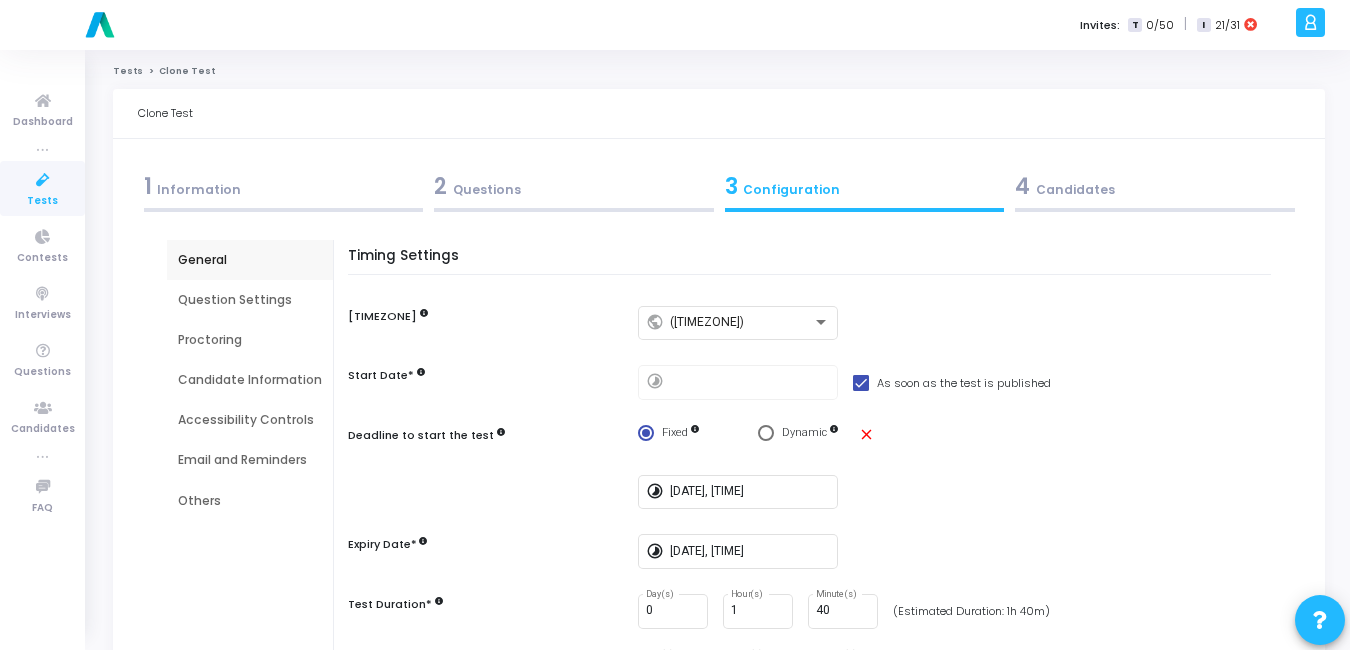 scroll, scrollTop: 1, scrollLeft: 0, axis: vertical 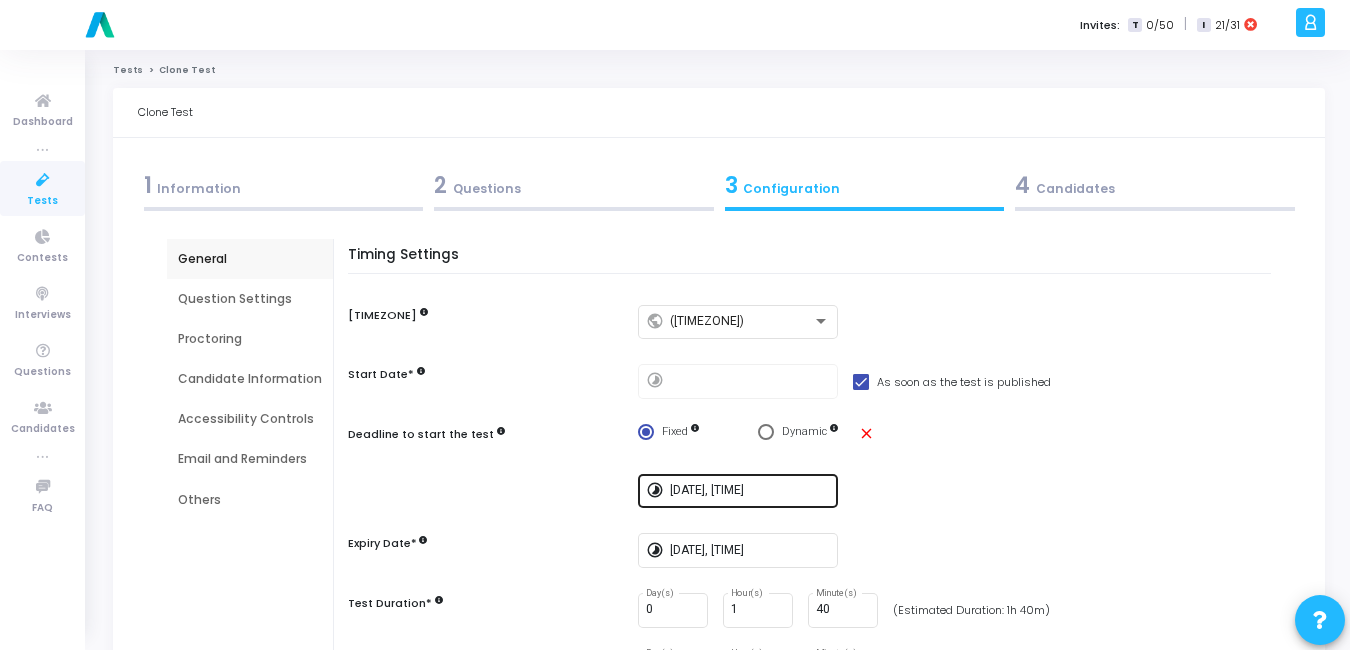 click on "[DATE], [TIME]" at bounding box center [750, 491] 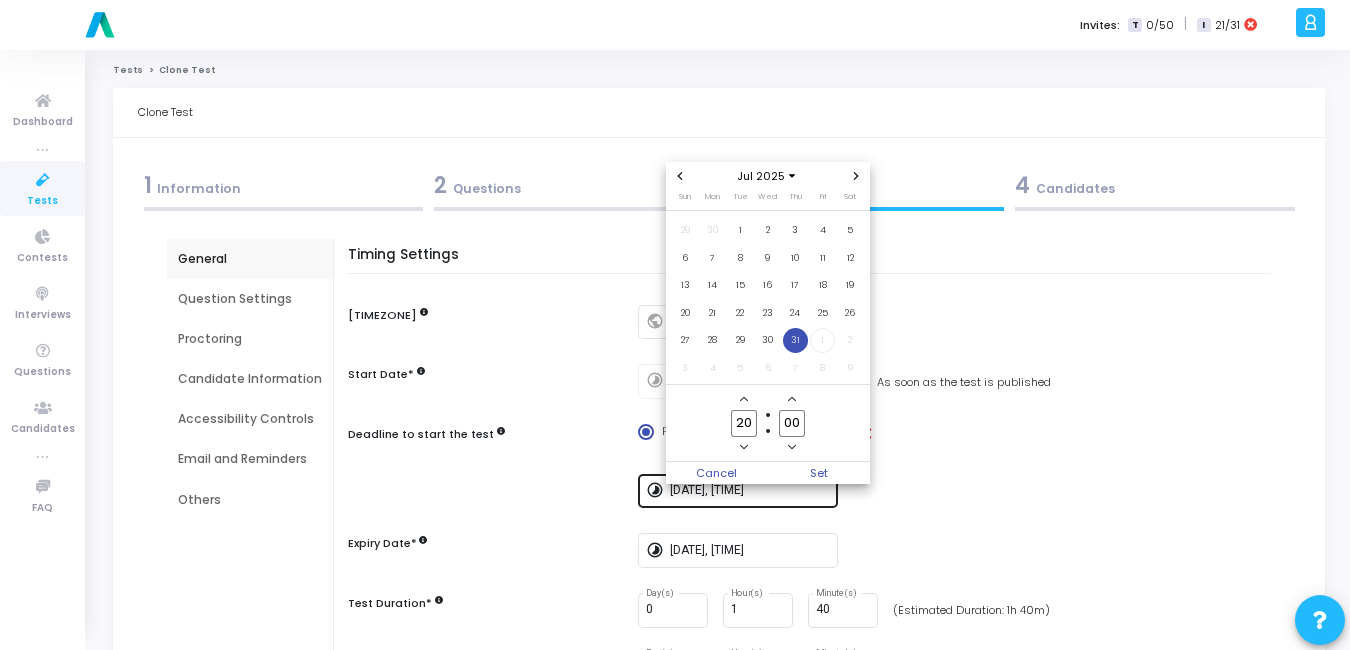 scroll, scrollTop: 0, scrollLeft: 0, axis: both 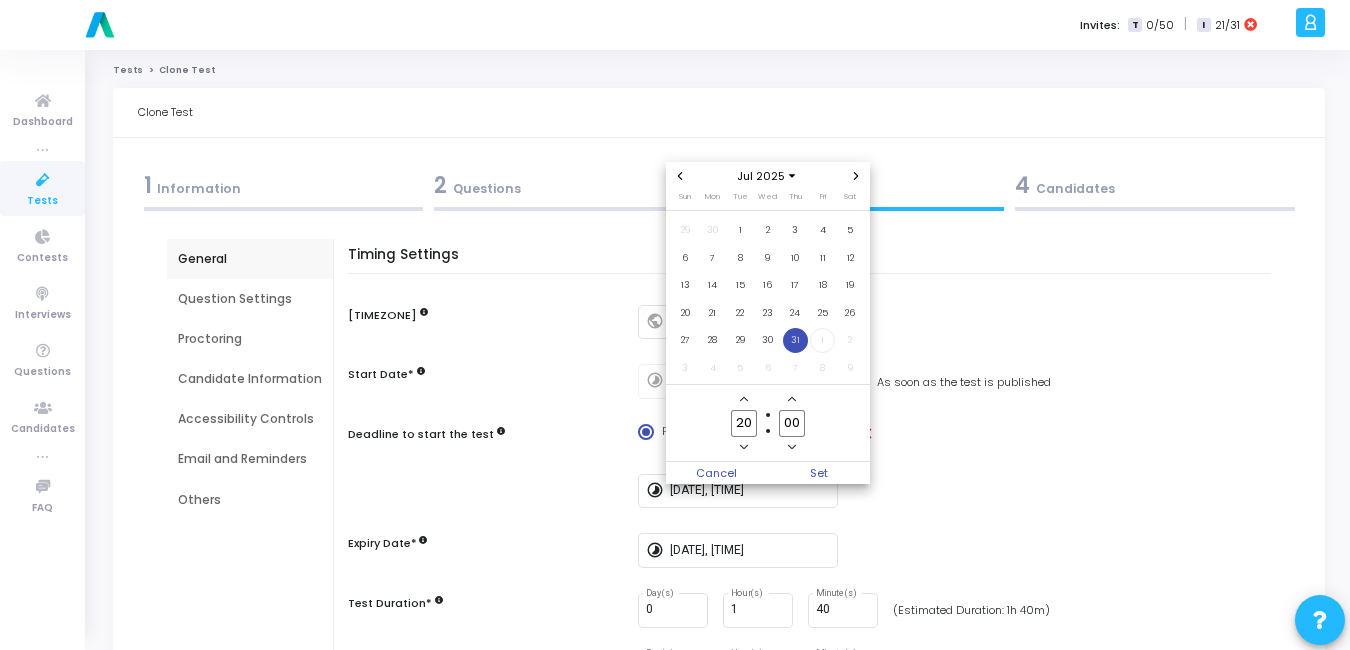 click 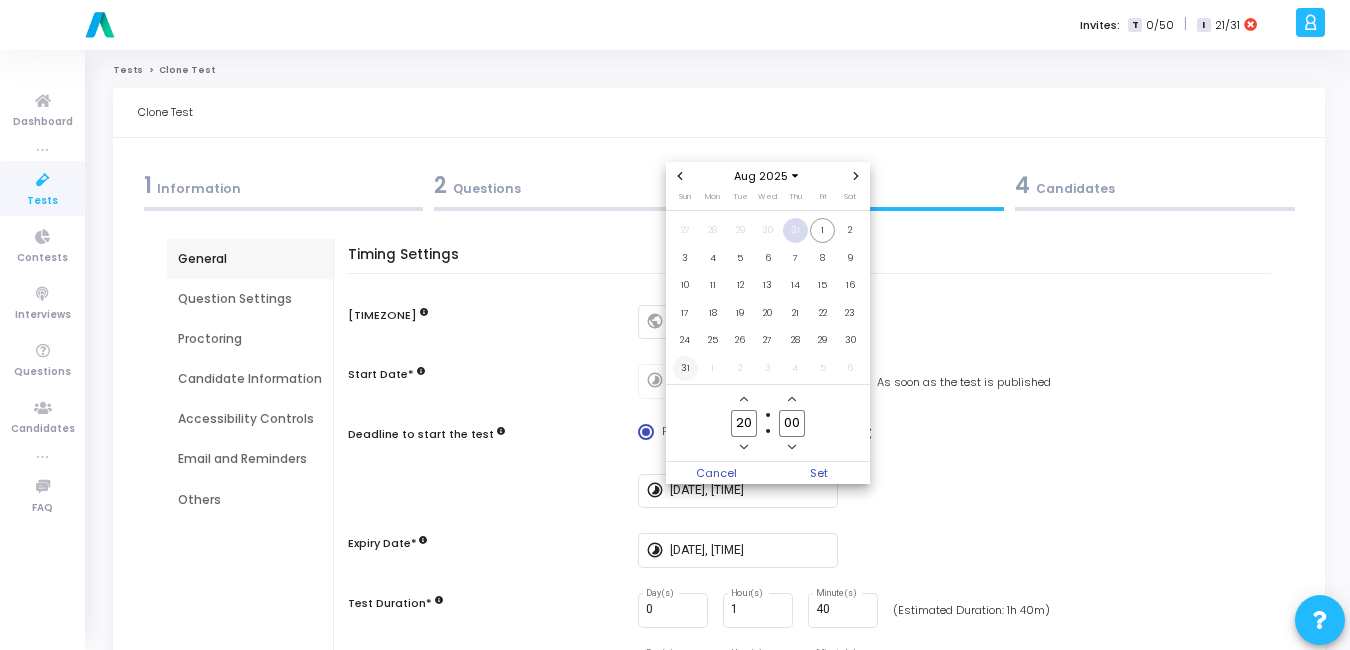 click on "31" at bounding box center [685, 368] 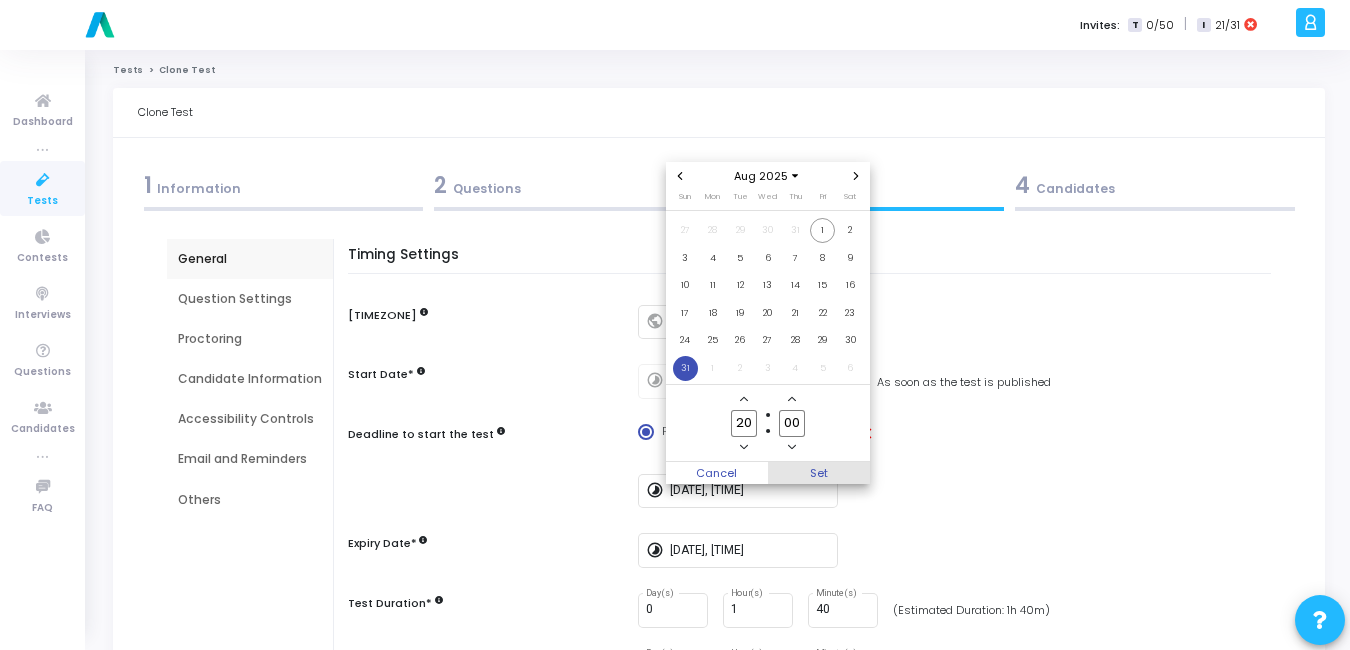 click on "Set" at bounding box center [819, 473] 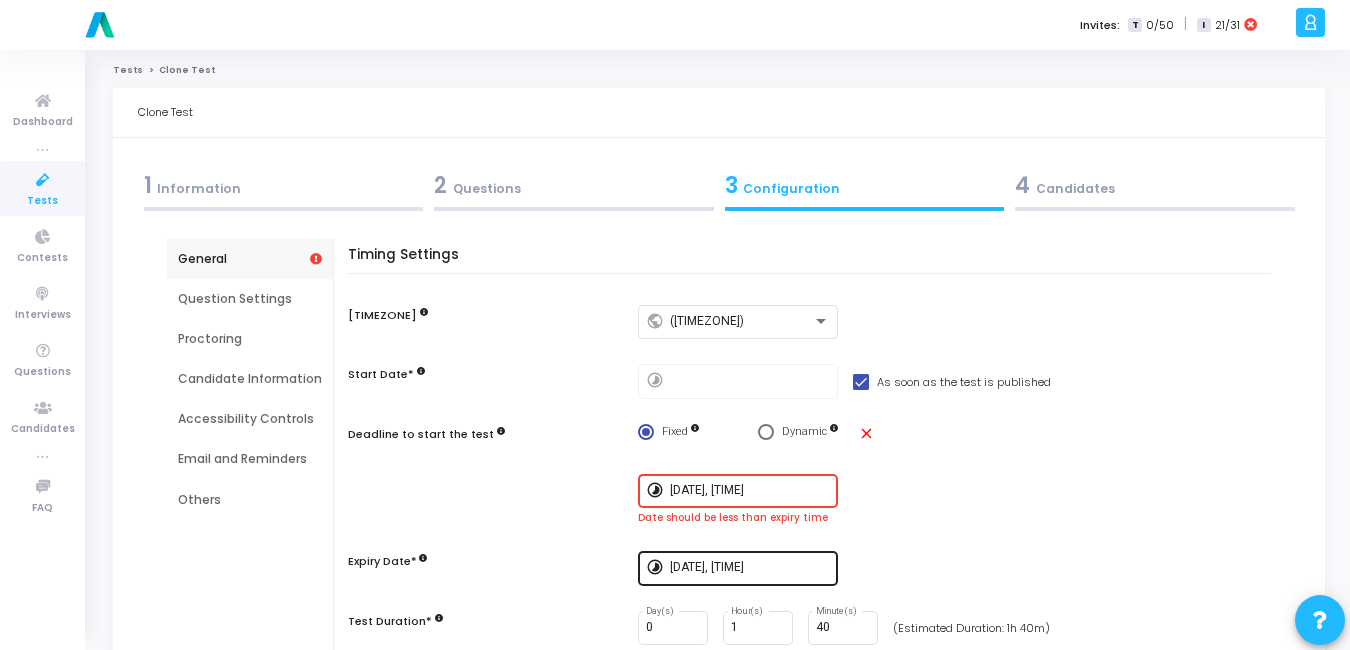 click on "[DATE], [TIME]" at bounding box center (750, 568) 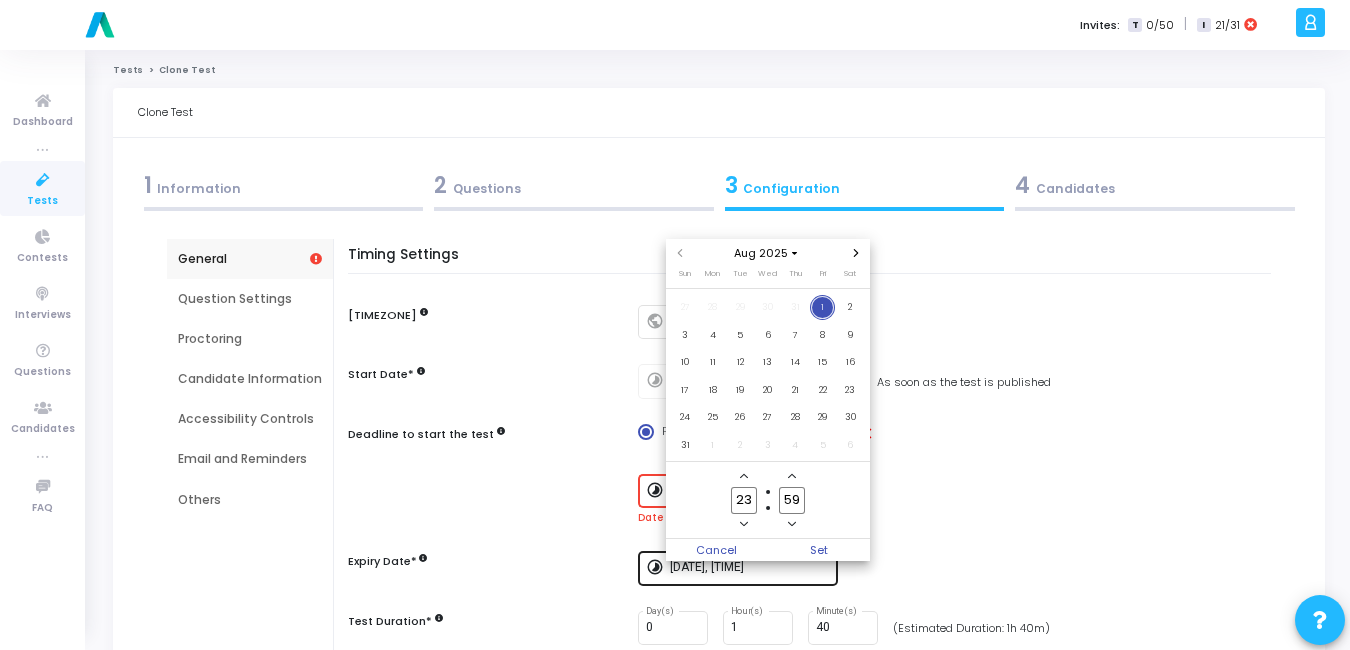 scroll, scrollTop: 0, scrollLeft: 0, axis: both 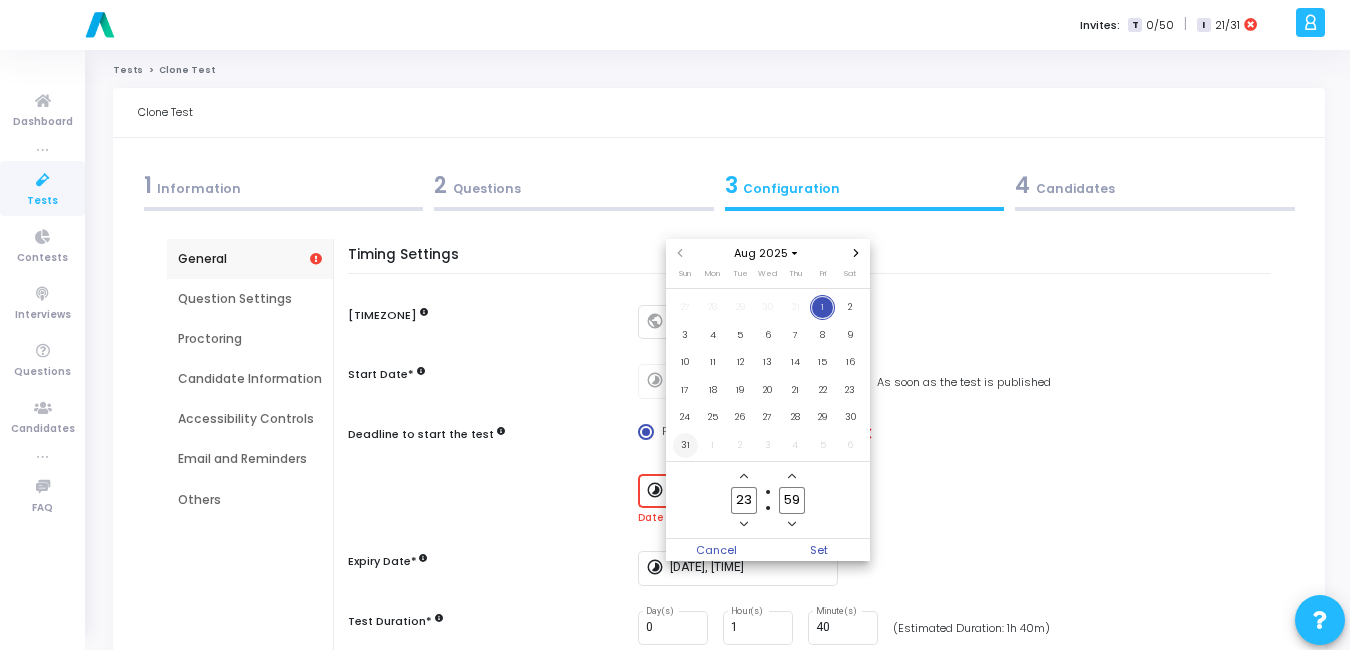 click on "31" at bounding box center (685, 445) 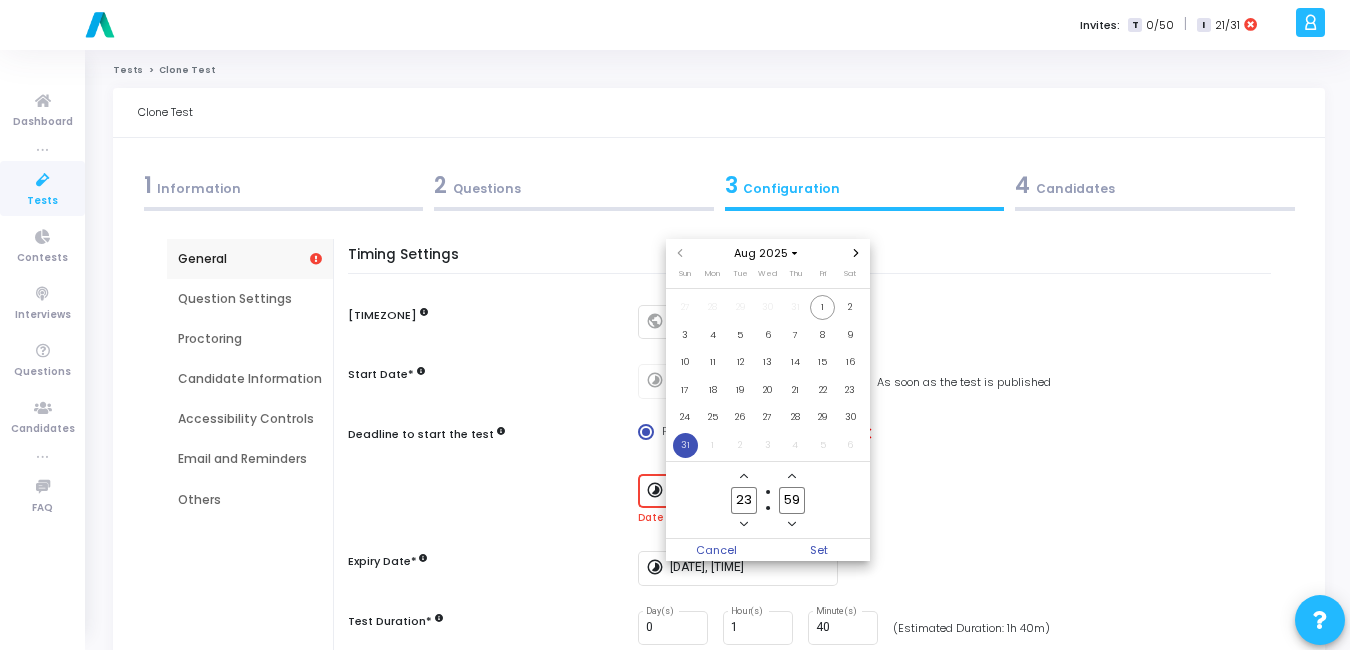 click 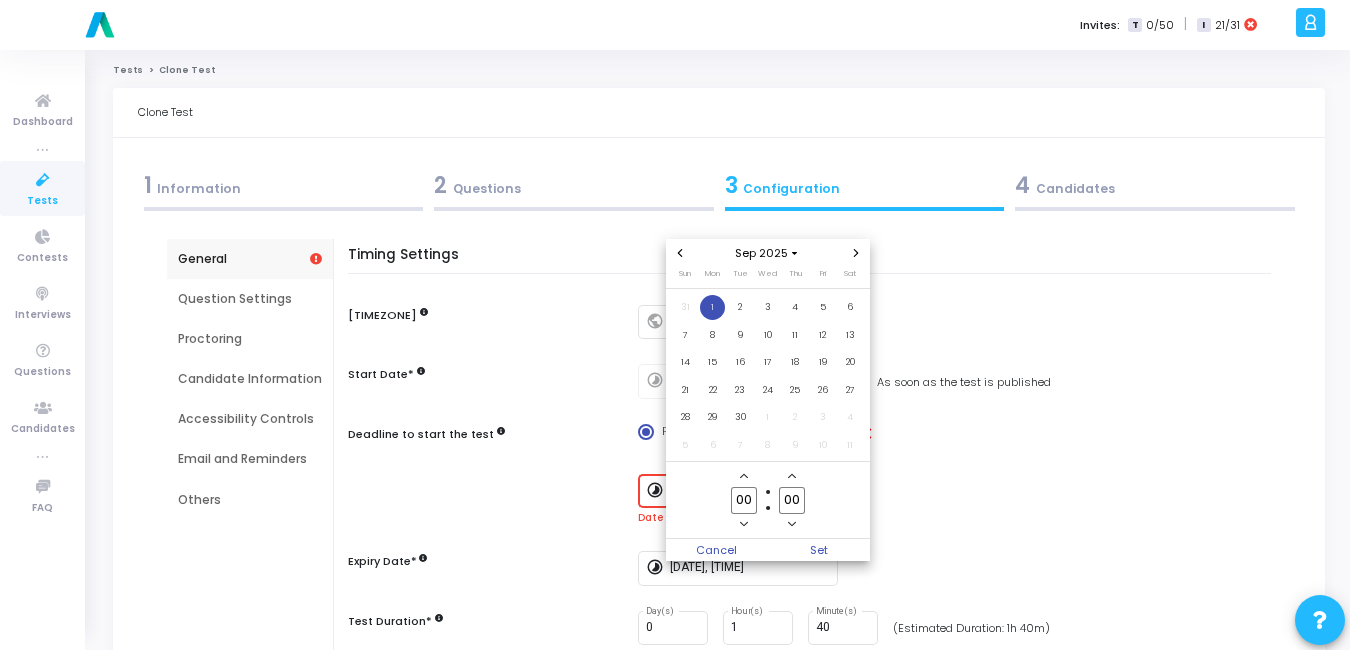 click 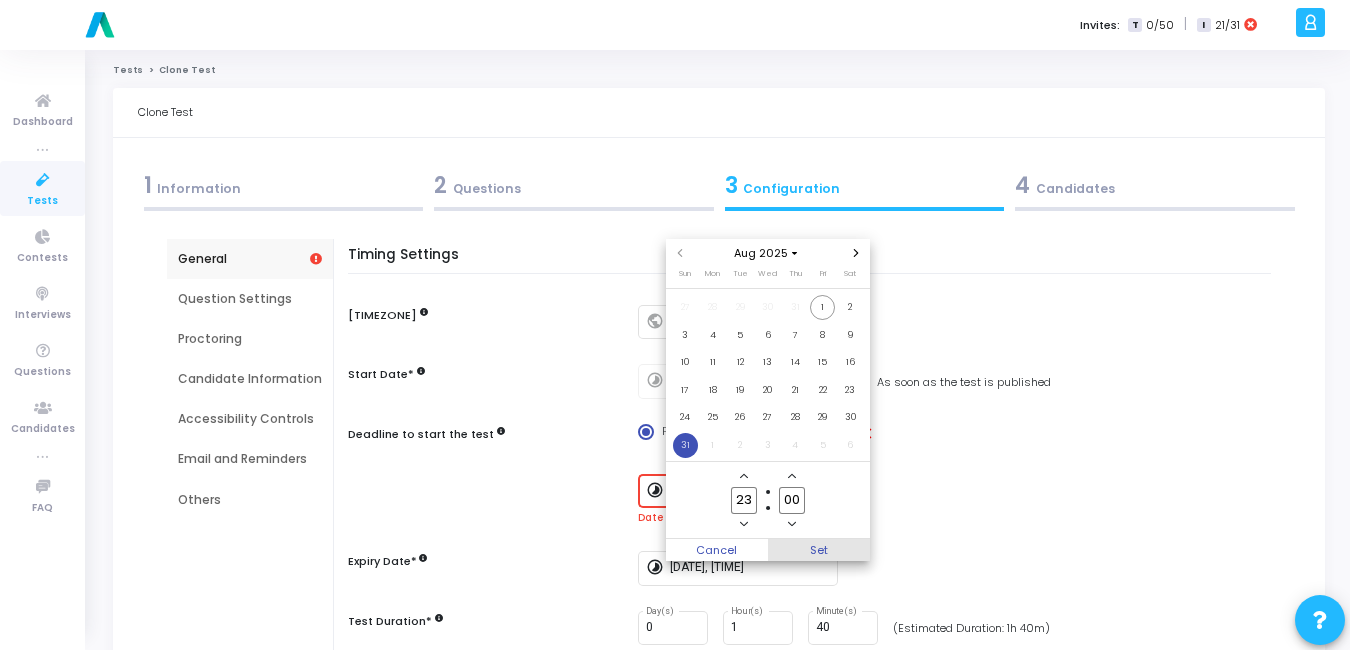 click on "Set" at bounding box center [819, 550] 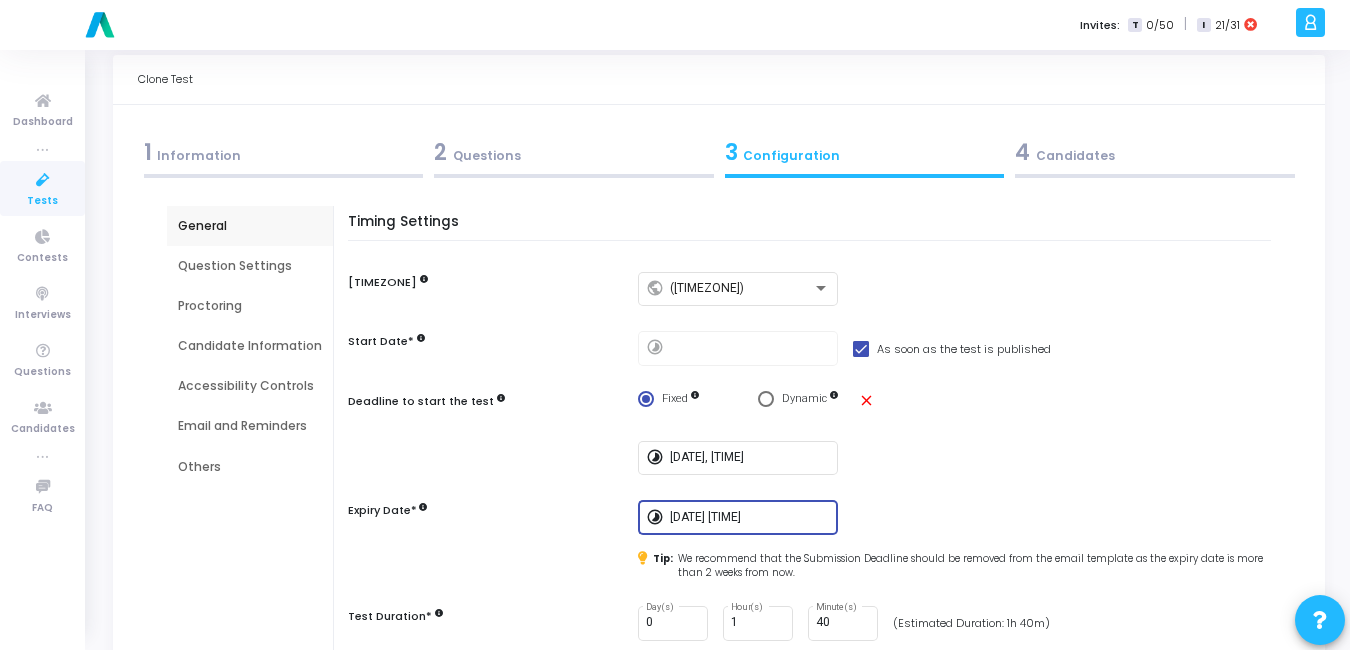 scroll, scrollTop: 0, scrollLeft: 0, axis: both 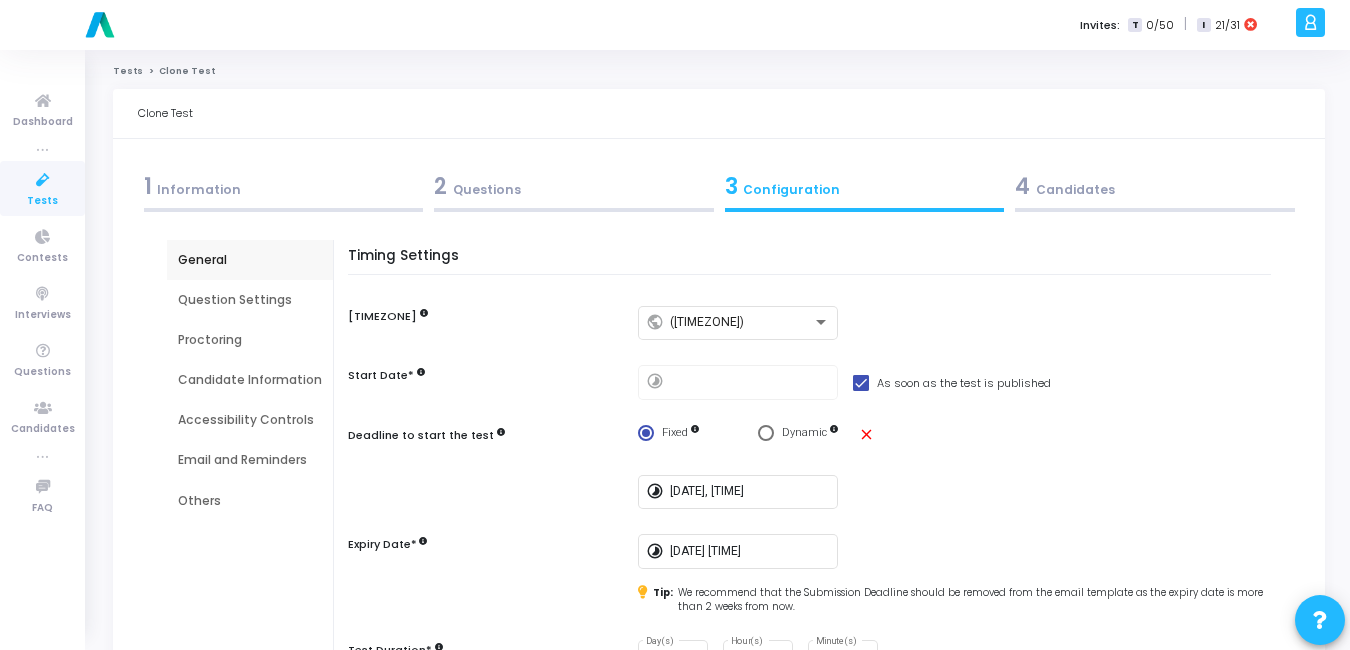 click on "[NUMBER] Candidates" at bounding box center (1155, 186) 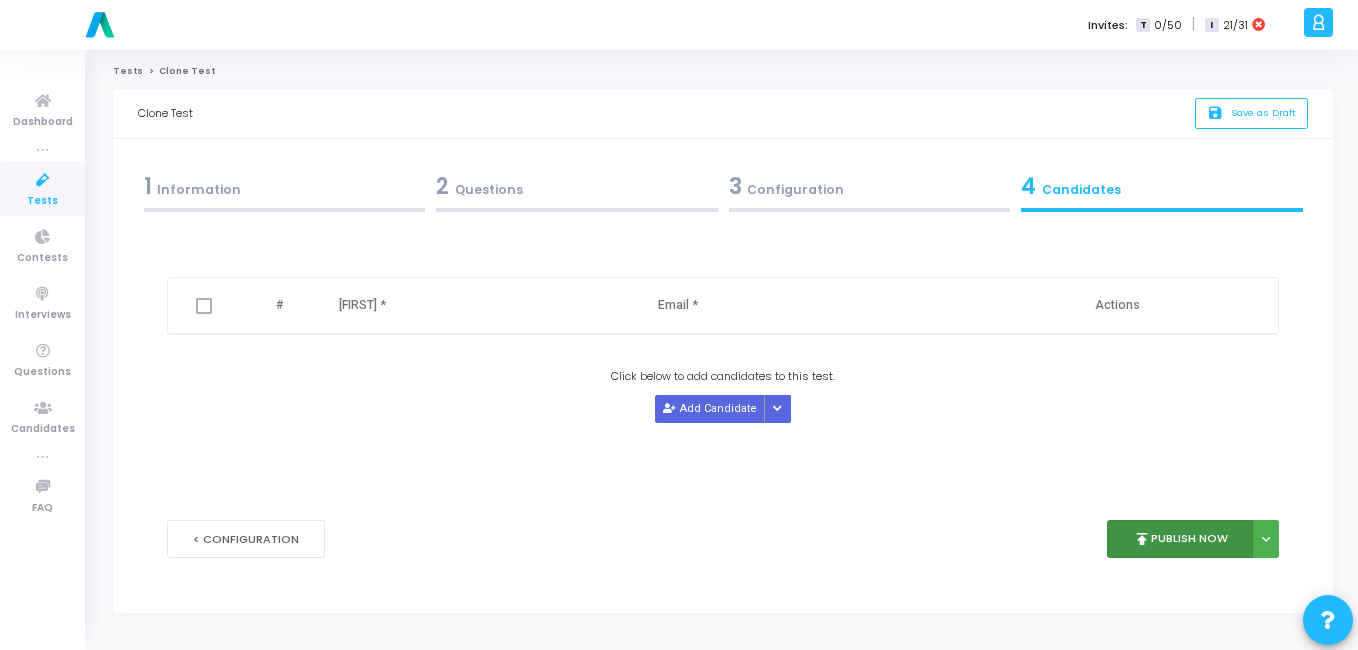 click on "publish" at bounding box center (1142, 539) 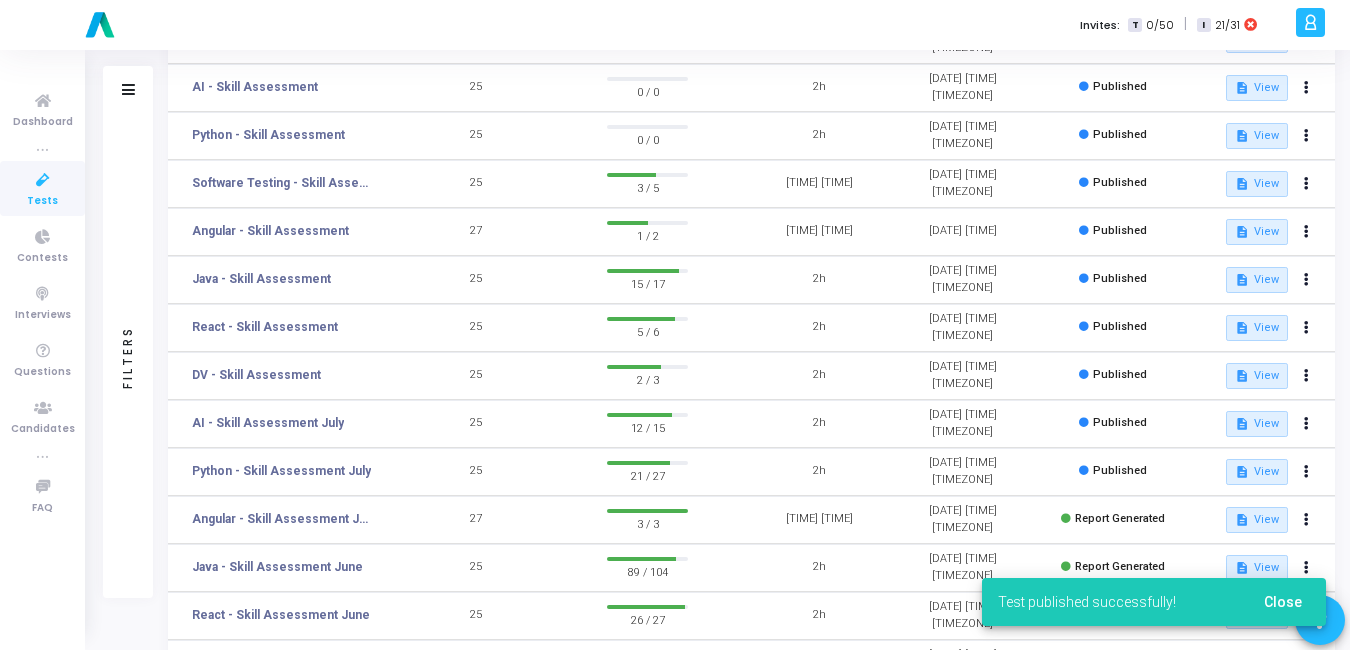 scroll, scrollTop: 222, scrollLeft: 0, axis: vertical 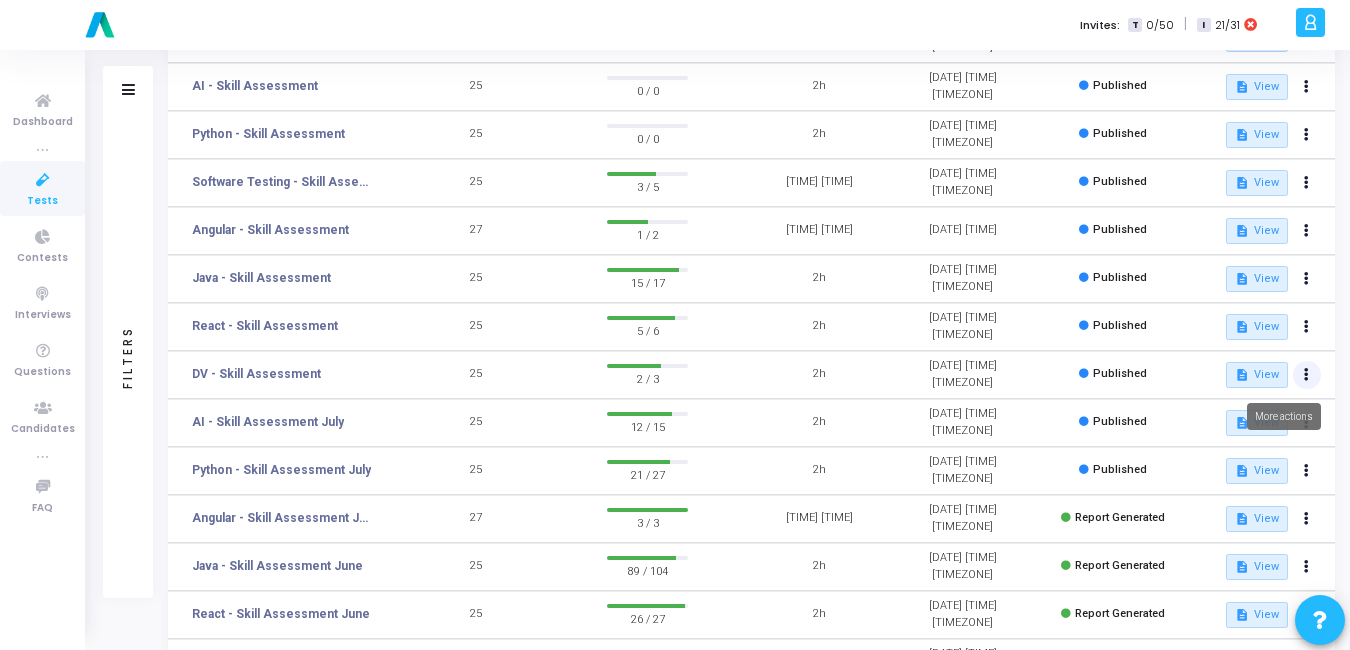 click 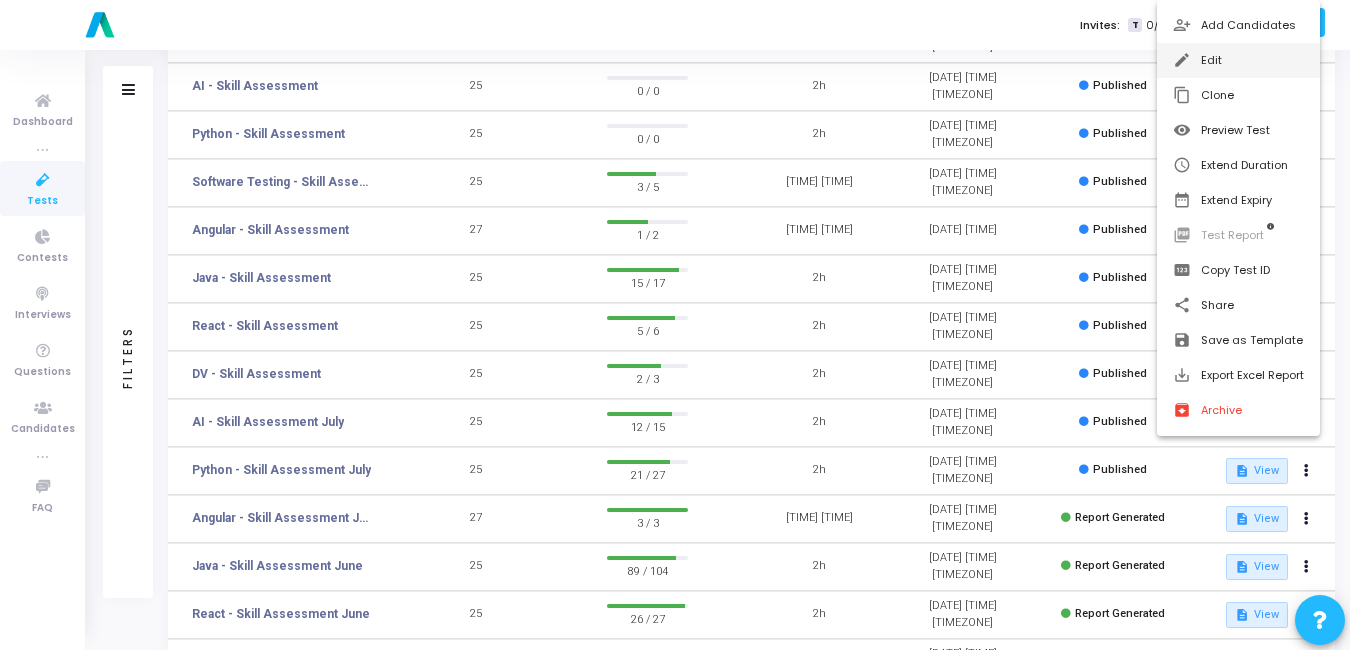 click on "edit  Edit" at bounding box center [1238, 60] 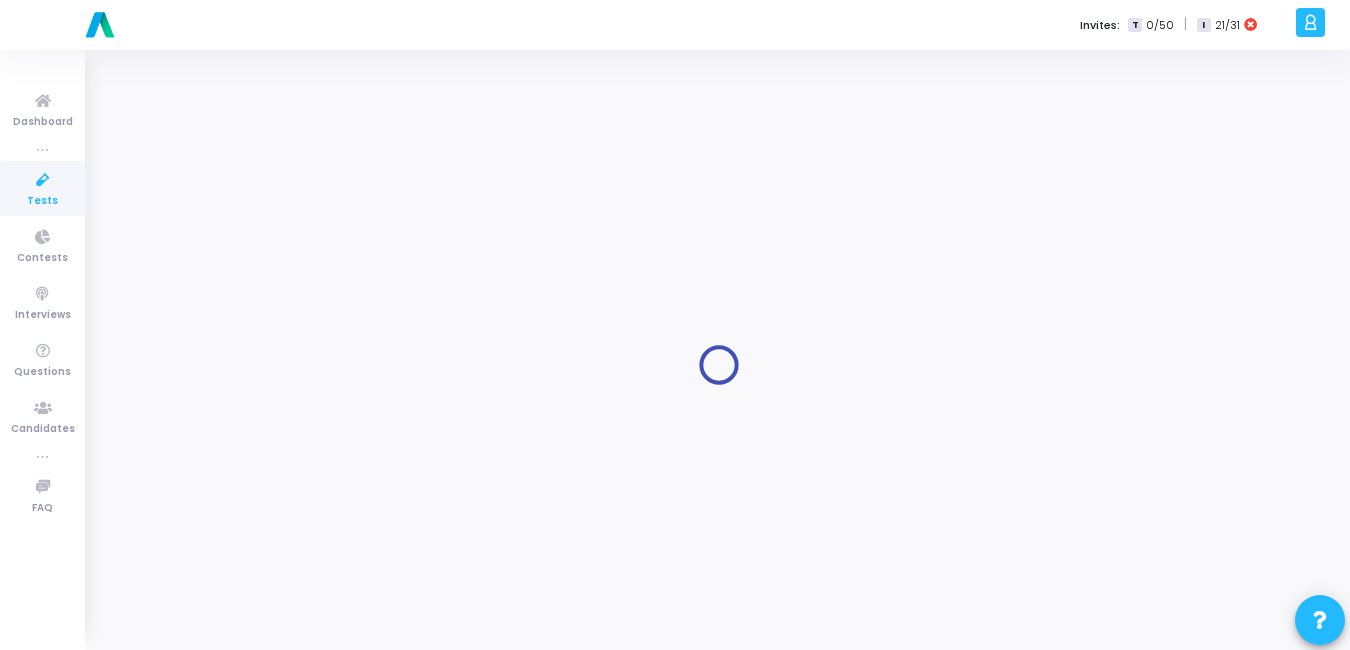 scroll, scrollTop: 0, scrollLeft: 0, axis: both 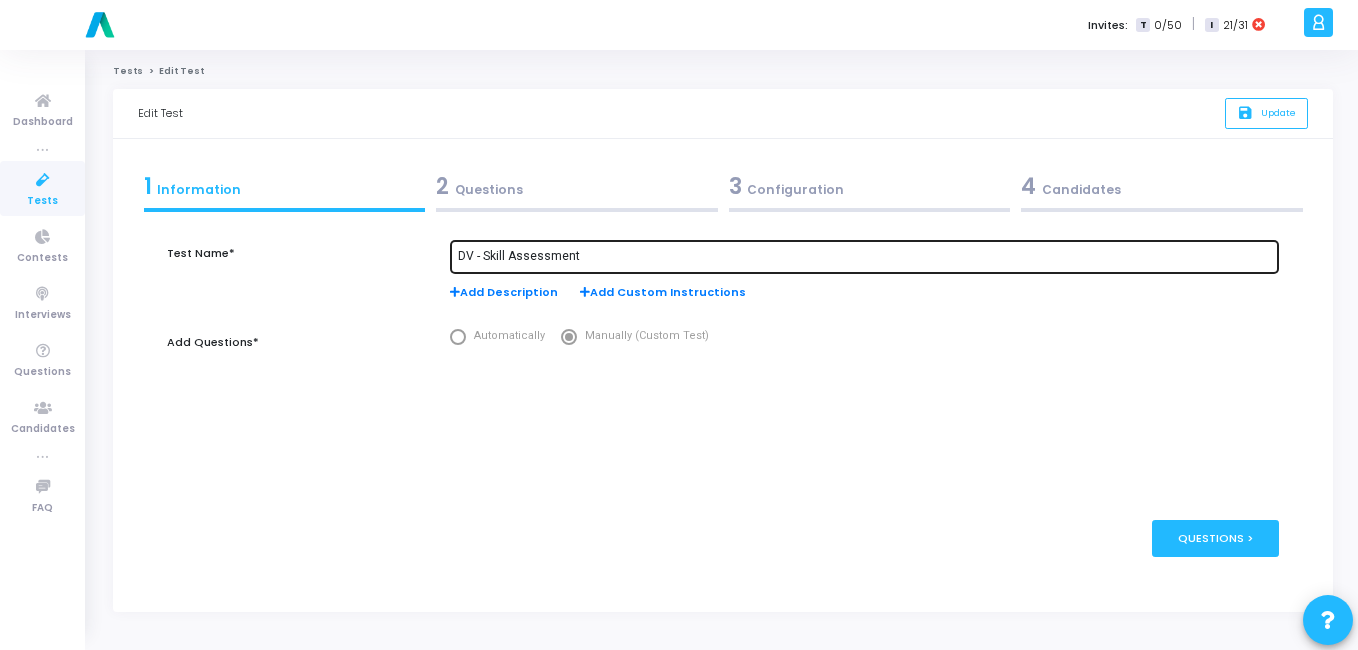 click on "DV - Skill Assessment" at bounding box center (864, 255) 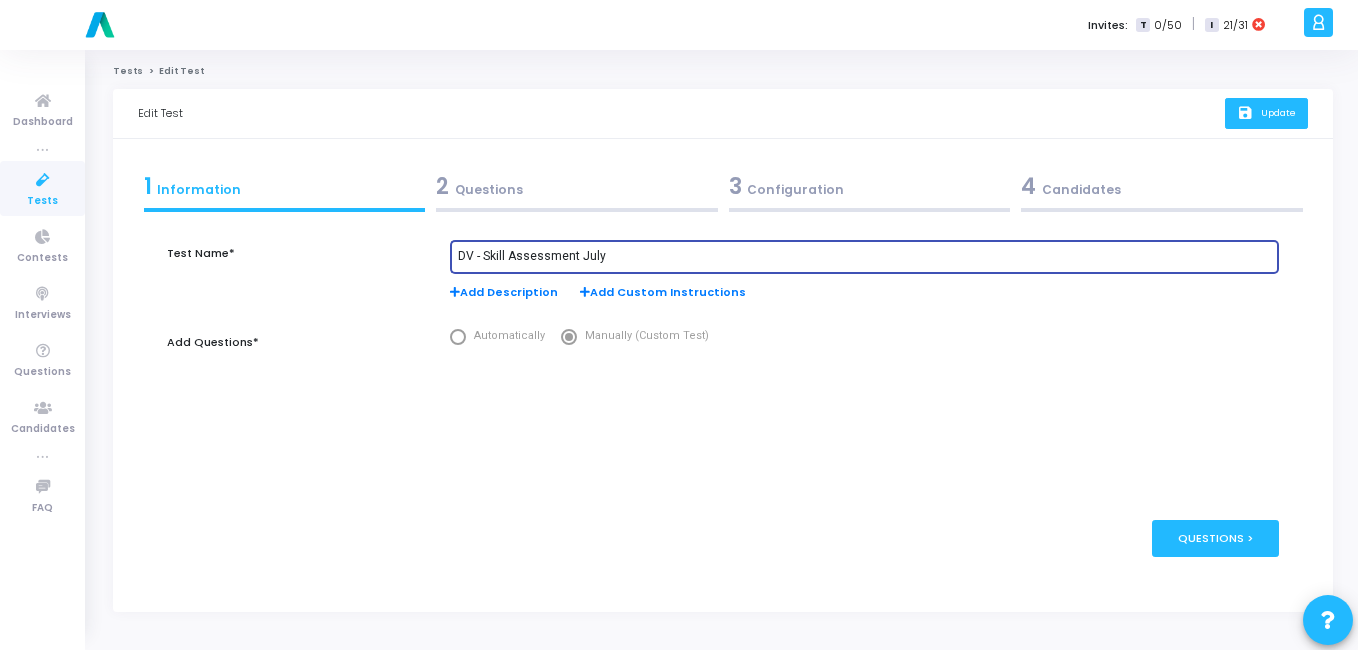 type on "DV - Skill Assessment July" 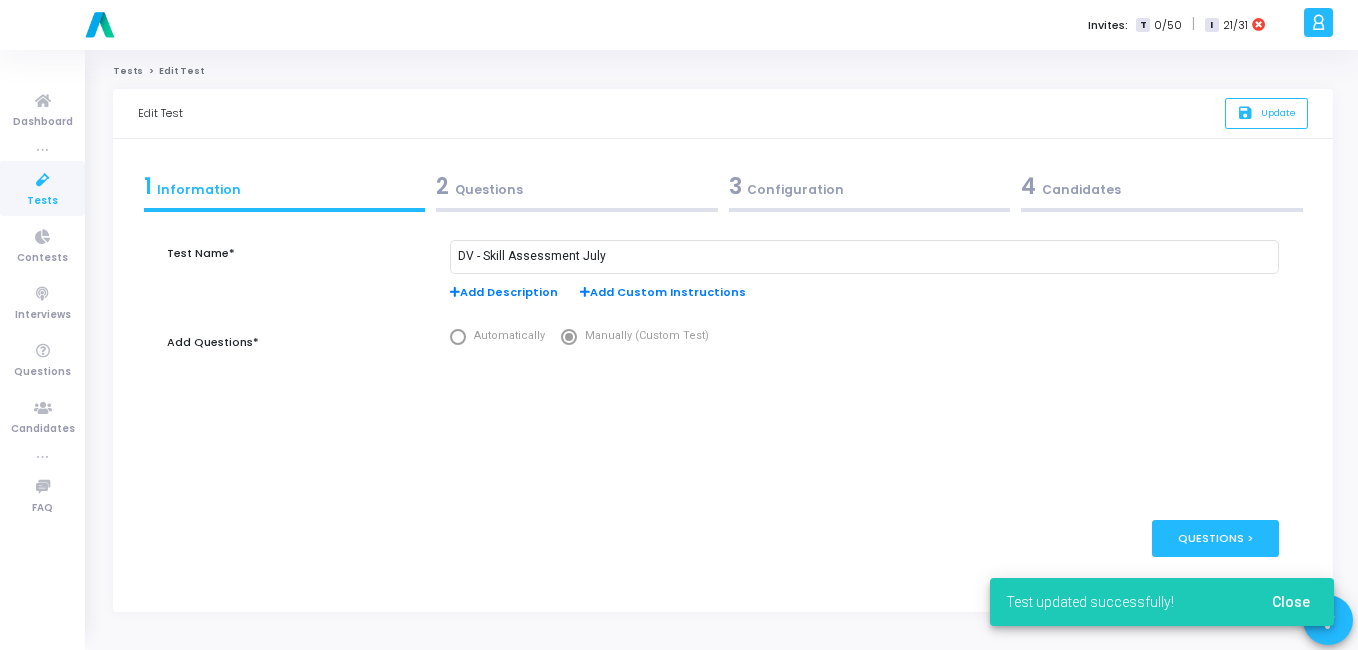 click on "Tests" at bounding box center [42, 188] 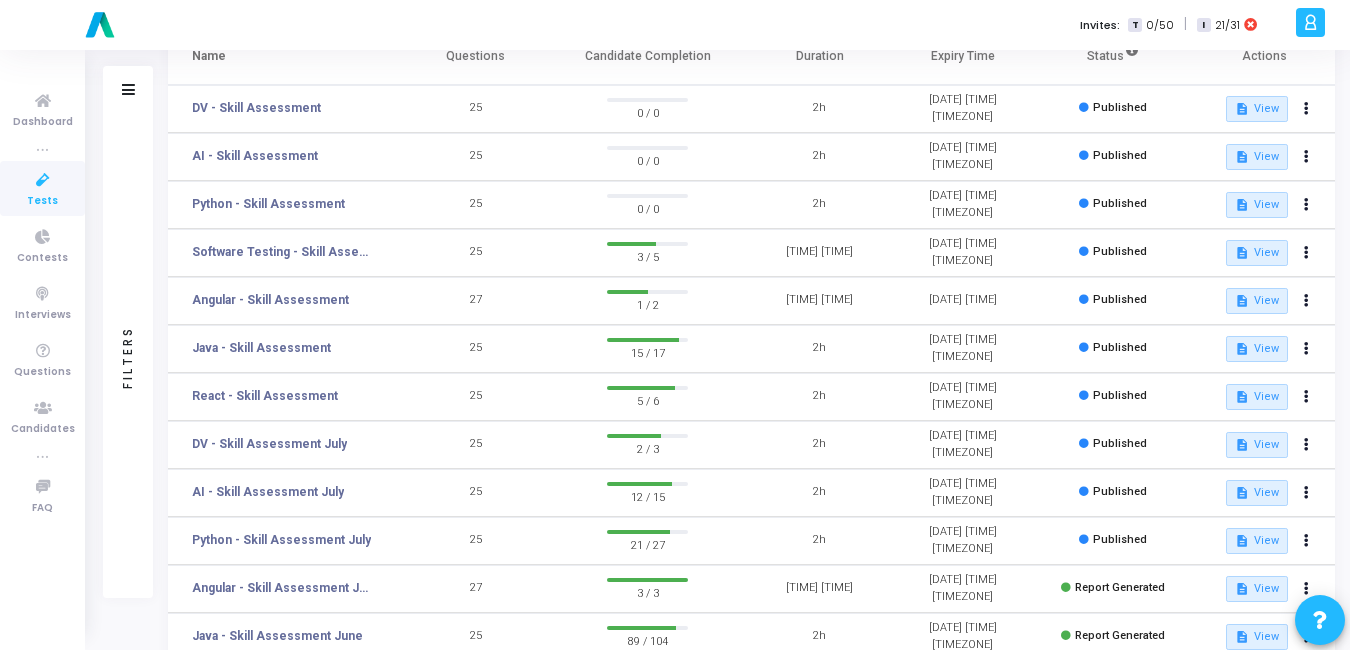 scroll, scrollTop: 154, scrollLeft: 0, axis: vertical 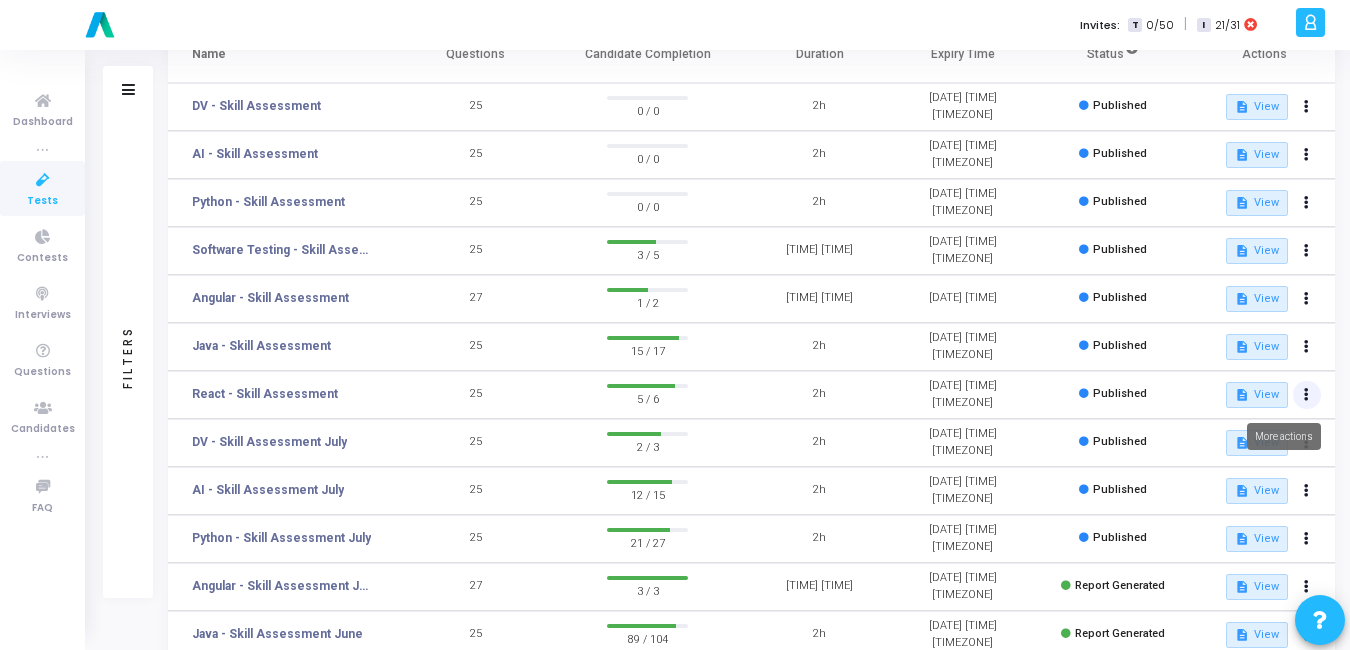 click 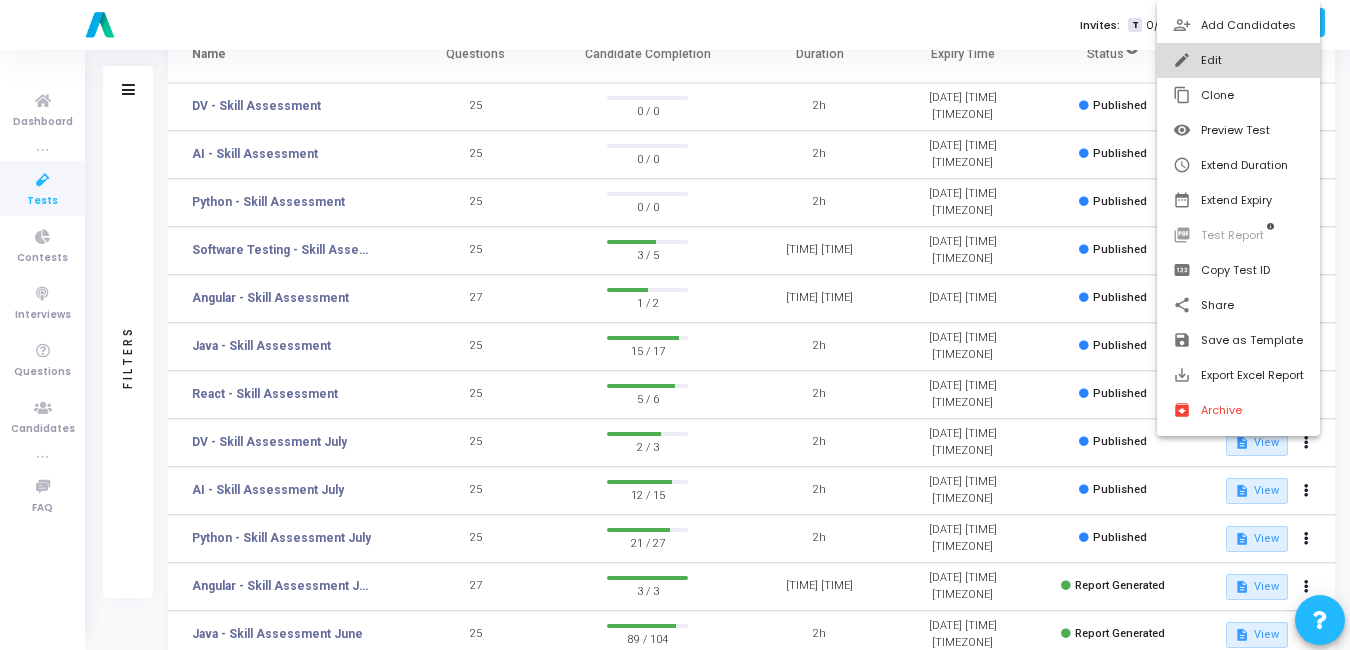click on "edit  Edit" at bounding box center [1238, 60] 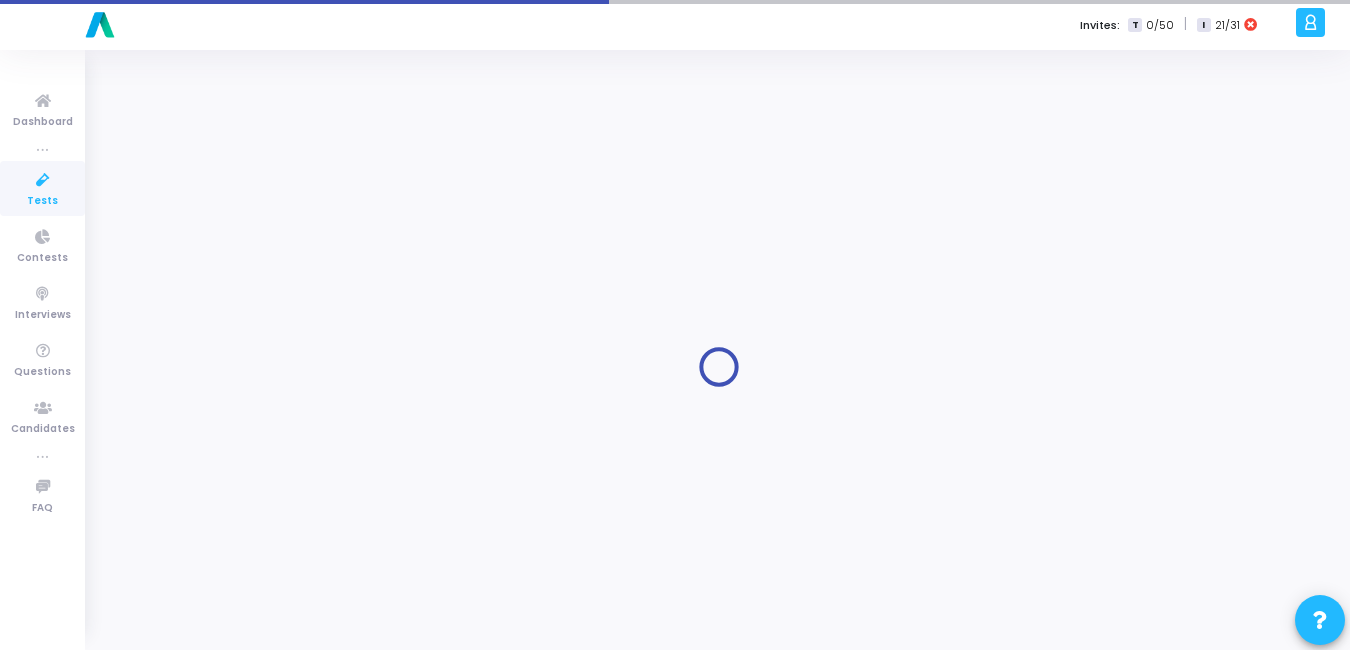type on "React - Skill Assessment" 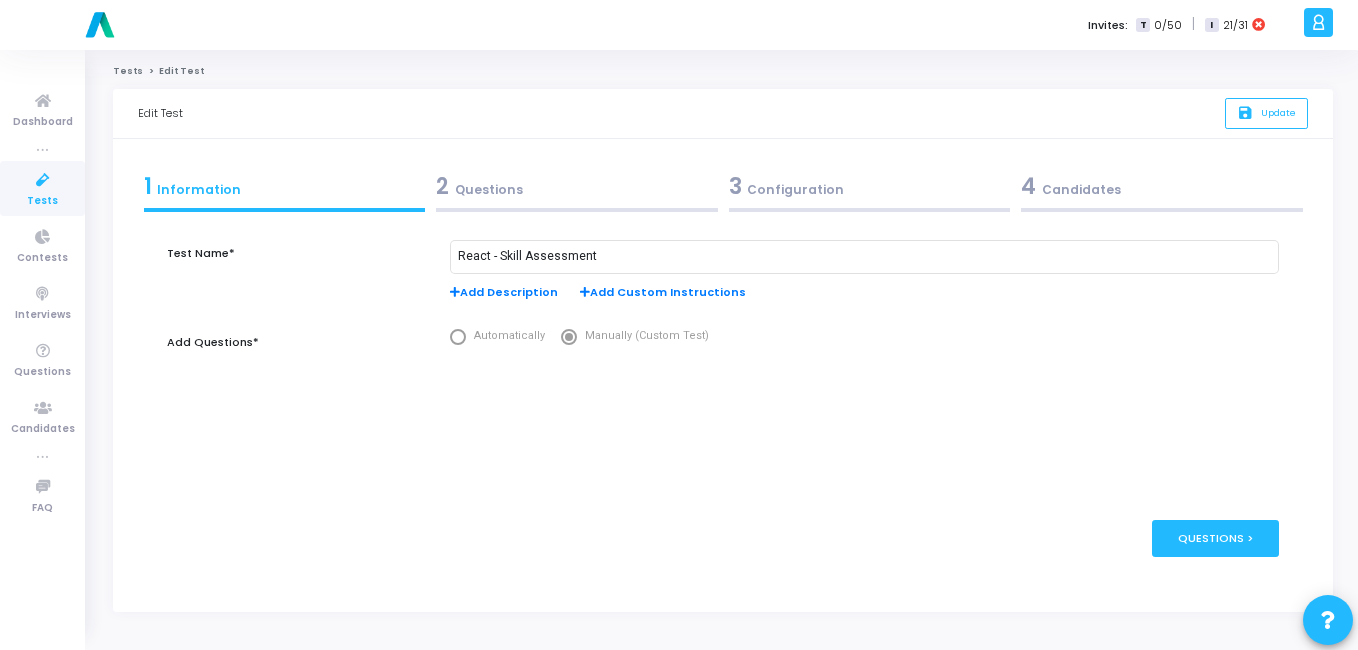 click on "3 Configuration" at bounding box center [870, 186] 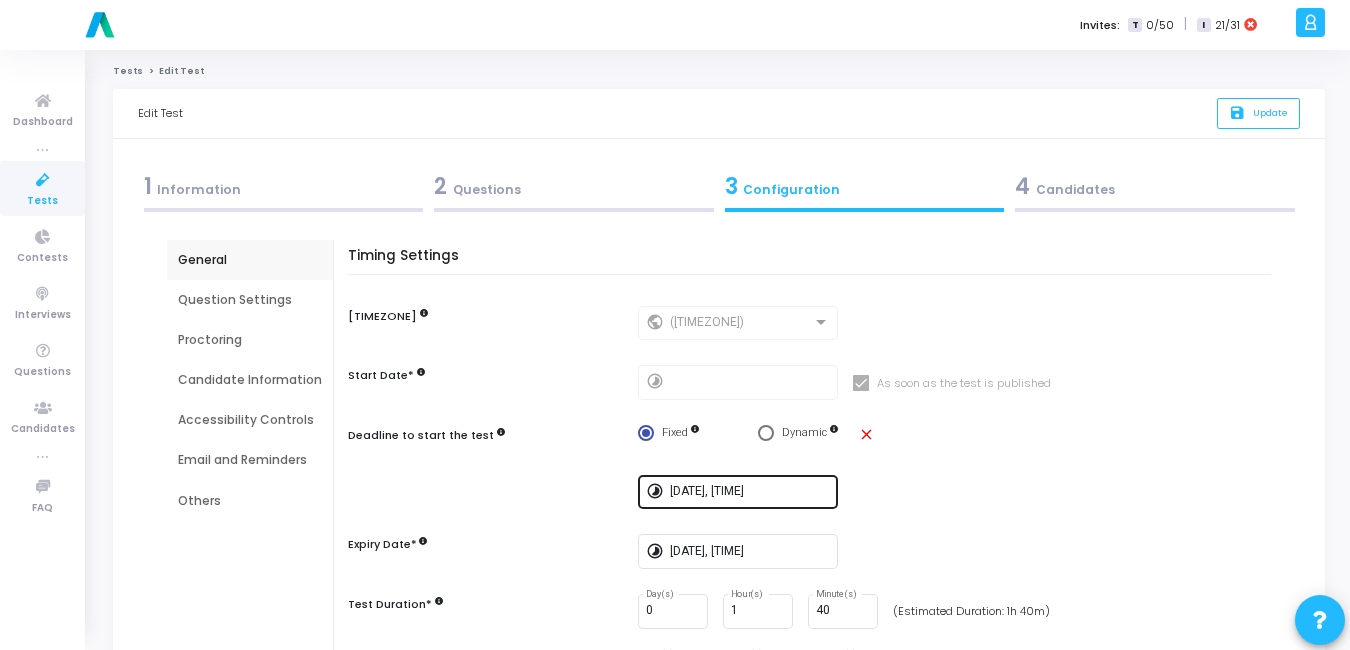 click on "[DATE], [TIME]" at bounding box center (750, 490) 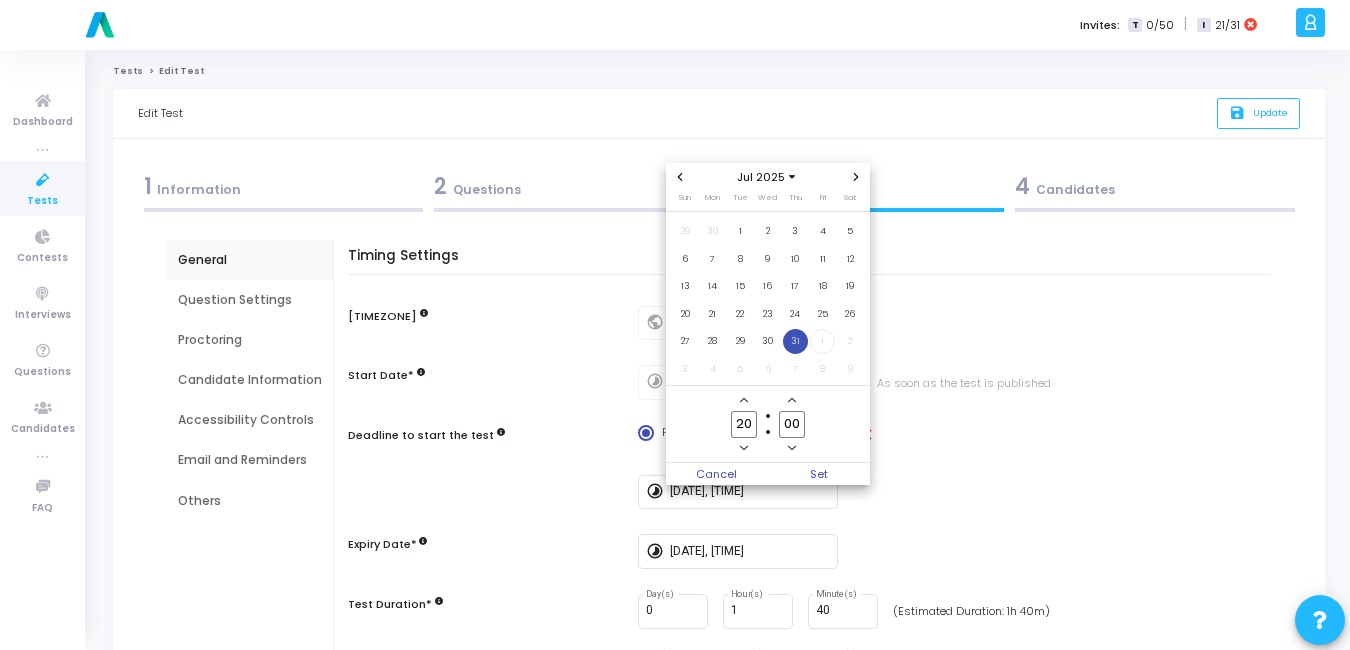 click 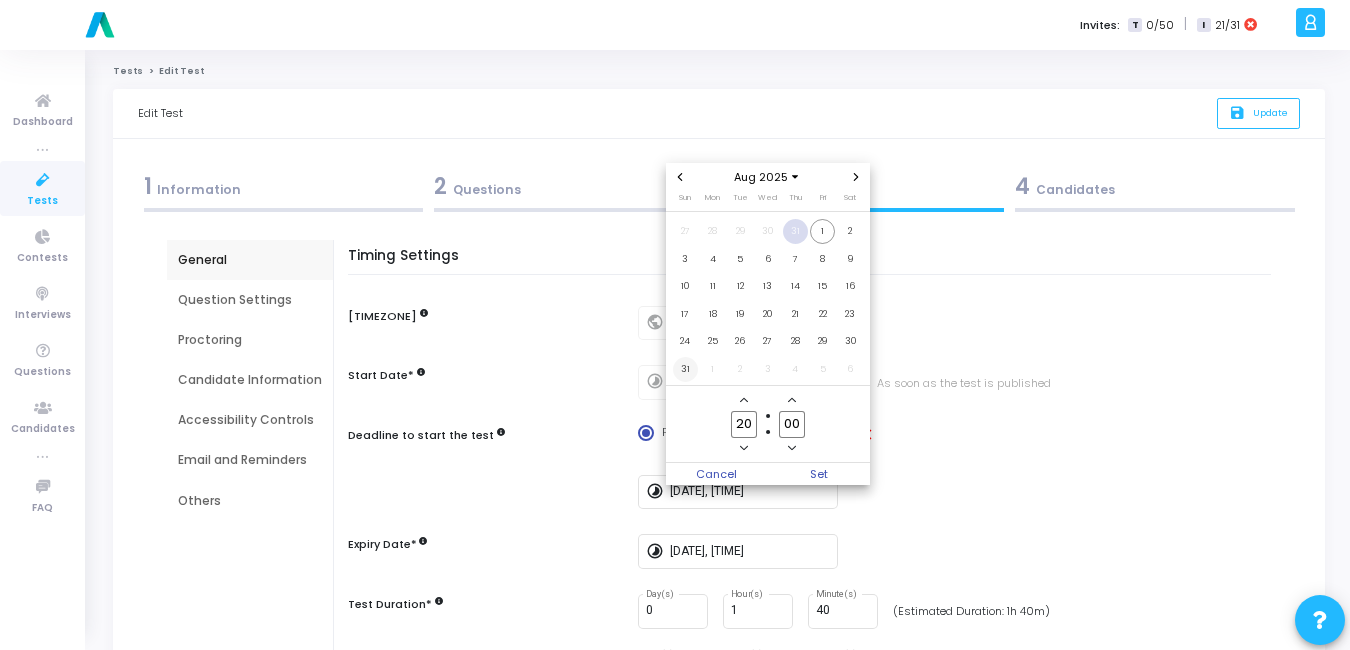 click on "31" at bounding box center (685, 369) 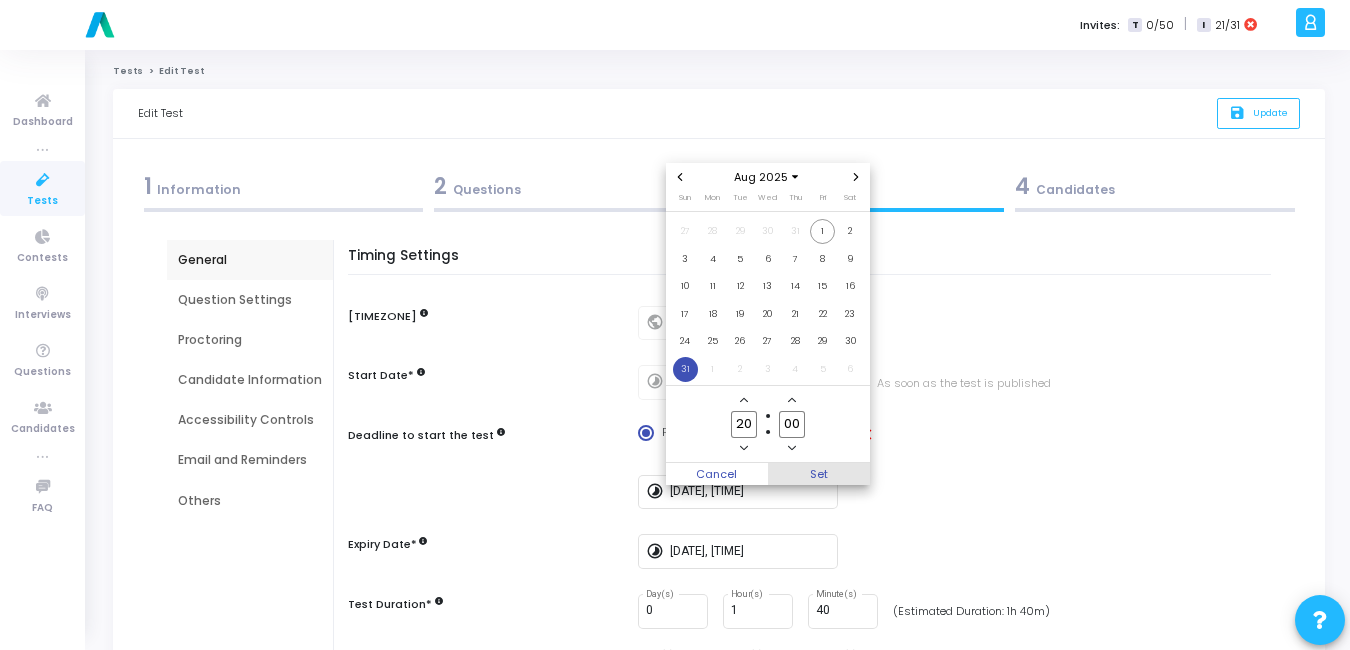 click on "Set" at bounding box center (819, 474) 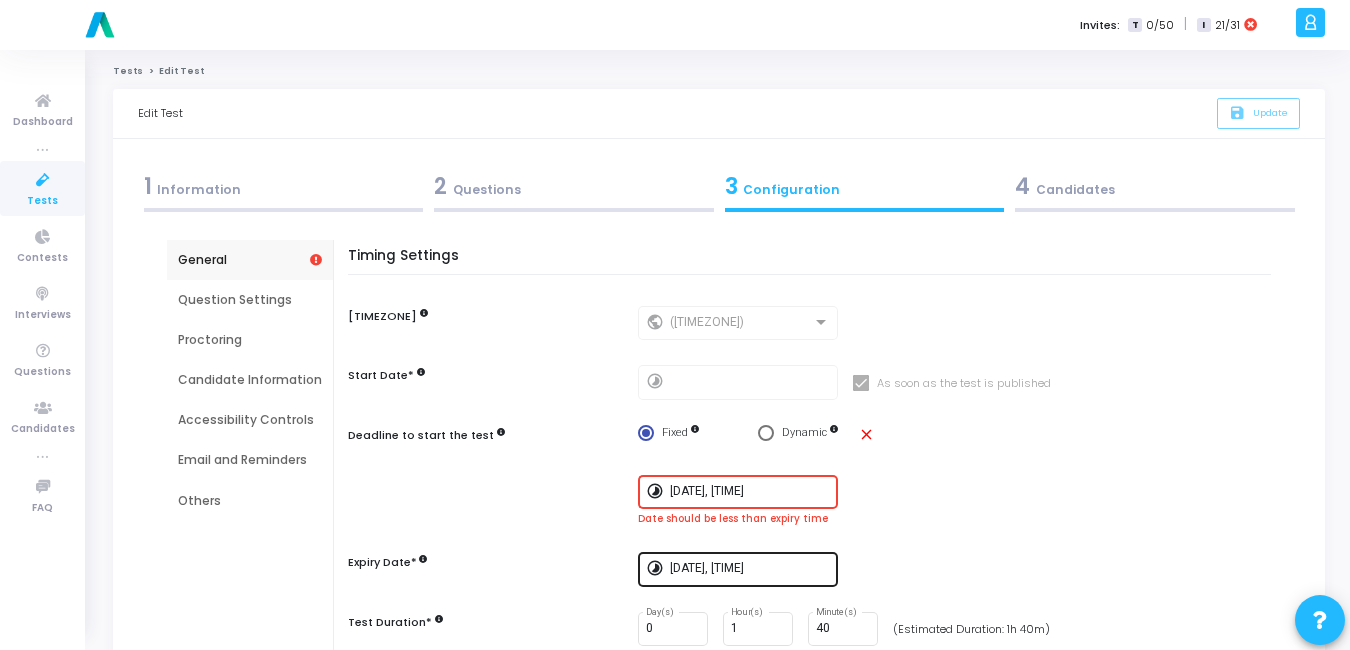 click on "[DATE], [TIME]" at bounding box center (750, 567) 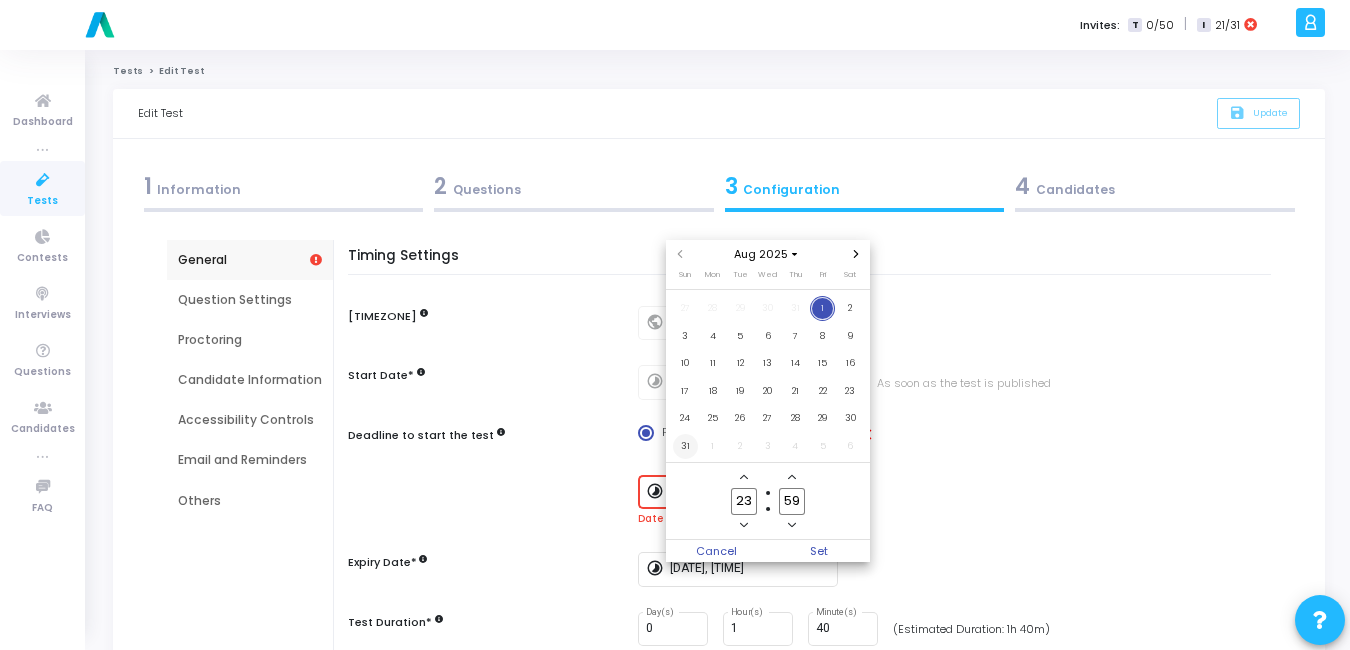 click on "31" at bounding box center (685, 446) 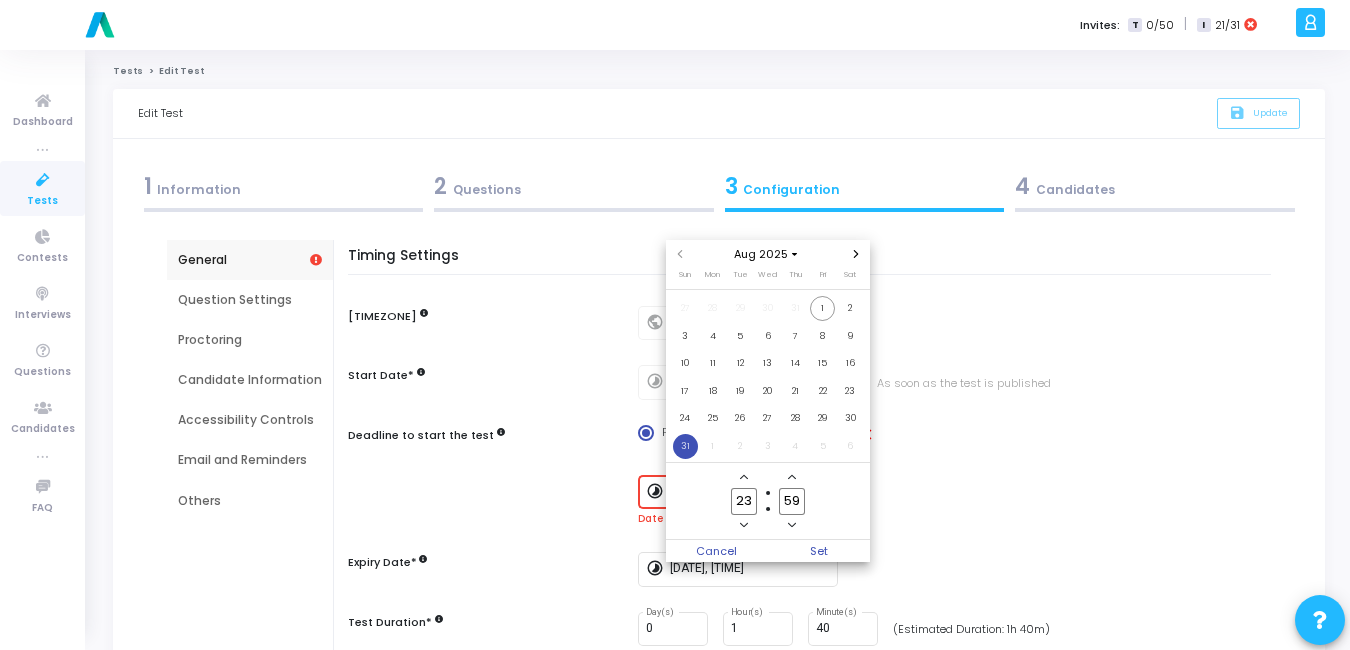 click 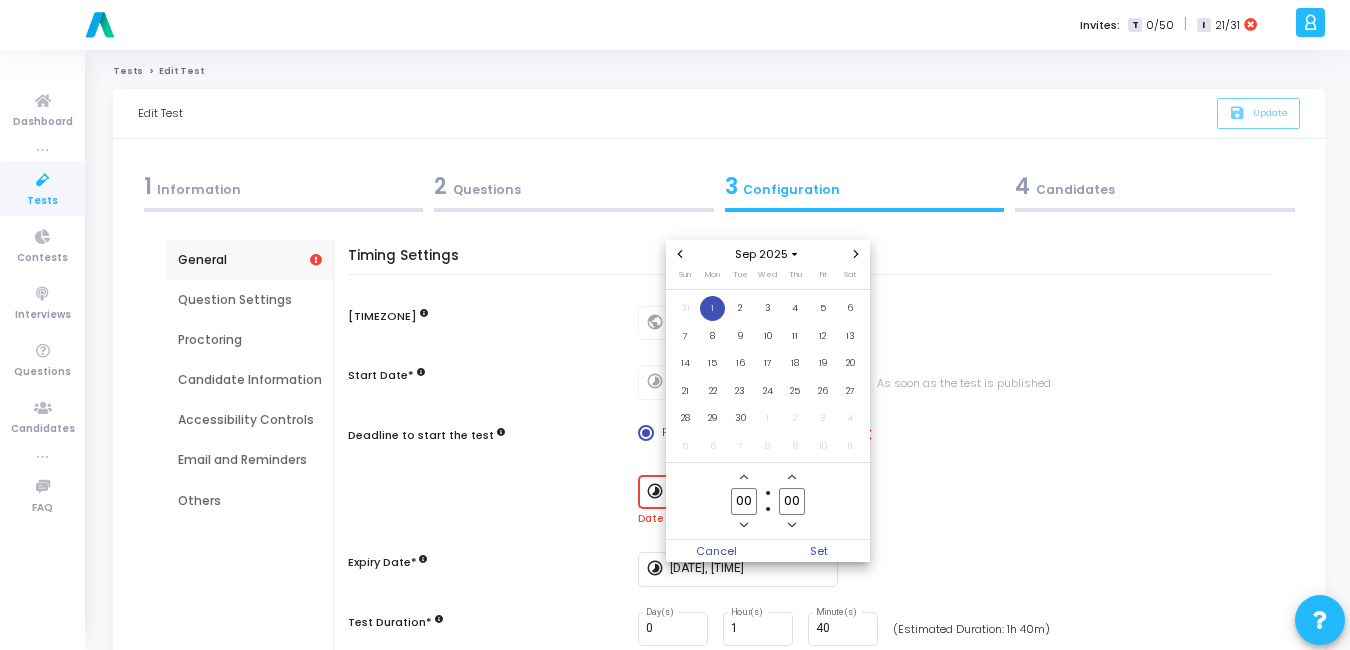 click 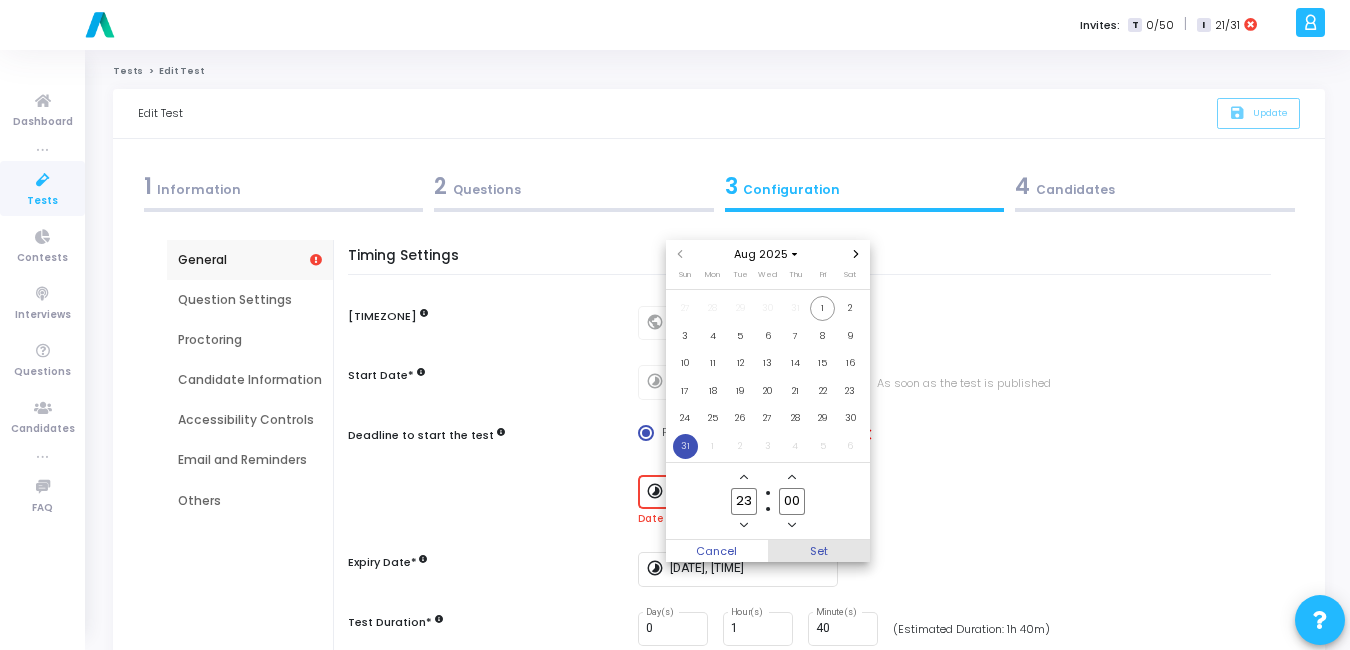 click on "Set" at bounding box center (819, 551) 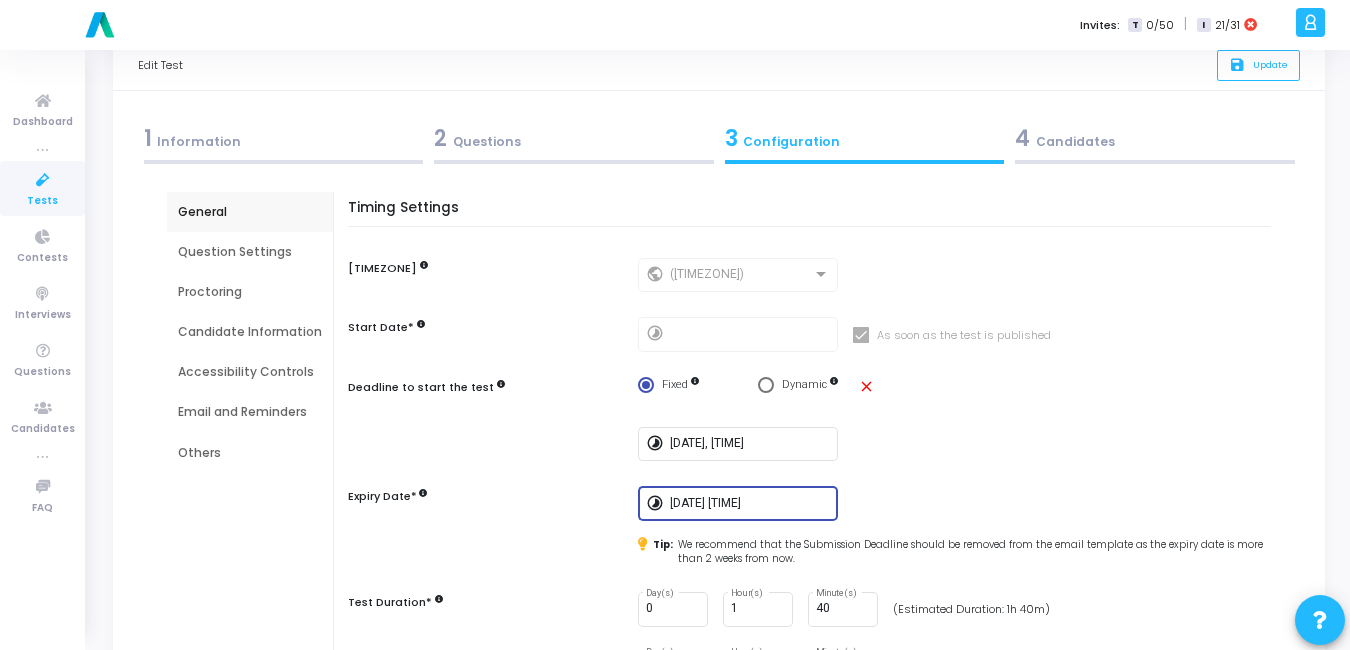 scroll, scrollTop: 0, scrollLeft: 0, axis: both 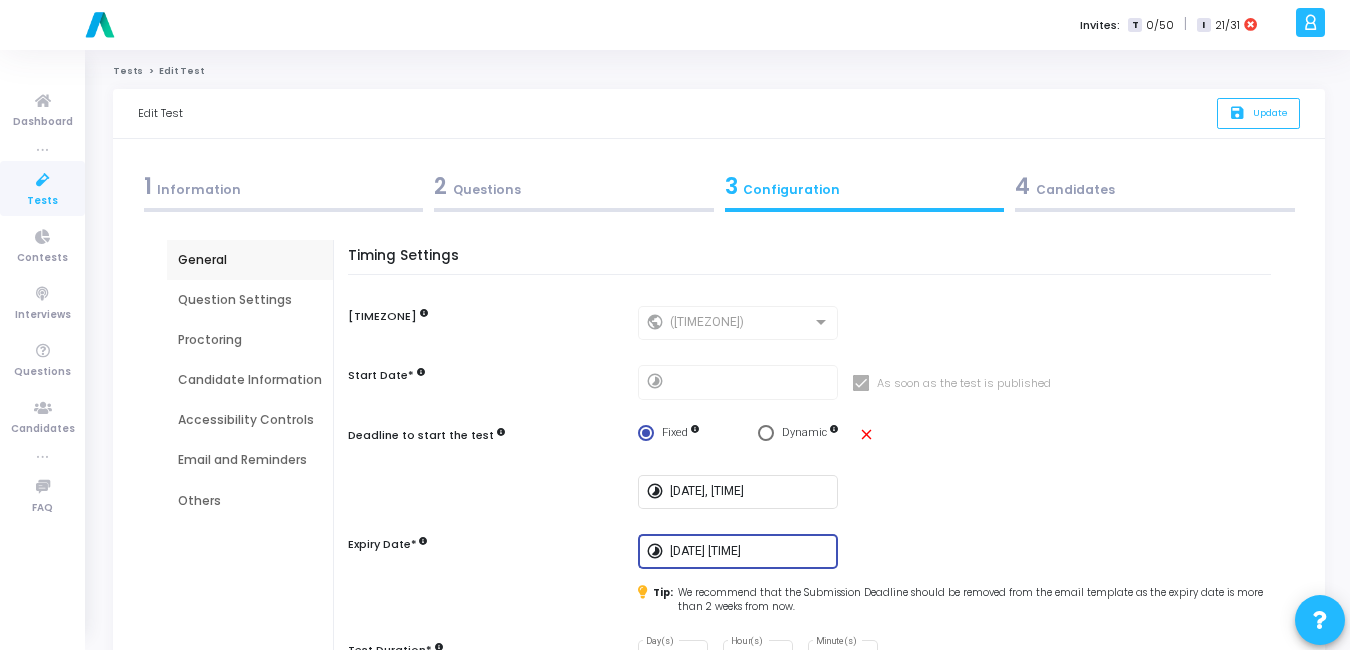 click on "[NUMBER] Candidates" at bounding box center [1155, 186] 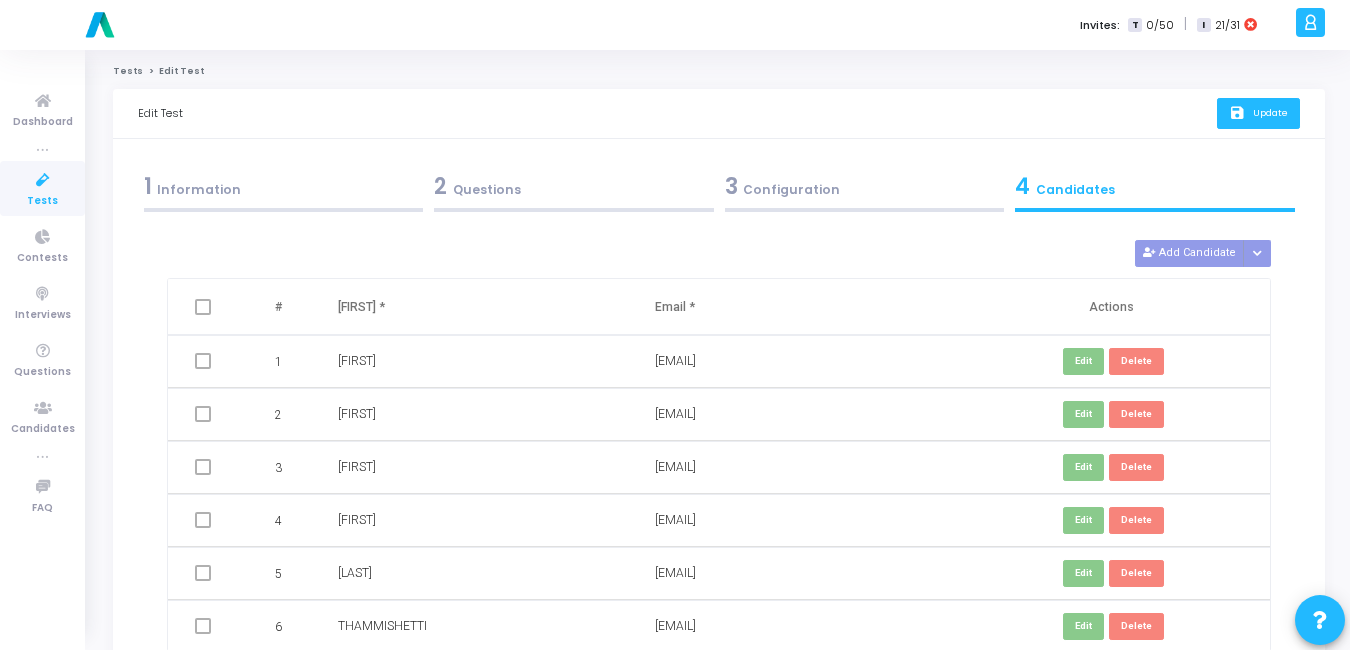 click on "Update" 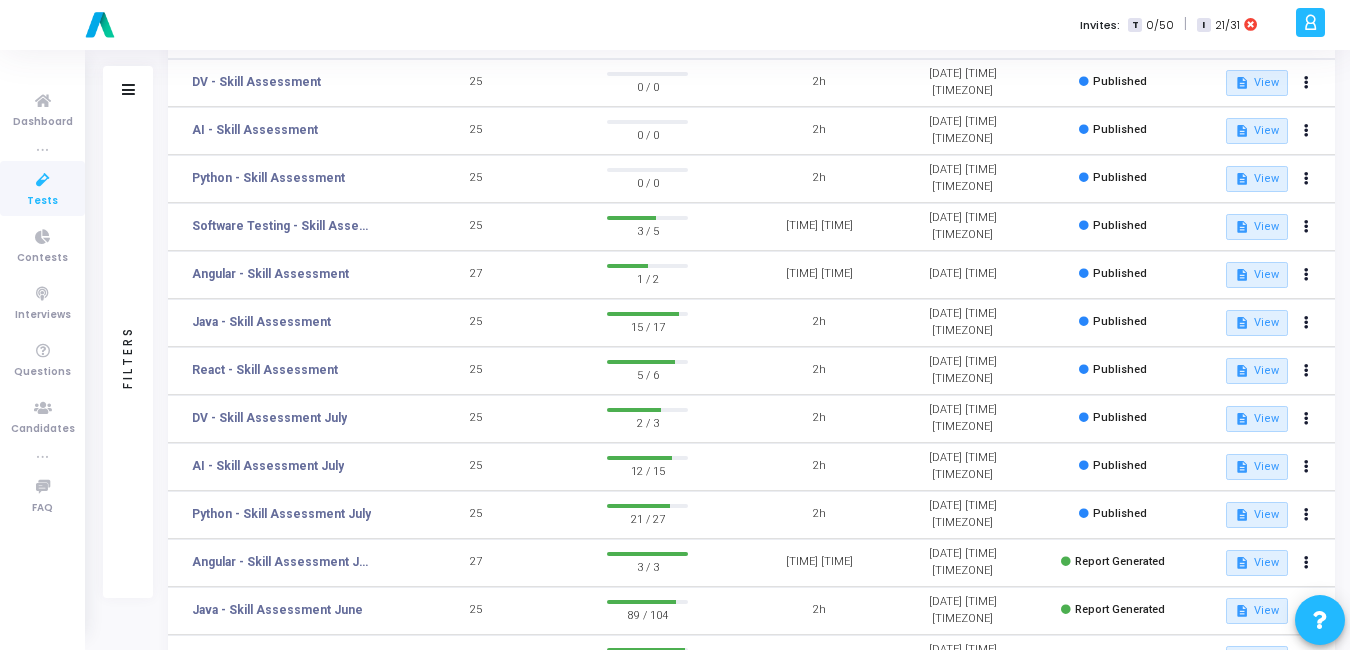 scroll, scrollTop: 179, scrollLeft: 0, axis: vertical 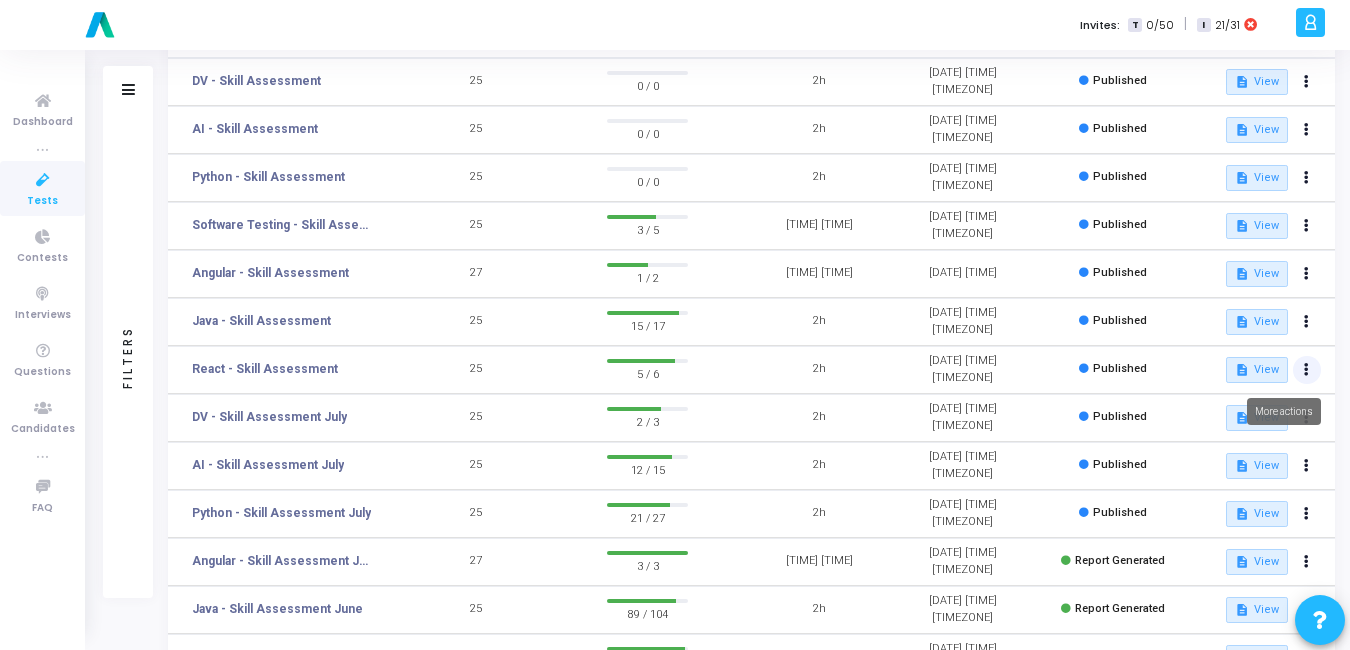click 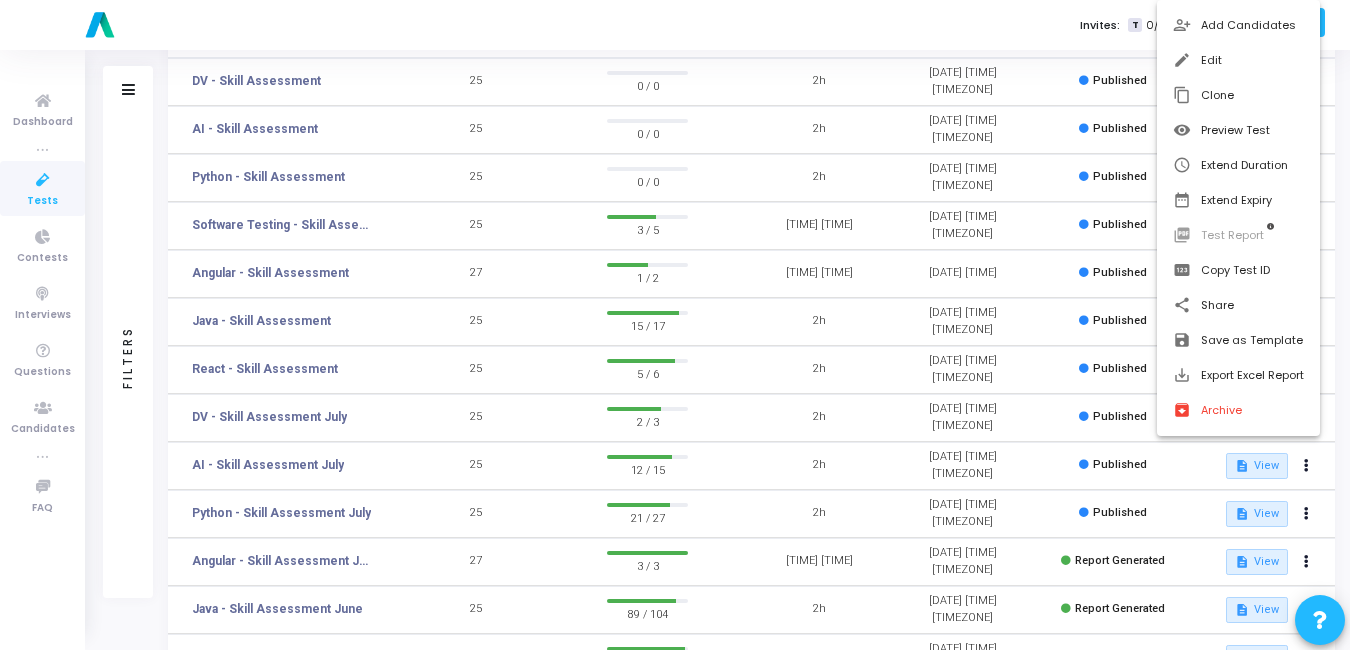 click on "edit  Edit" at bounding box center [1238, 60] 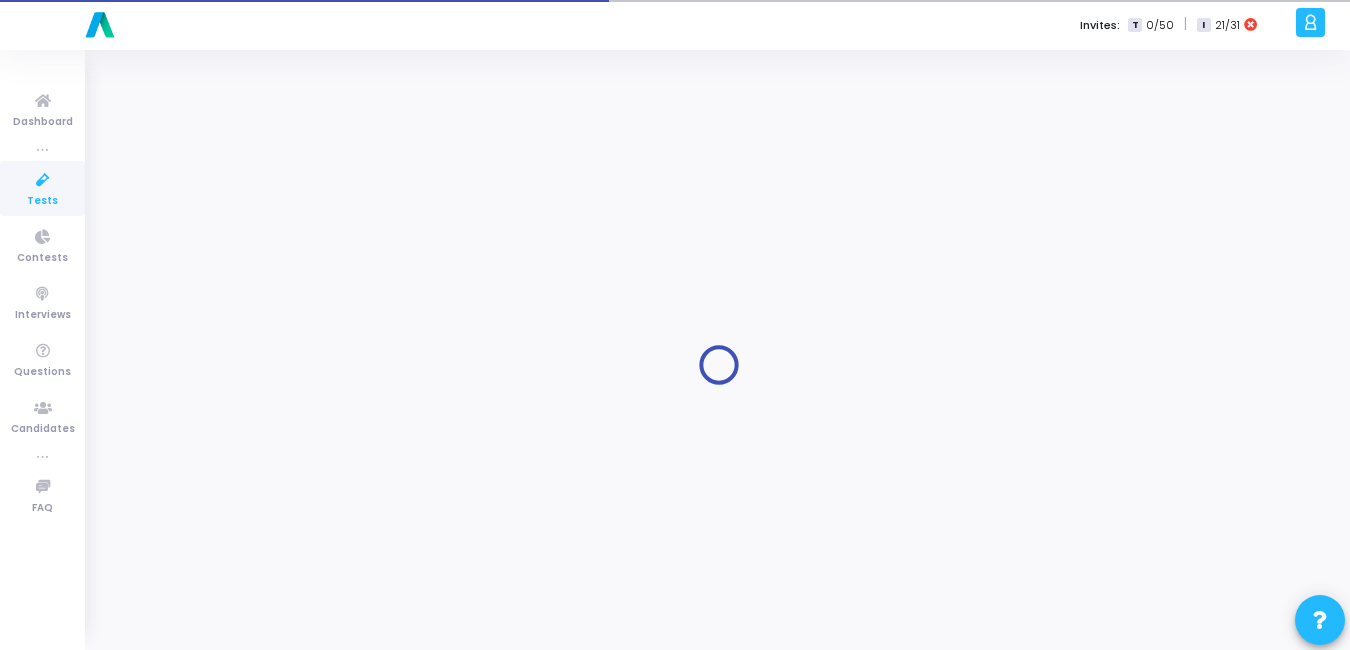 type on "React - Skill Assessment" 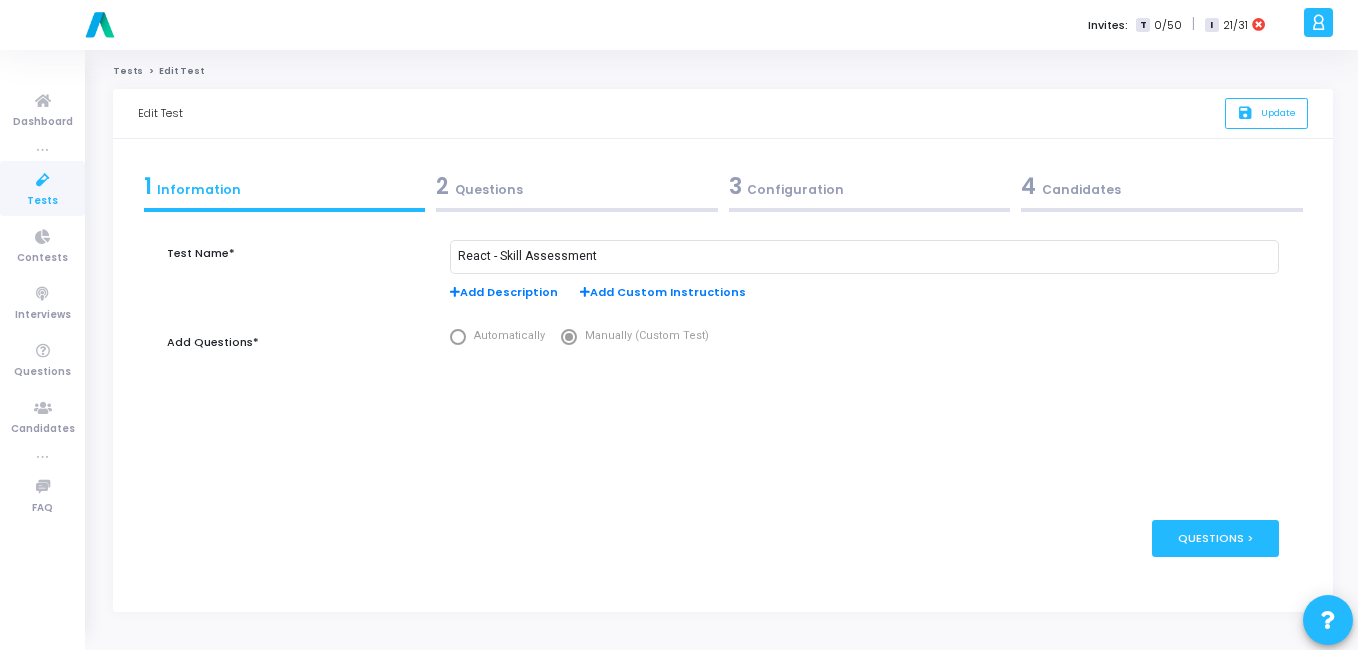 click on "3 Configuration" at bounding box center (870, 186) 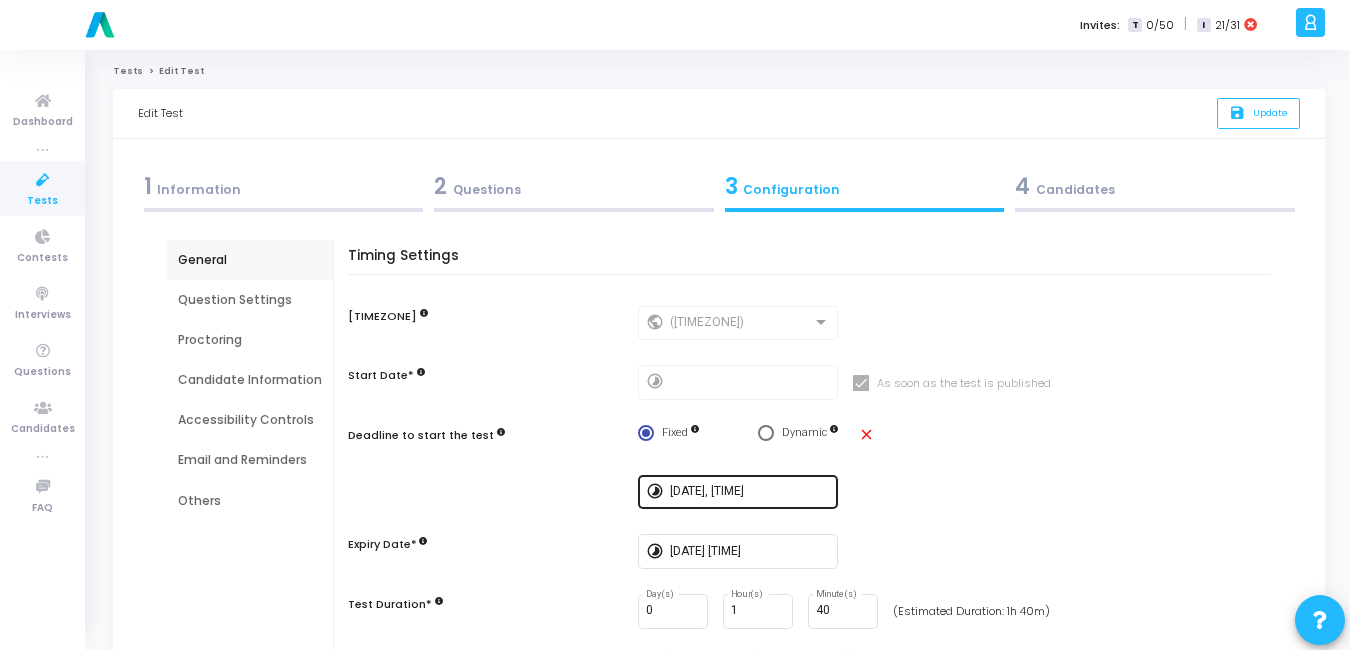click on "[DATE], [TIME]" at bounding box center [750, 492] 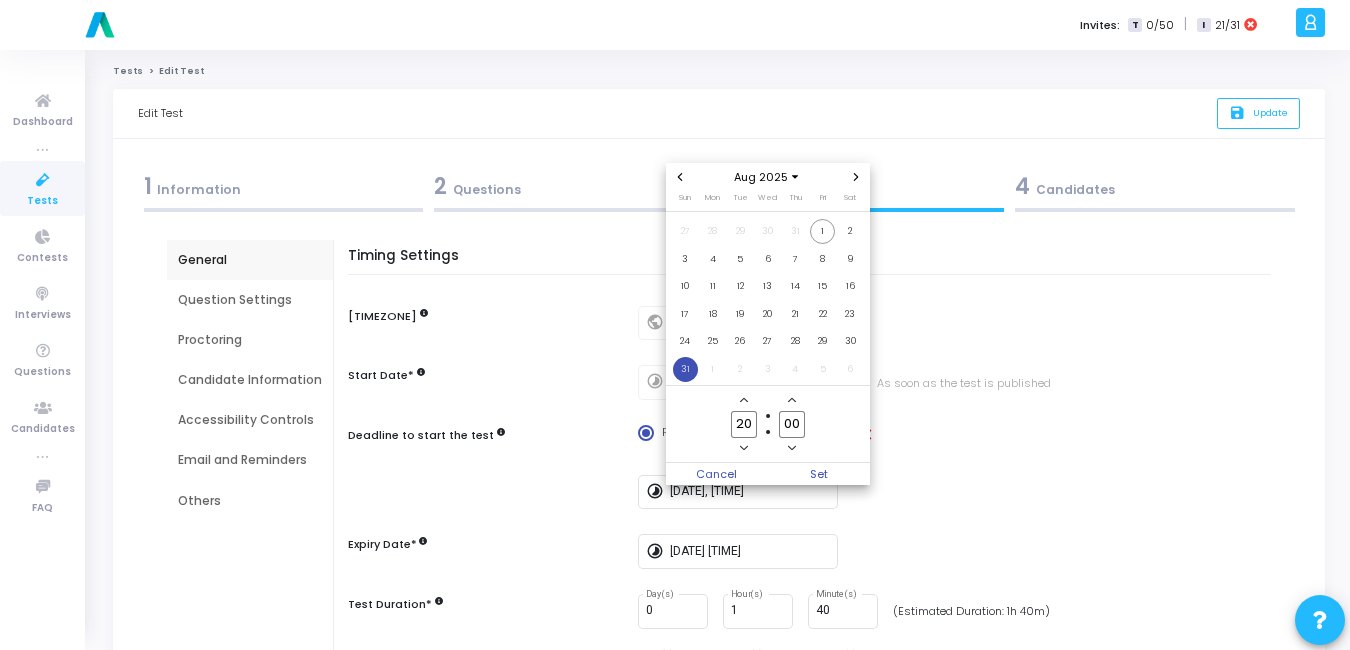 click at bounding box center (680, 177) 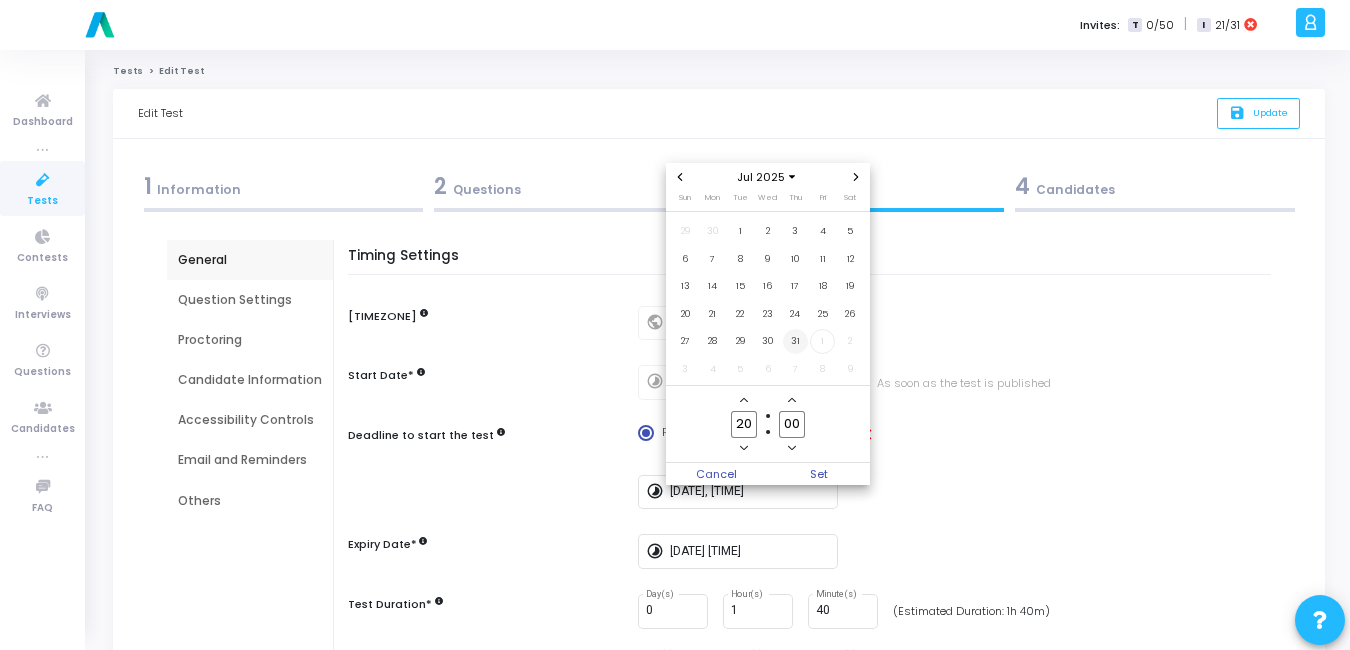 click on "31" at bounding box center (795, 341) 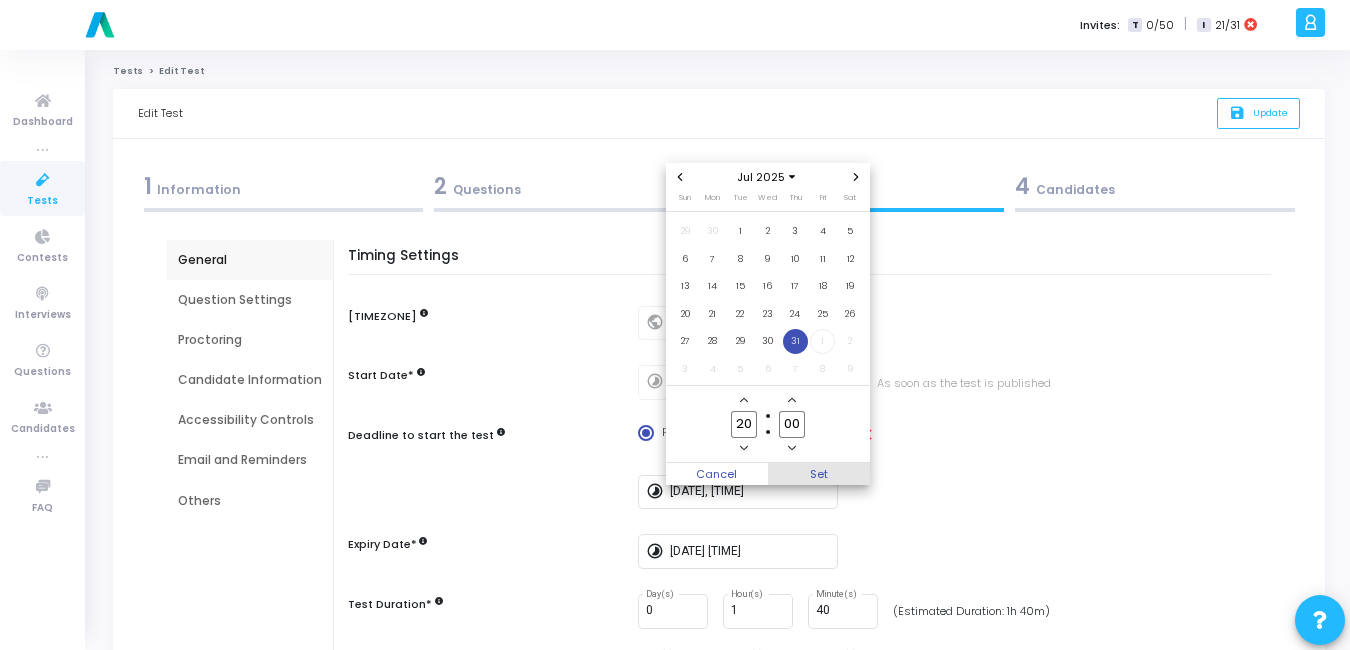 click on "Set" at bounding box center (819, 474) 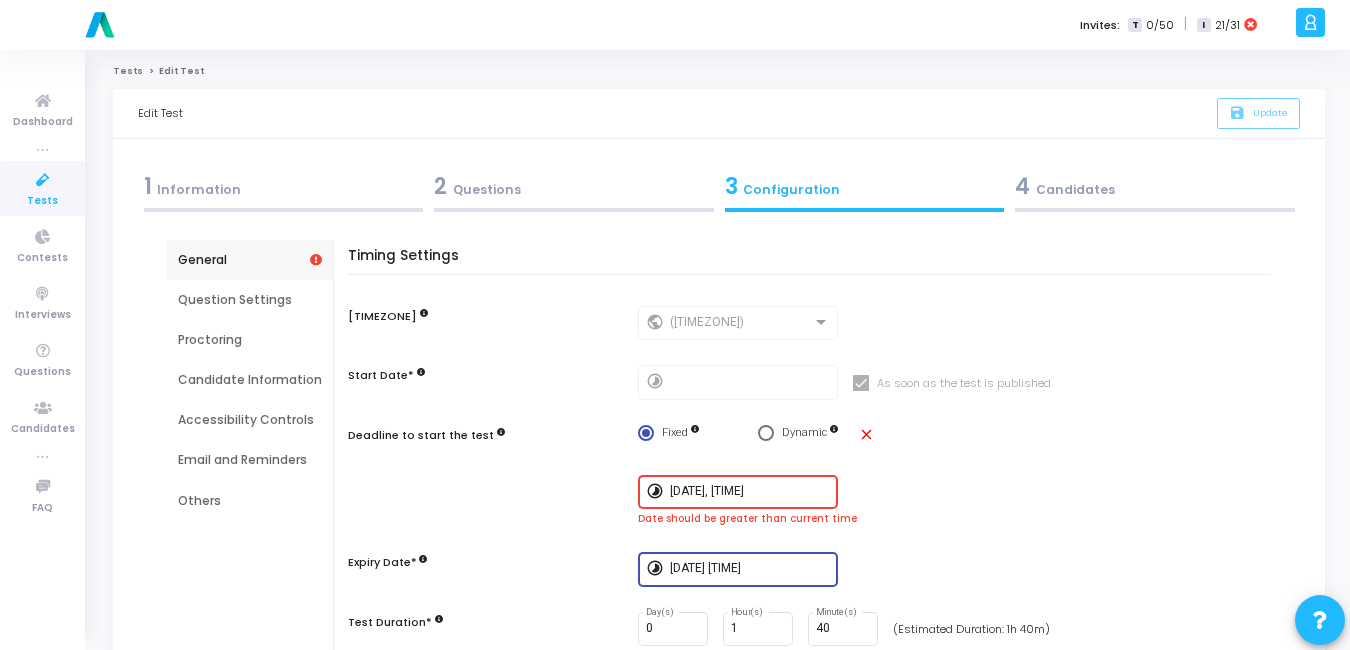 click on "[DATE] [TIME]" at bounding box center [750, 569] 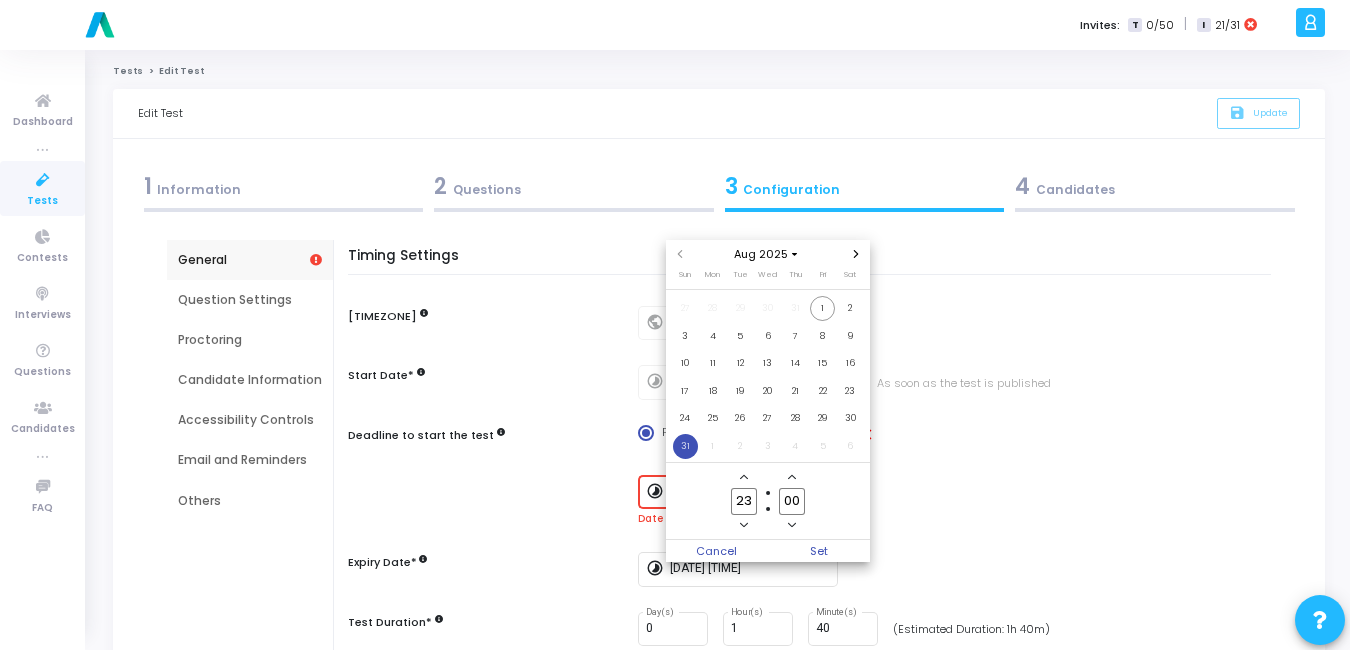 click on "Aug 2025" at bounding box center (768, 254) 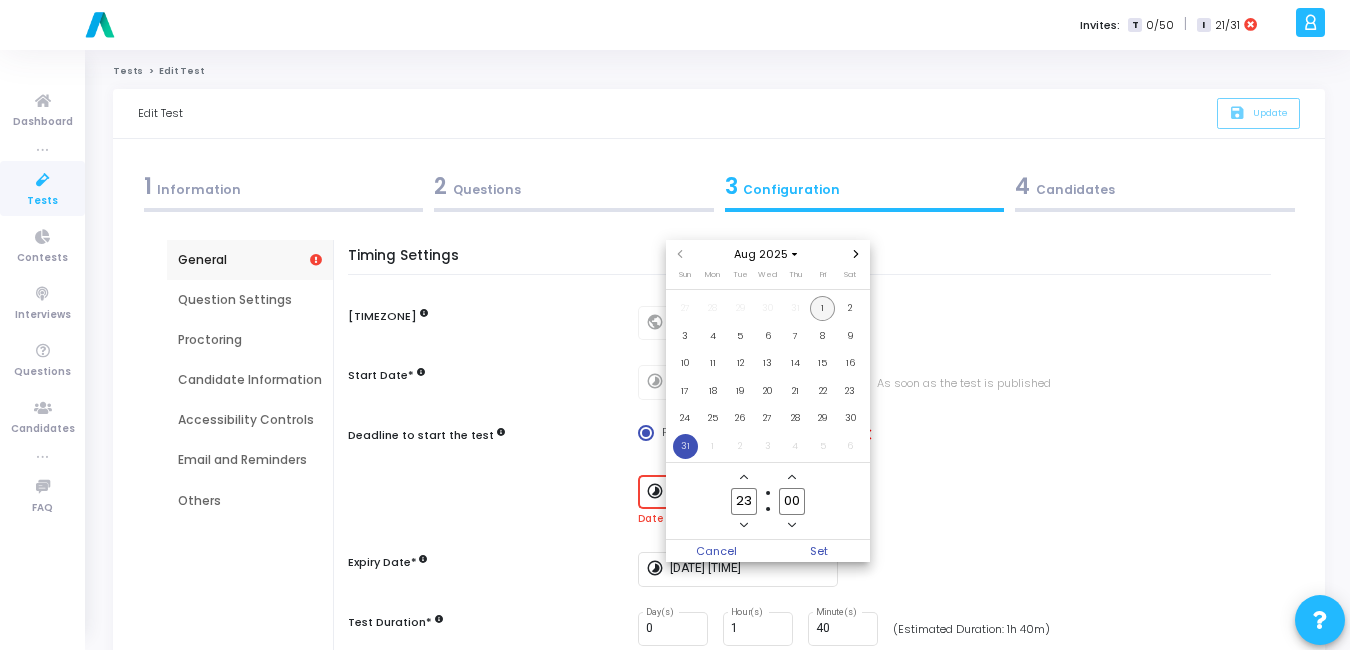 click on "1" at bounding box center [822, 308] 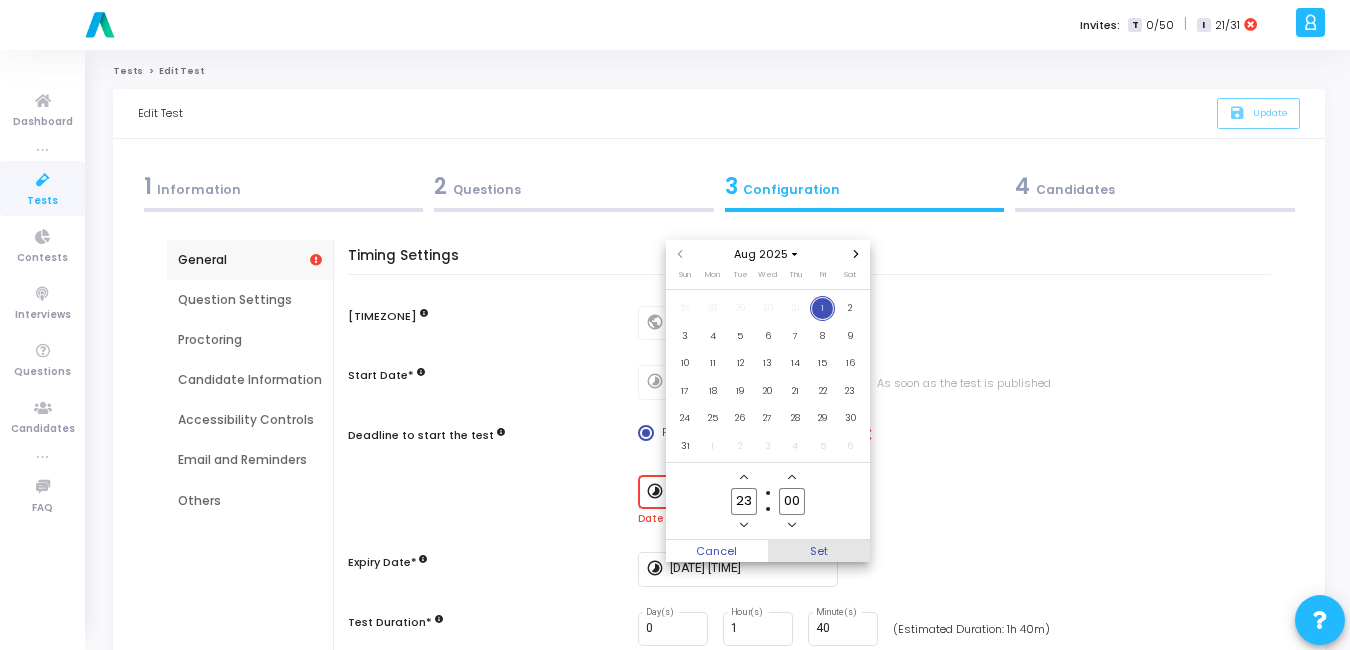 click on "Set" at bounding box center [819, 551] 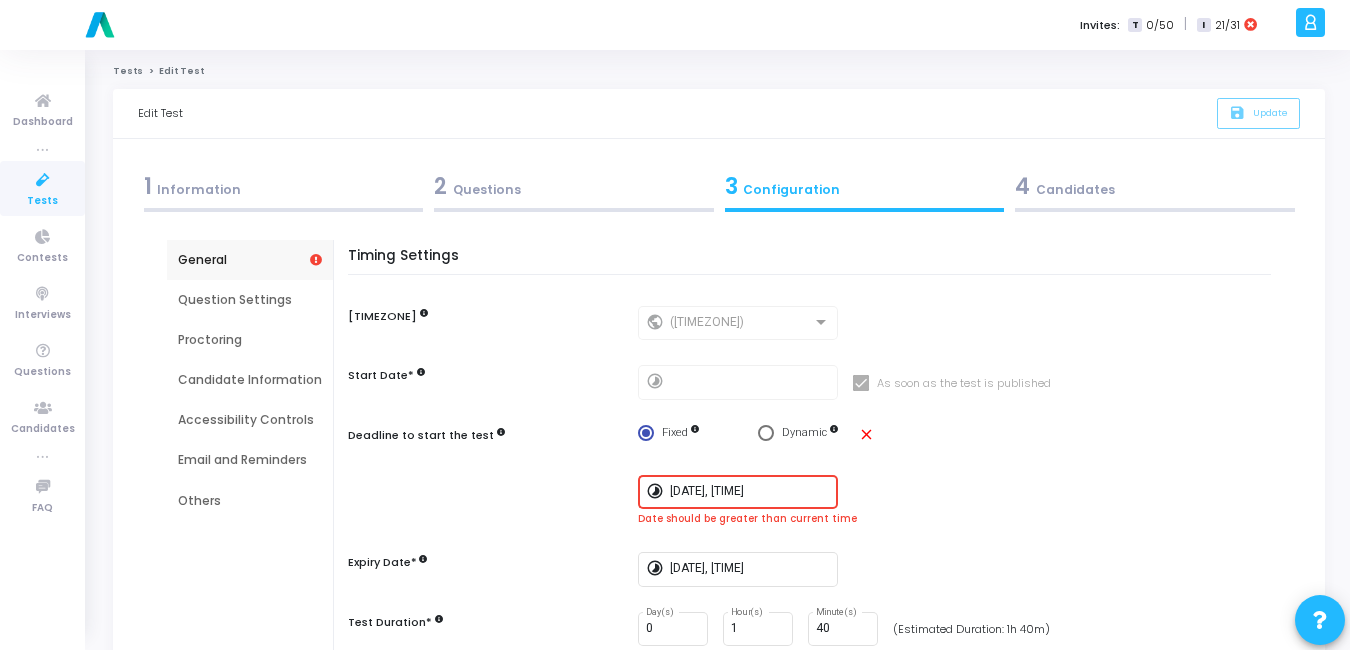 click on "[DATE], [TIME]" at bounding box center [750, 492] 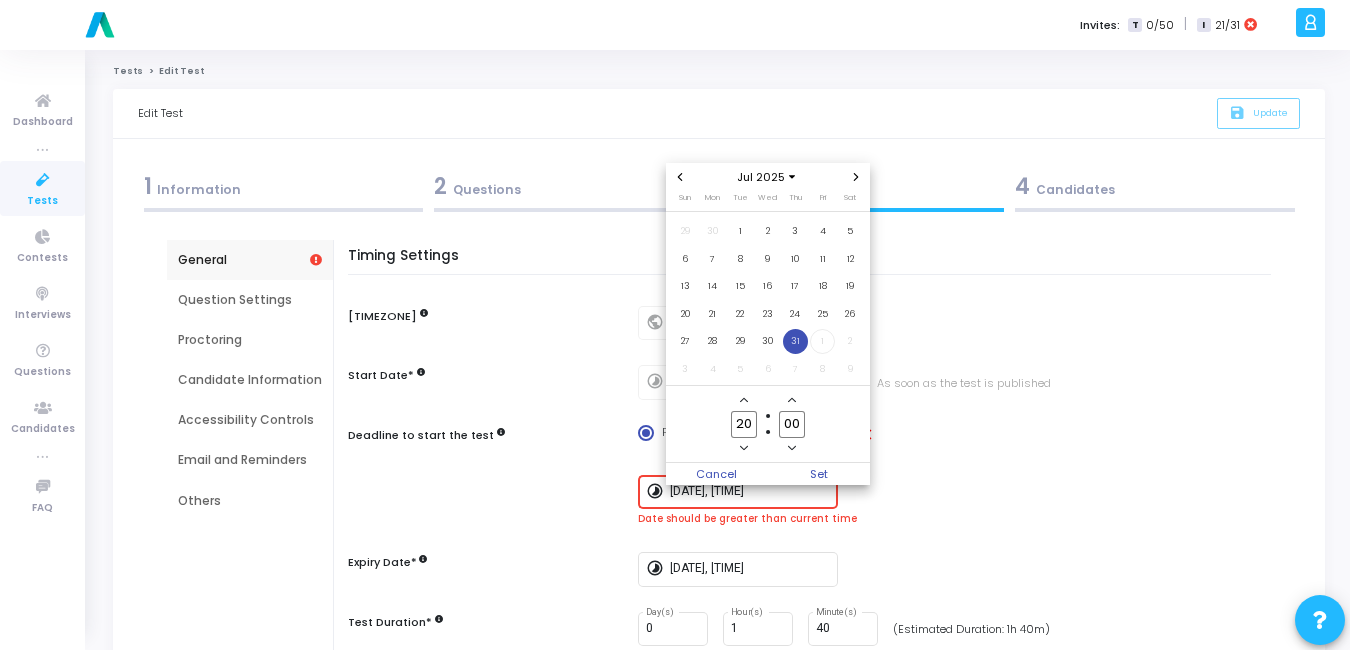 click 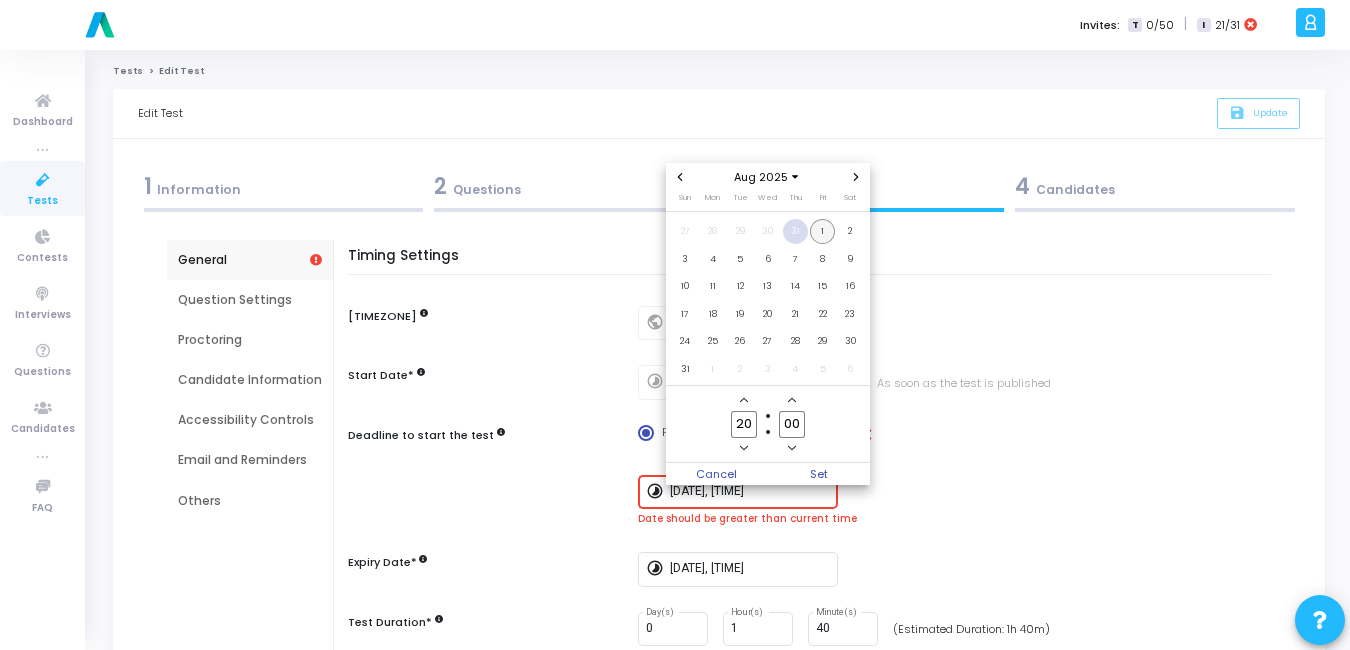 click on "1" at bounding box center (822, 231) 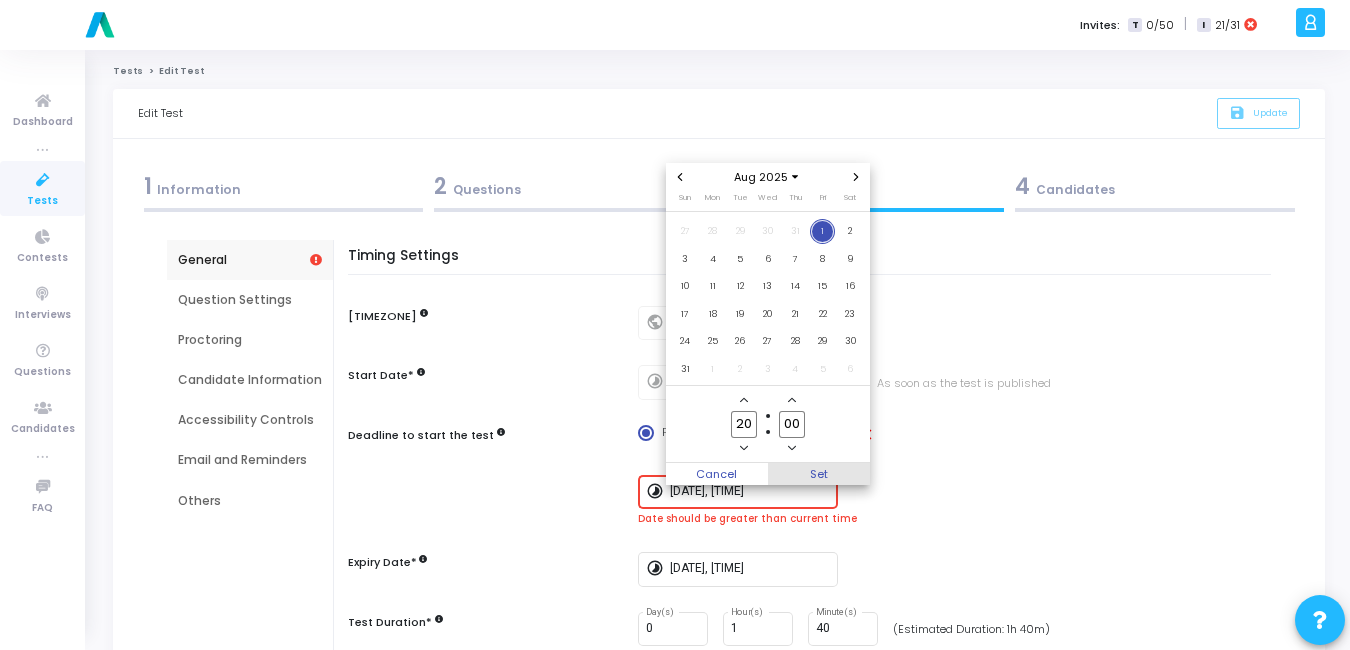 click on "Set" at bounding box center (819, 474) 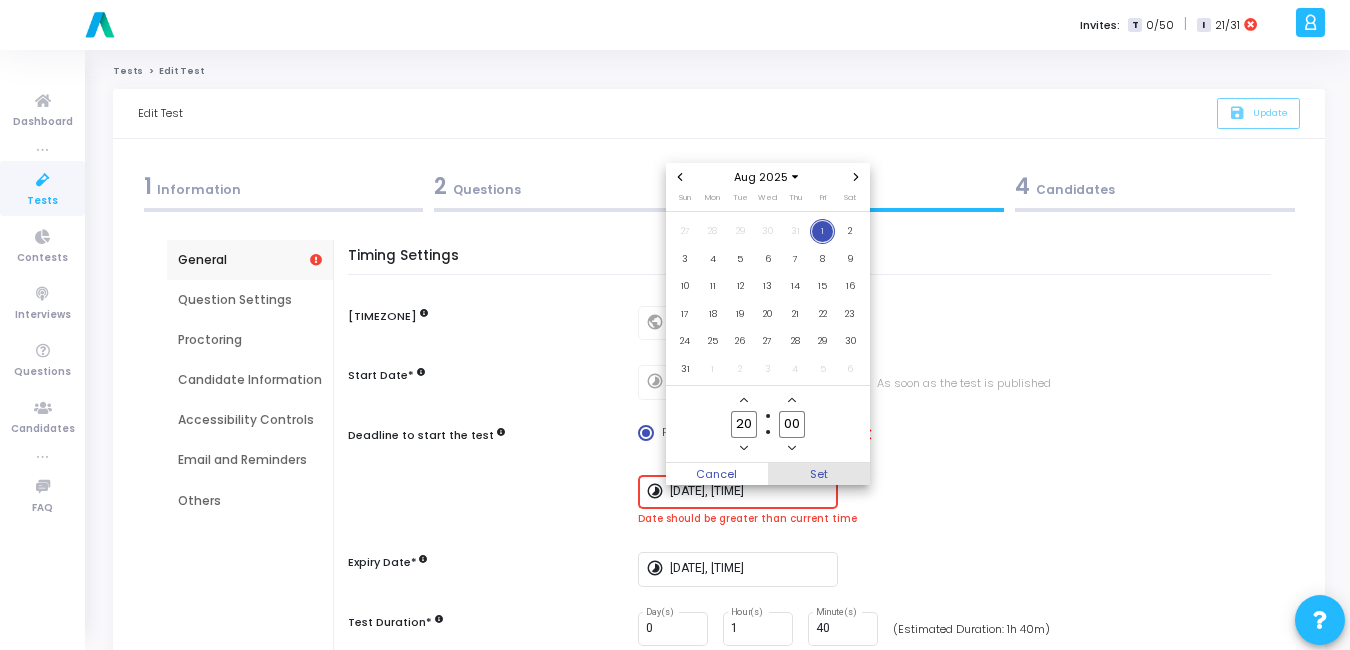 type on "[DATE], [TIME]" 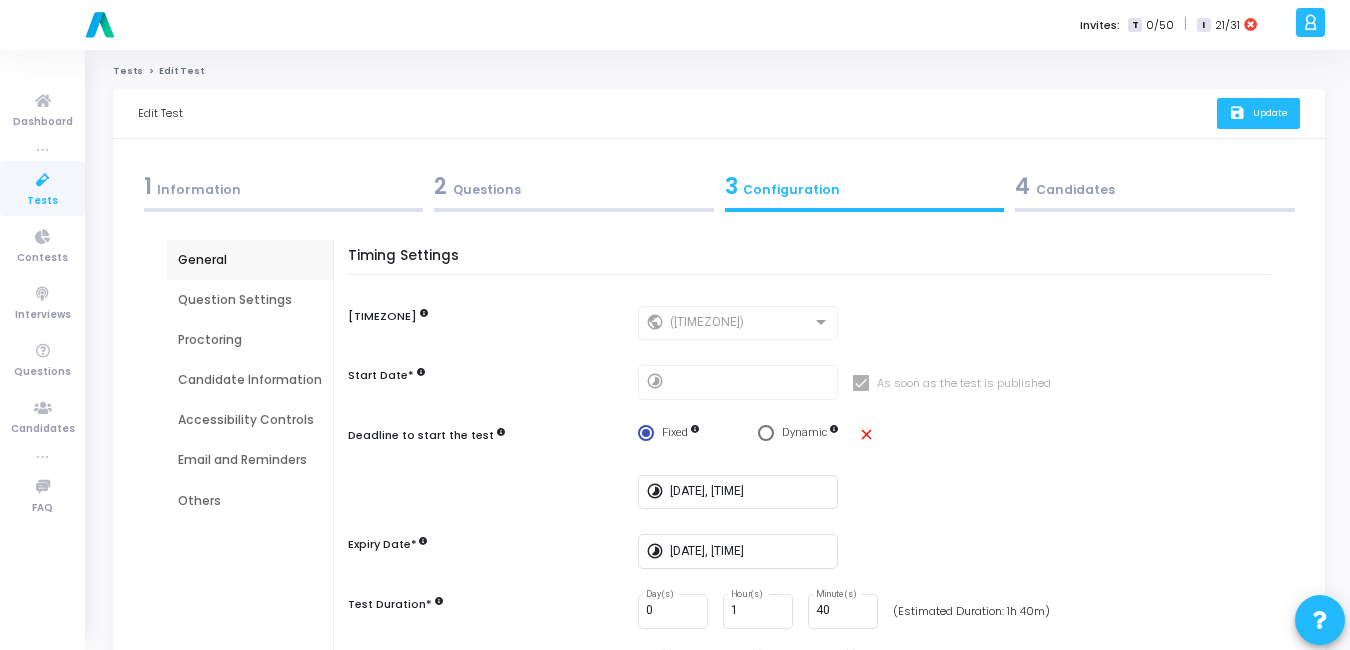 click on "save" 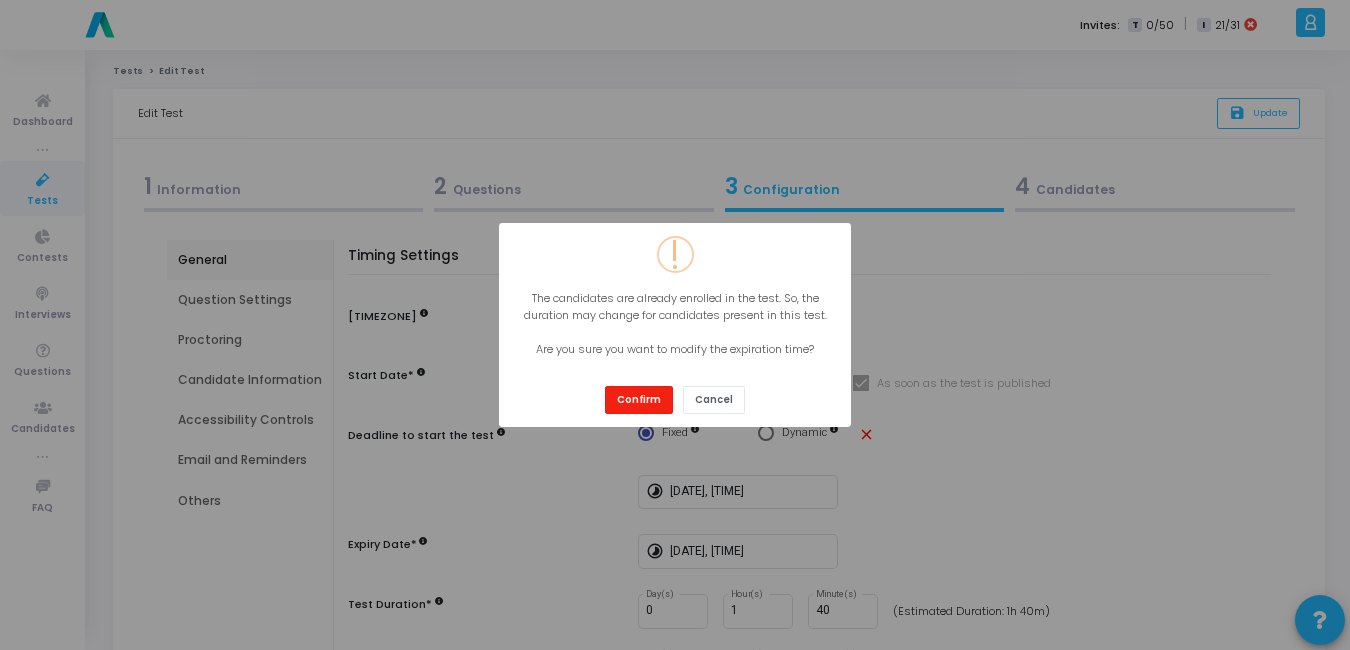 click on "Confirm" at bounding box center (639, 399) 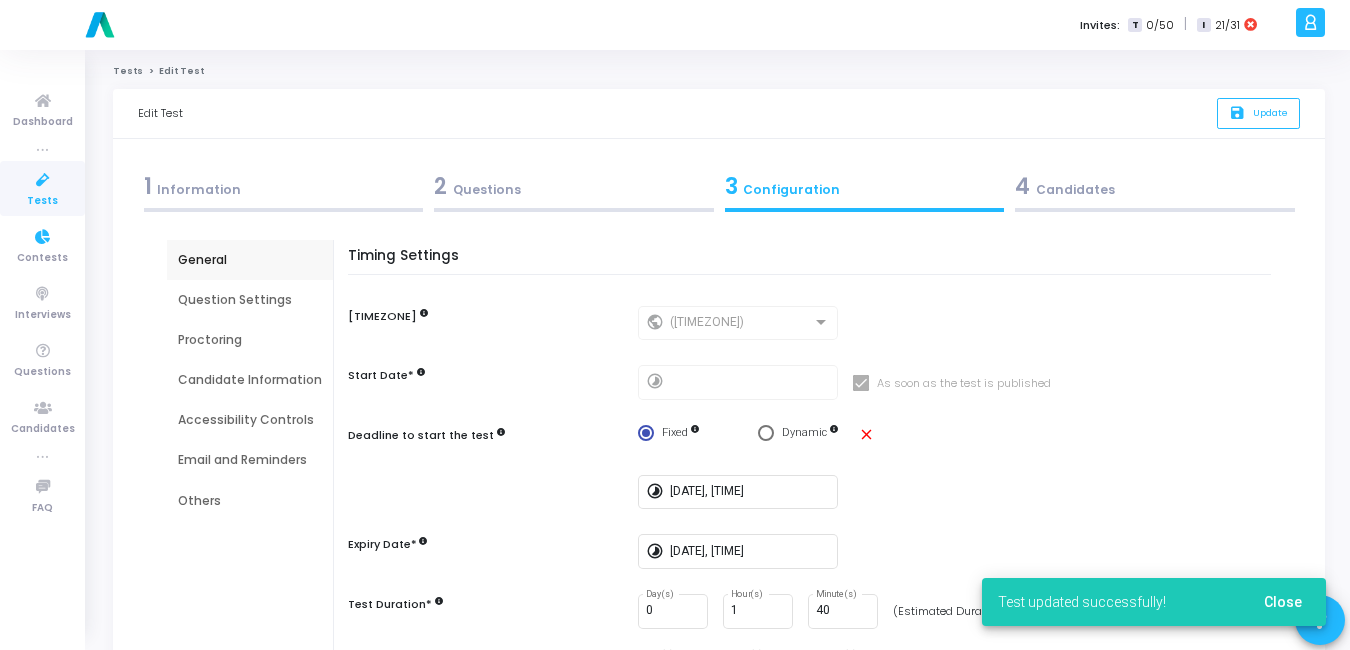 click on "Tests" at bounding box center [42, 188] 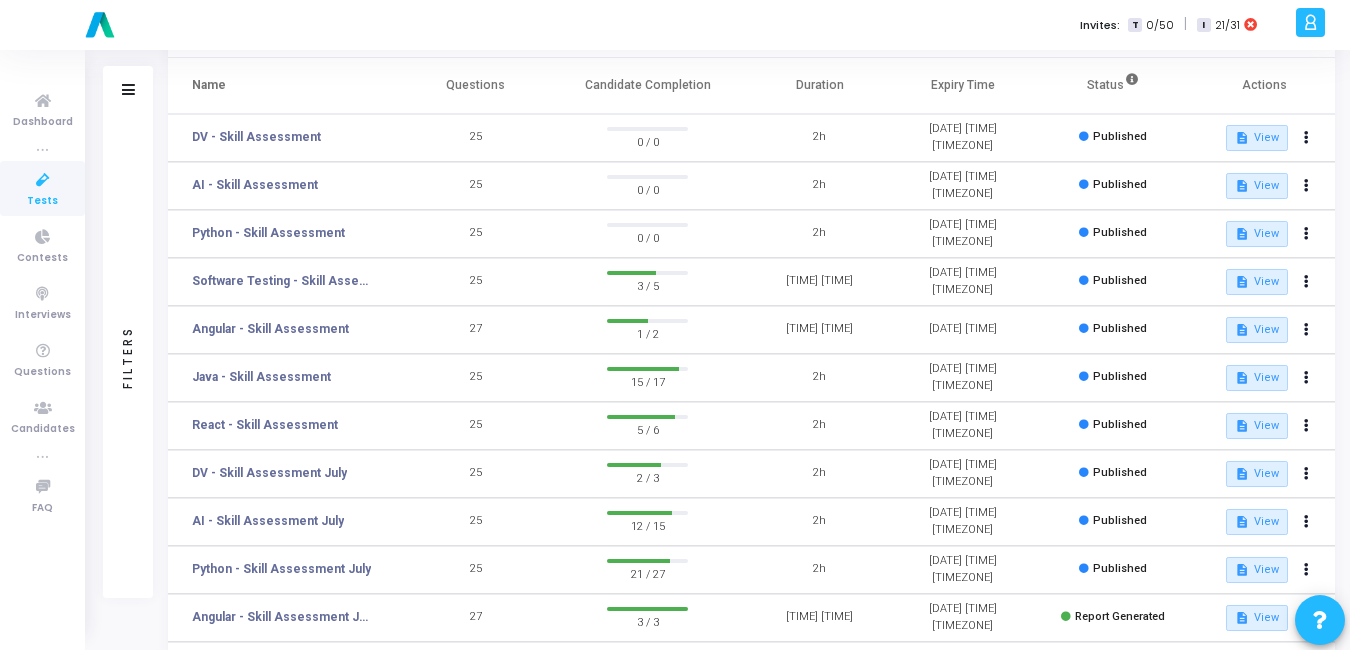 scroll, scrollTop: 124, scrollLeft: 0, axis: vertical 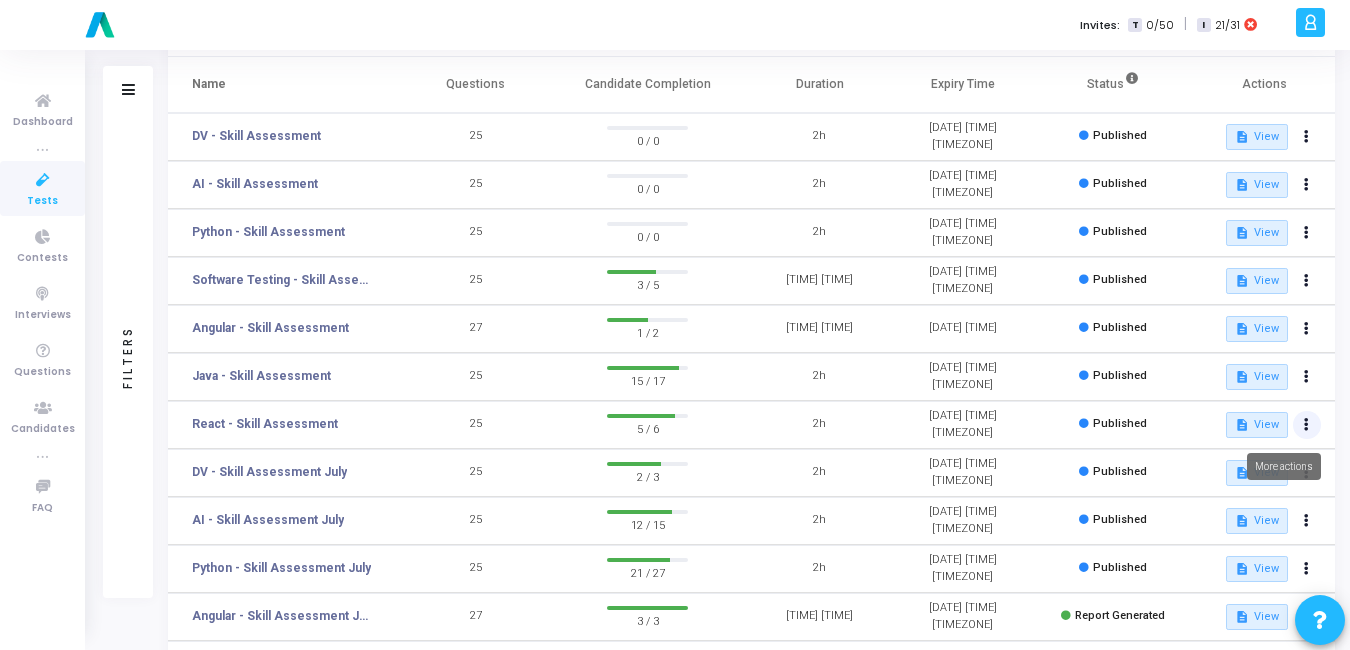 click 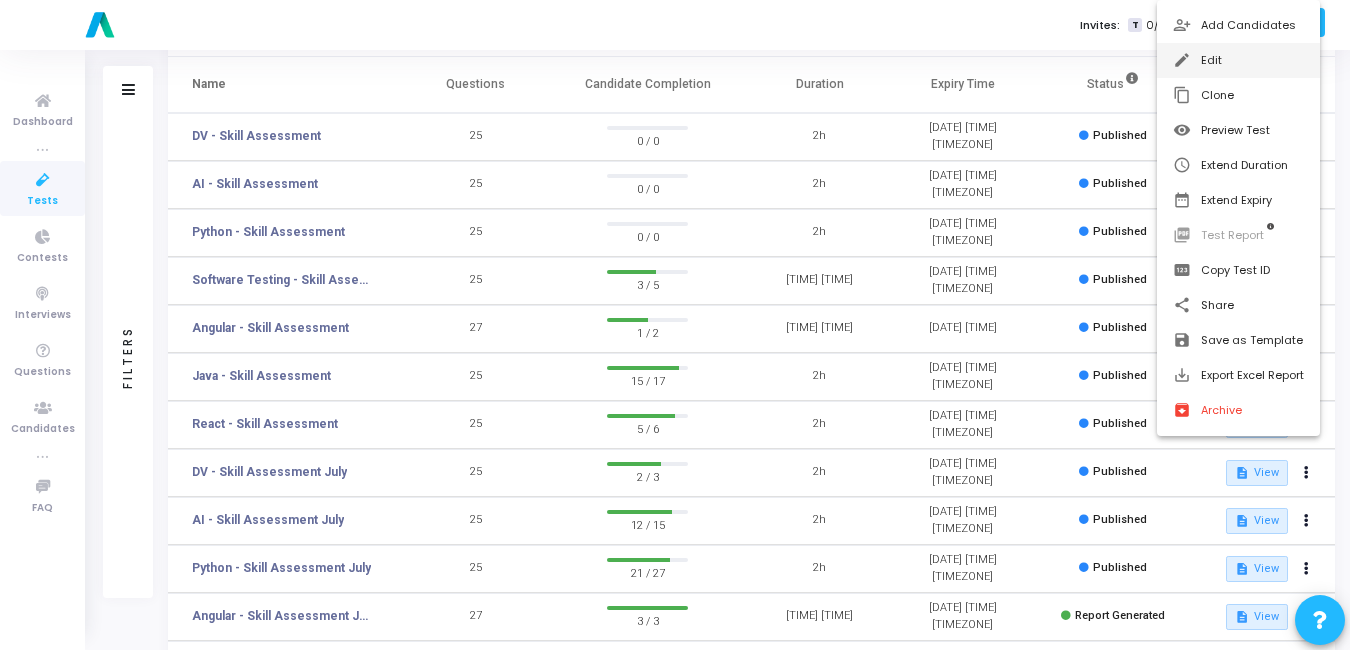 click on "edit  Edit" at bounding box center (1238, 60) 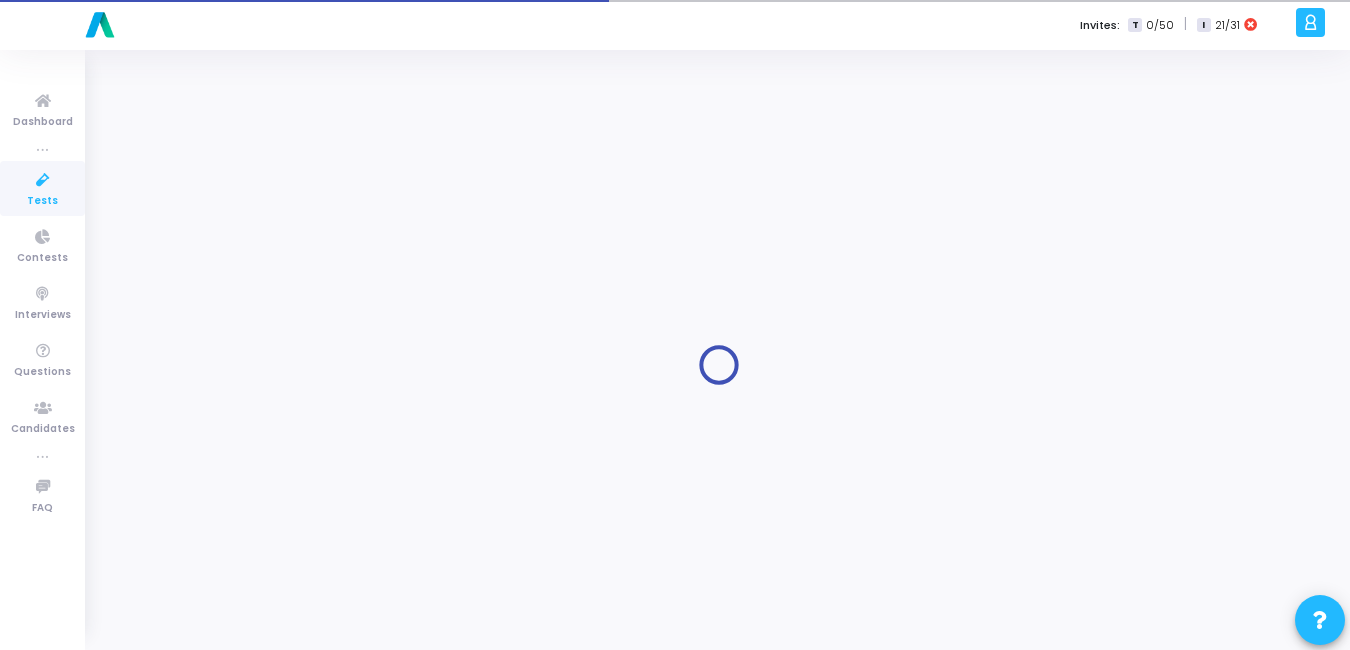 scroll, scrollTop: 0, scrollLeft: 0, axis: both 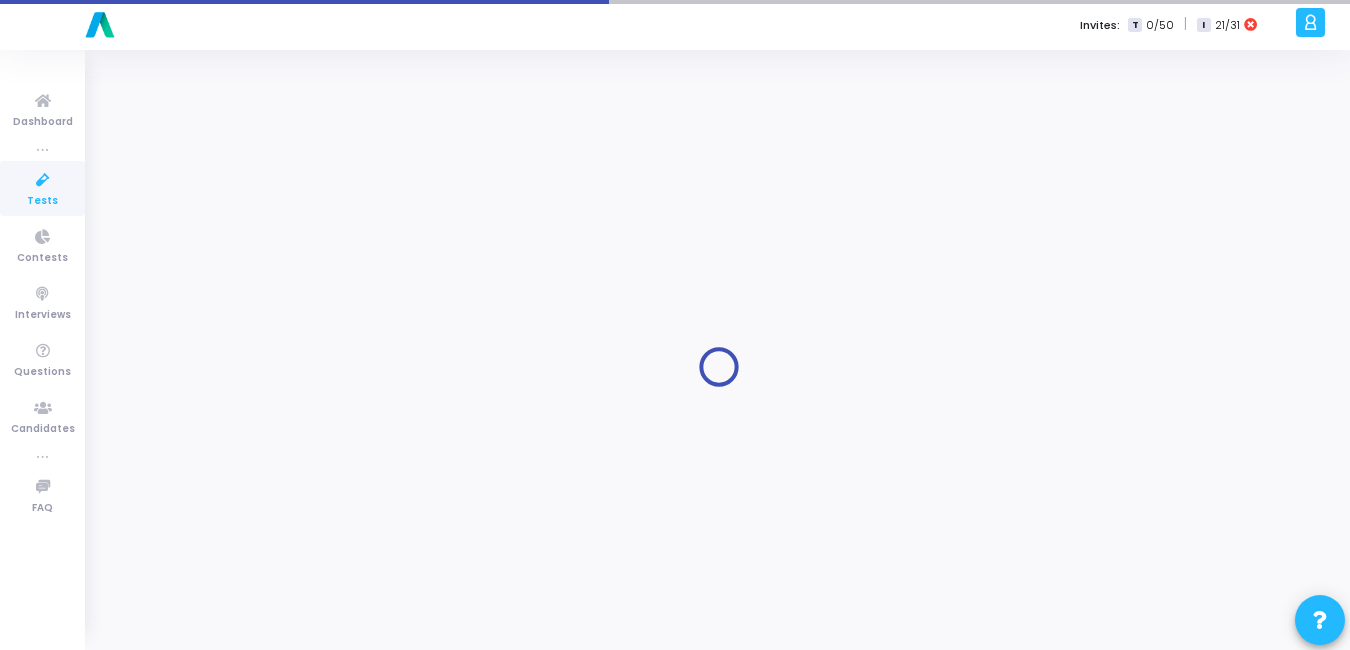 radio on "true" 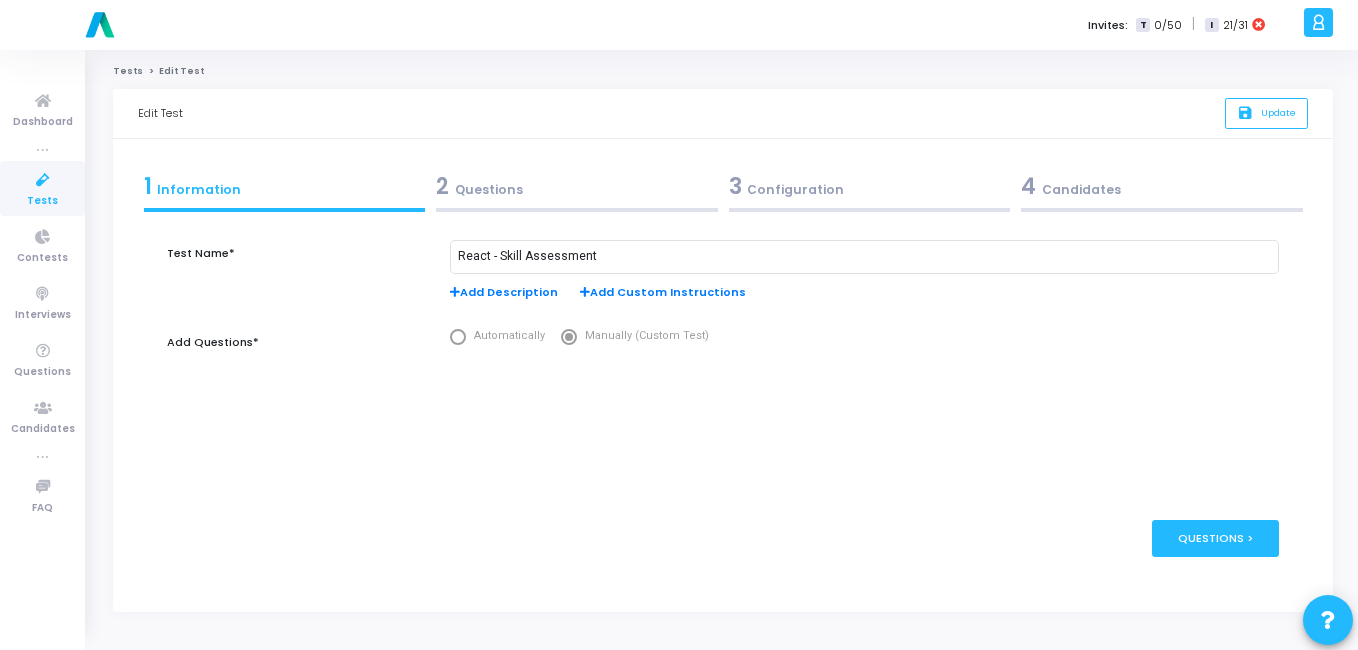 click on "3 Configuration" at bounding box center (870, 186) 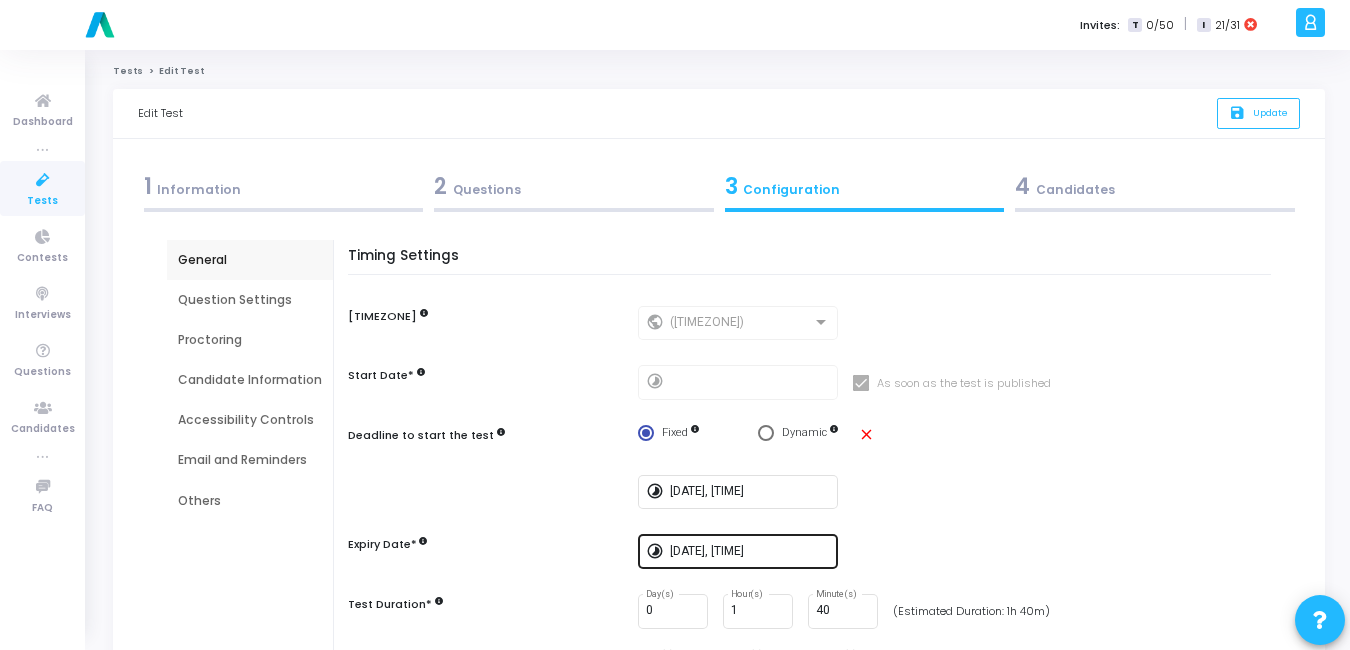 click on "[DATE], [TIME]" at bounding box center [750, 550] 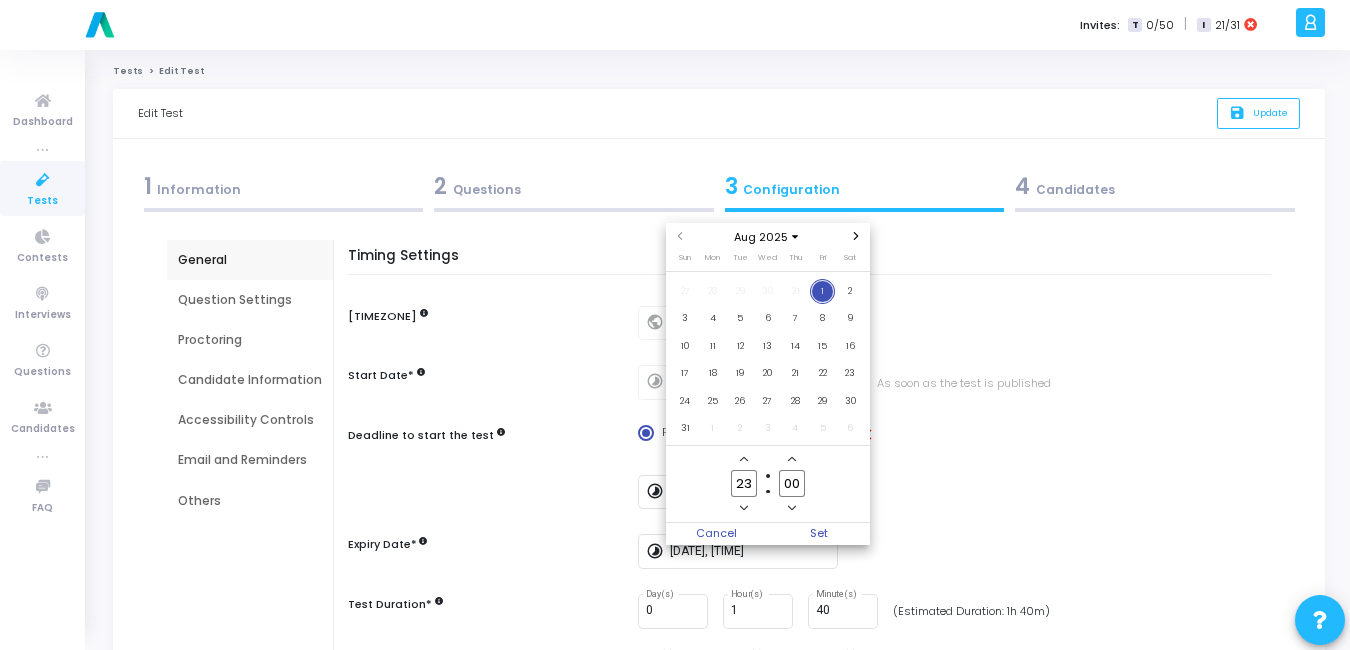 click 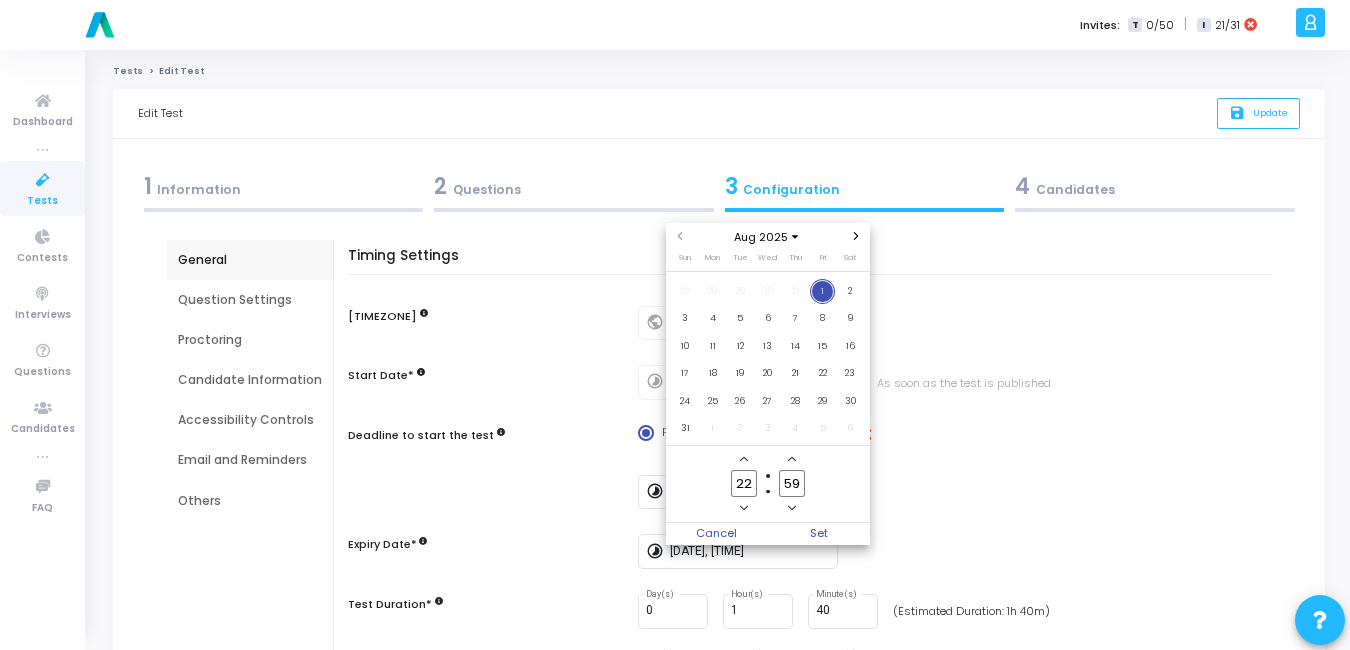 click 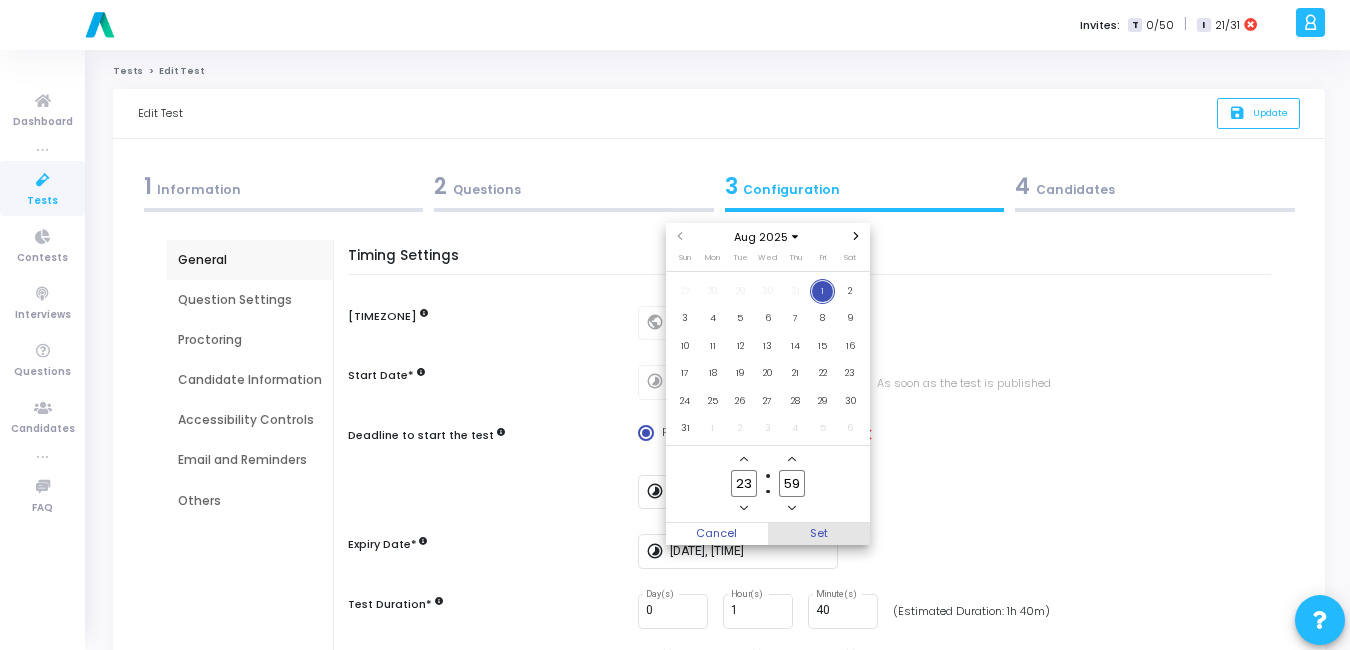 click on "Set" at bounding box center [819, 534] 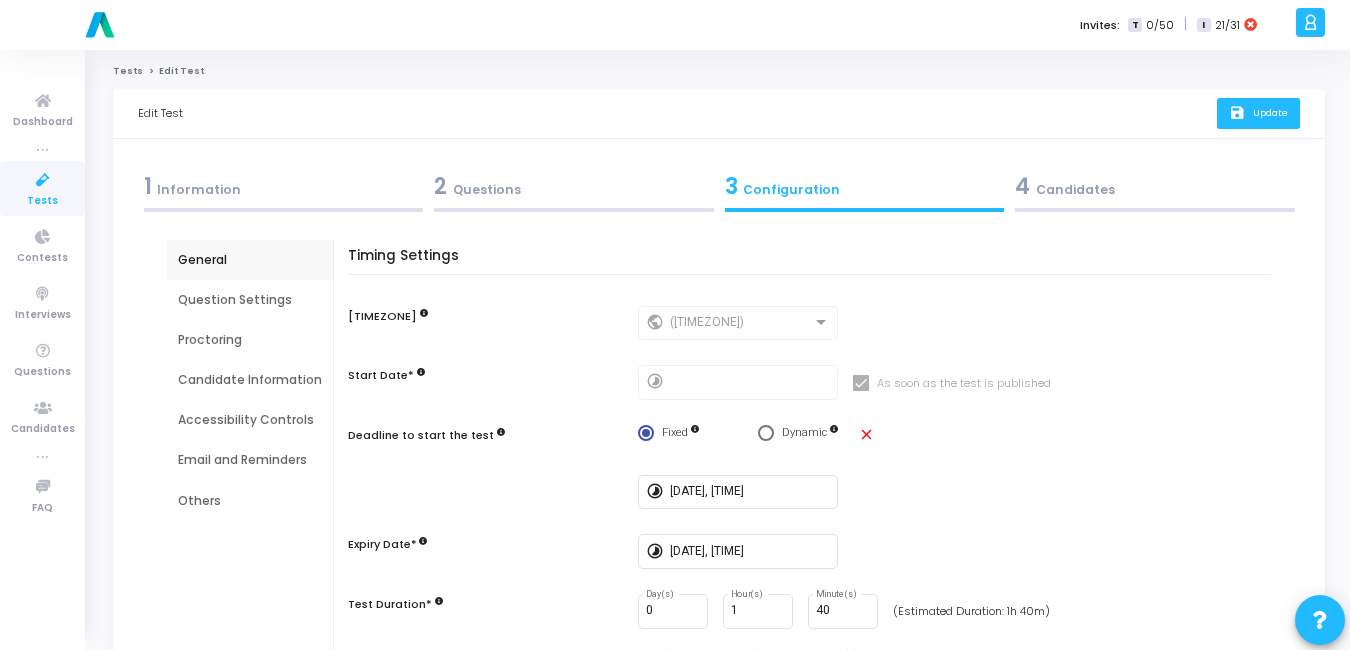 click on "save   Update" 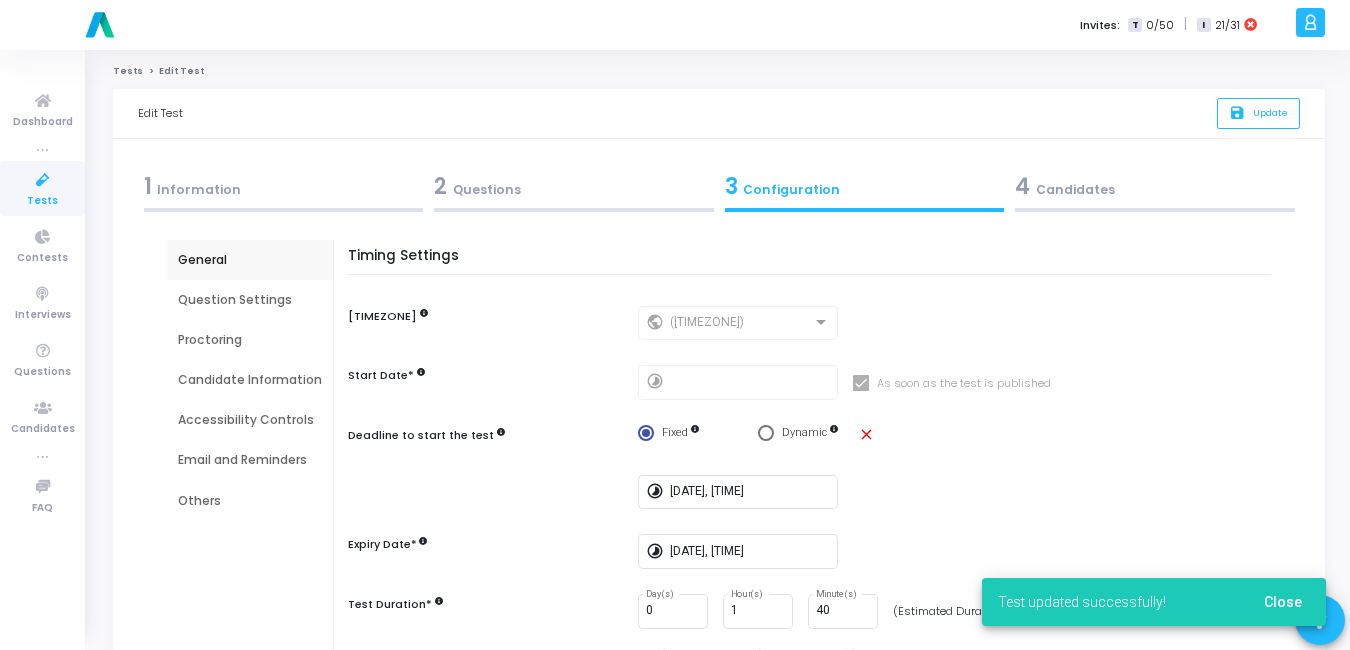 click at bounding box center (43, 180) 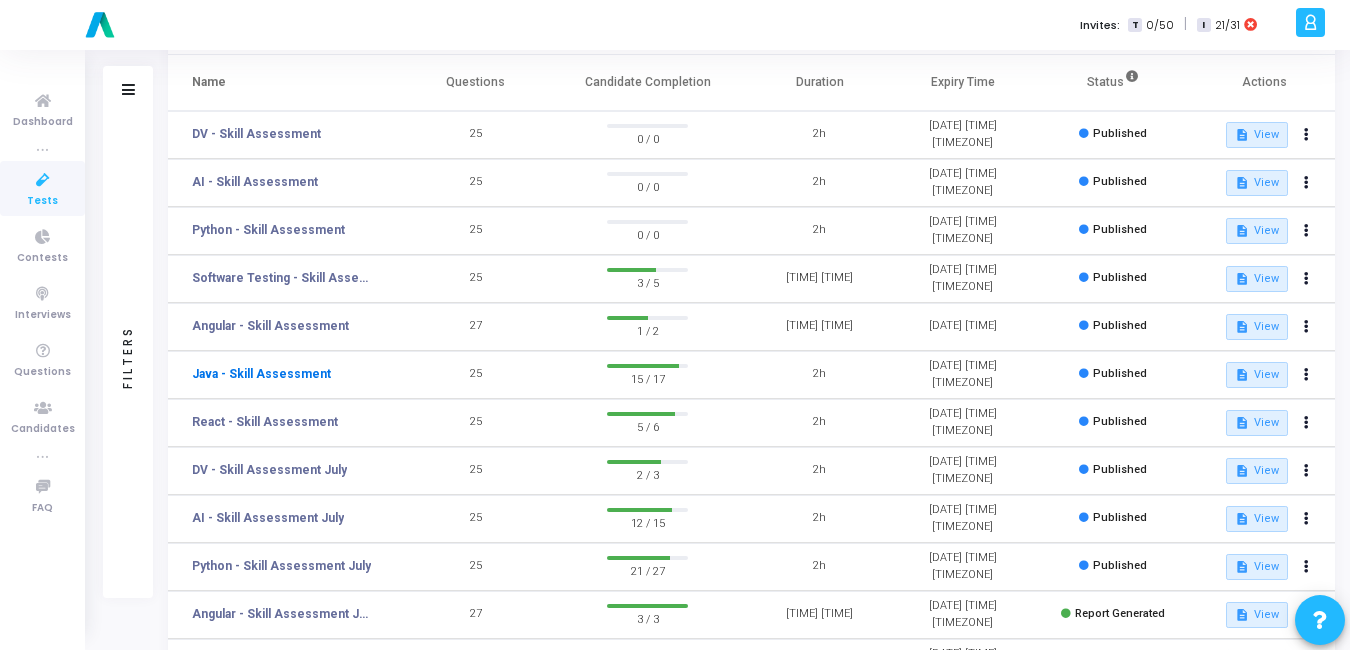 scroll, scrollTop: 127, scrollLeft: 0, axis: vertical 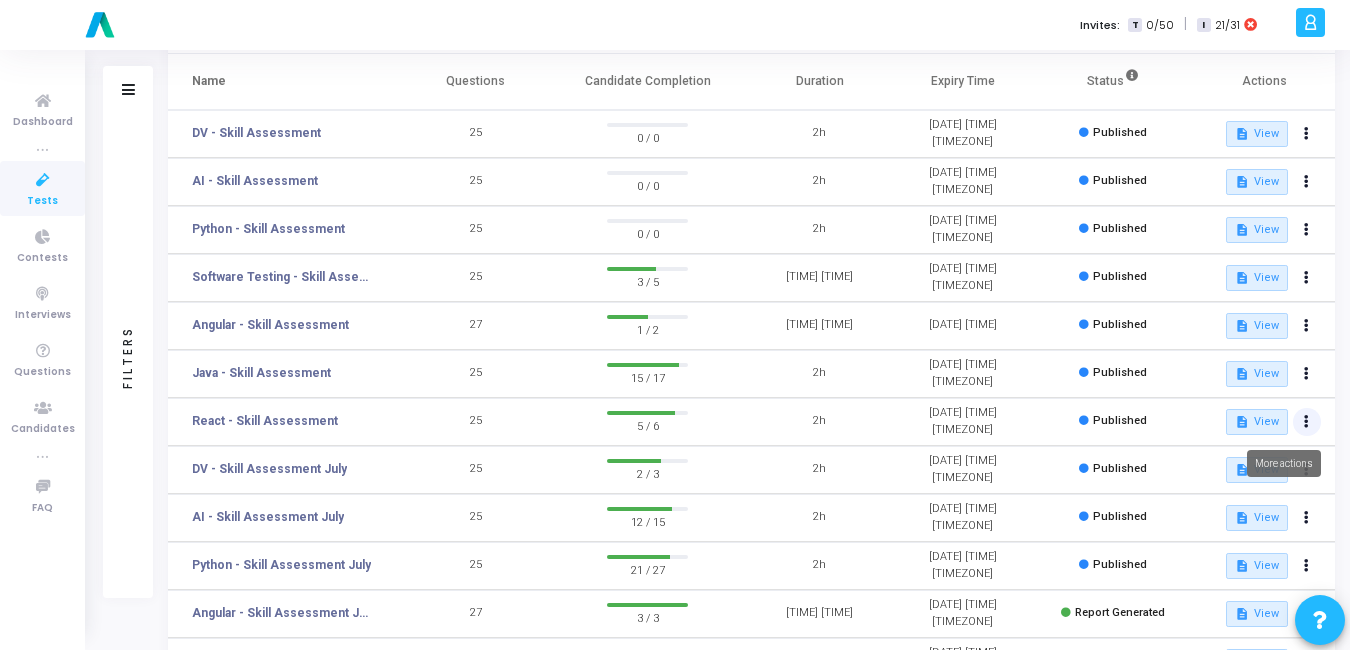 click 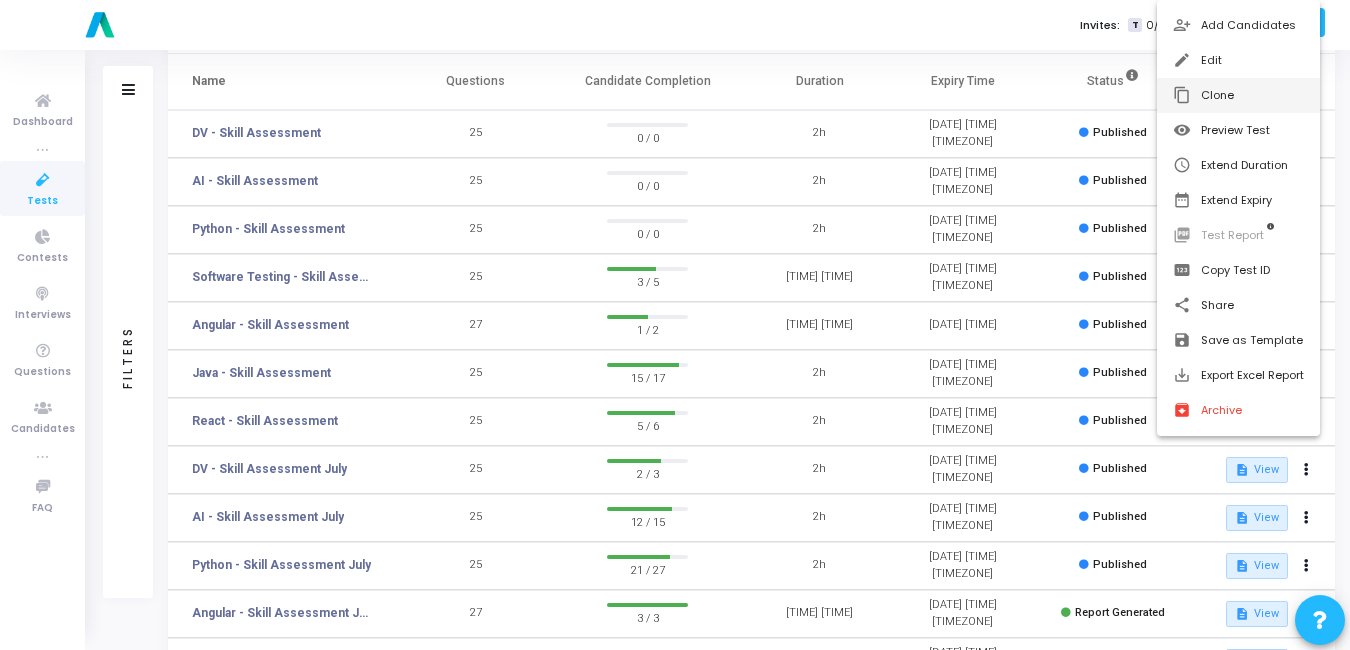 click on "content_copy Clone" at bounding box center (1238, 95) 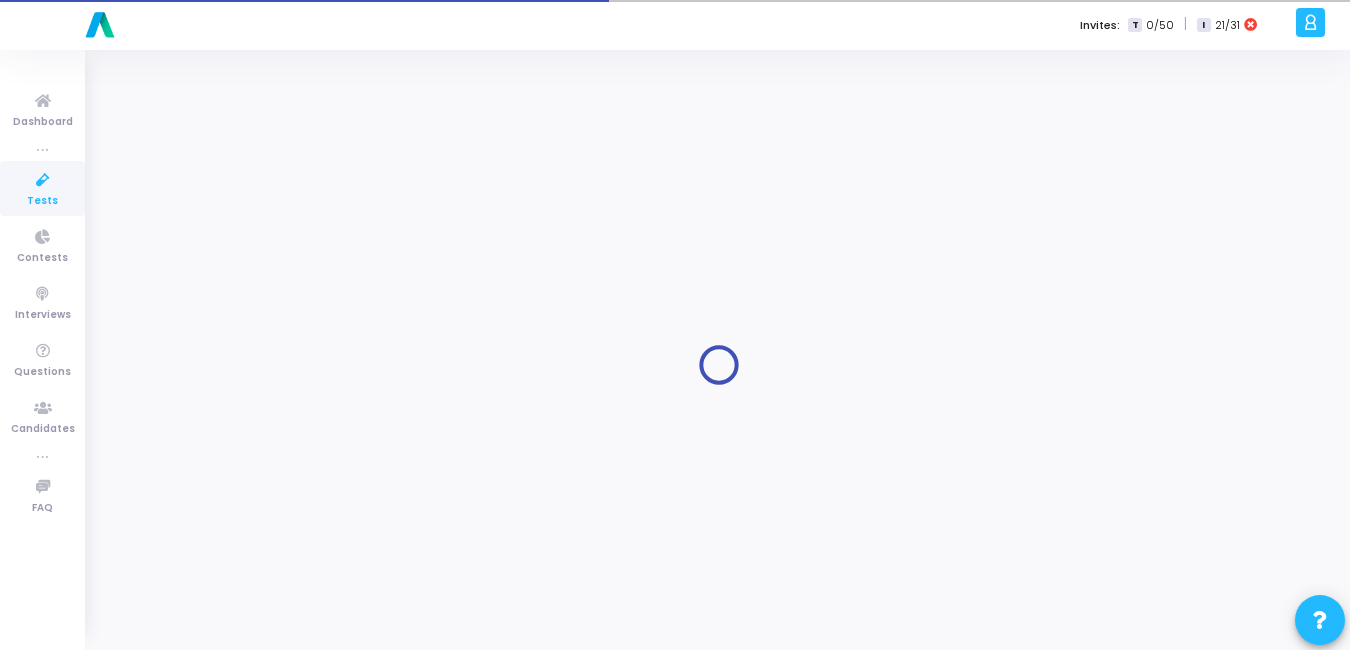 scroll, scrollTop: 0, scrollLeft: 0, axis: both 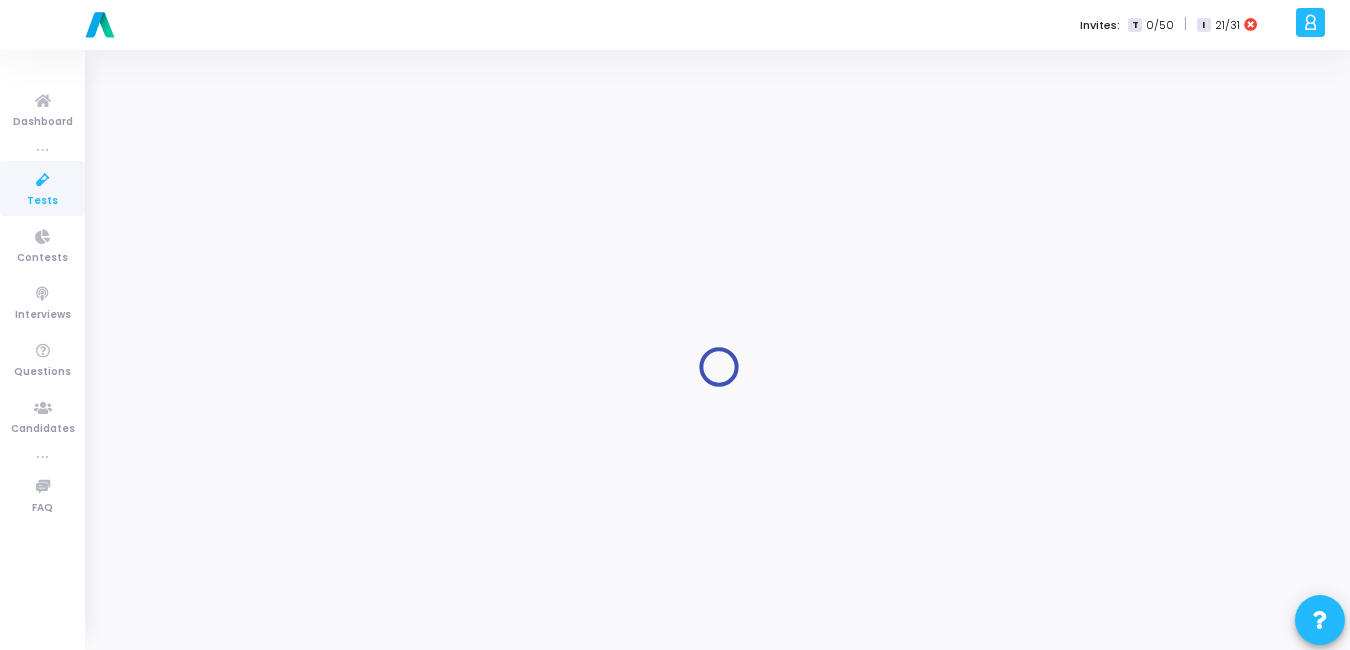 type on "React - Skill Assessment" 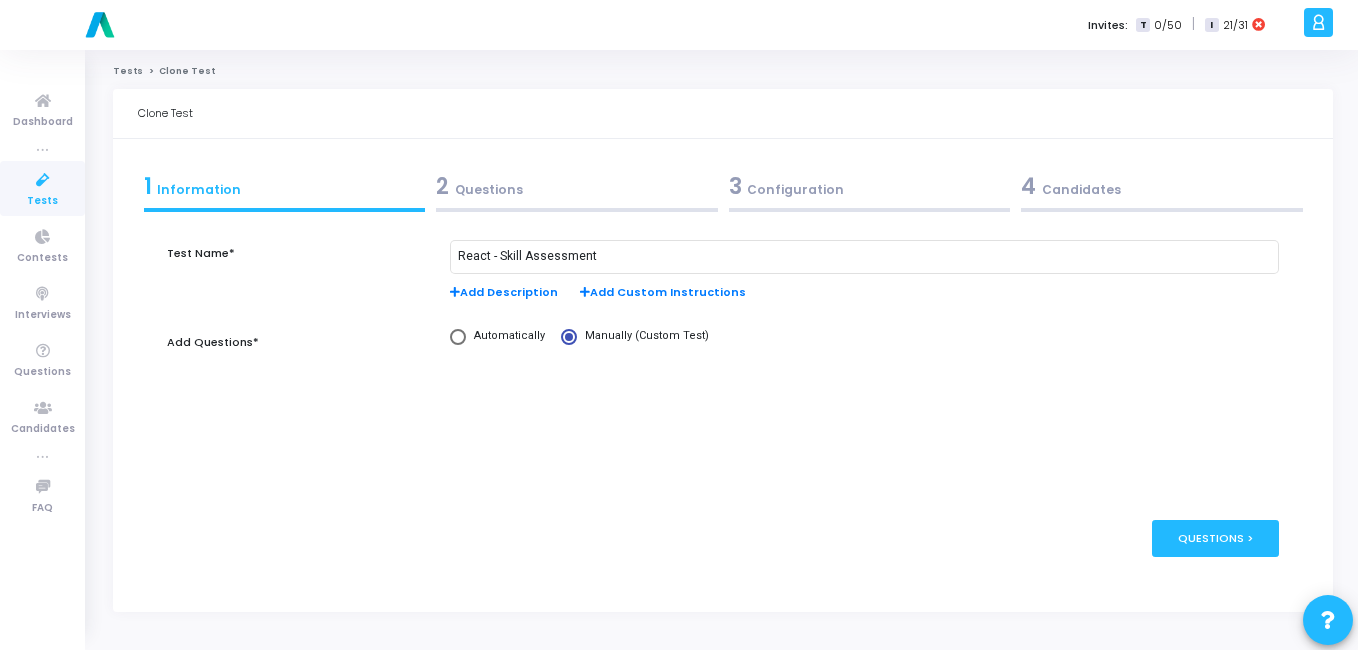 click on "3 Configuration" at bounding box center (870, 186) 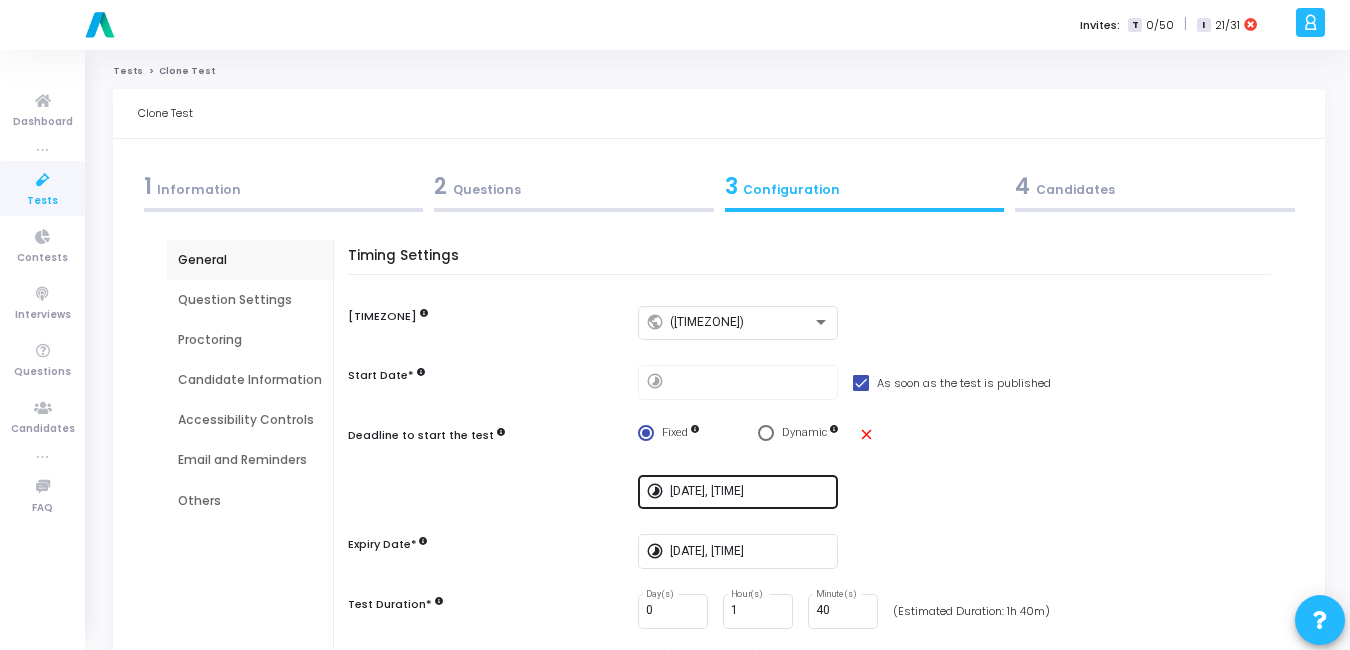 click on "[DATE], [TIME]" at bounding box center (750, 492) 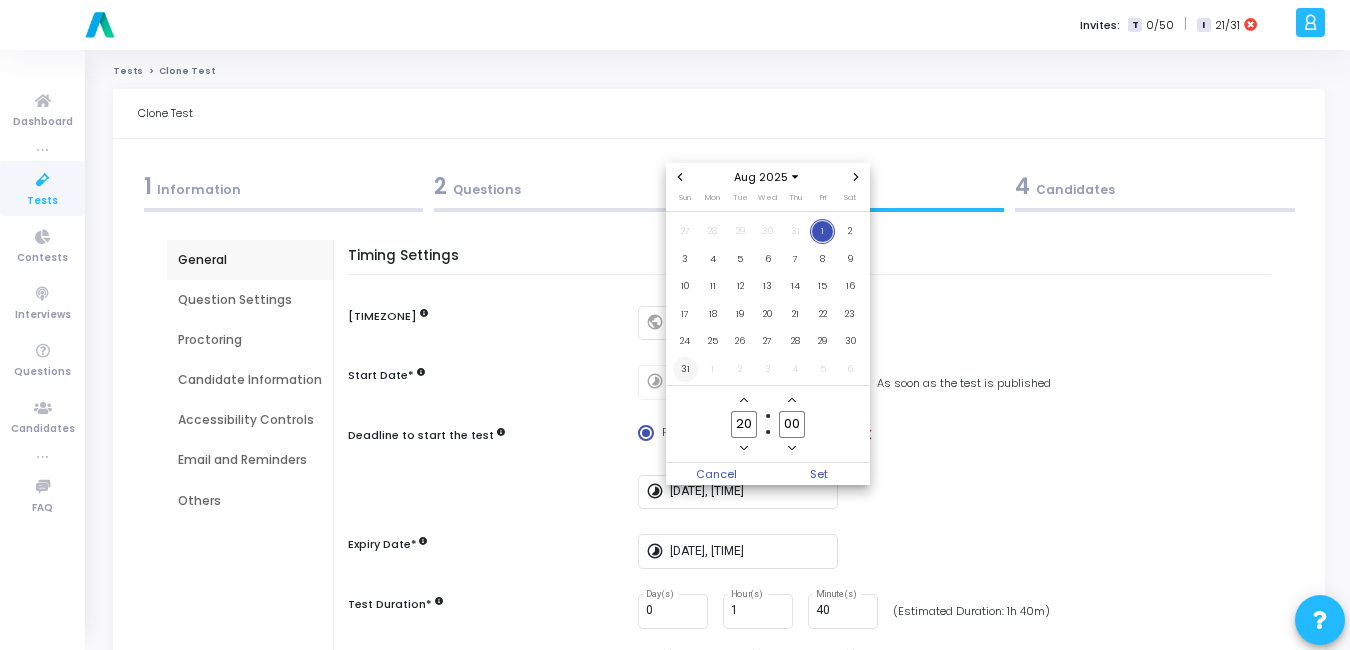 click on "31" at bounding box center (685, 369) 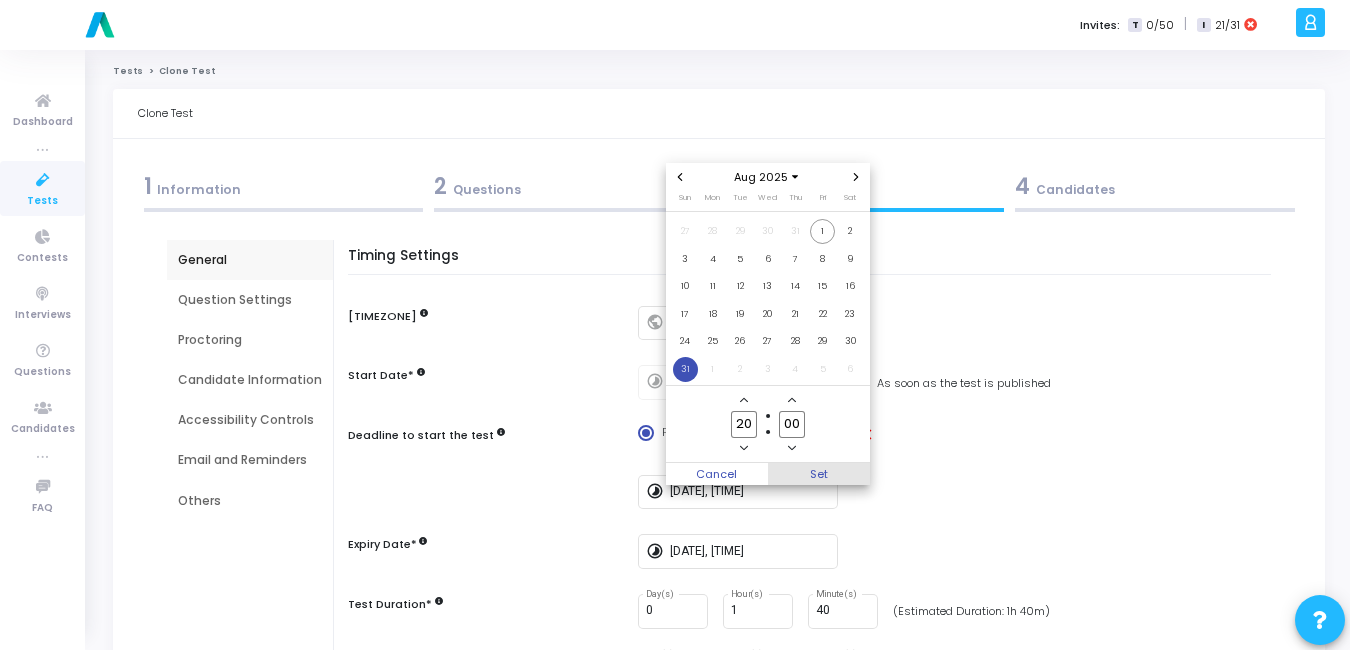 click on "Set" at bounding box center [819, 474] 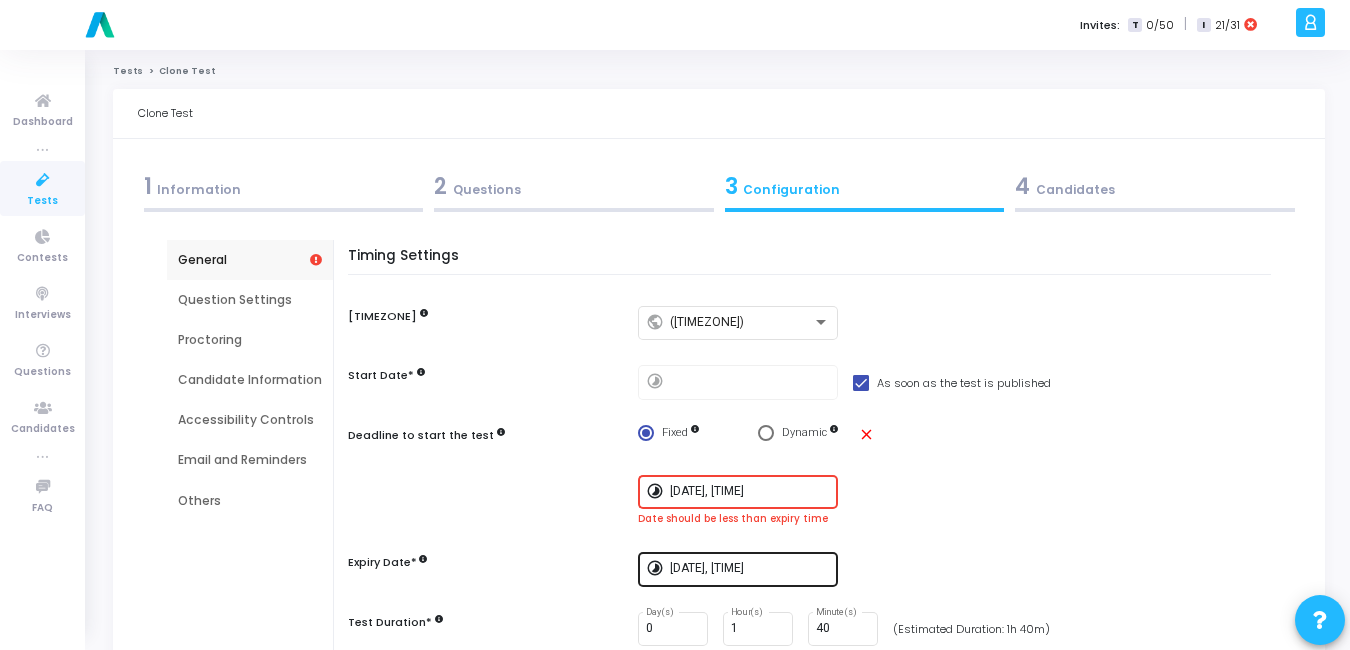 click on "[DATE], [TIME]" at bounding box center [750, 569] 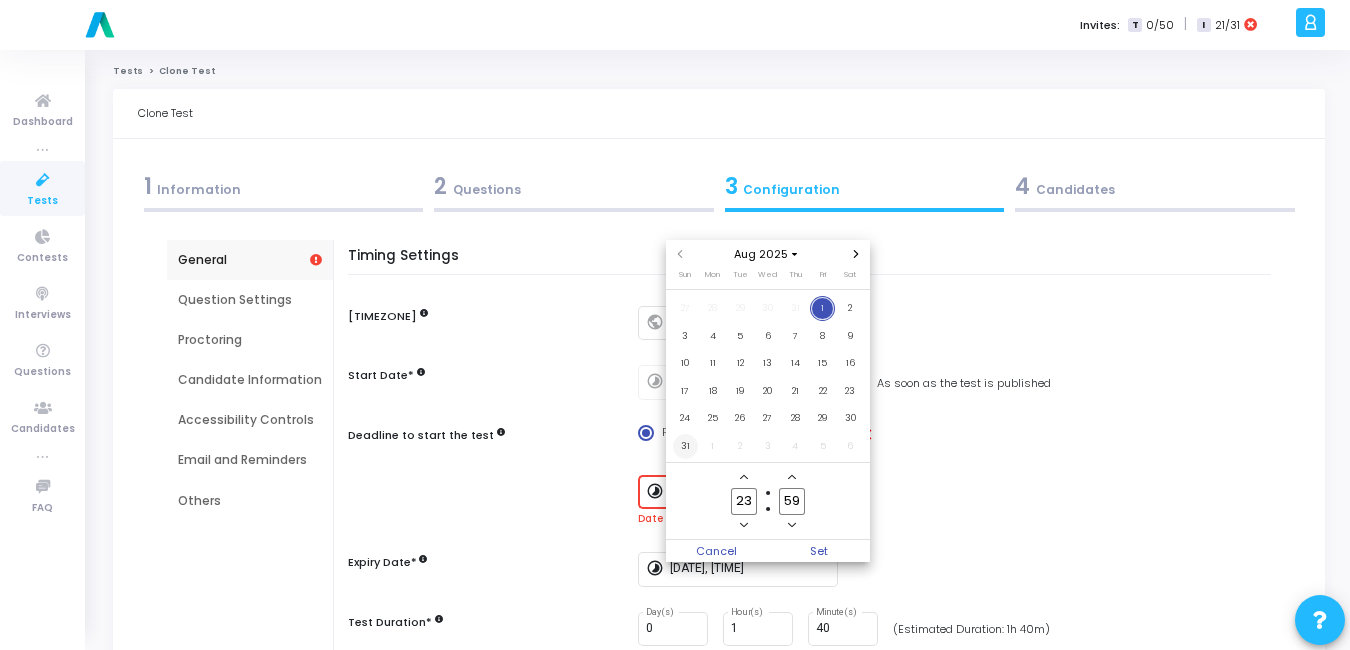 click on "31" at bounding box center [685, 446] 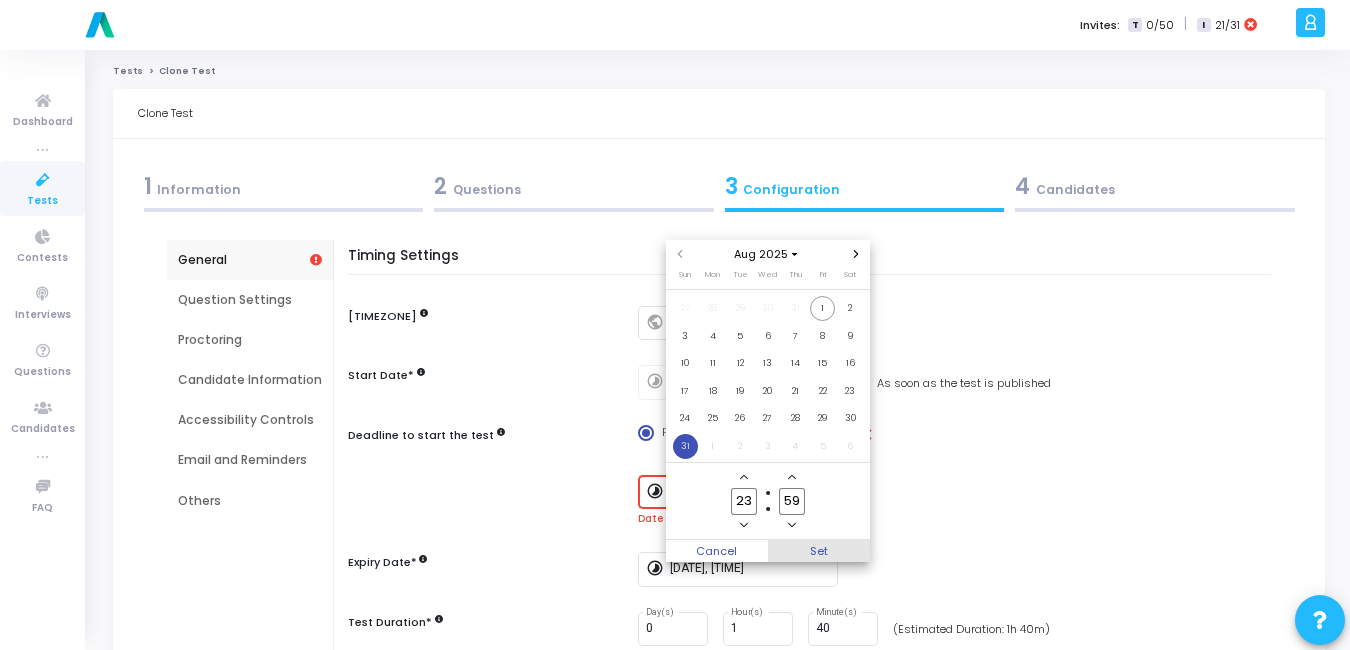 click on "Set" at bounding box center [819, 551] 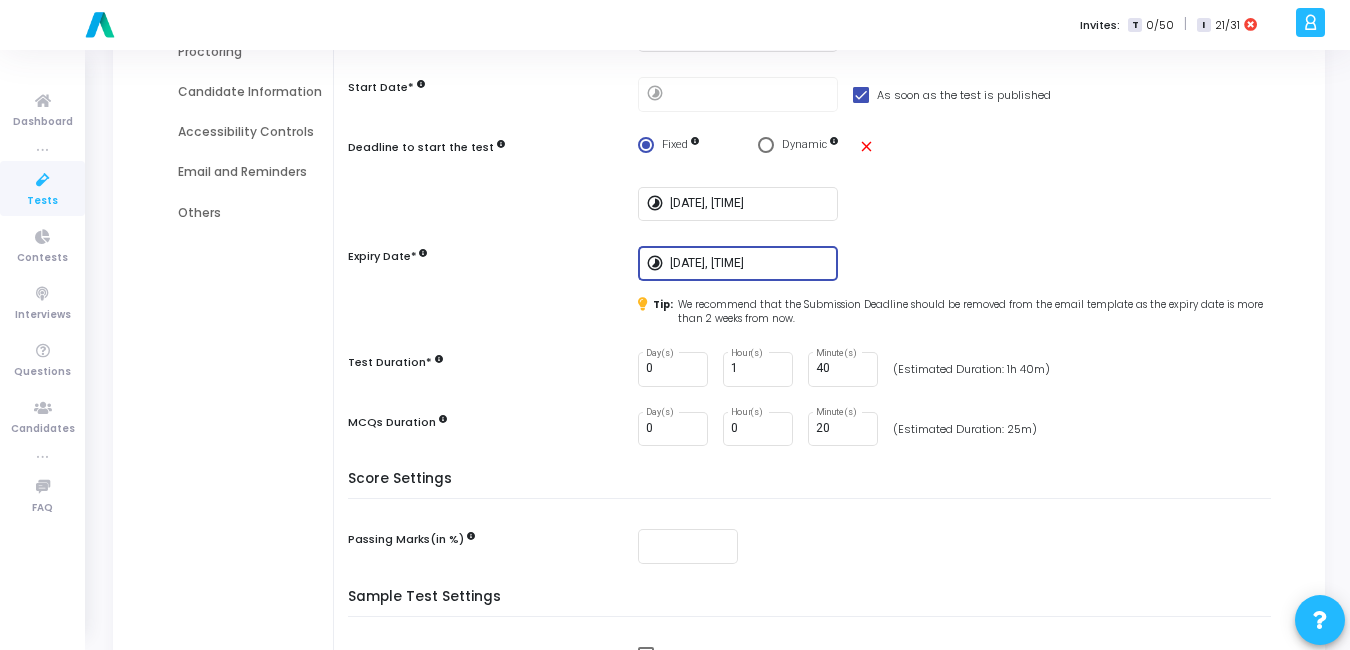 scroll, scrollTop: 0, scrollLeft: 0, axis: both 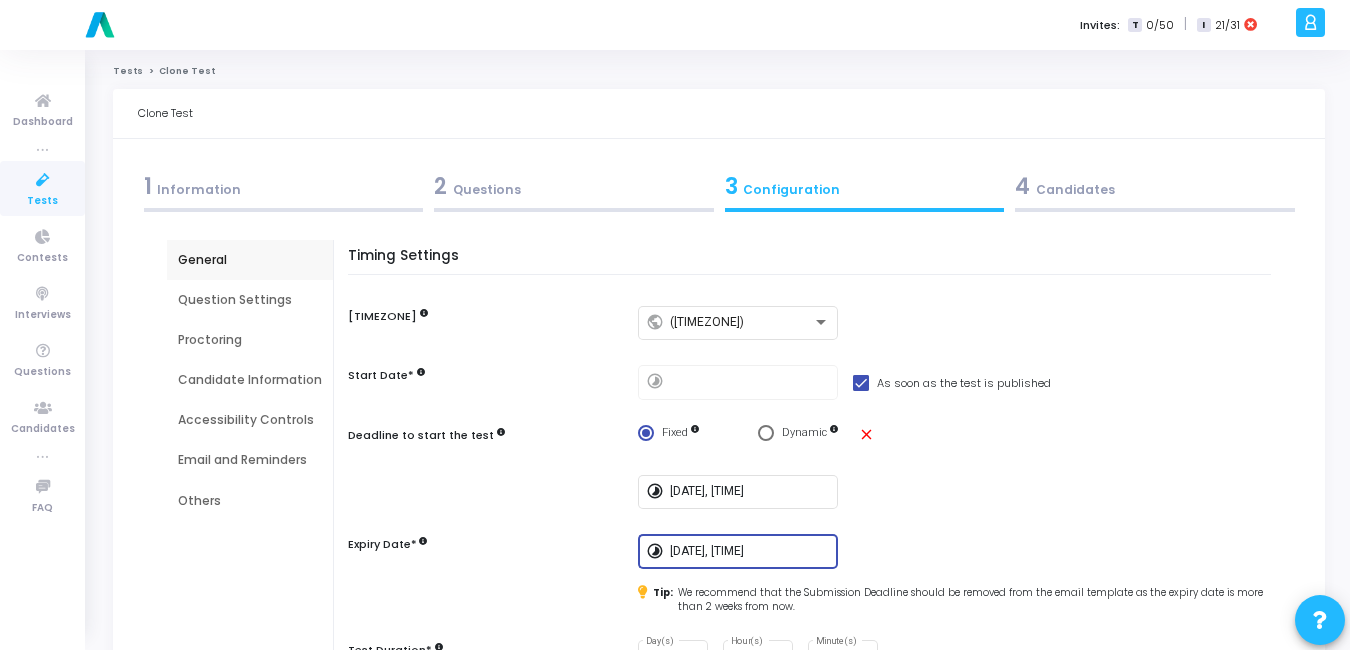 click on "[NUMBER] Candidates" at bounding box center [1155, 186] 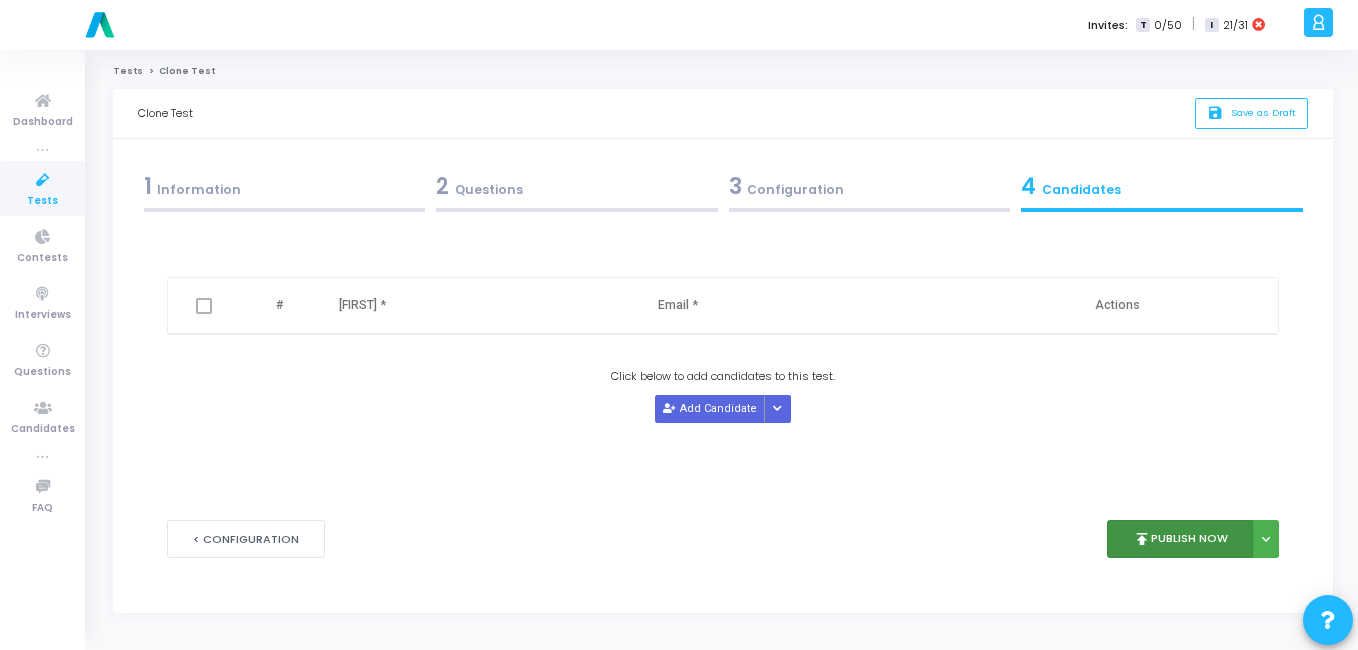 click on "publish Publish Now" at bounding box center (1180, 539) 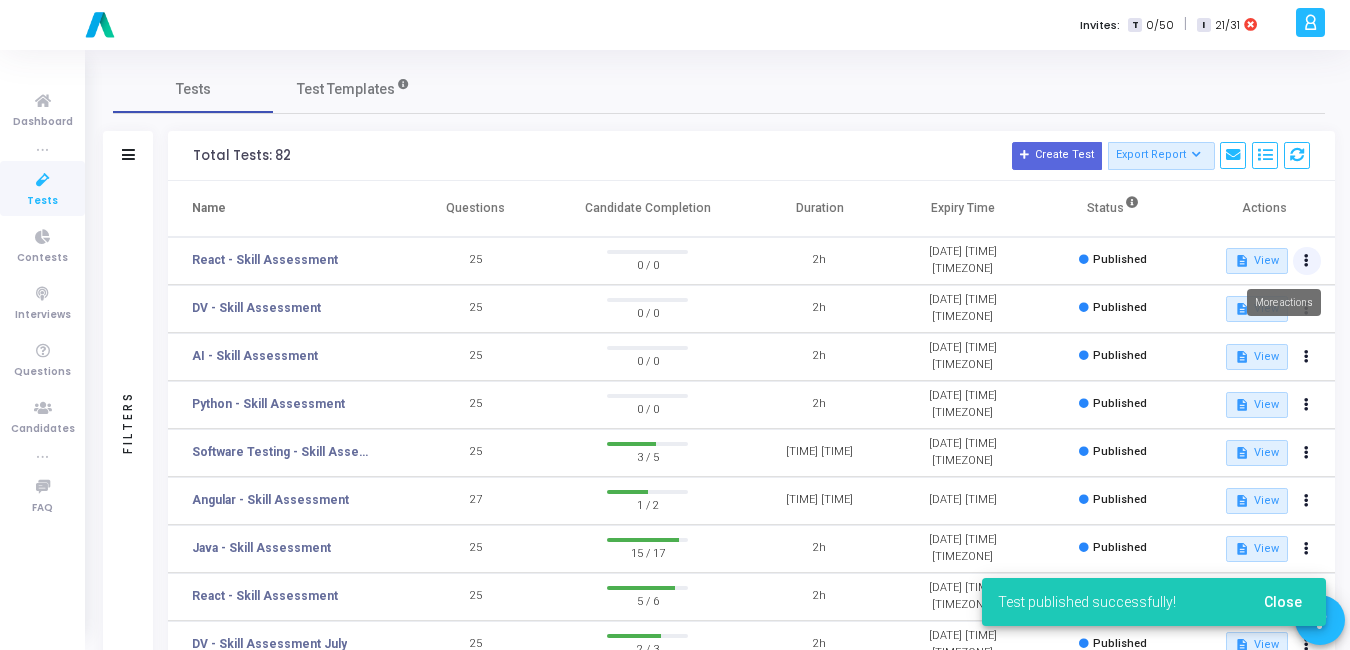 click at bounding box center (1307, 261) 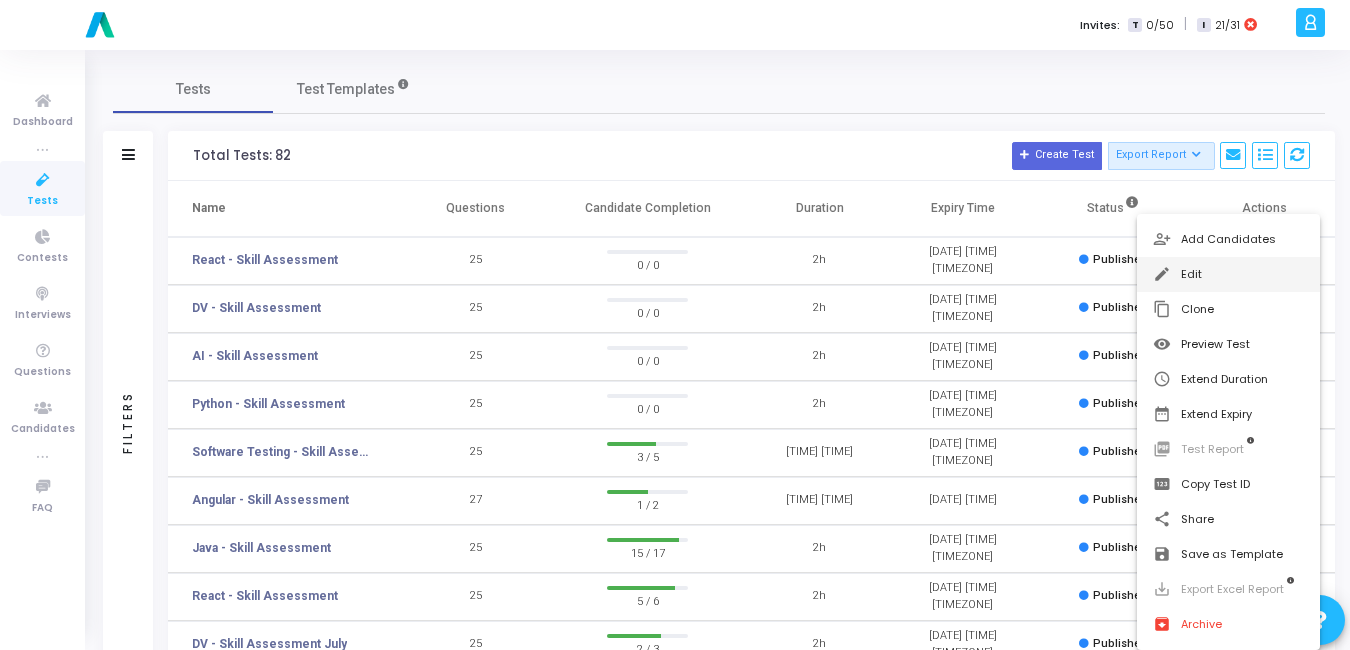 click on "edit  Edit" at bounding box center (1228, 274) 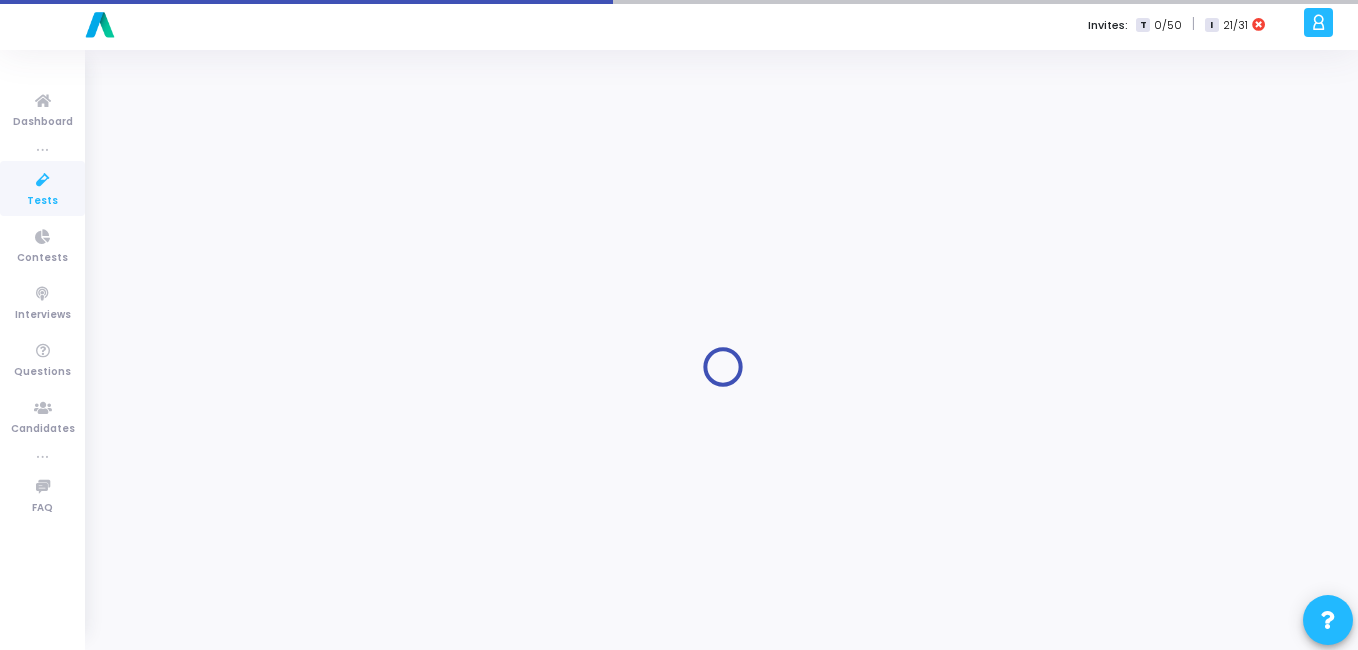 type on "React - Skill Assessment" 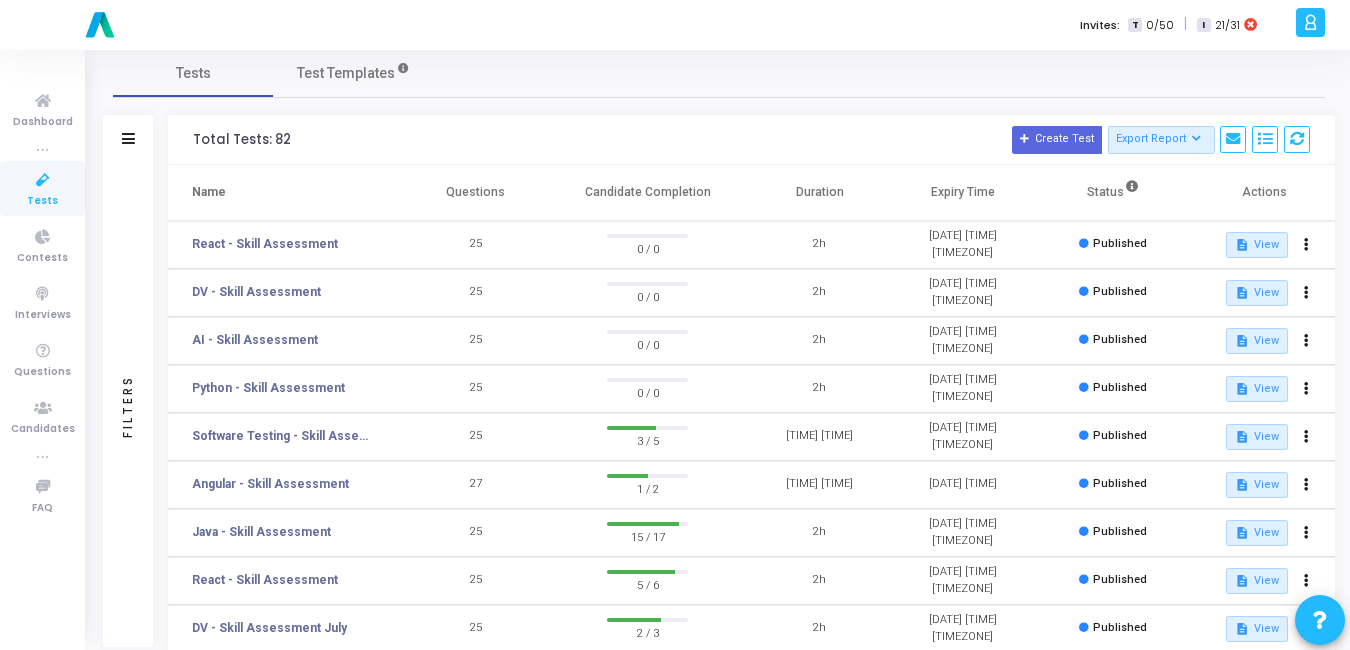 scroll, scrollTop: 17, scrollLeft: 0, axis: vertical 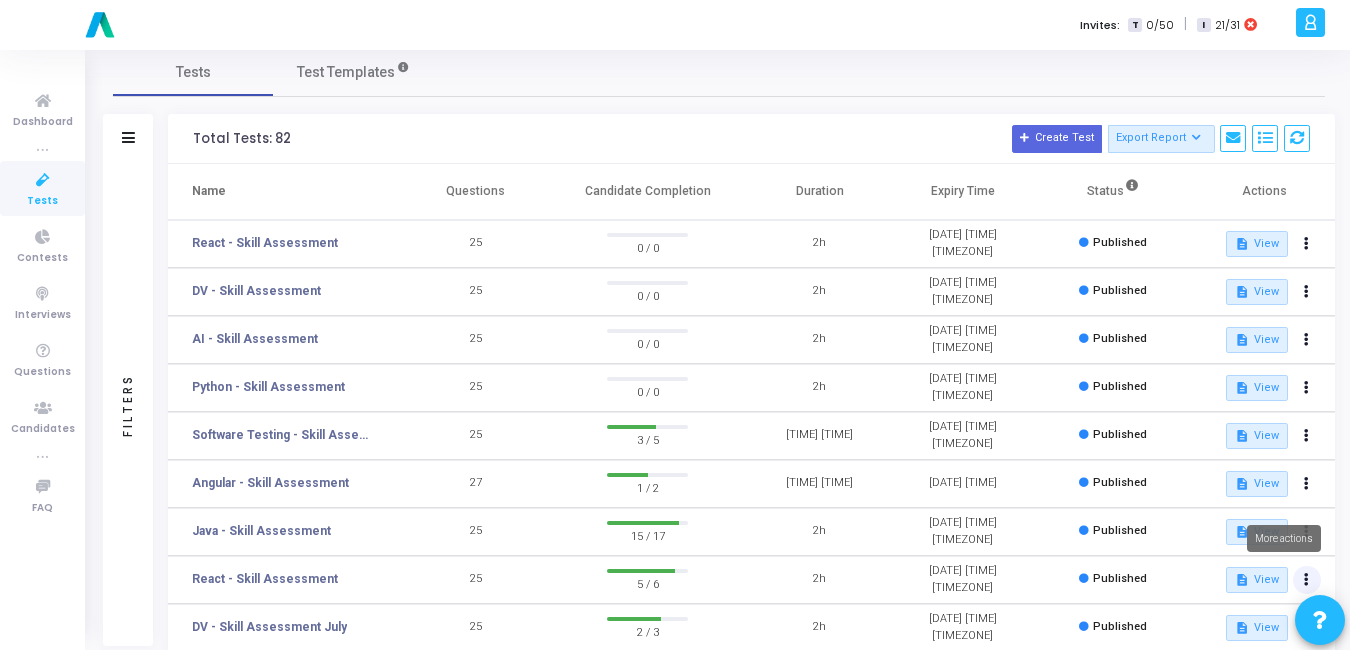 click 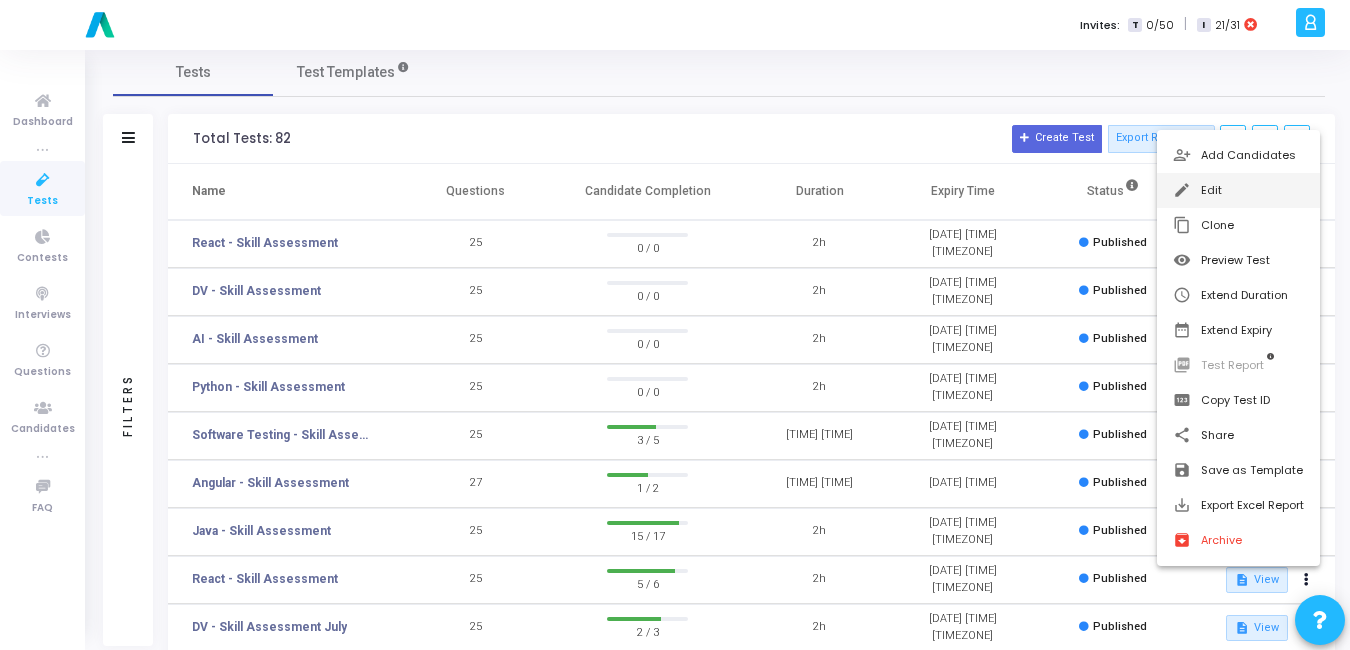 click on "edit  Edit" at bounding box center [1238, 190] 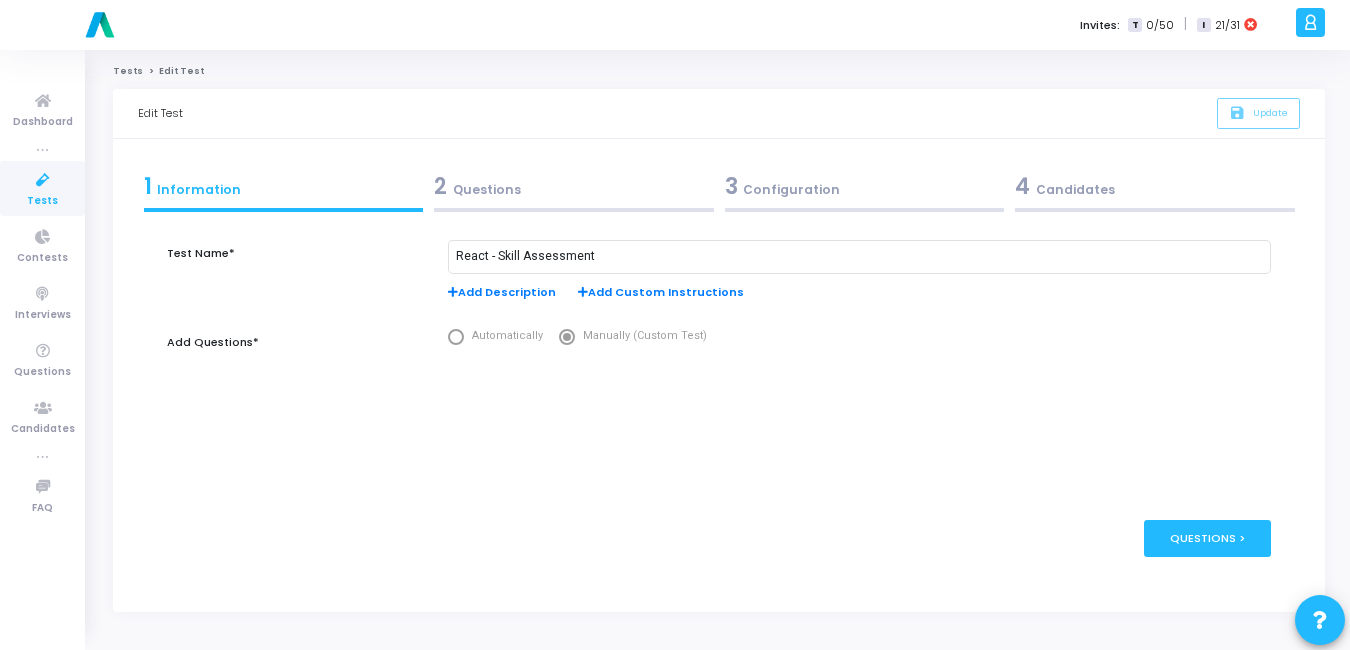 scroll, scrollTop: 0, scrollLeft: 0, axis: both 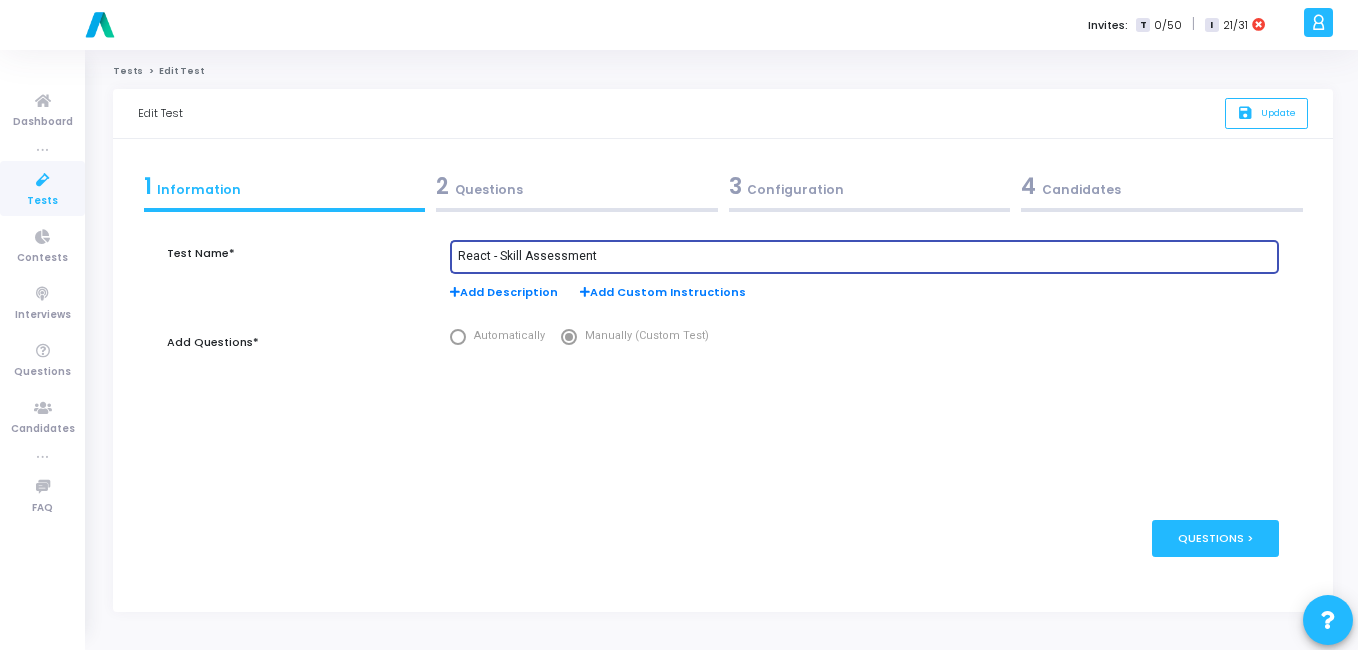 click on "React - Skill Assessment" at bounding box center (864, 257) 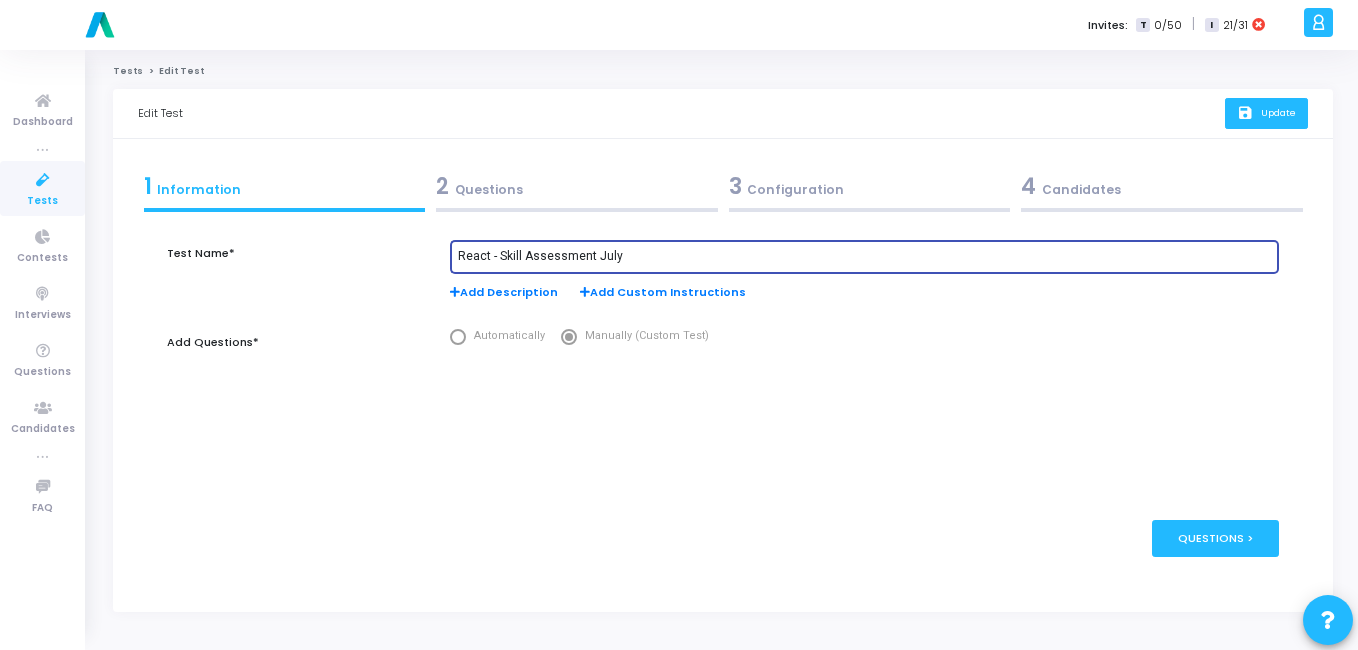 type on "React - Skill Assessment July" 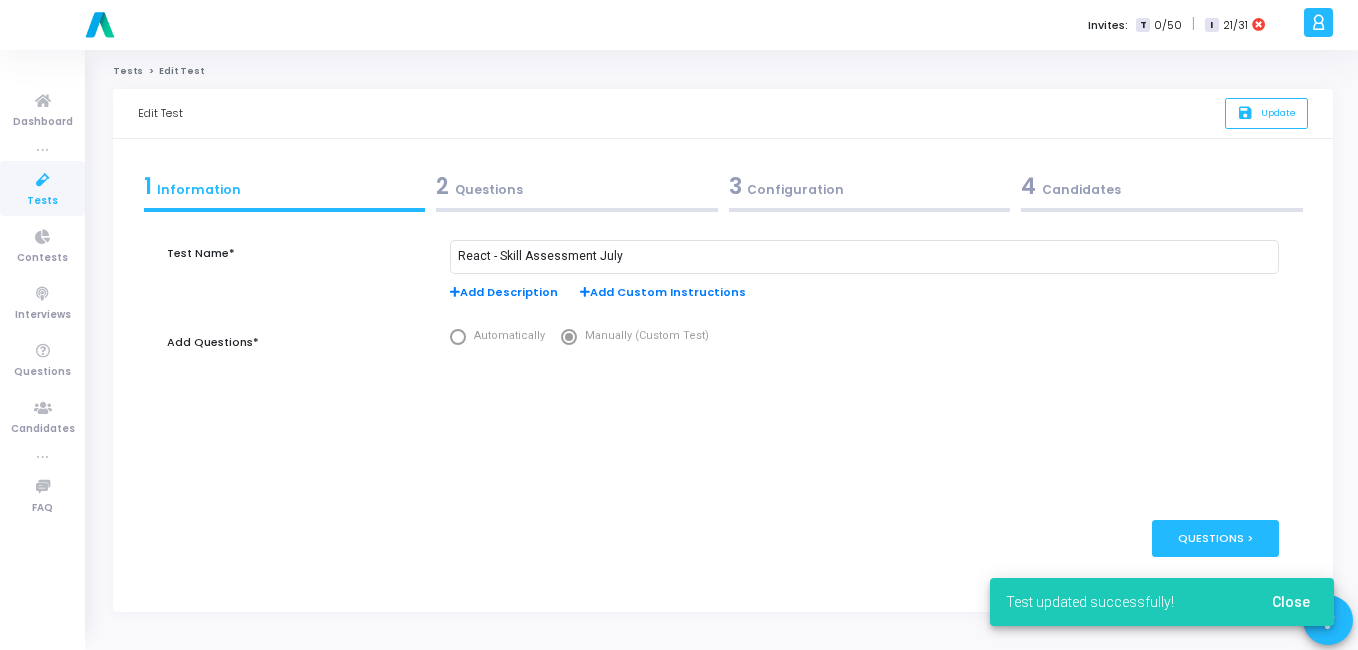 click on "Close" at bounding box center (1291, 602) 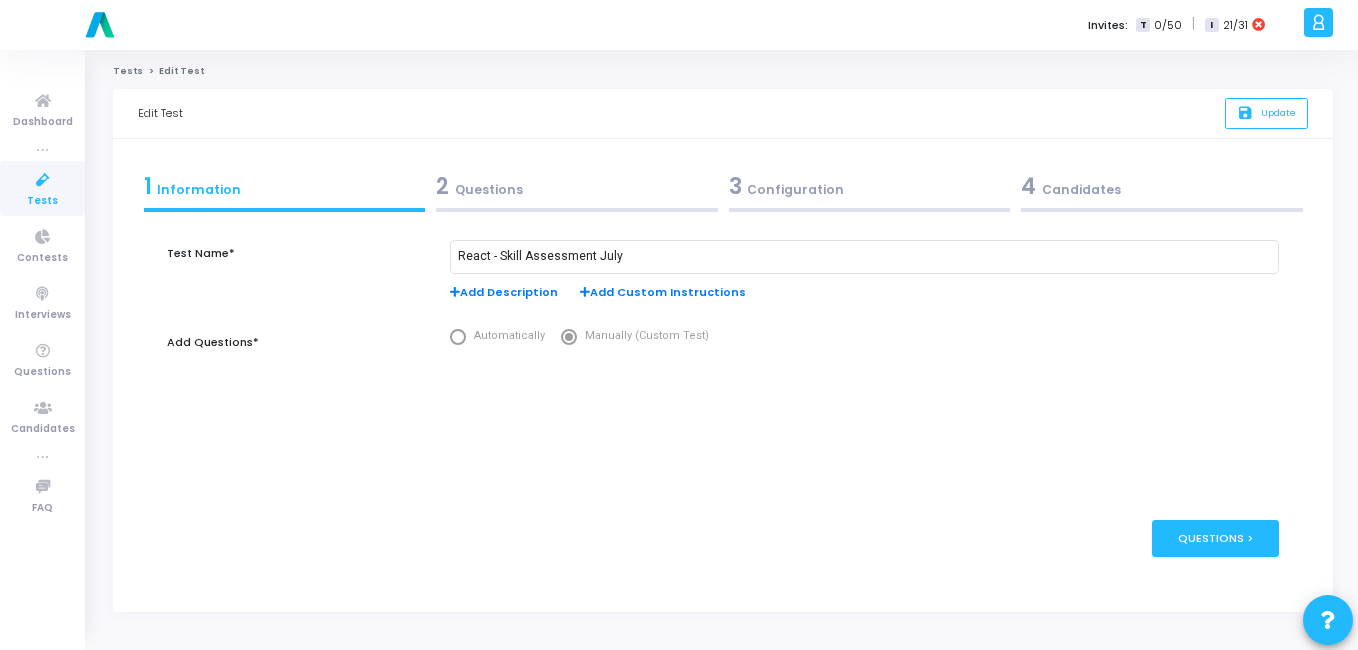 click on "Tests" at bounding box center [42, 201] 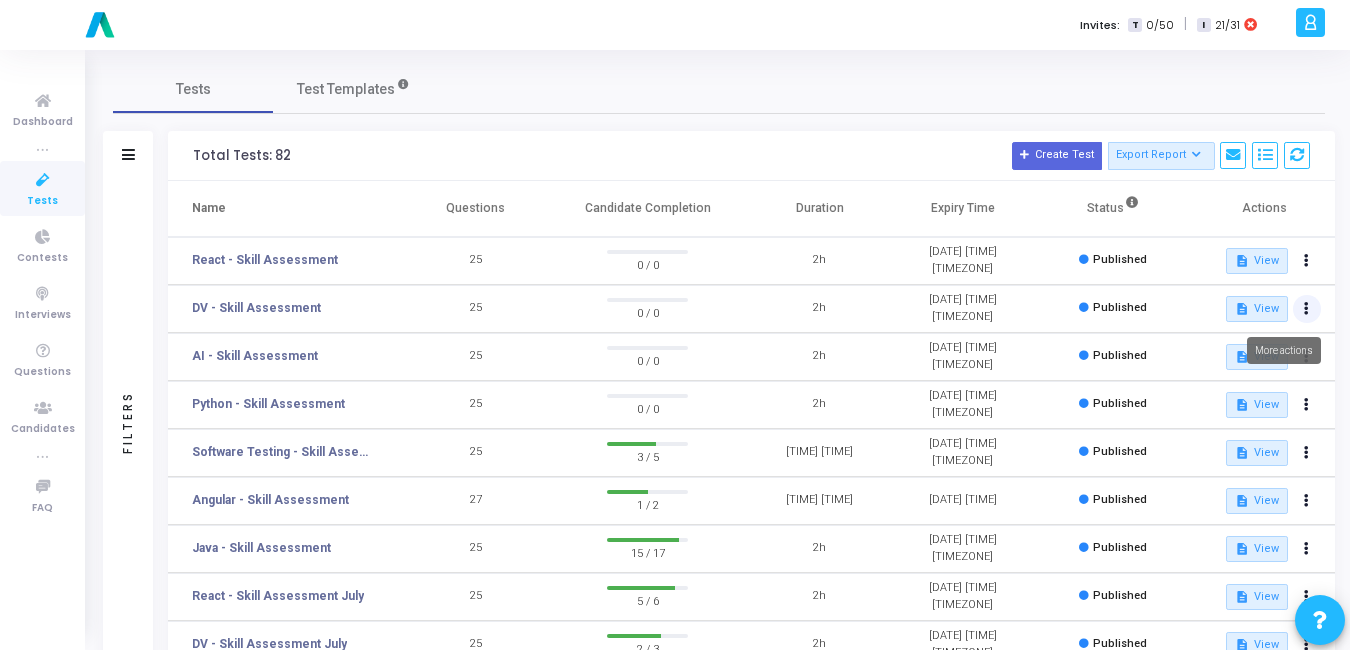 click 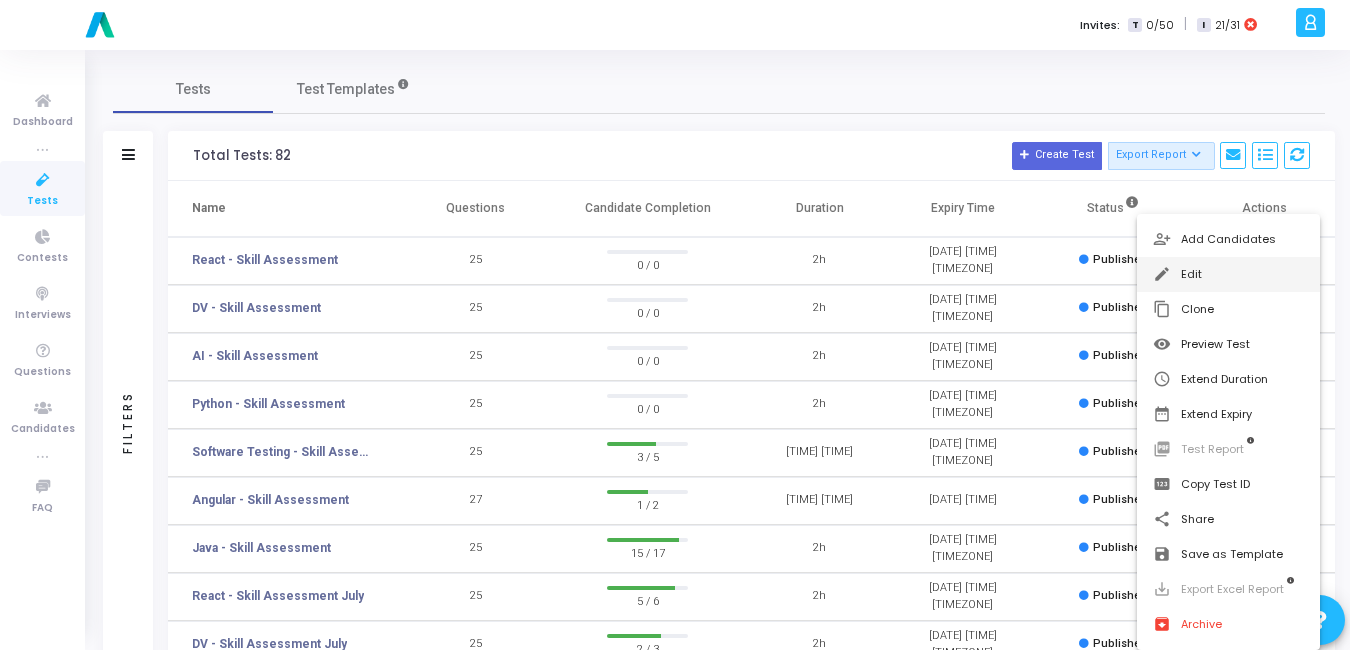 click on "edit  Edit" at bounding box center (1228, 274) 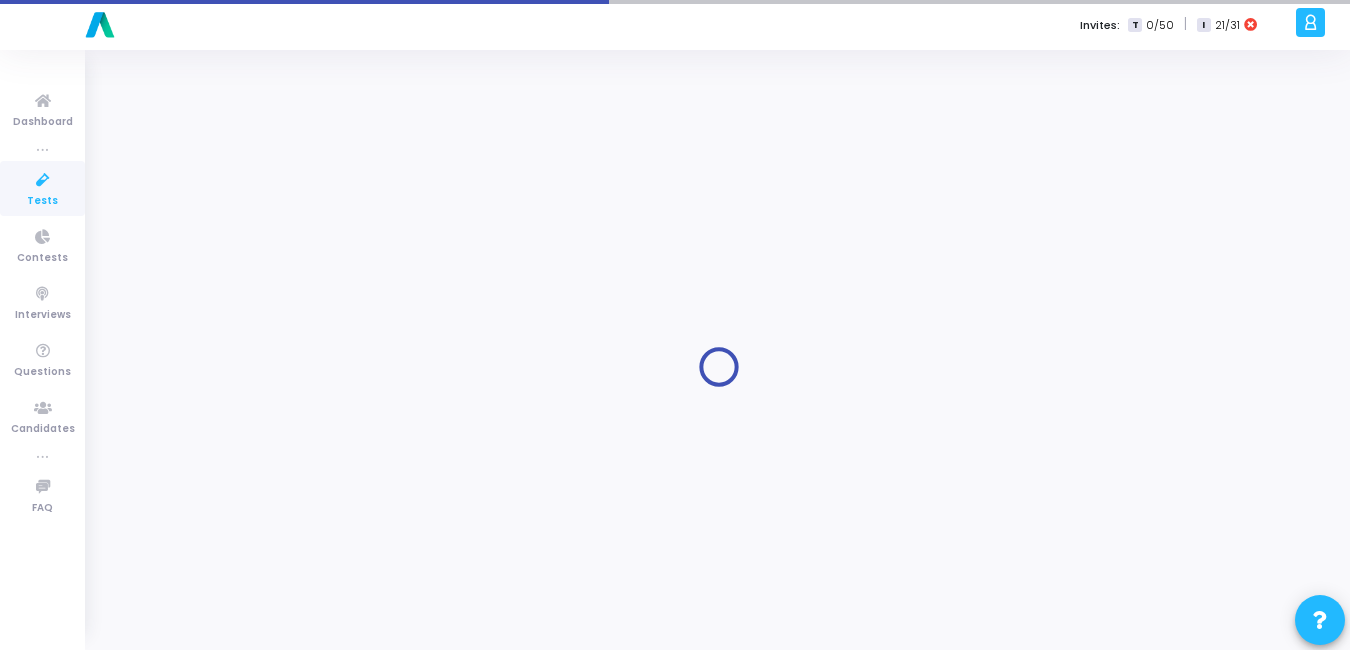 type on "DV - Skill Assessment" 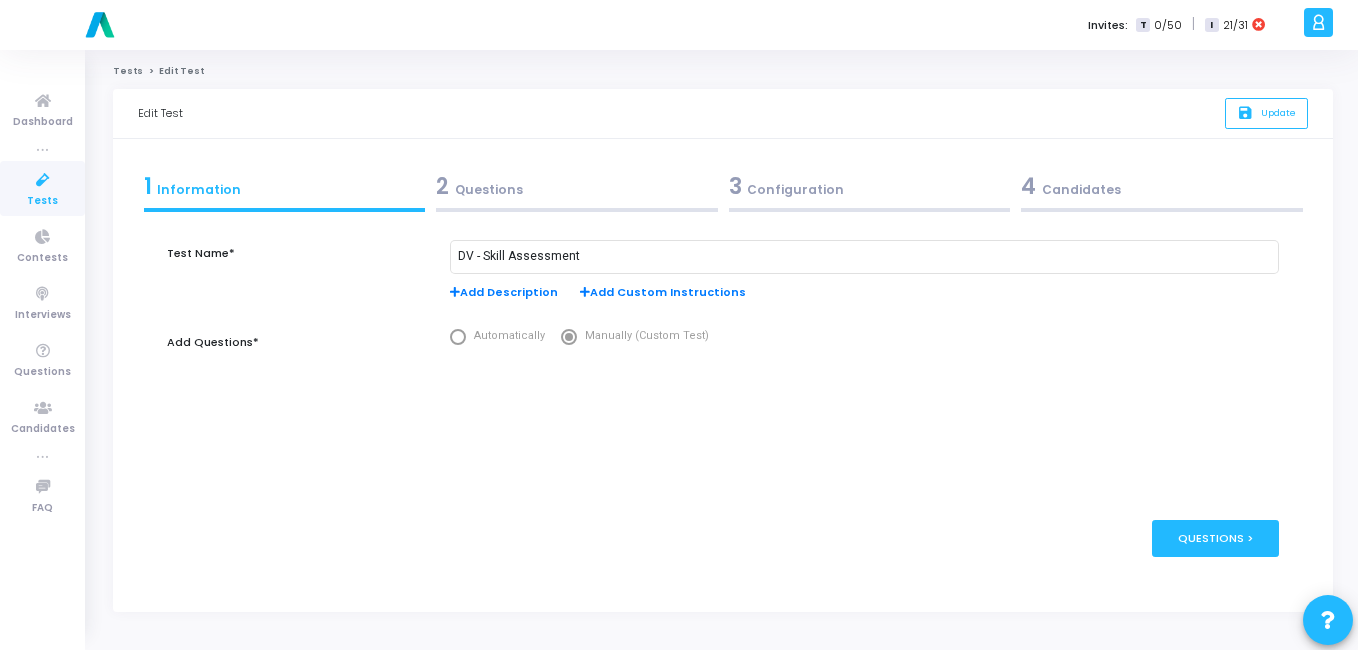 click on "3 Configuration" at bounding box center (870, 186) 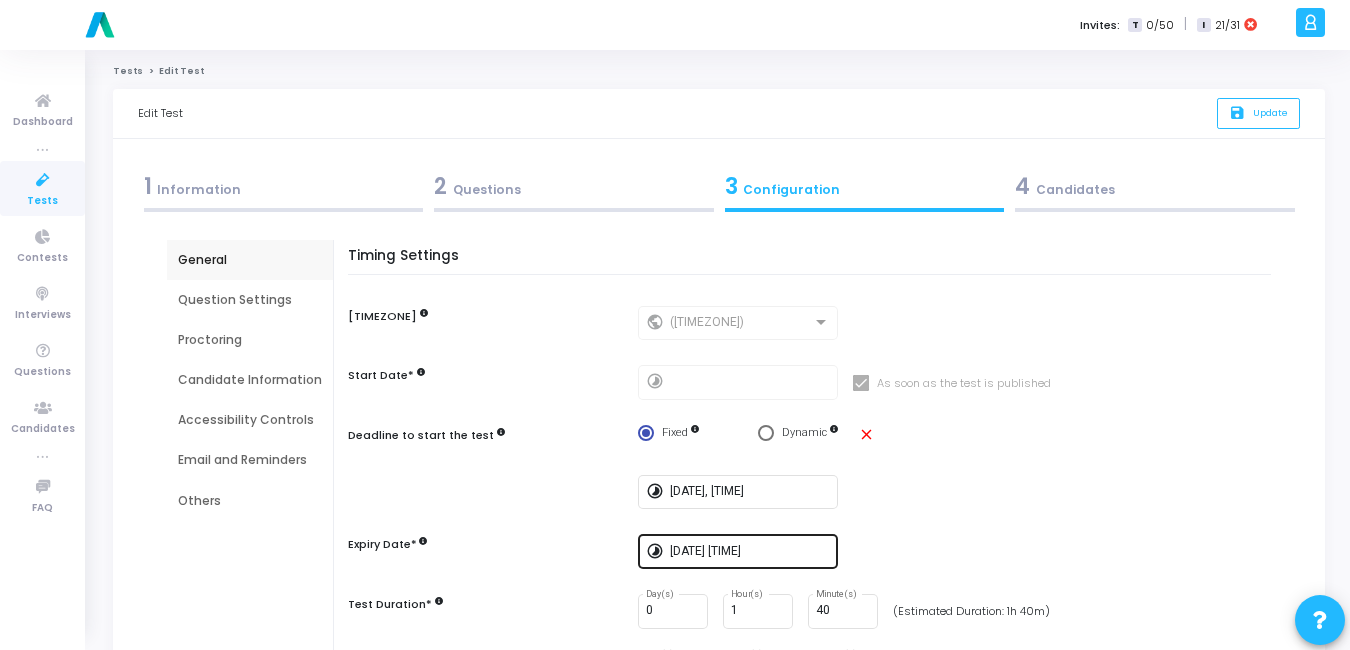 click on "[DATE] [TIME]" at bounding box center [750, 550] 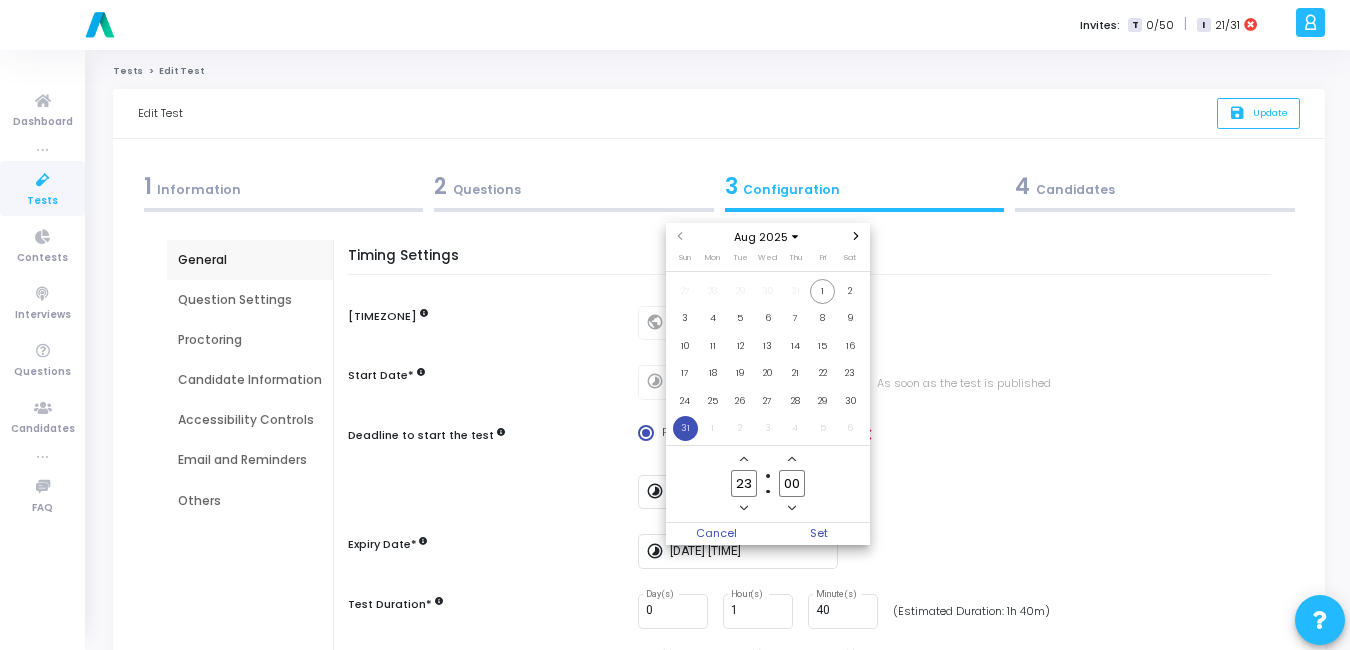 click 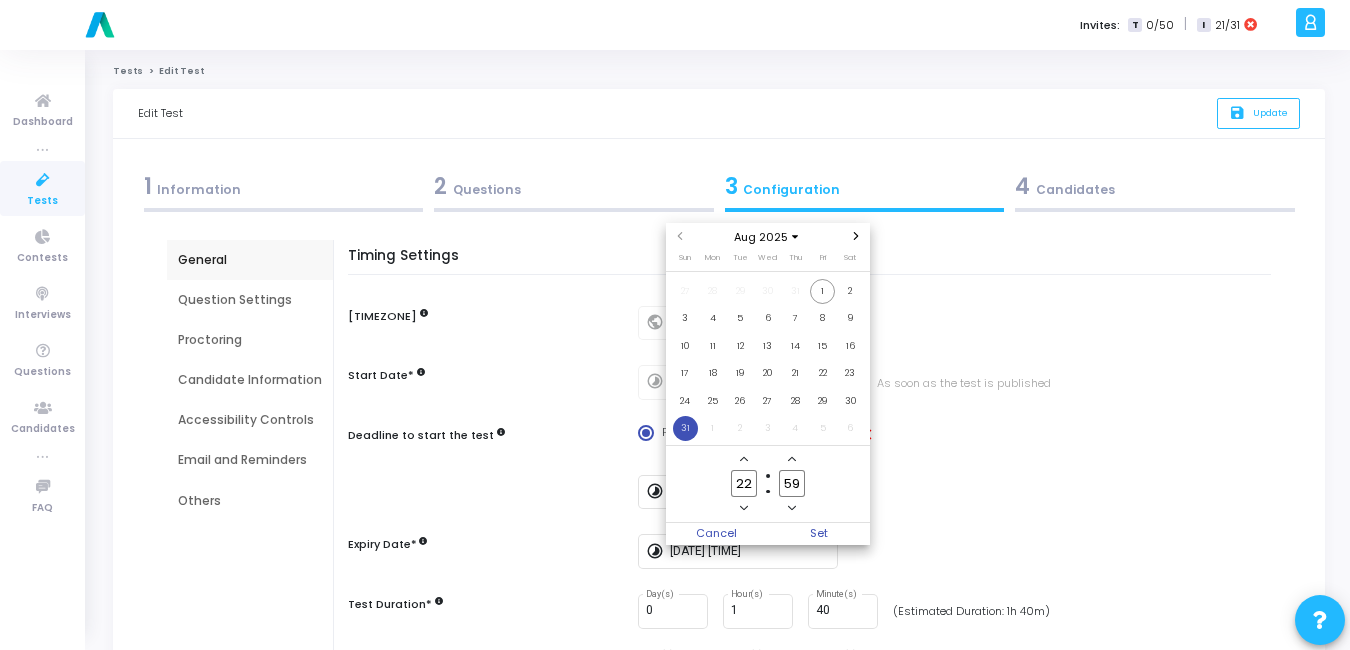 click 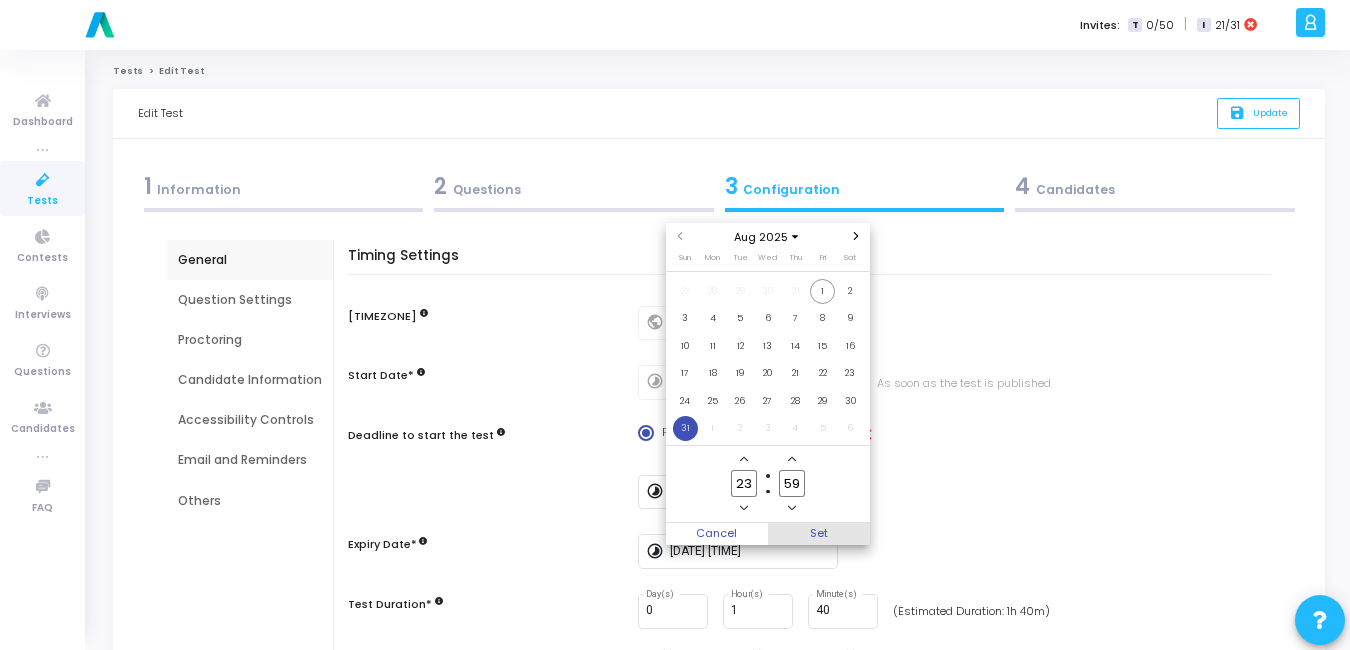 click on "Set" at bounding box center [819, 534] 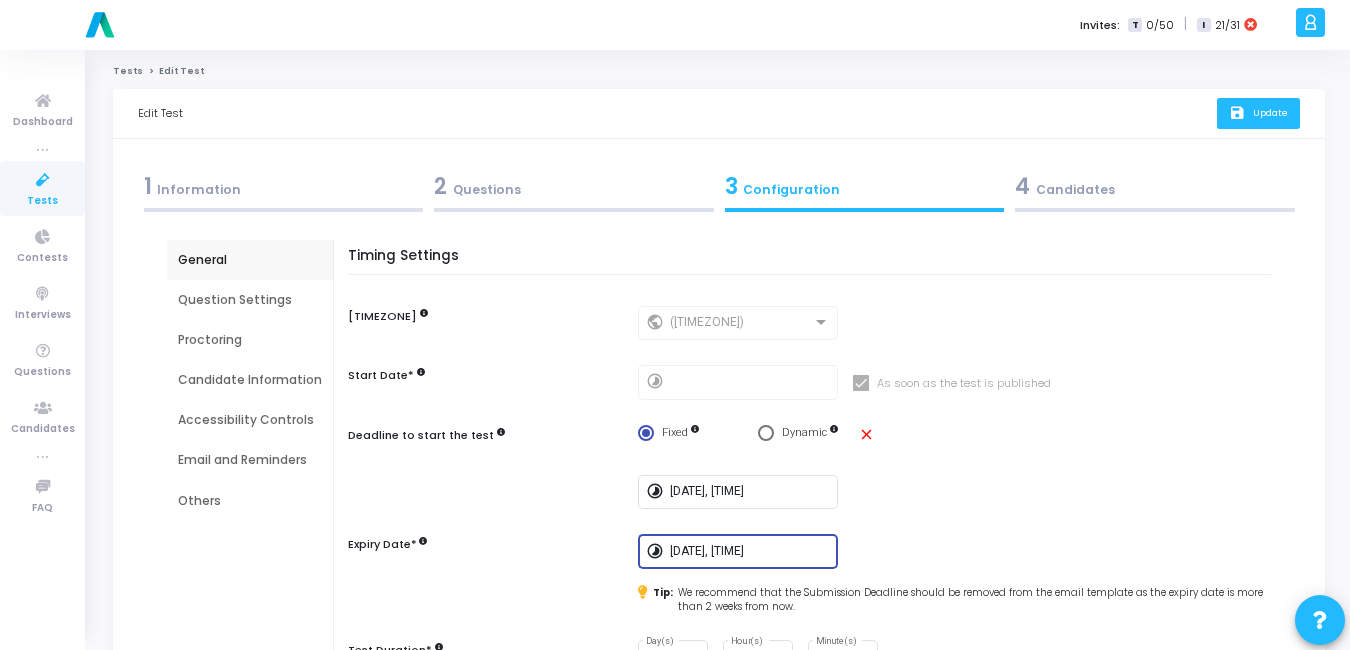 click on "Update" 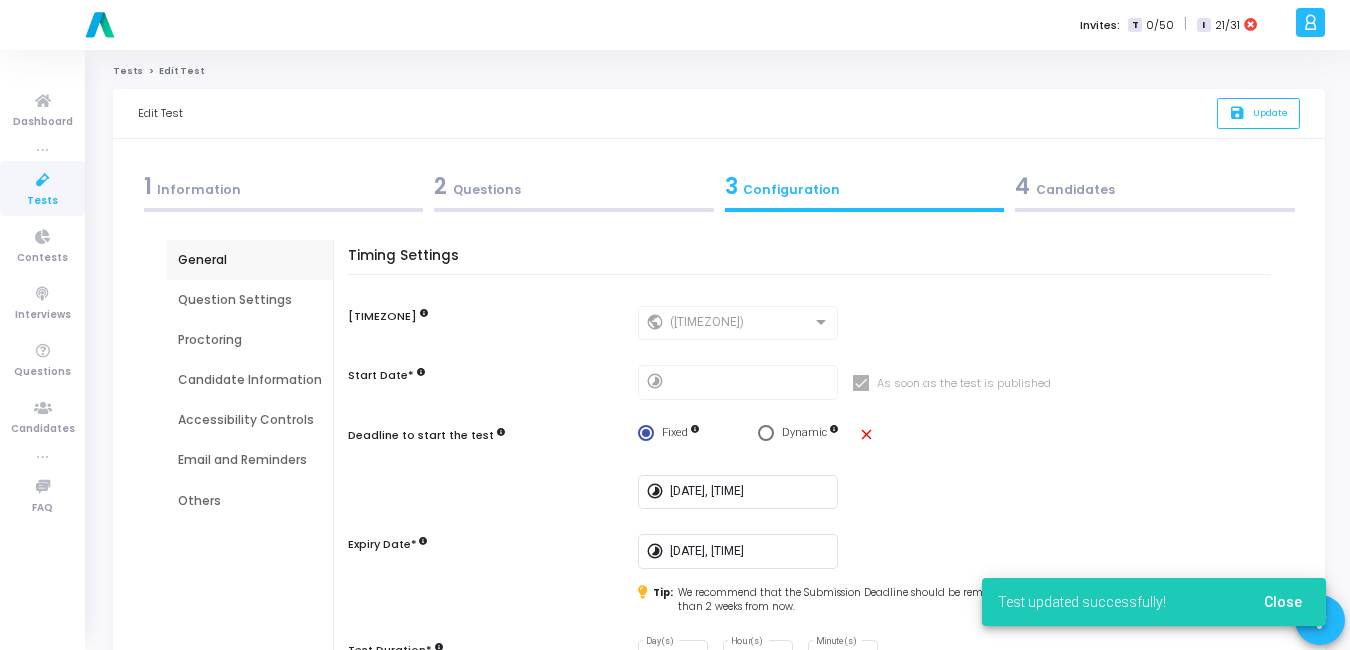 click at bounding box center (43, 180) 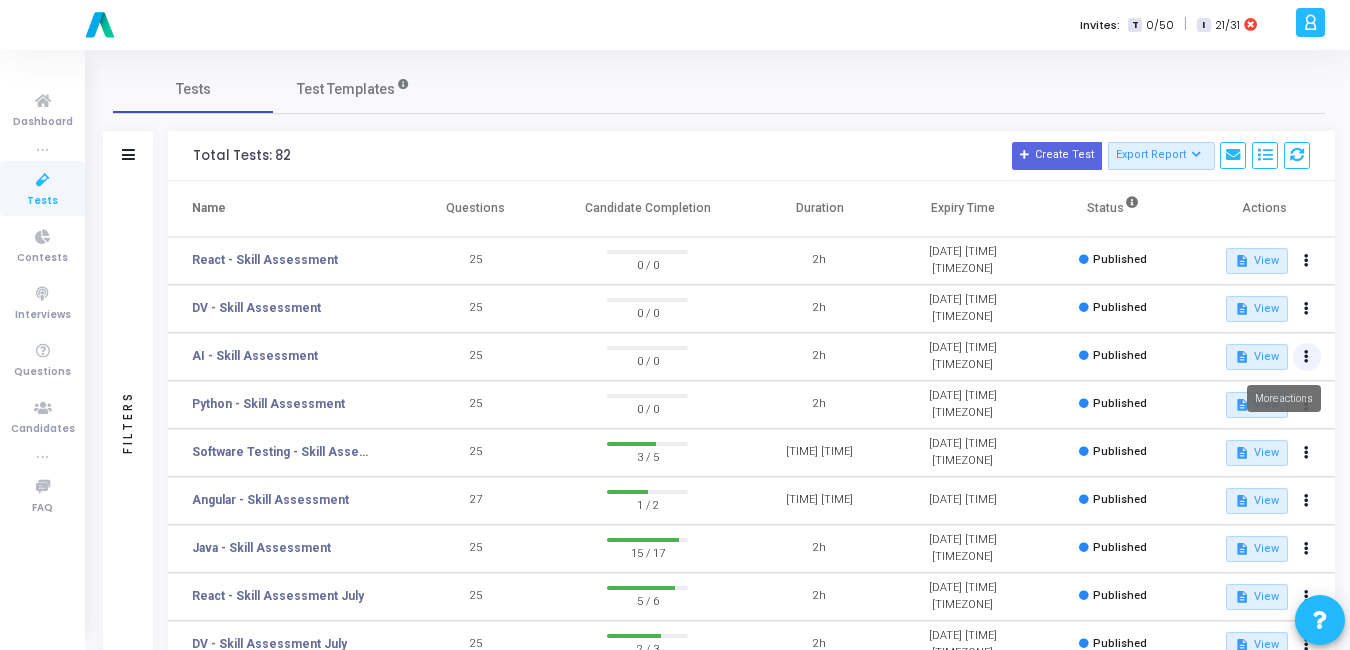click 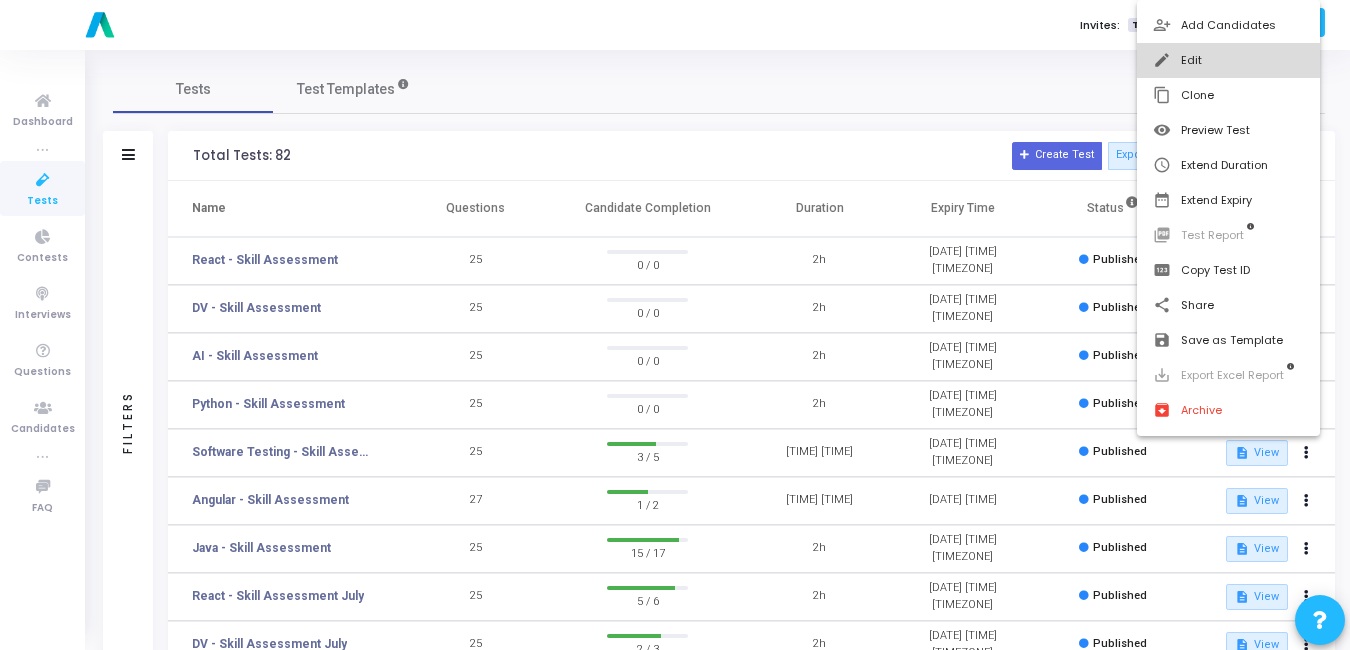 click on "edit  Edit" at bounding box center (1228, 60) 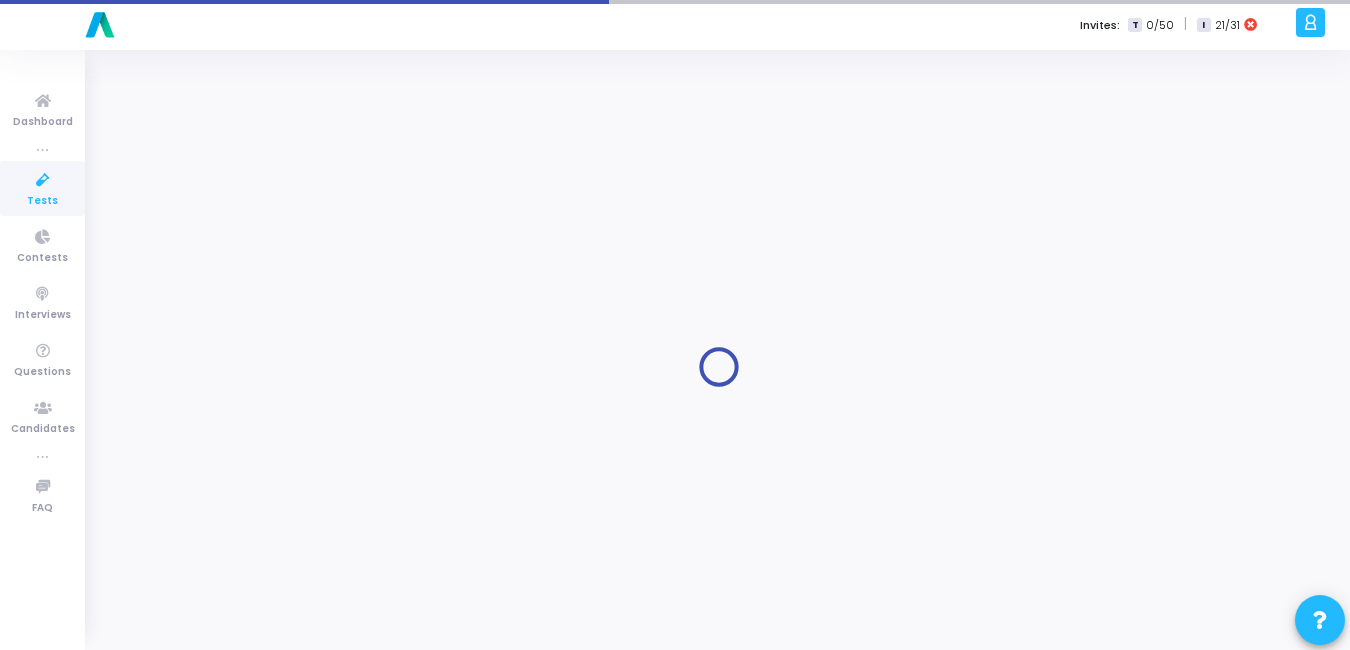 type on "AI - Skill Assessment" 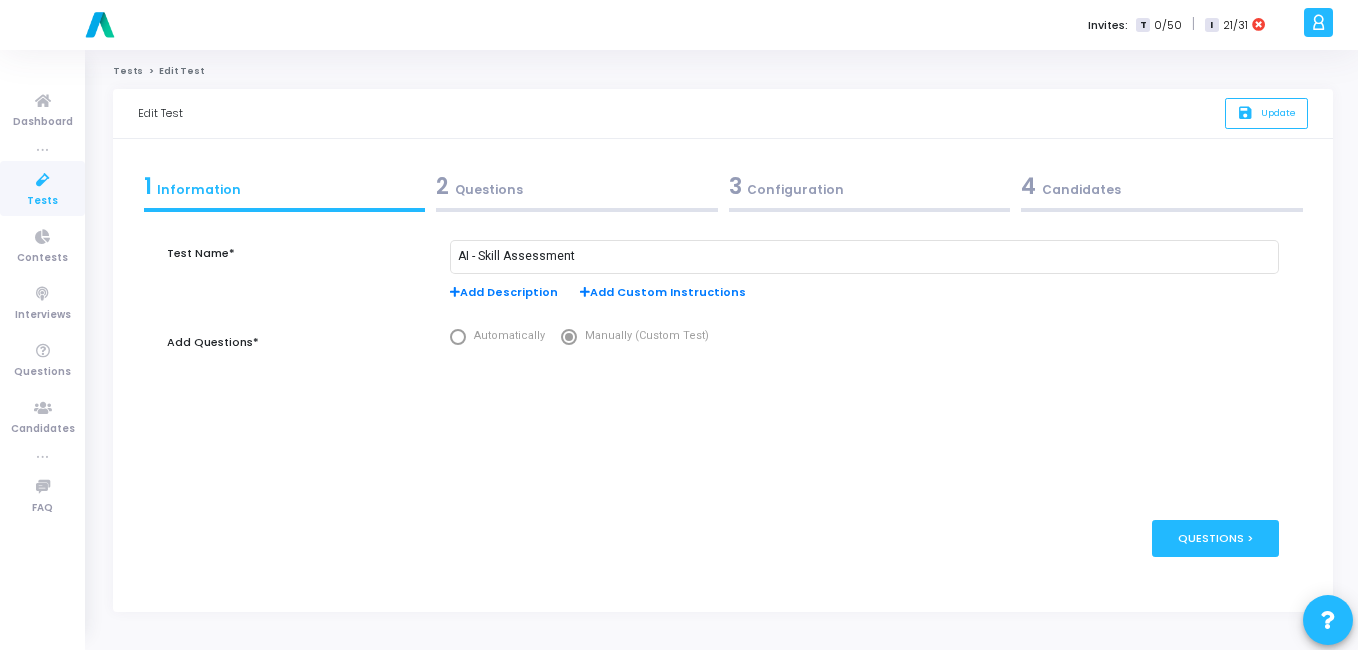 click on "3 Configuration" at bounding box center [870, 186] 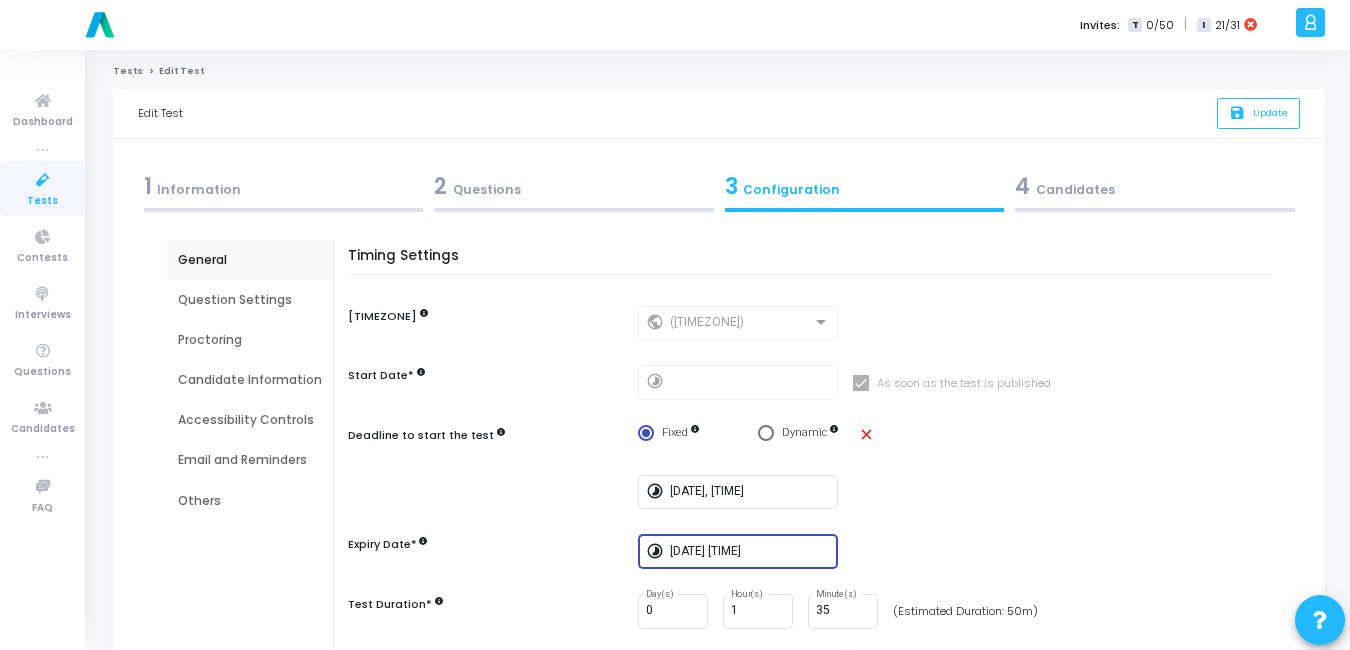 click on "[DATE] [TIME]" at bounding box center (750, 552) 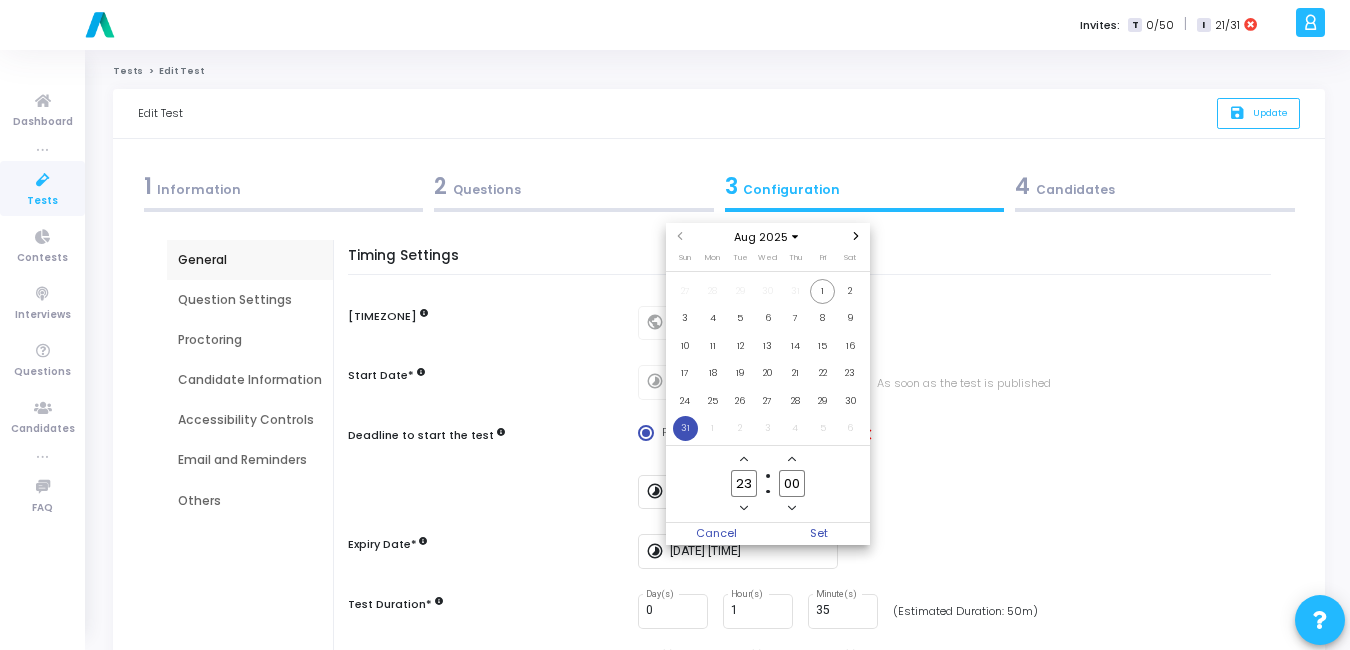 click 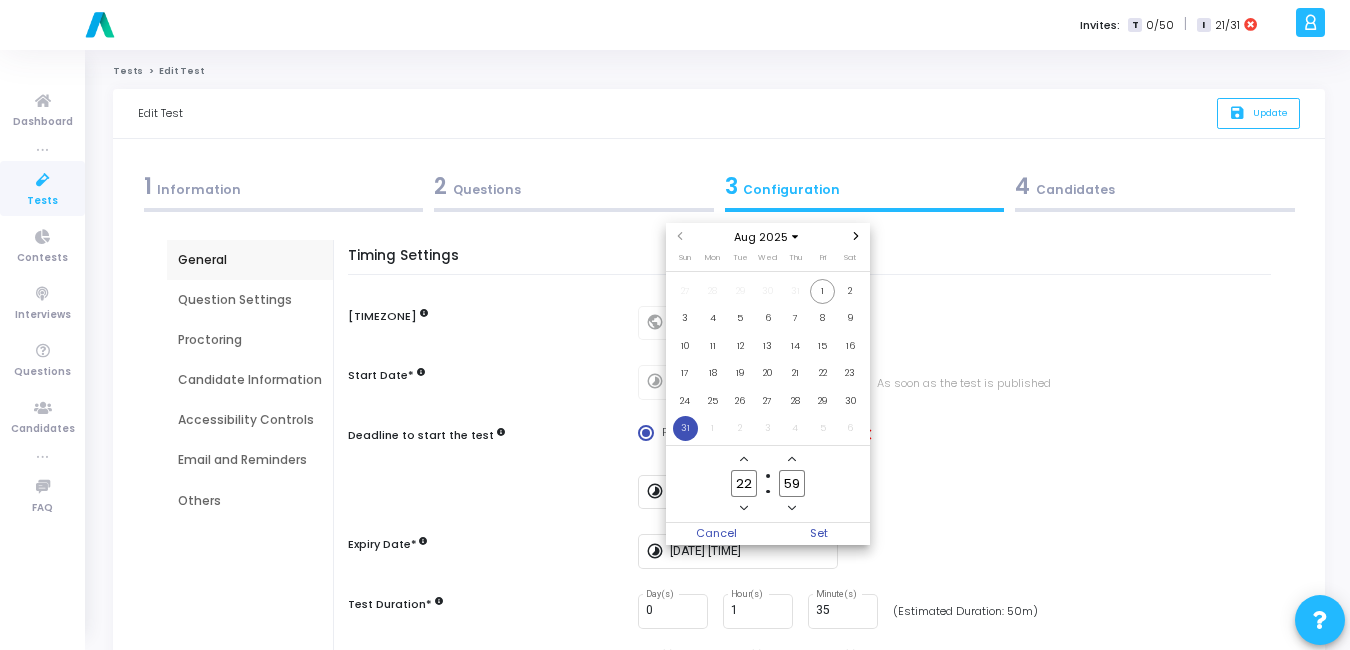 click 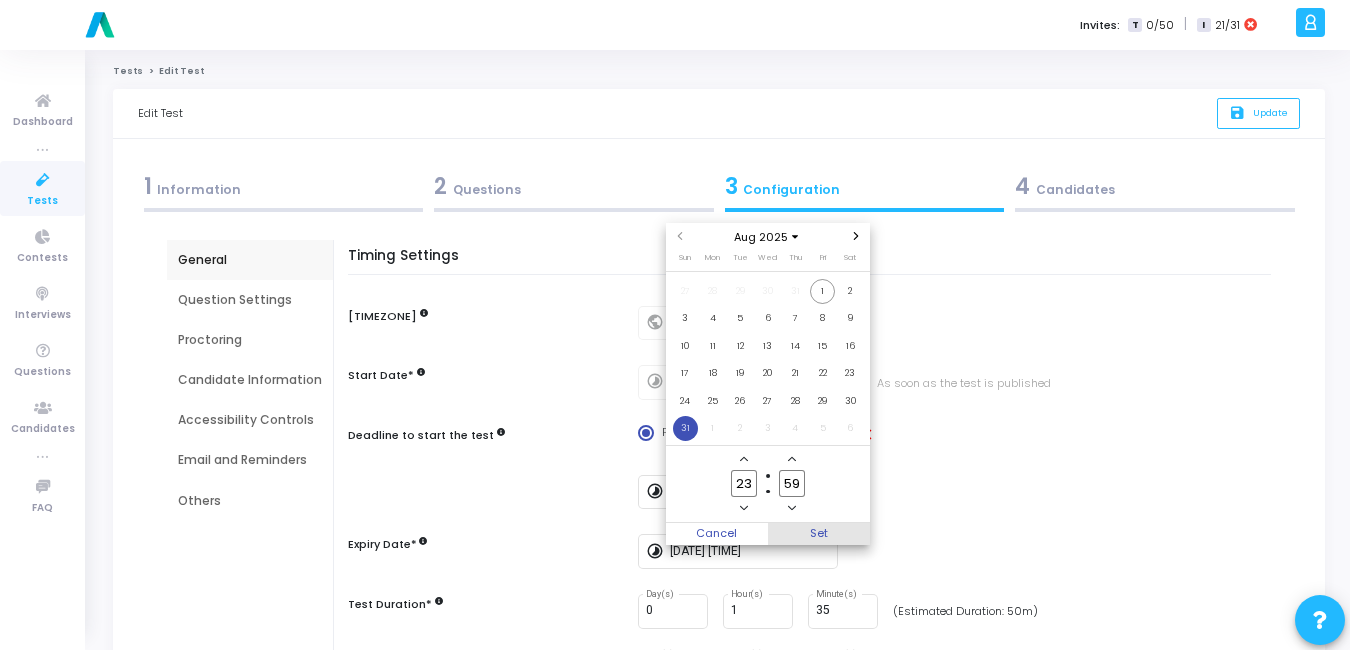click on "Set" at bounding box center (819, 534) 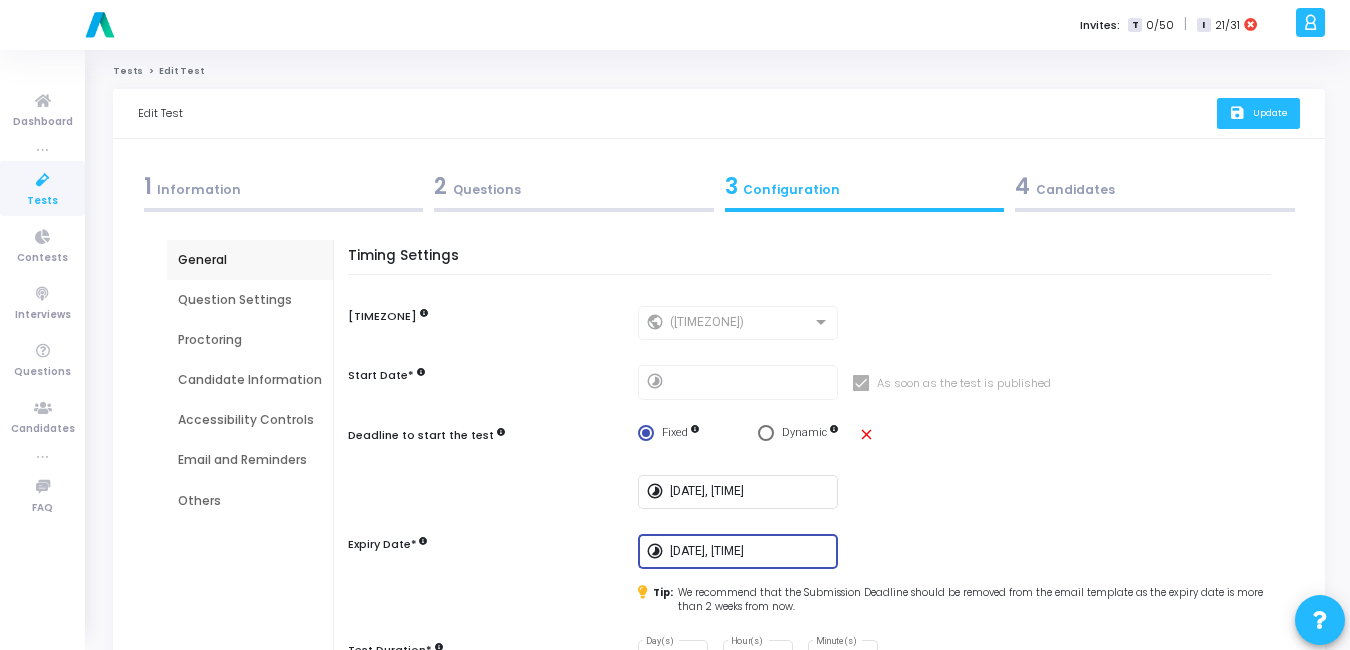 click on "save   Update" 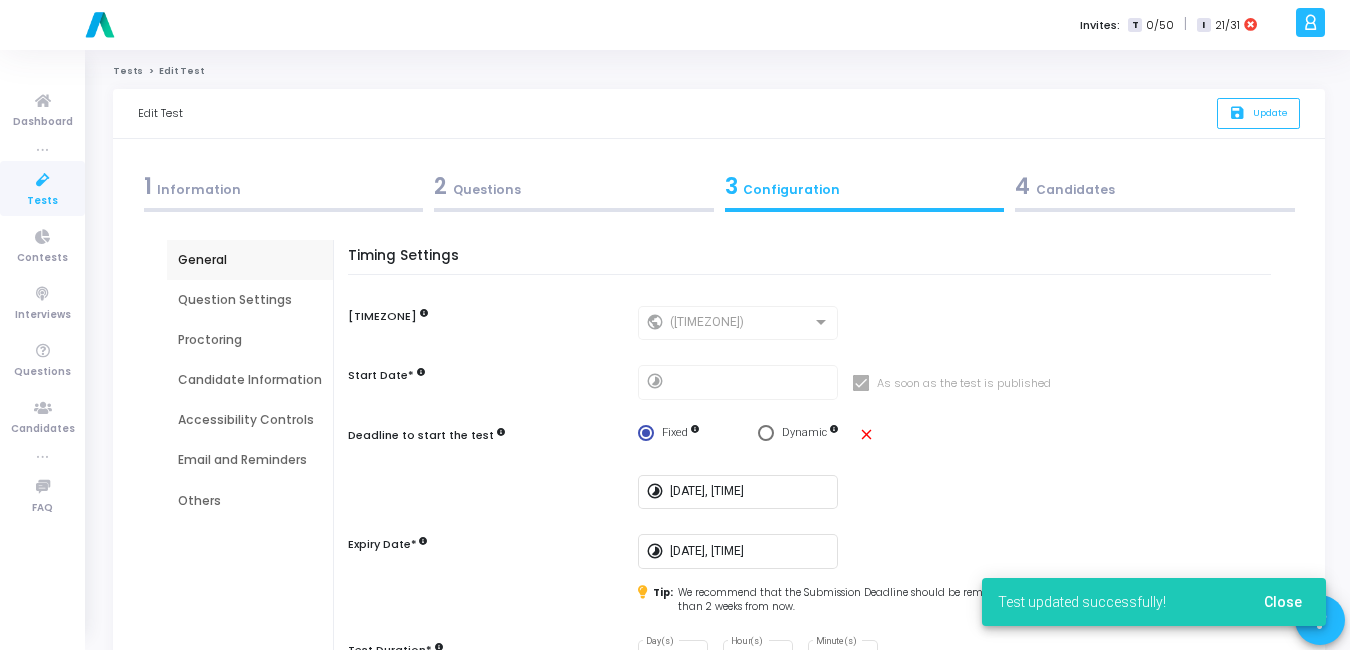 click on "Tests" at bounding box center [42, 201] 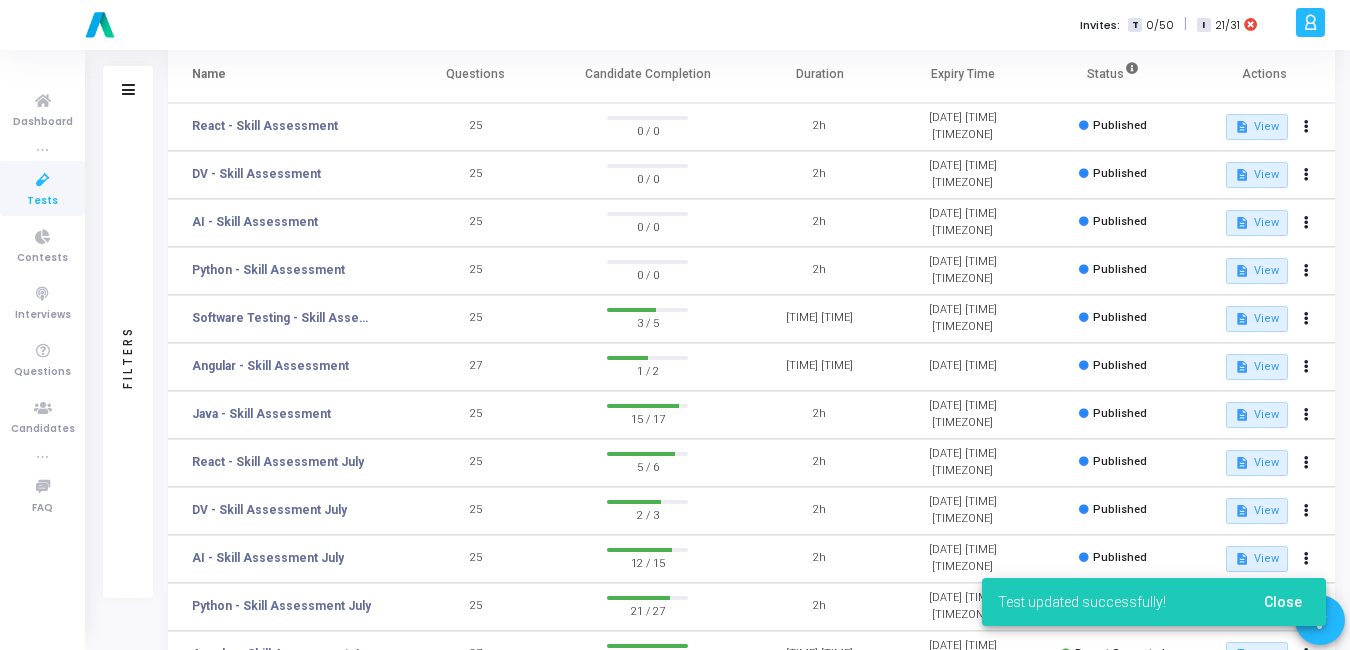 scroll, scrollTop: 136, scrollLeft: 0, axis: vertical 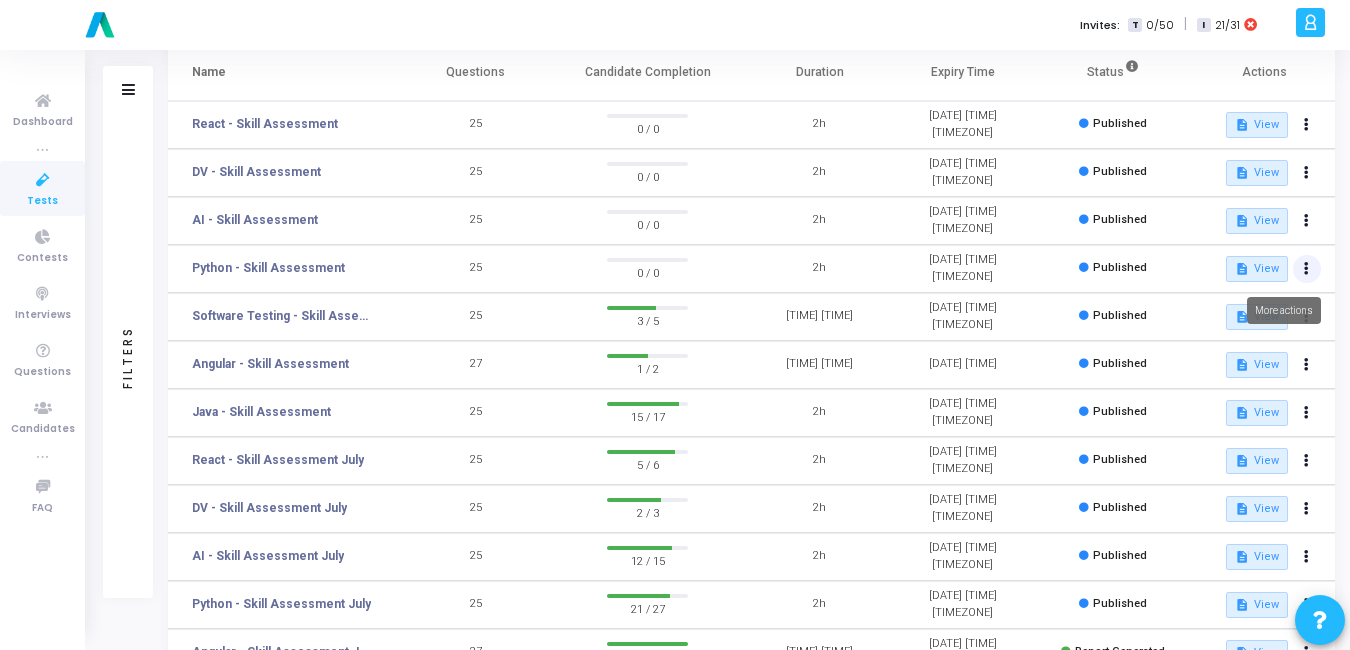 click 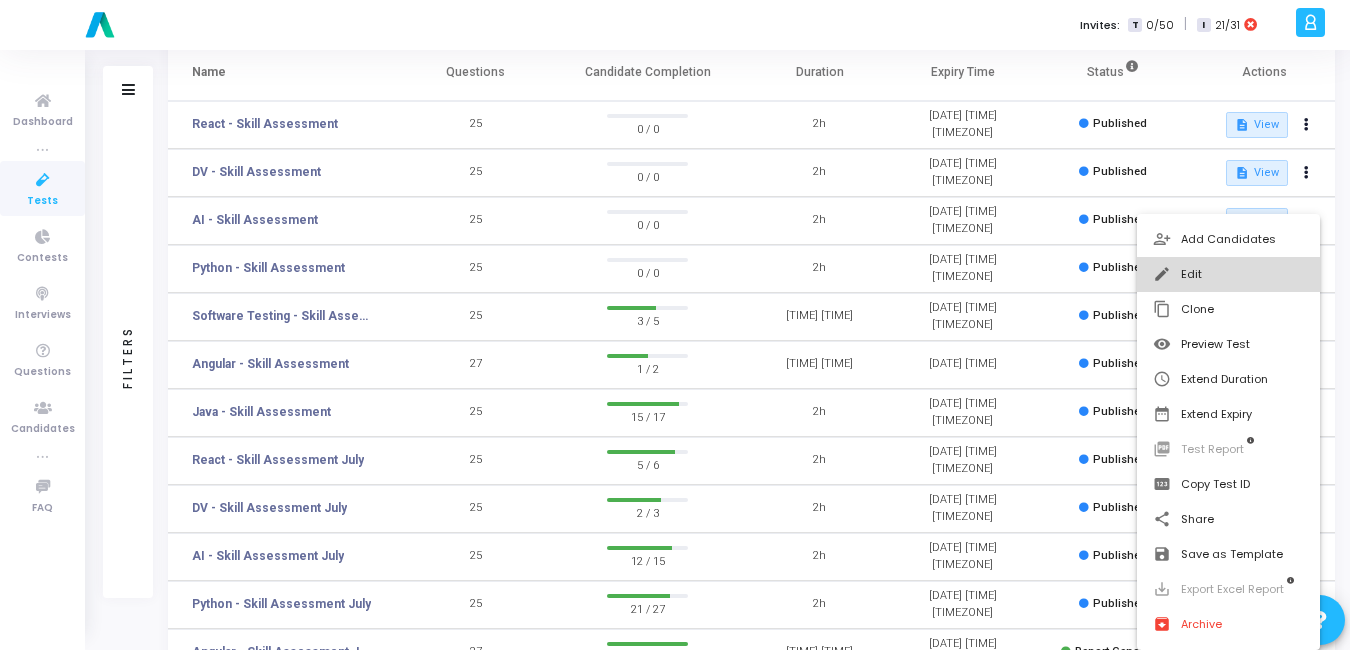 click on "edit  Edit" at bounding box center (1228, 274) 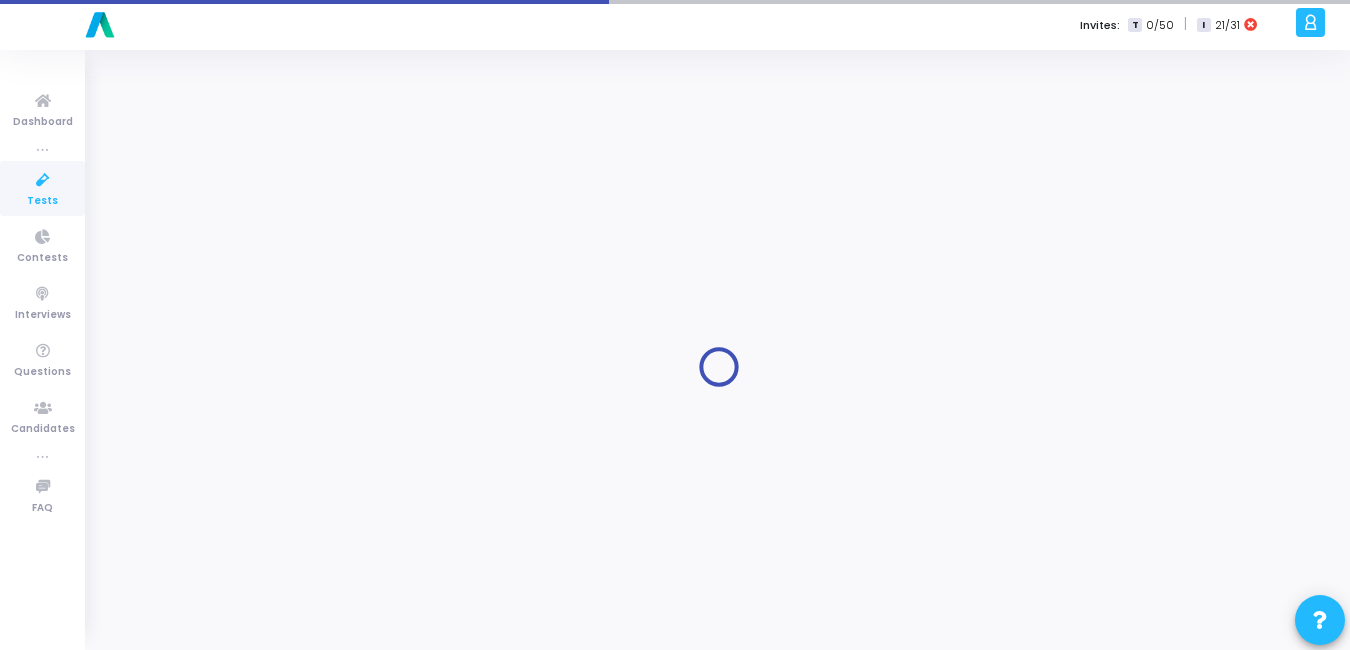 type on "Python - Skill Assessment" 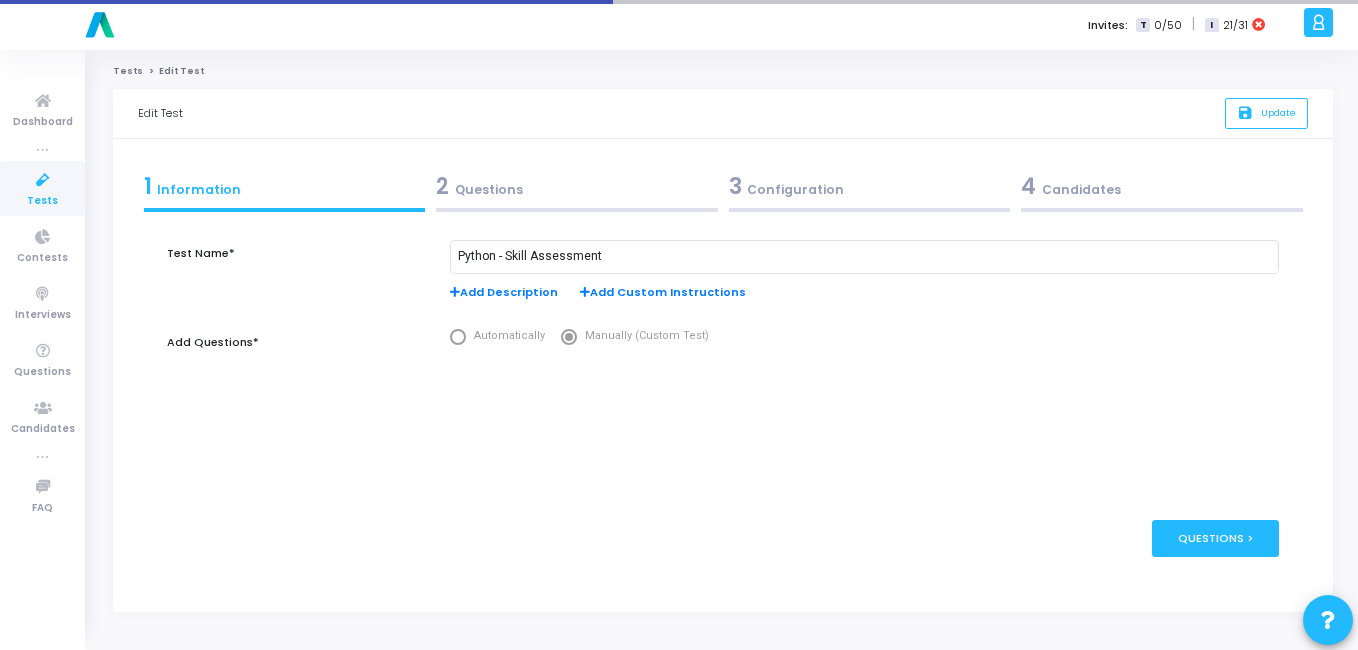 click on "3 Configuration" at bounding box center (870, 186) 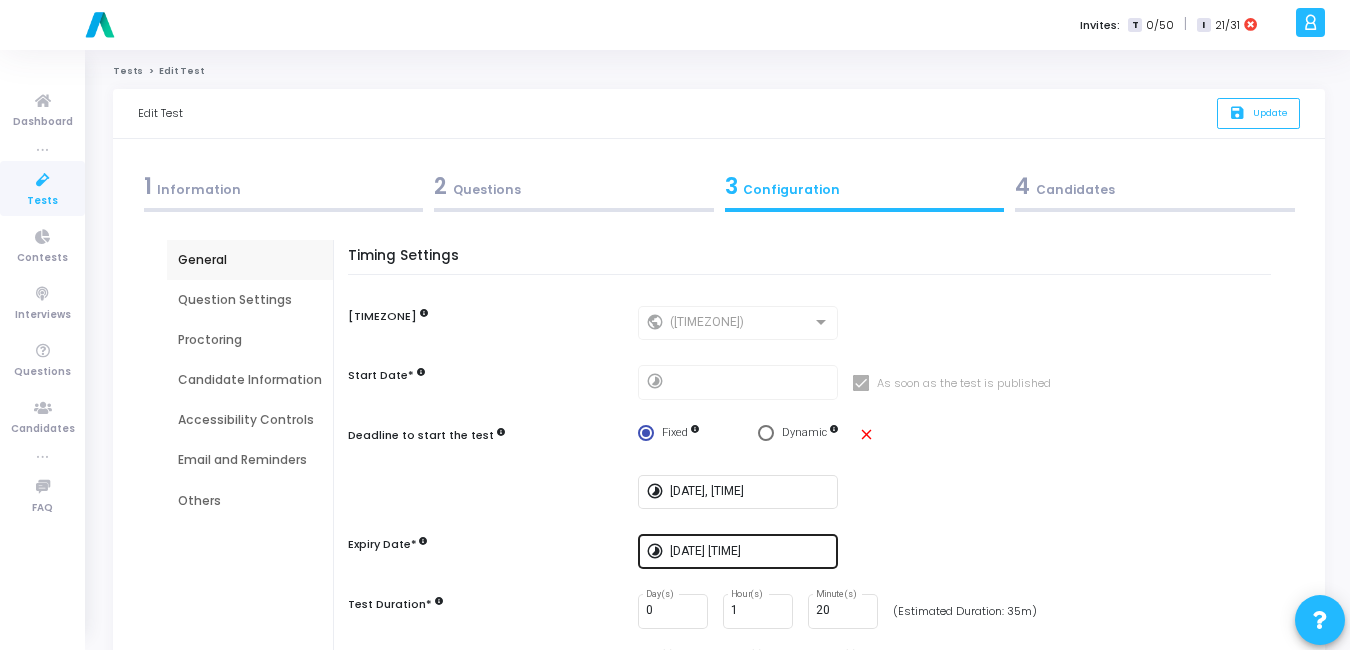 click on "[DATE] [TIME]" at bounding box center [750, 552] 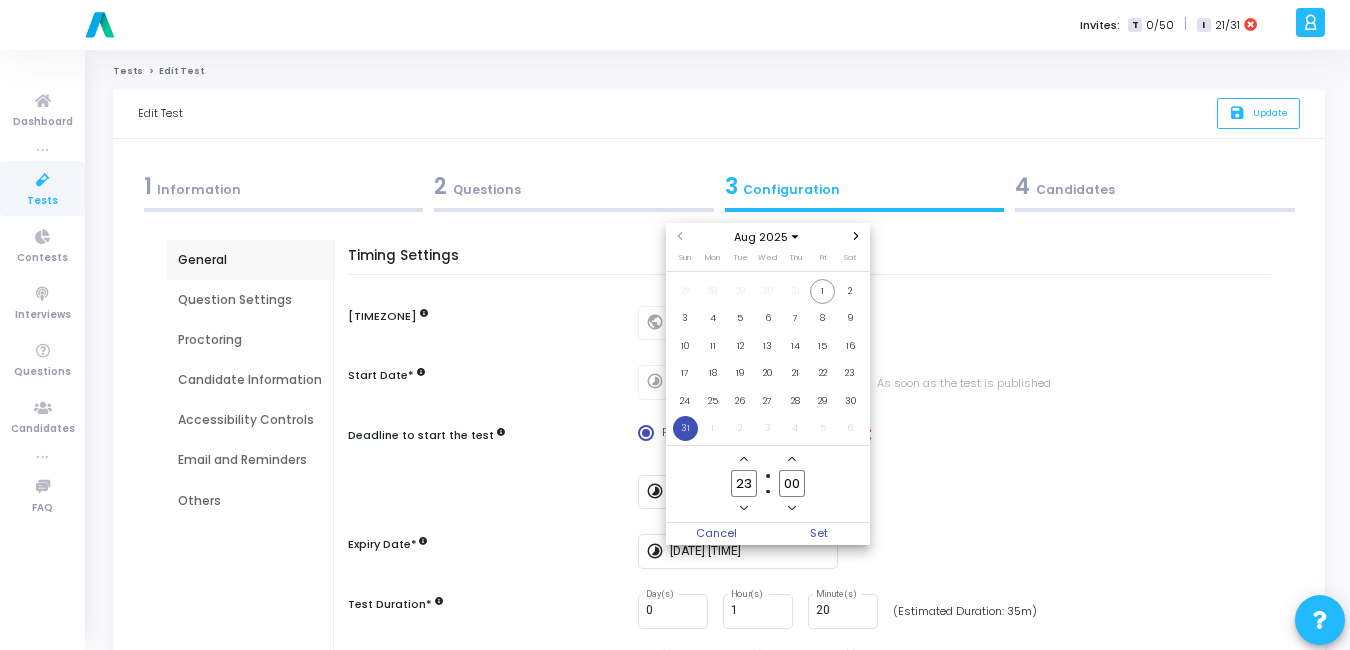 click 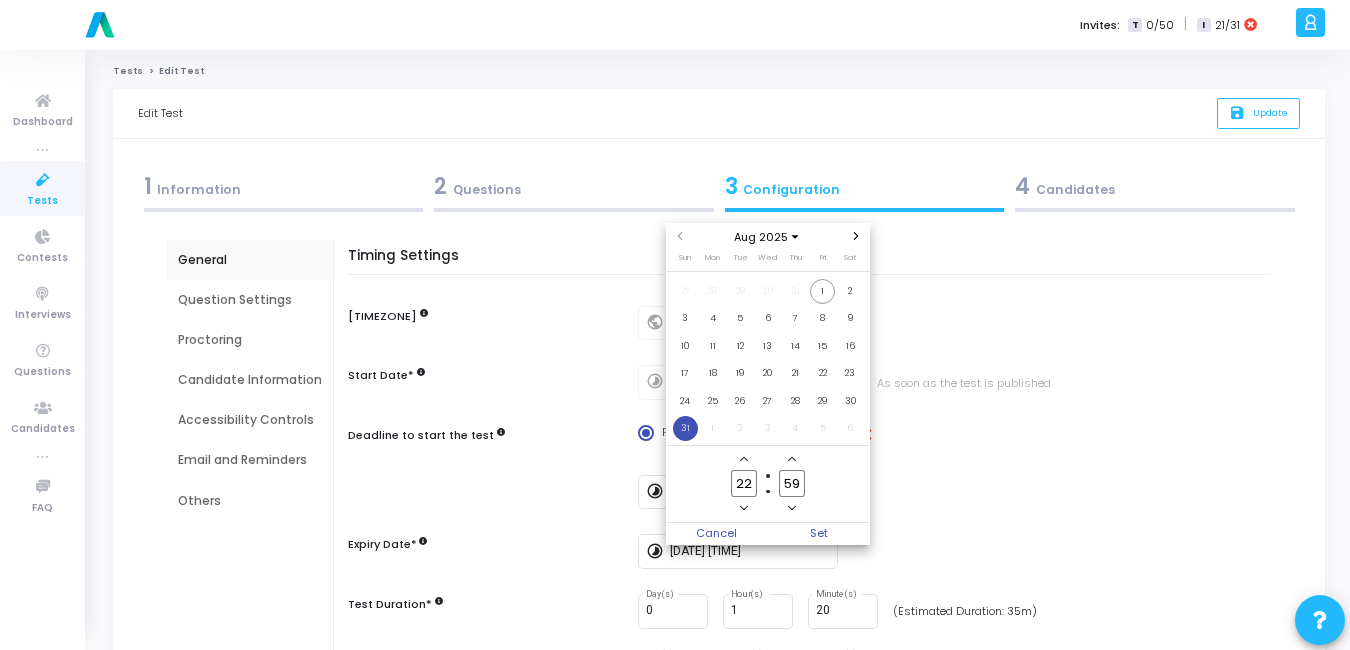 click 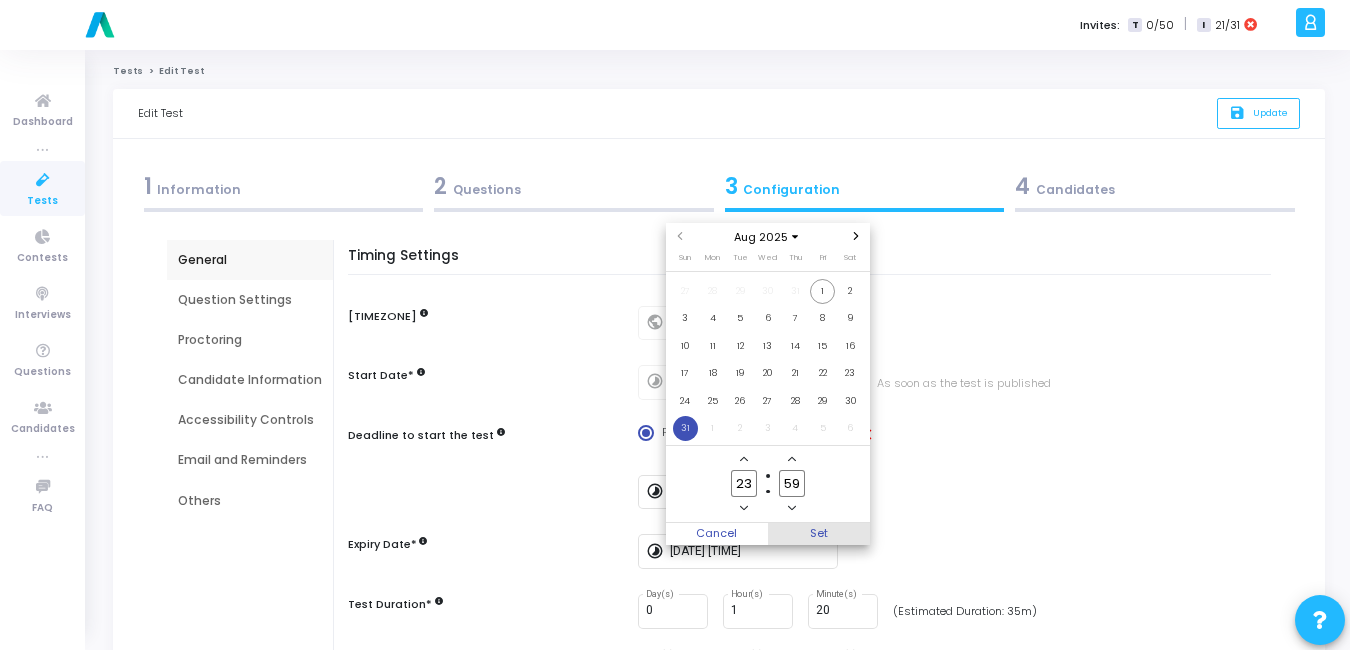 click on "Set" at bounding box center [819, 534] 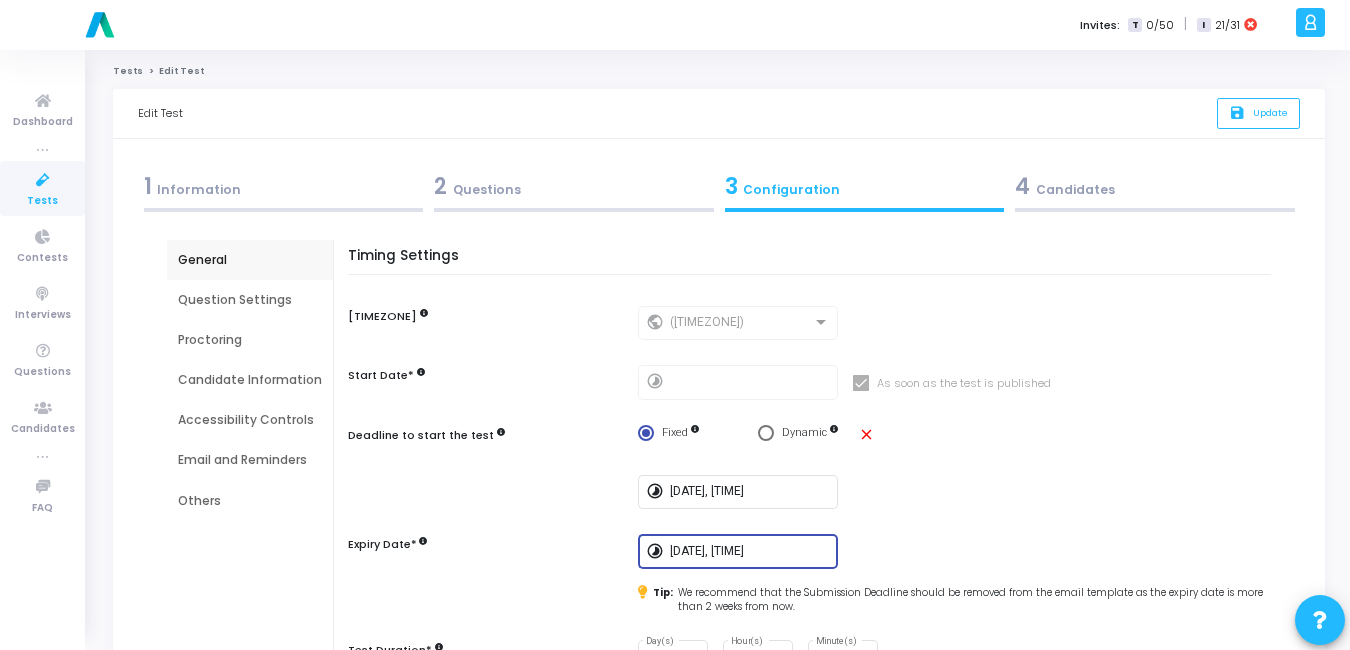 click on "save   Update" 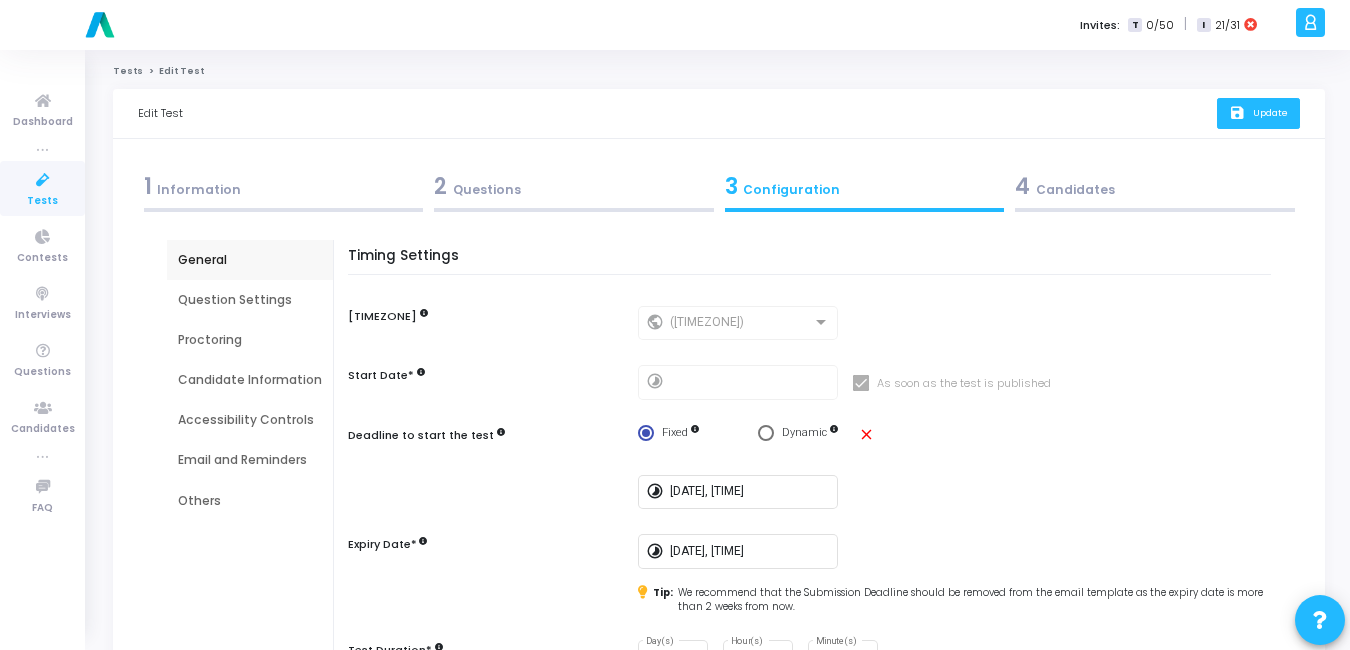 click on "save   Update" 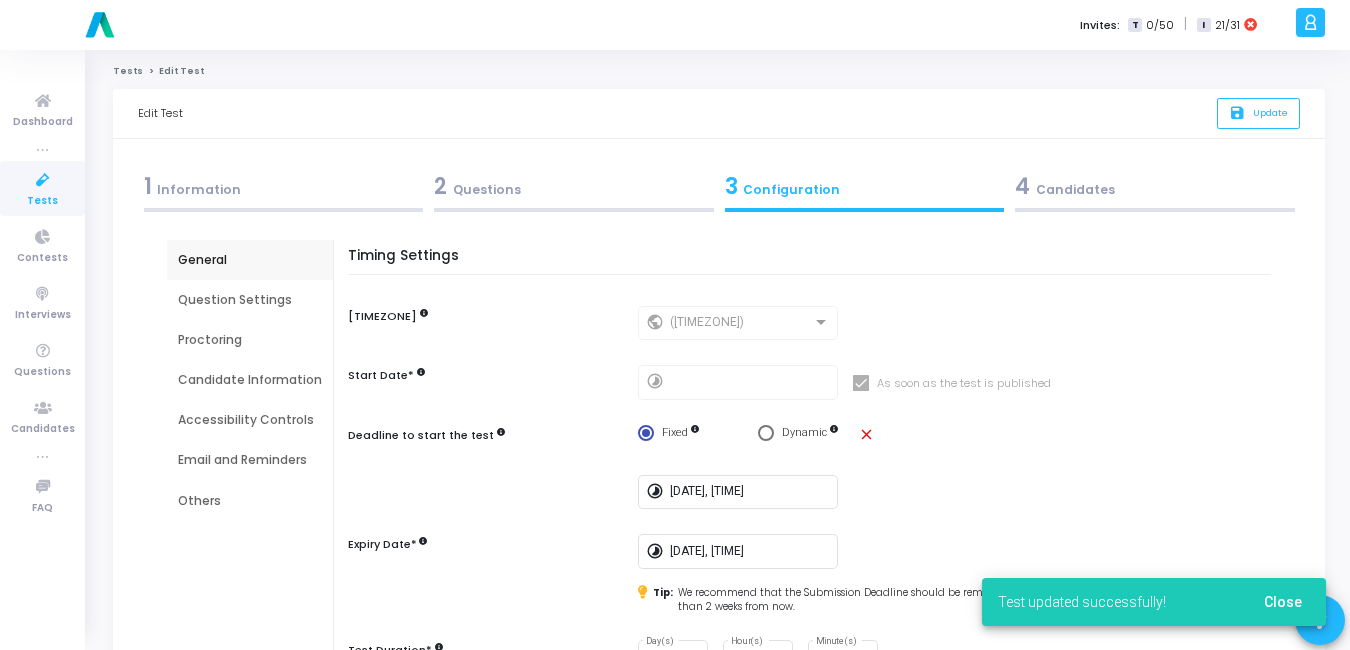 click at bounding box center (43, 180) 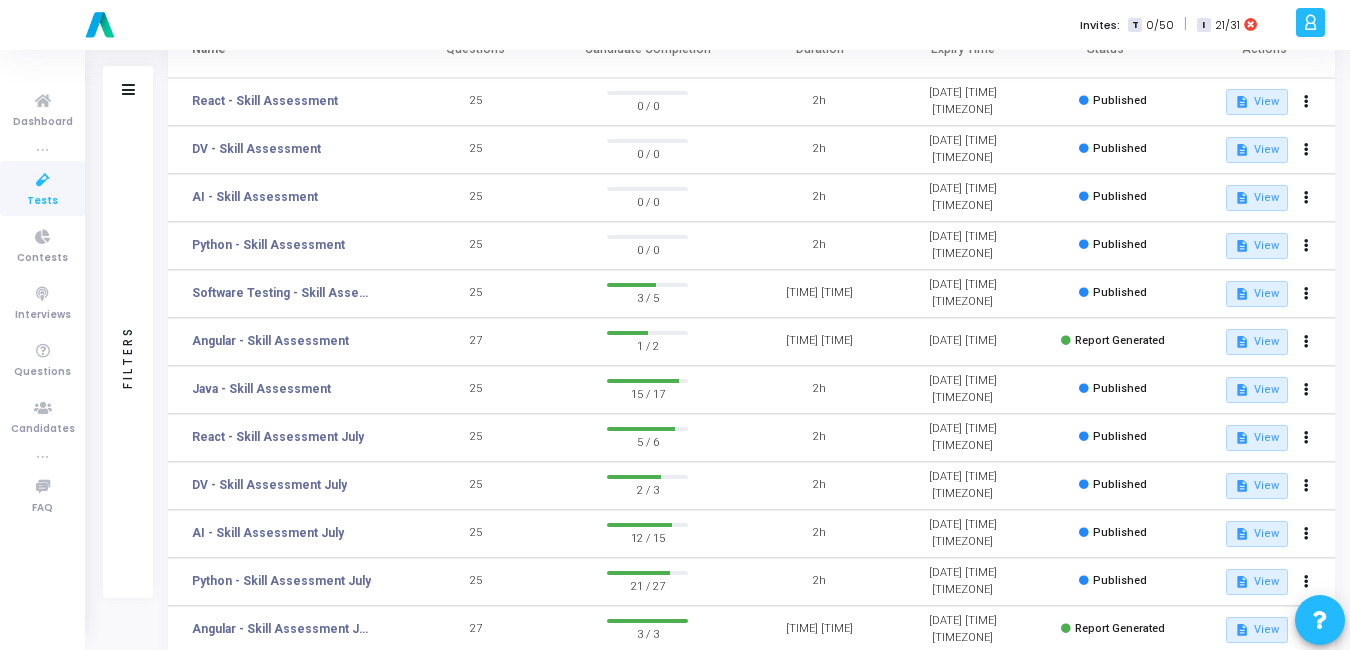 scroll, scrollTop: 0, scrollLeft: 0, axis: both 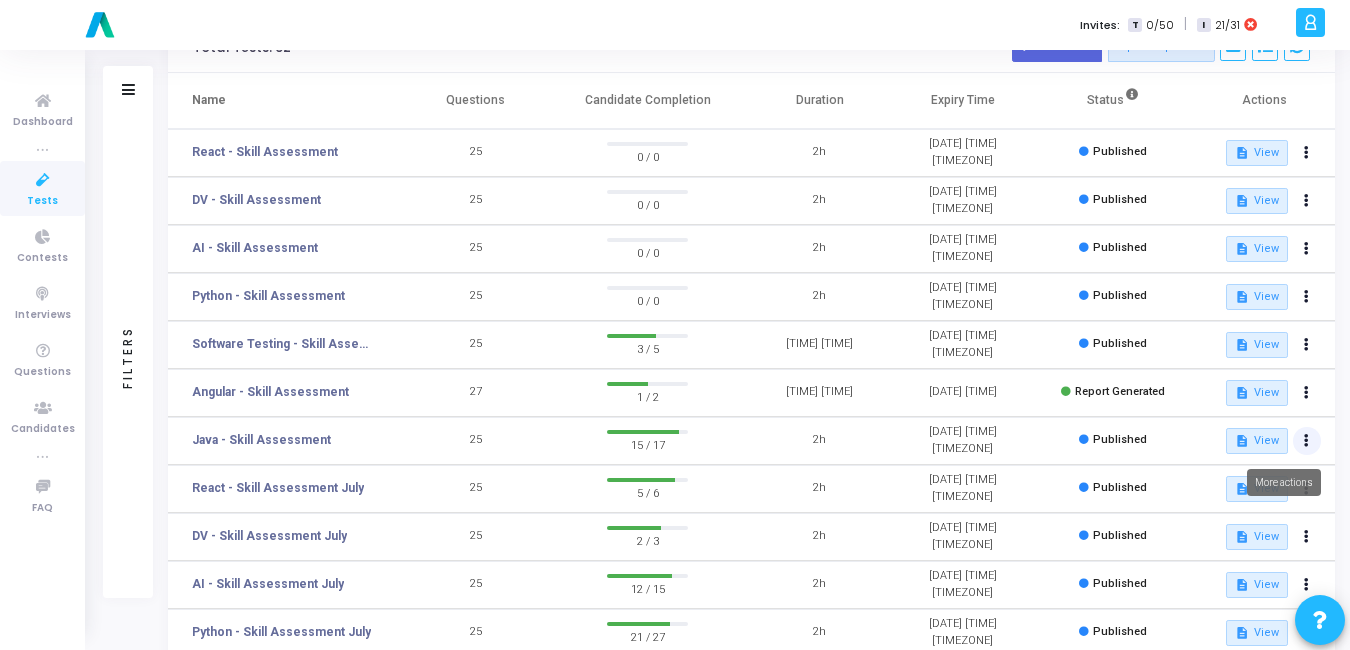 click 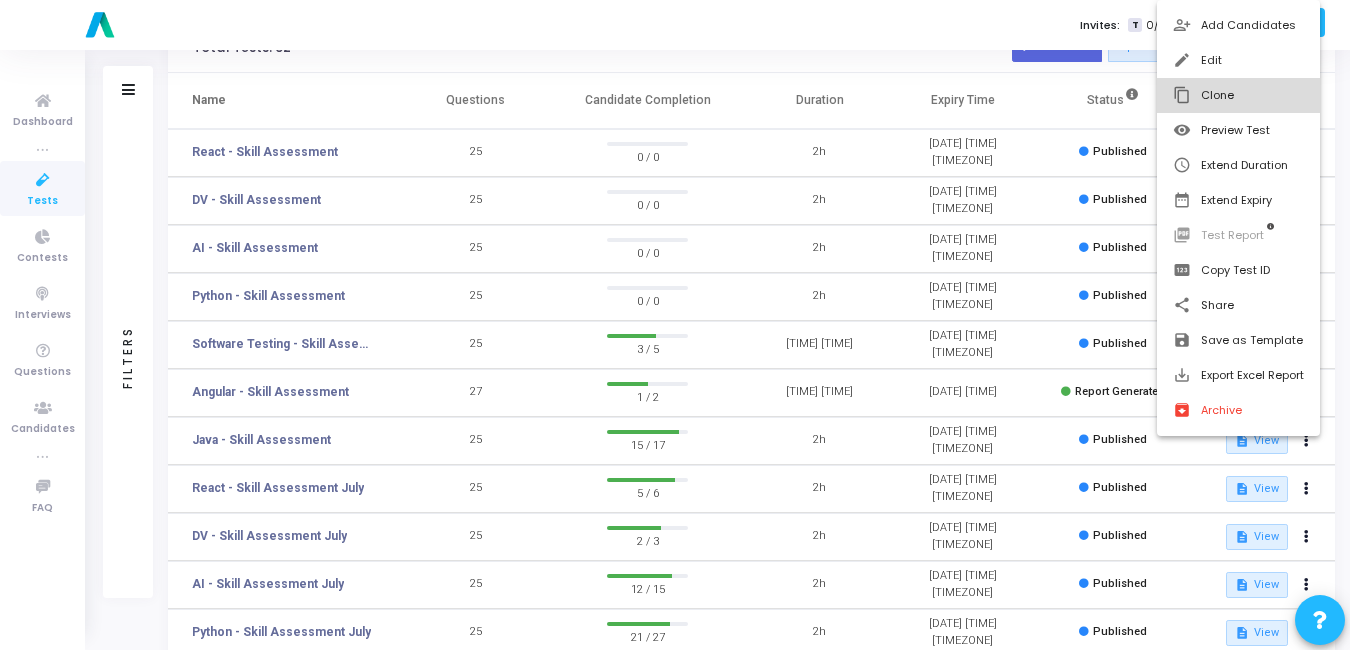 click on "content_copy Clone" at bounding box center [1238, 95] 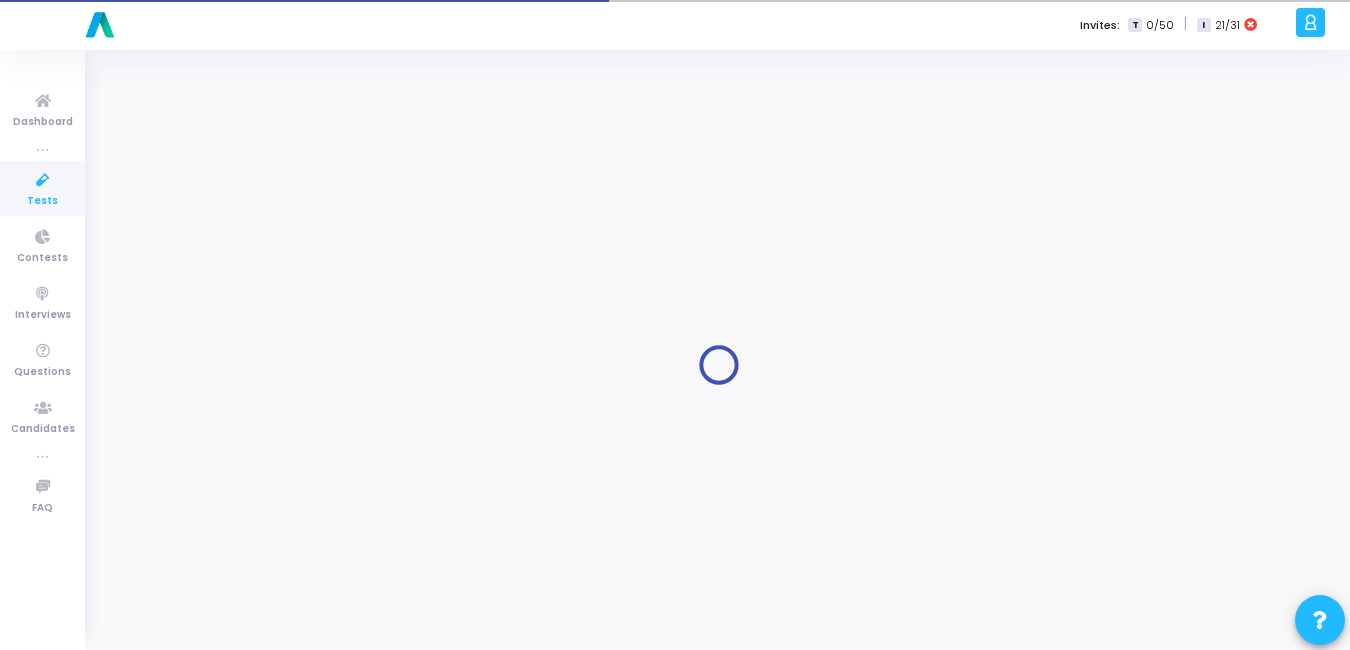 scroll, scrollTop: 0, scrollLeft: 0, axis: both 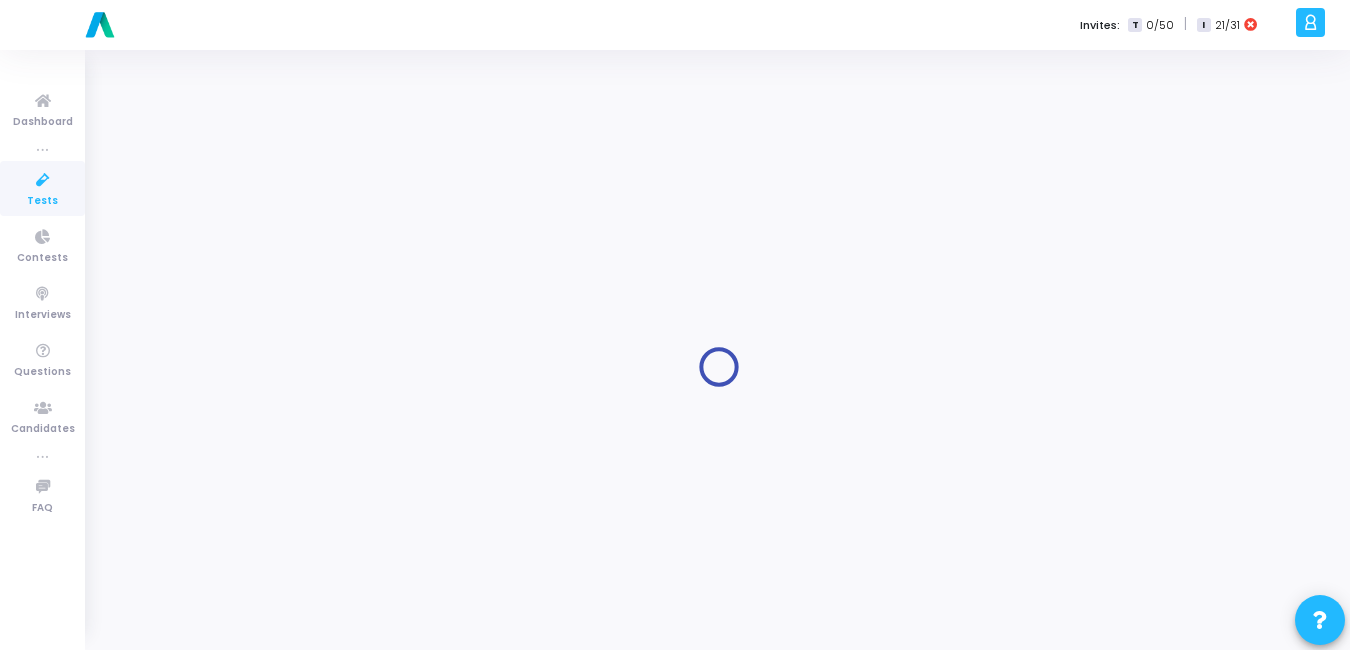 type on "Java - Skill Assessment" 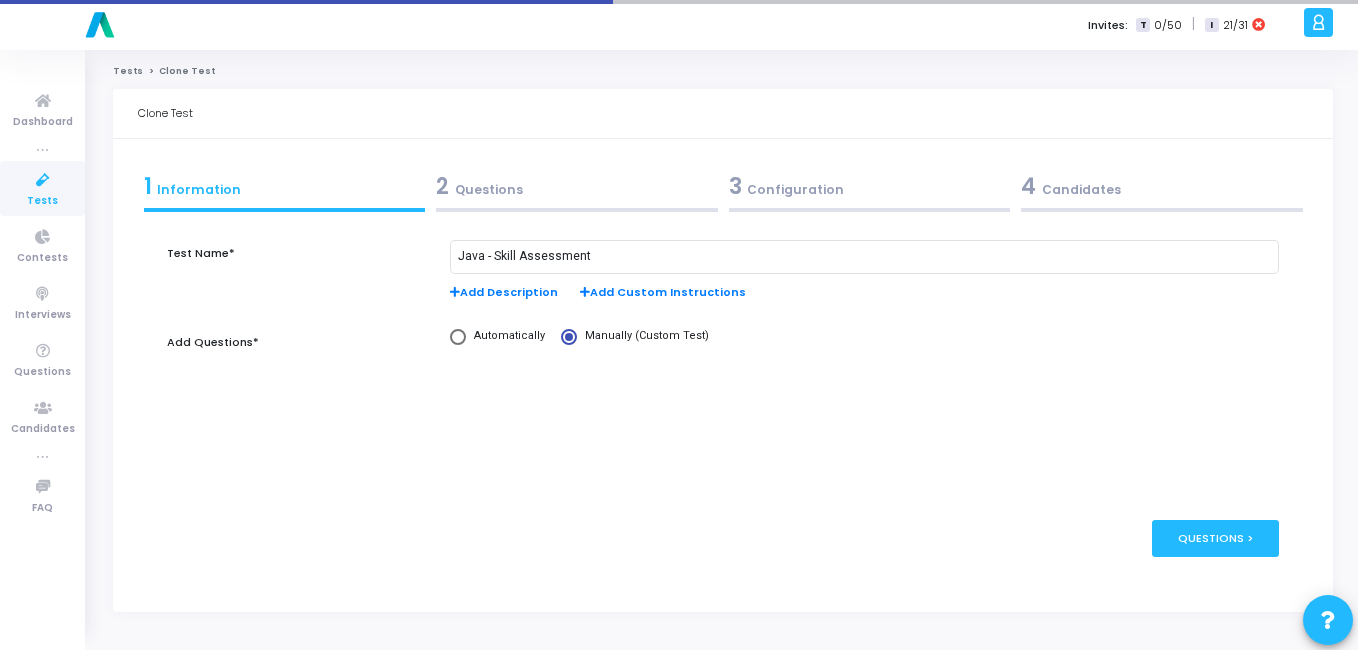 click on "3 Configuration" at bounding box center (870, 186) 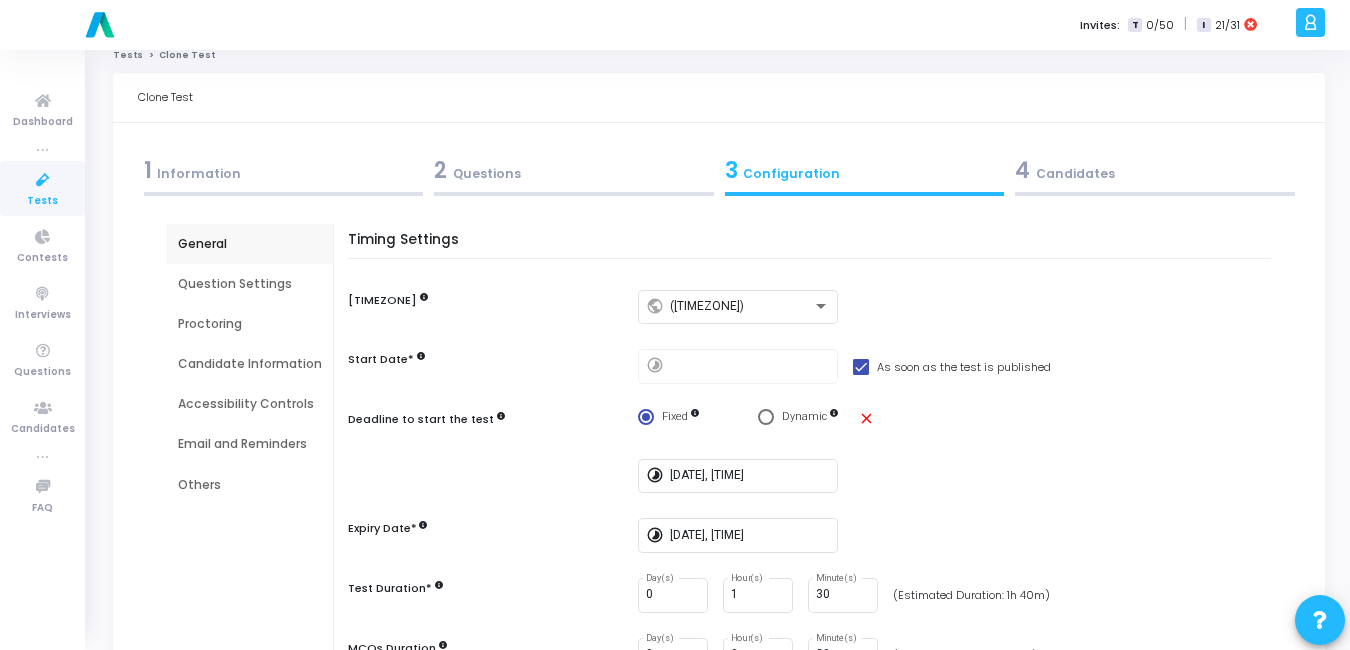 scroll, scrollTop: 18, scrollLeft: 0, axis: vertical 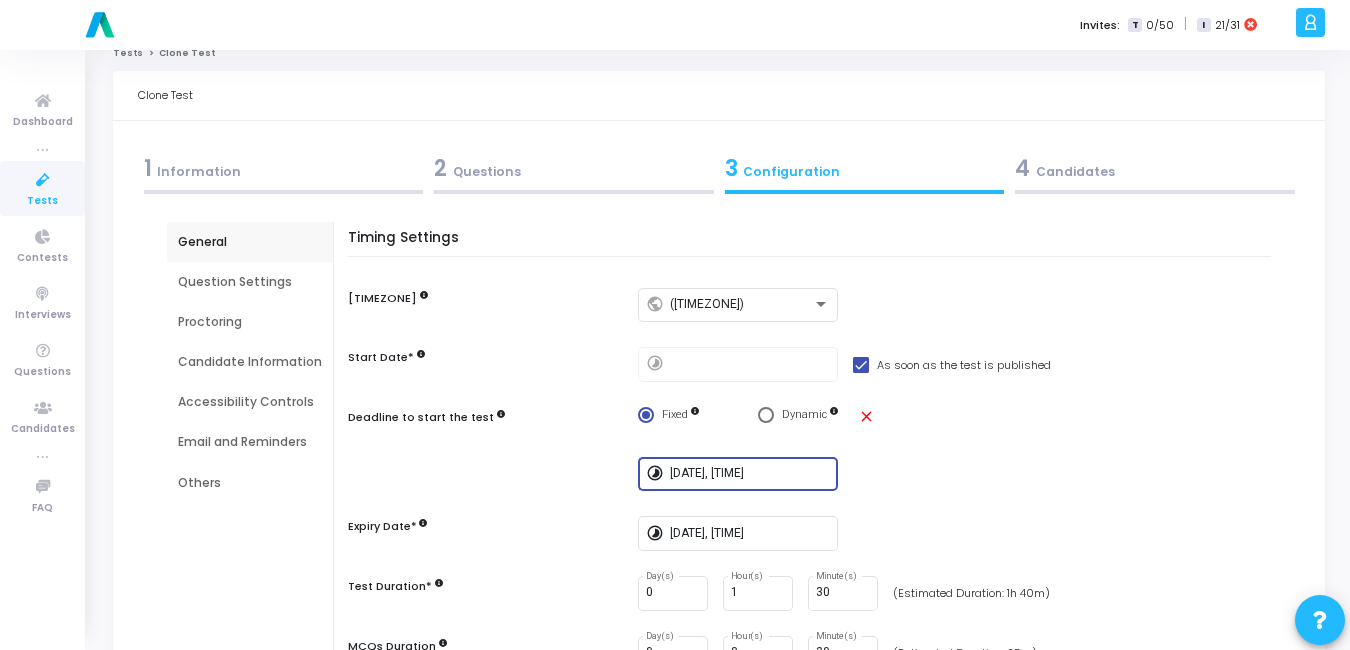 click on "[DATE], [TIME]" at bounding box center [750, 474] 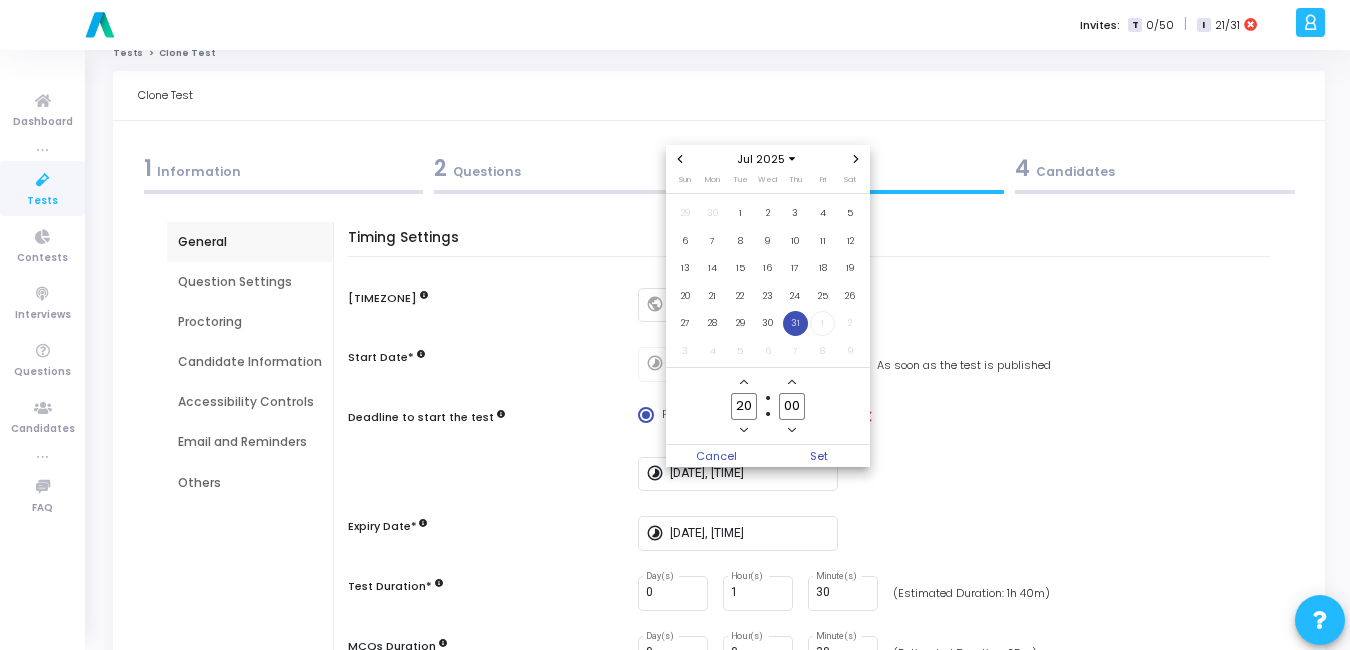 click 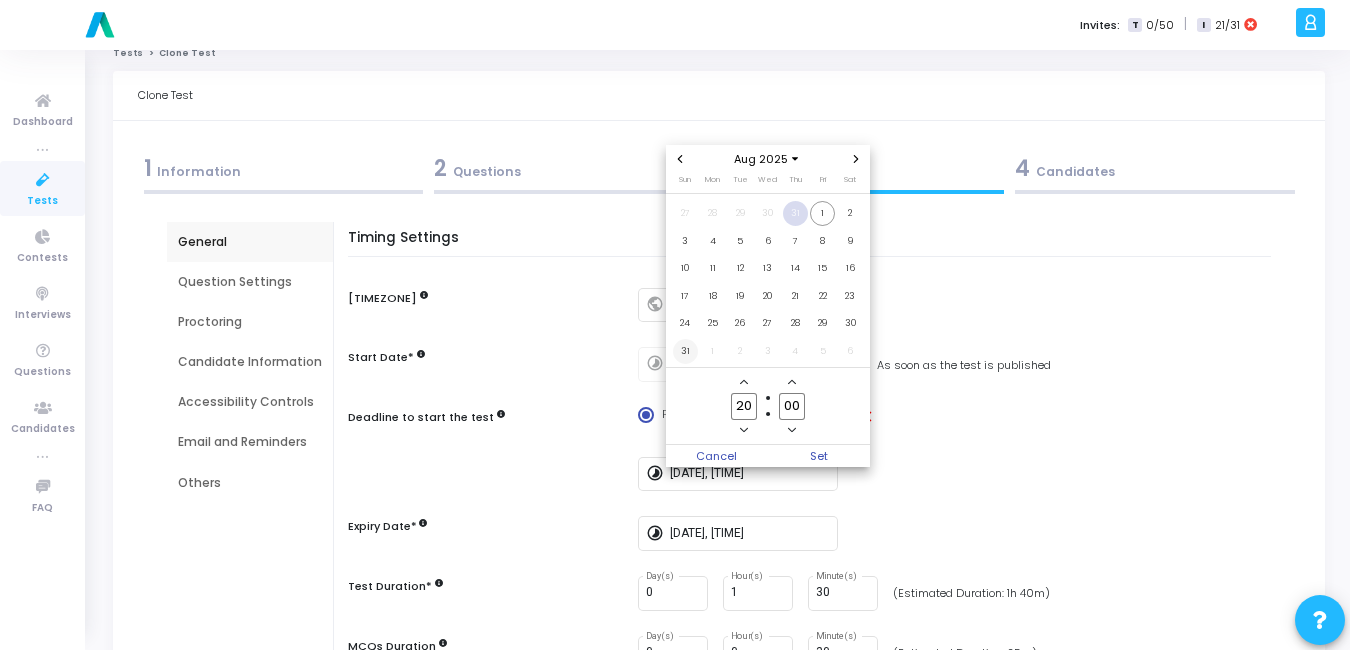 click on "31" at bounding box center [685, 351] 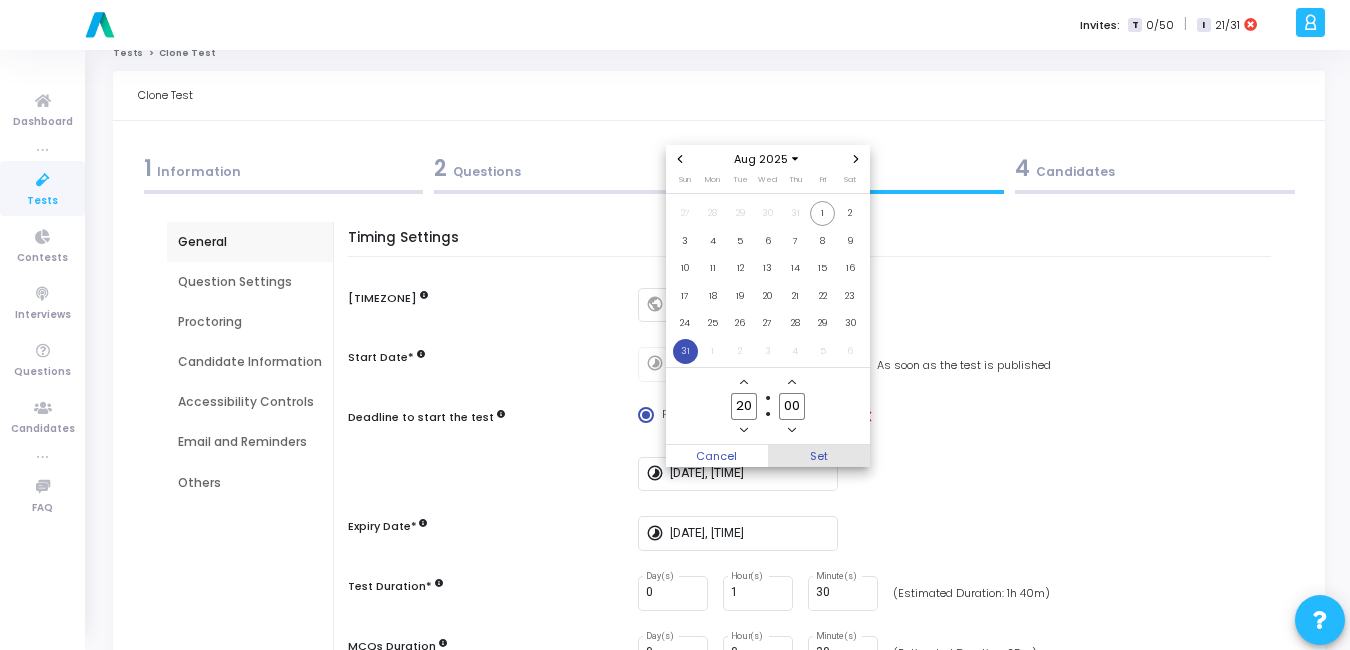 click on "Set" at bounding box center [819, 456] 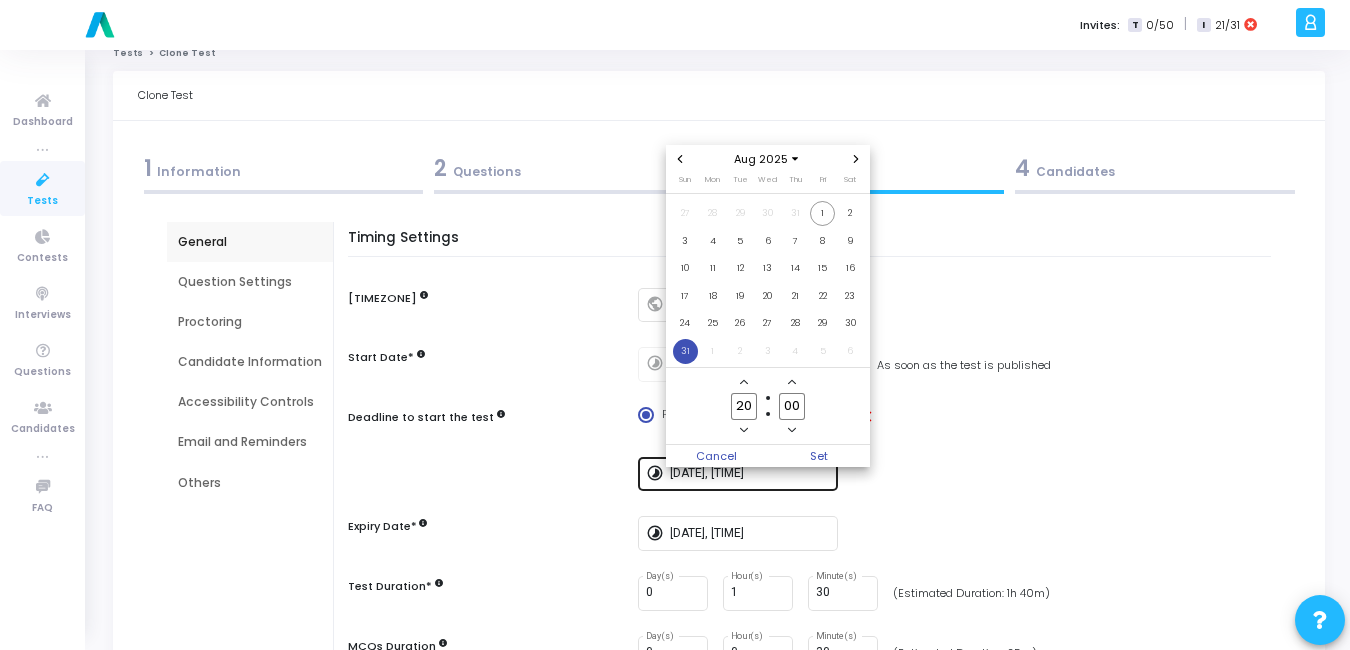 scroll, scrollTop: 18, scrollLeft: 0, axis: vertical 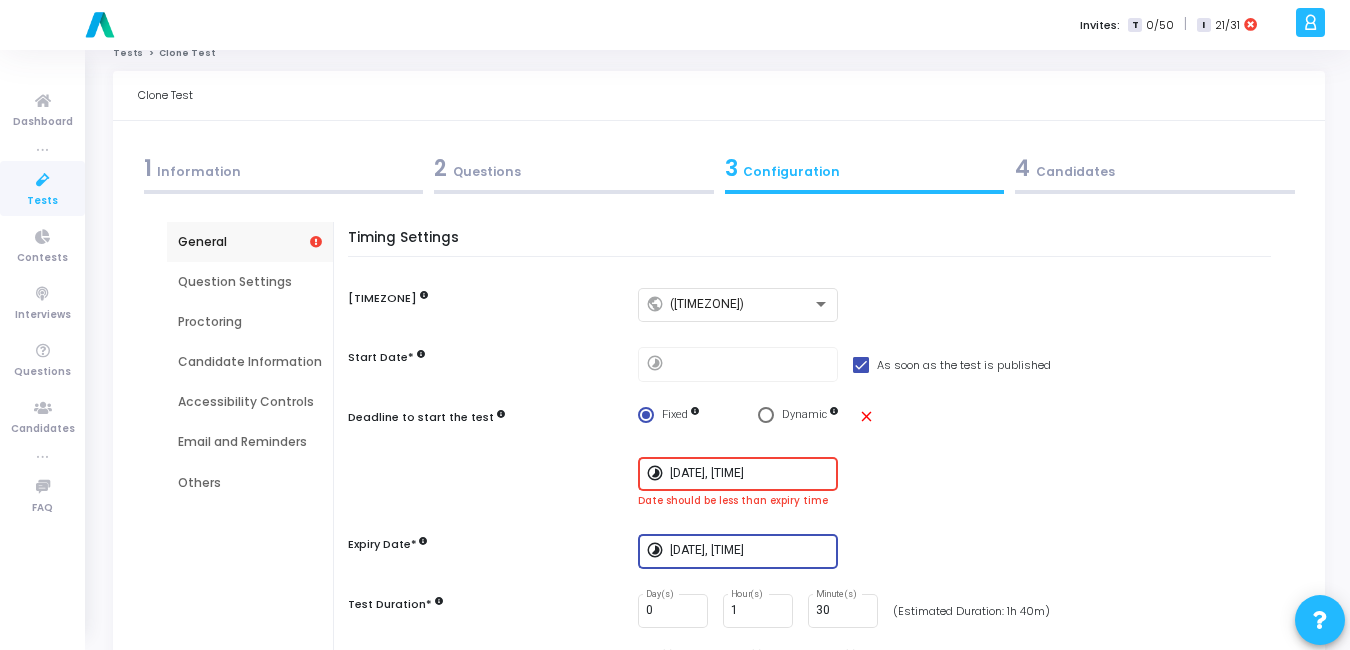 click on "[DATE], [TIME]" at bounding box center (750, 551) 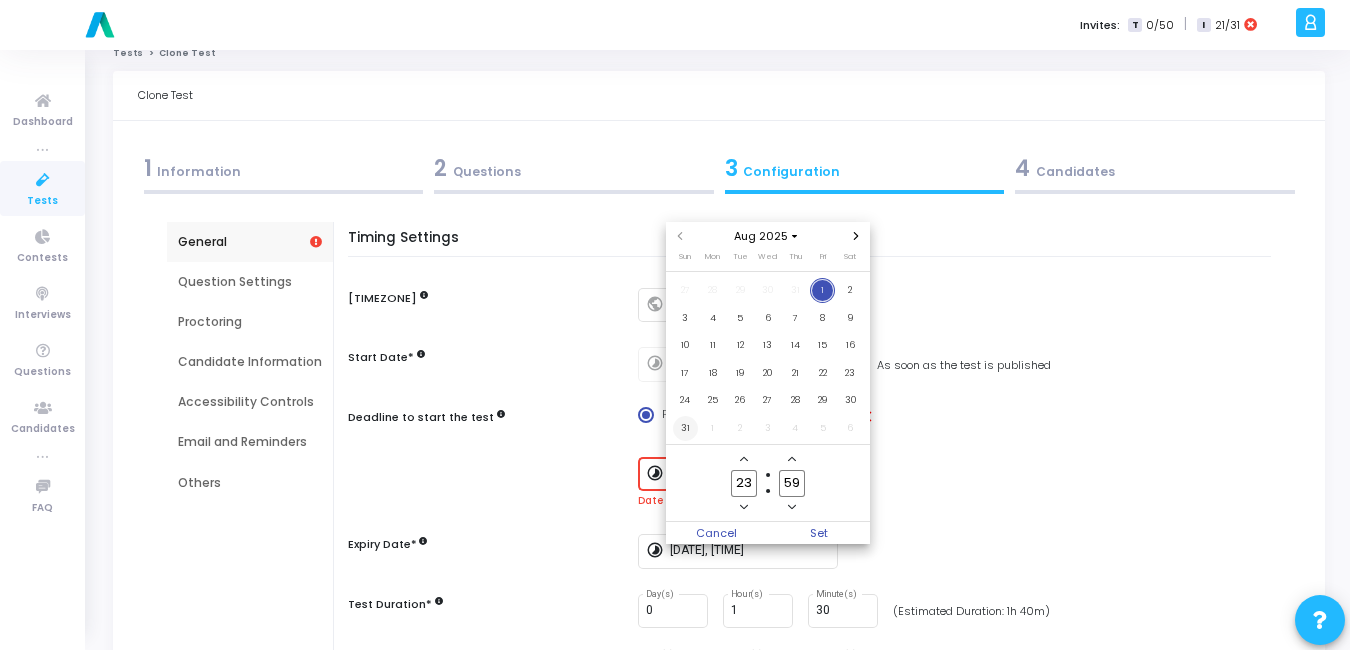 click on "31" at bounding box center (685, 428) 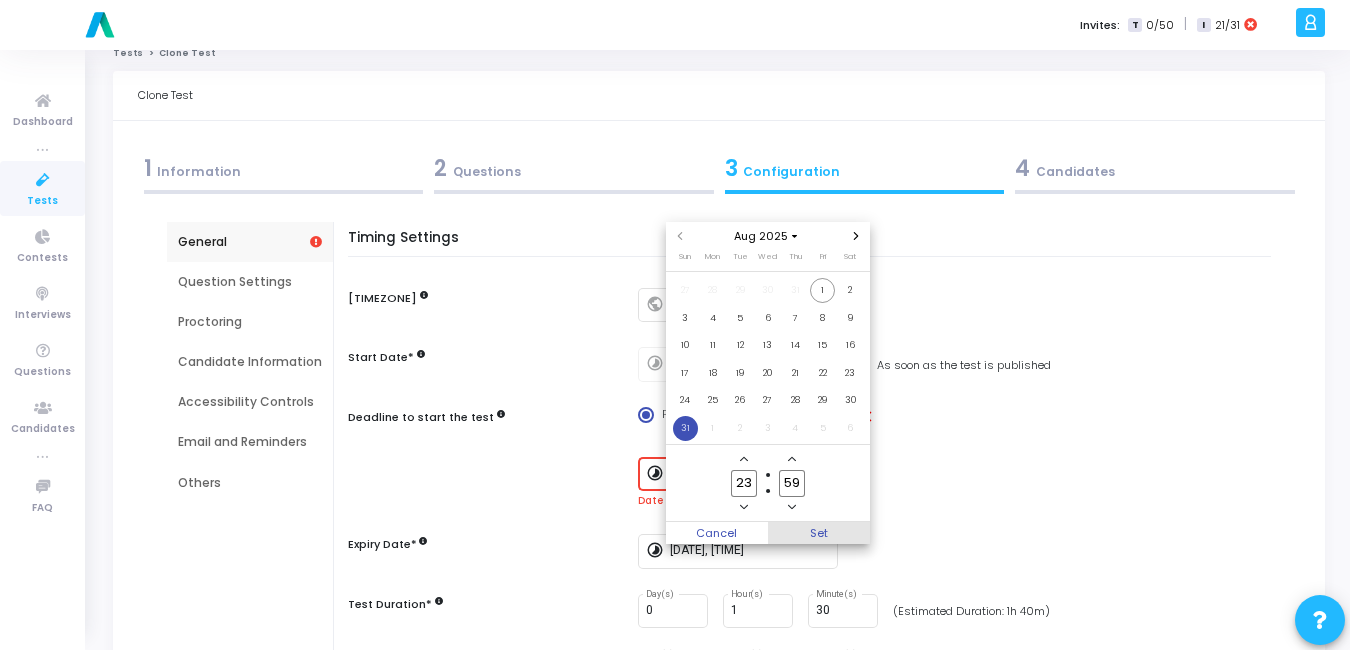 click on "Set" at bounding box center (819, 533) 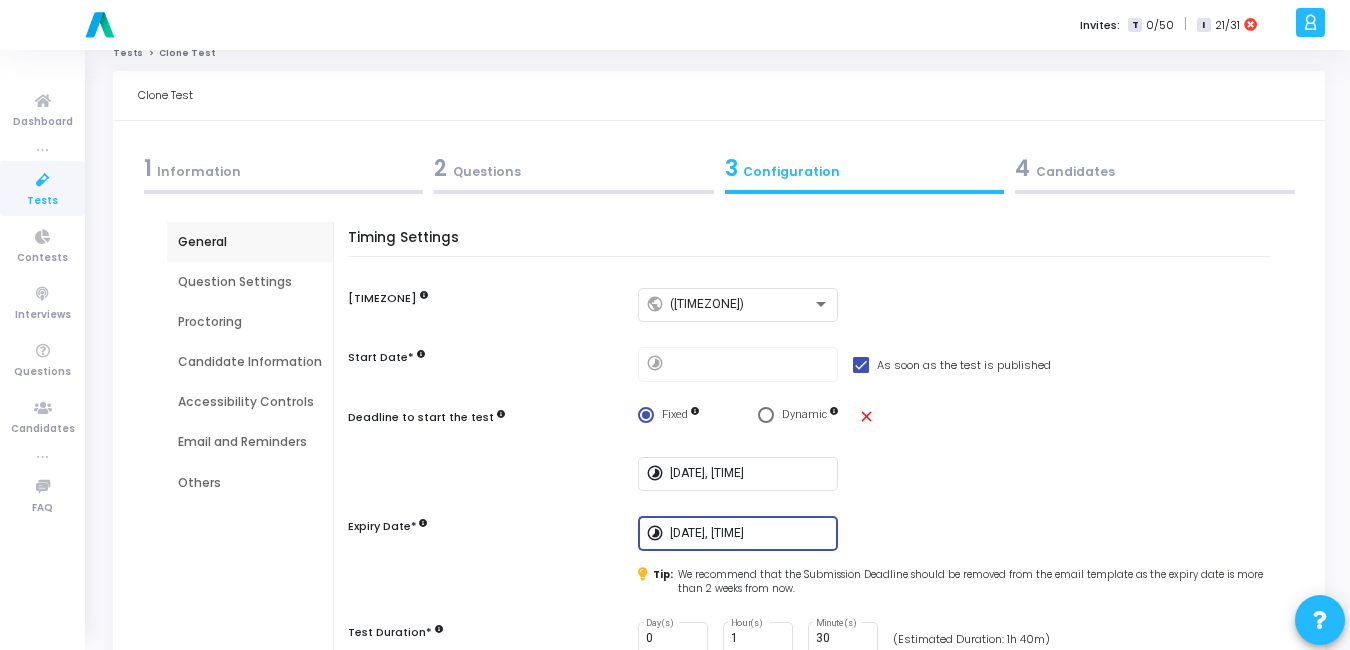 click on "[NUMBER] Candidates" at bounding box center [1155, 168] 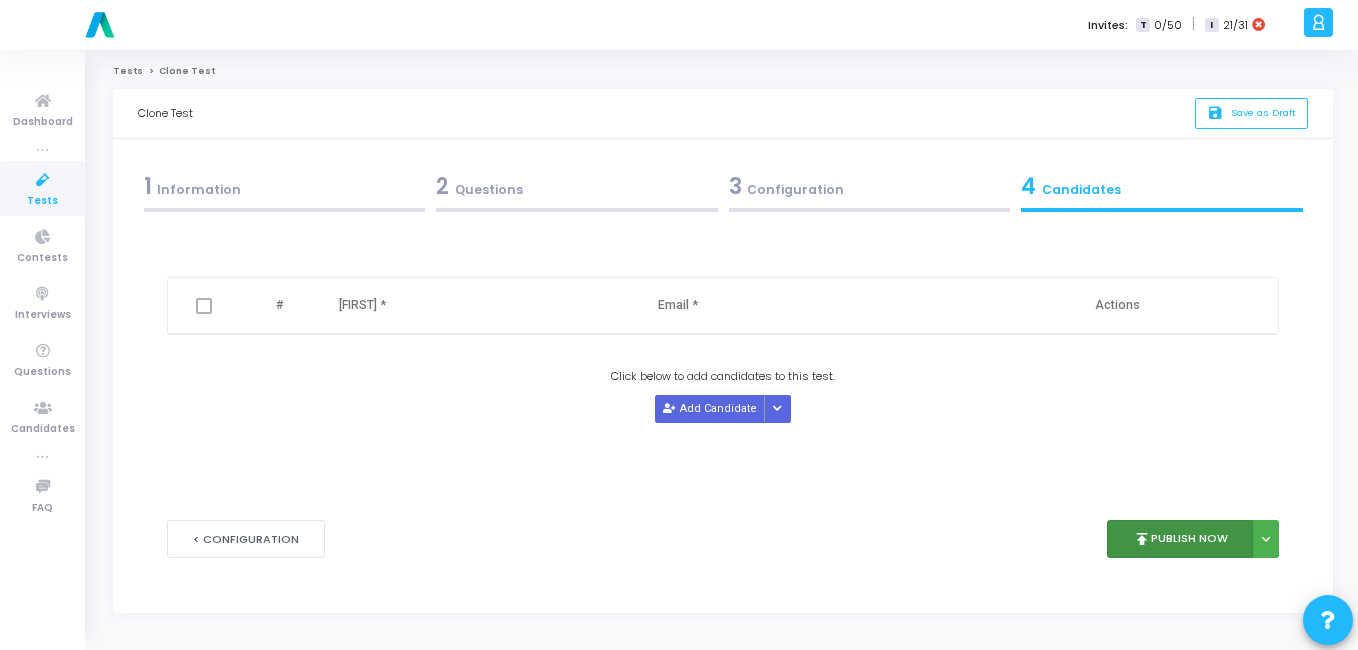 click on "publish Publish Now" at bounding box center [1180, 539] 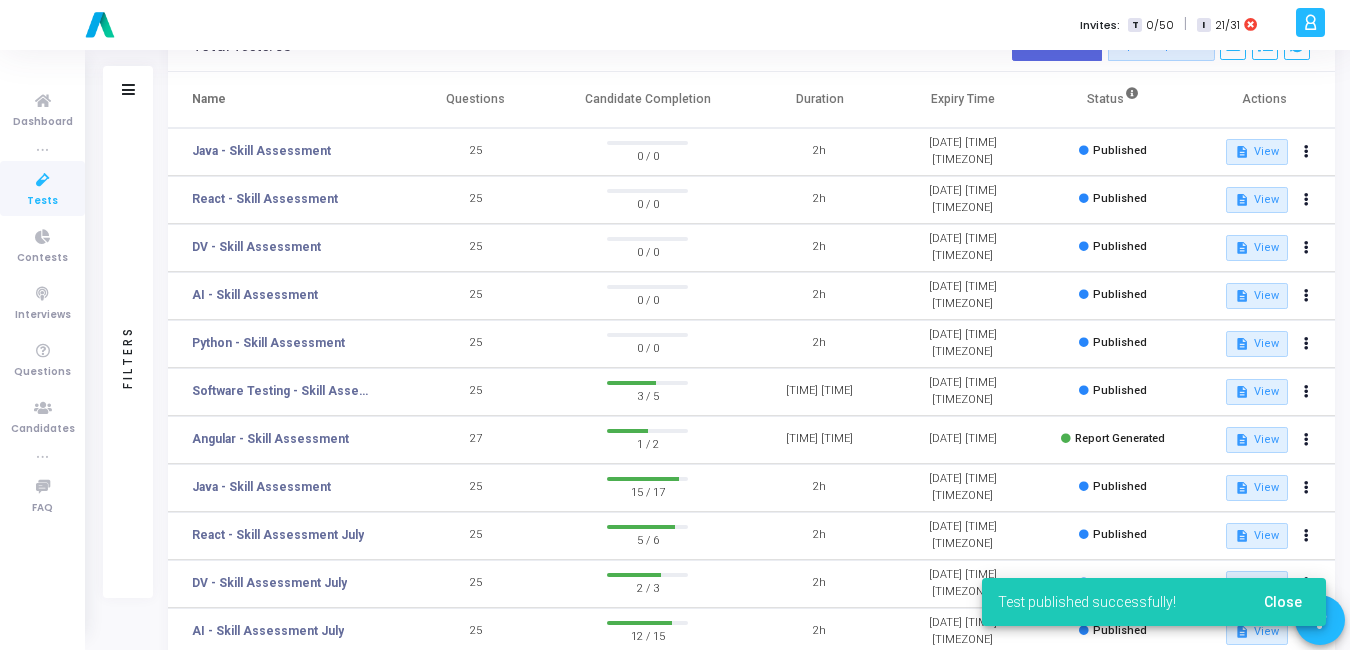scroll, scrollTop: 110, scrollLeft: 0, axis: vertical 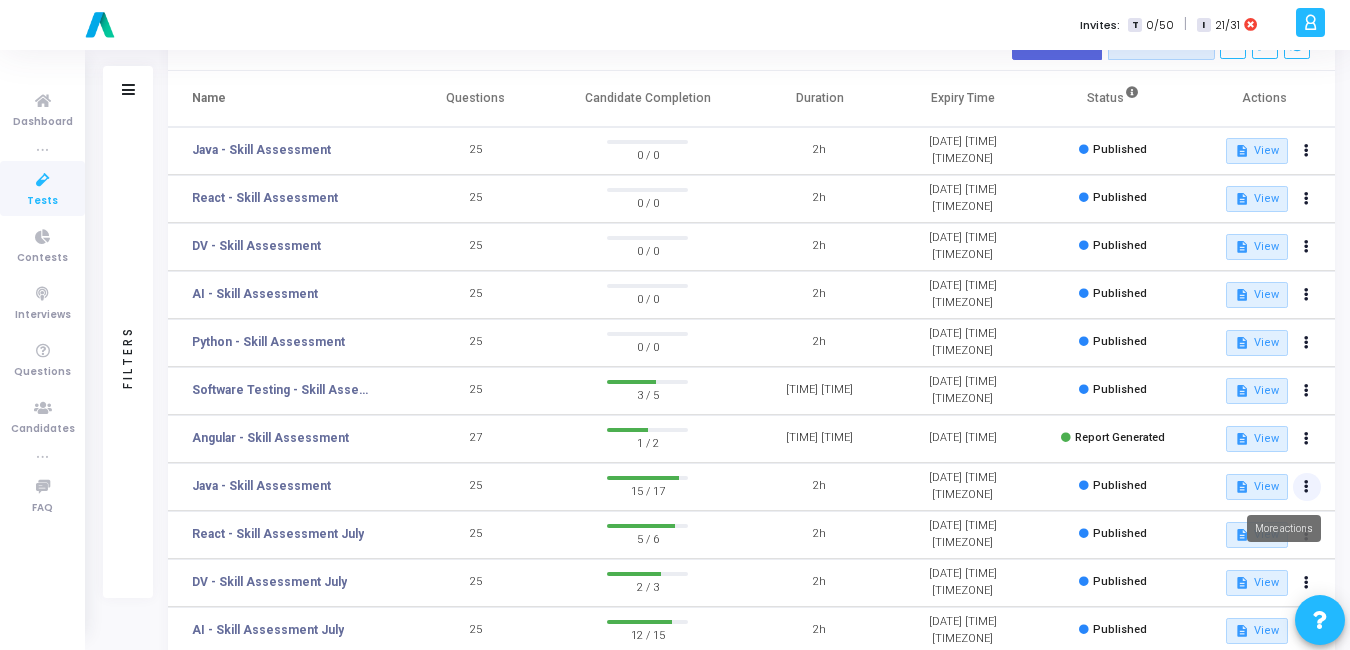 click 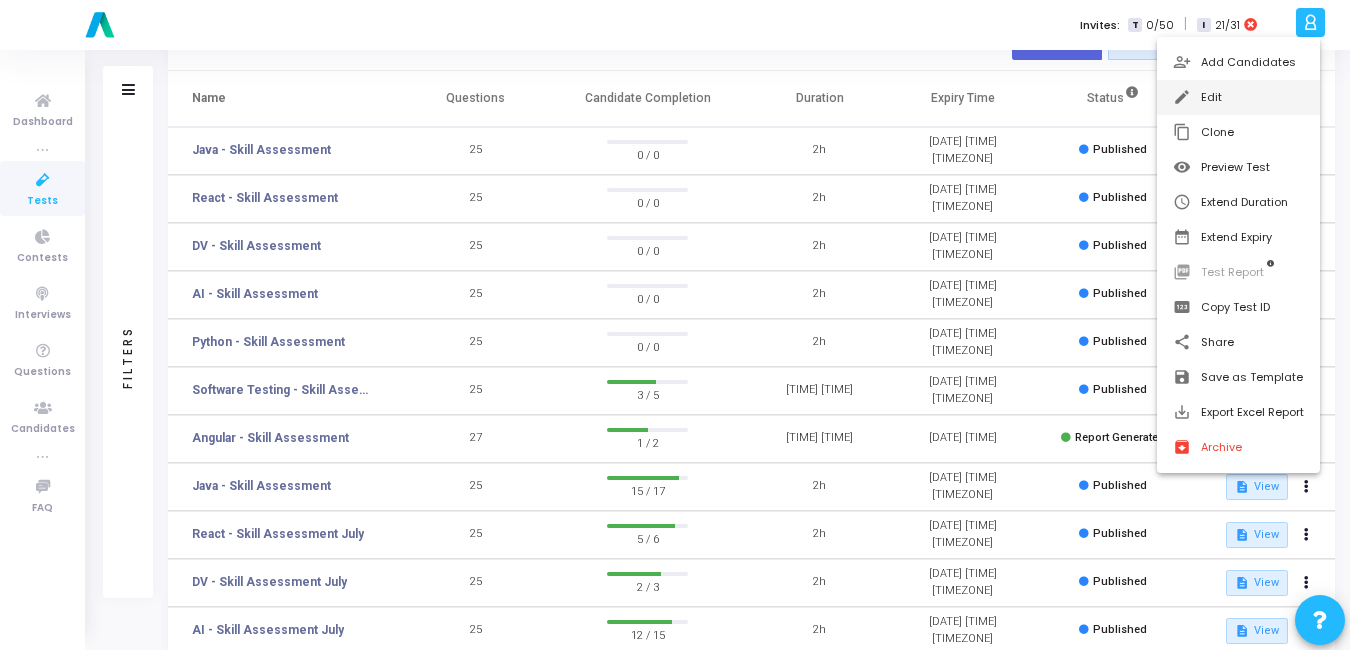 click on "edit  Edit" at bounding box center (1238, 97) 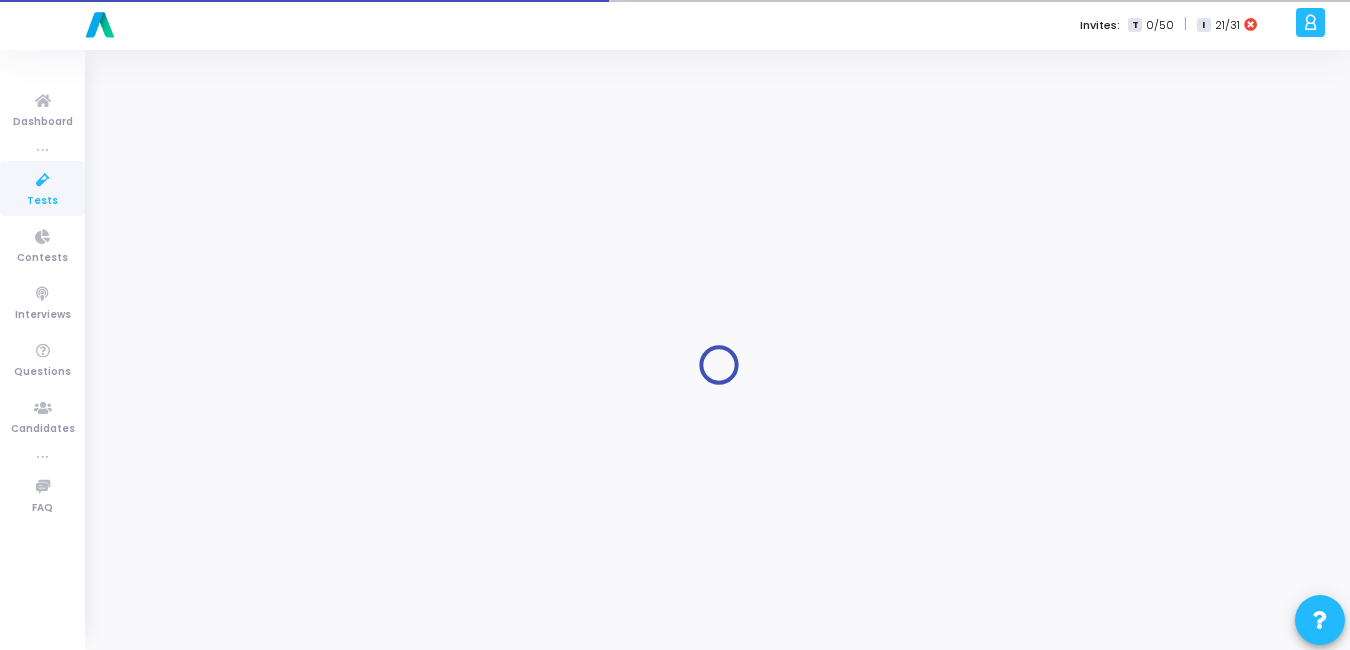 scroll, scrollTop: 0, scrollLeft: 0, axis: both 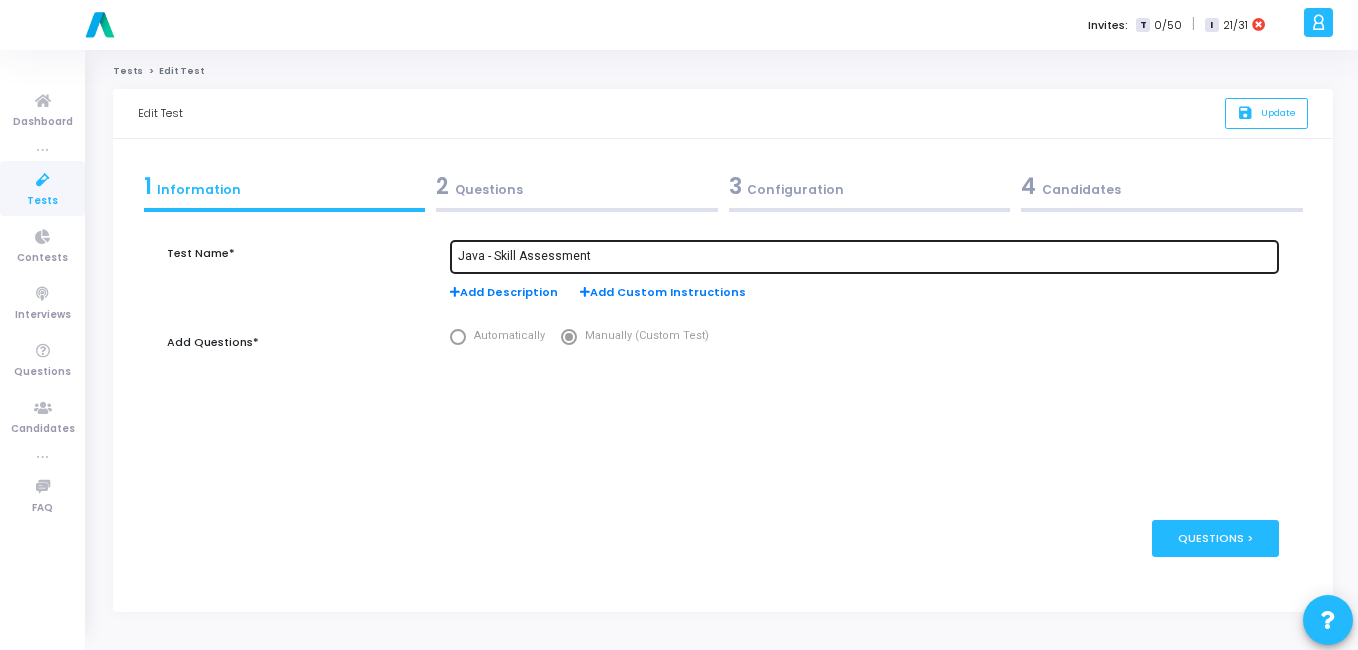 click on "Java - Skill Assessment" at bounding box center (864, 255) 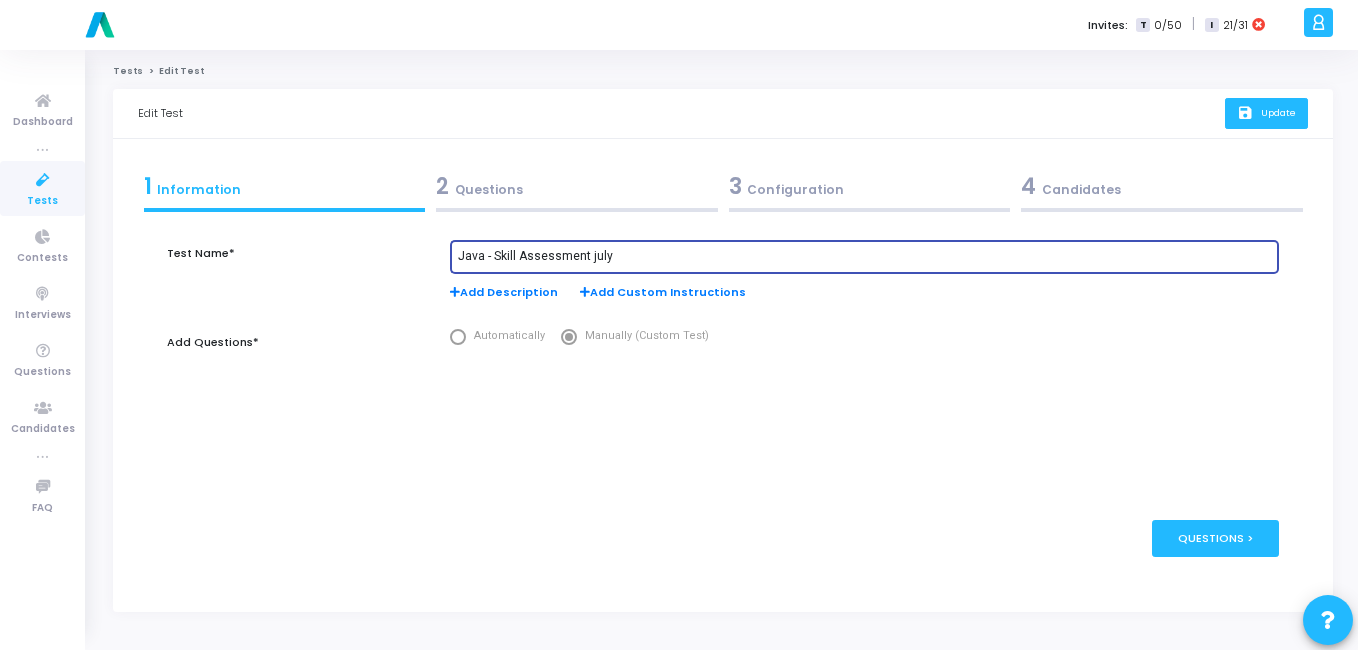 type on "Java - Skill Assessment july" 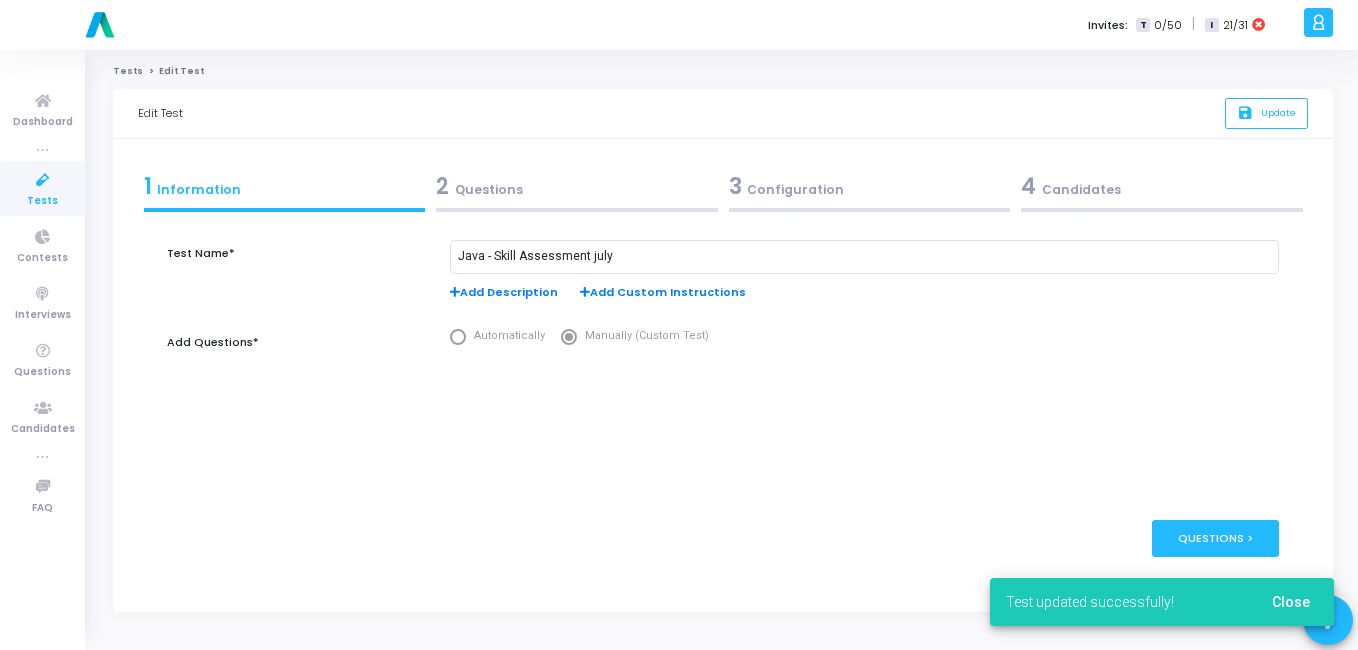 click at bounding box center (43, 180) 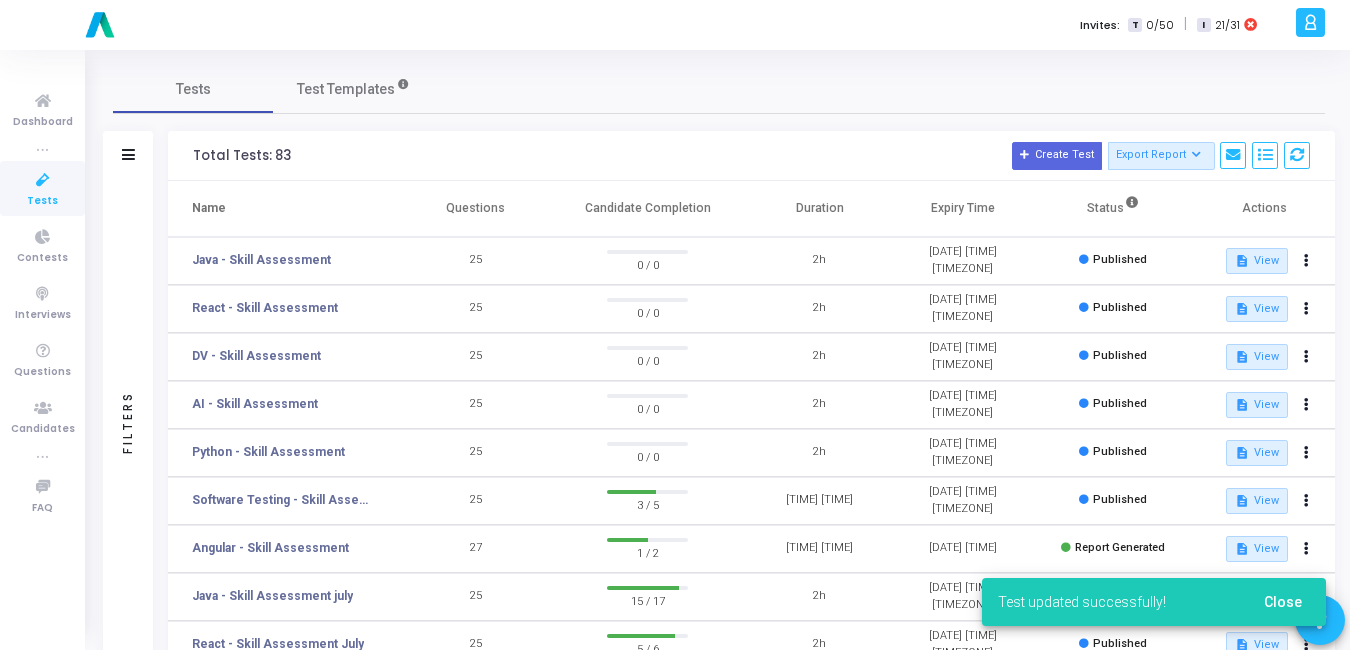 scroll, scrollTop: 60, scrollLeft: 0, axis: vertical 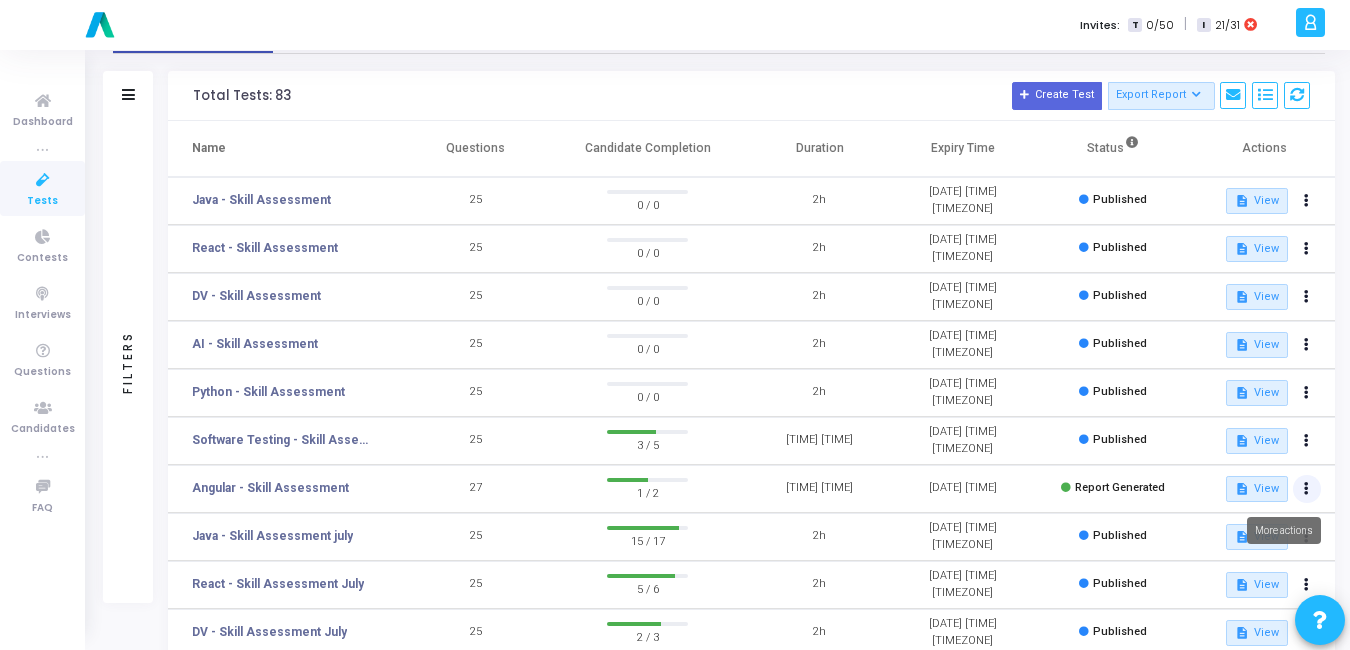 click 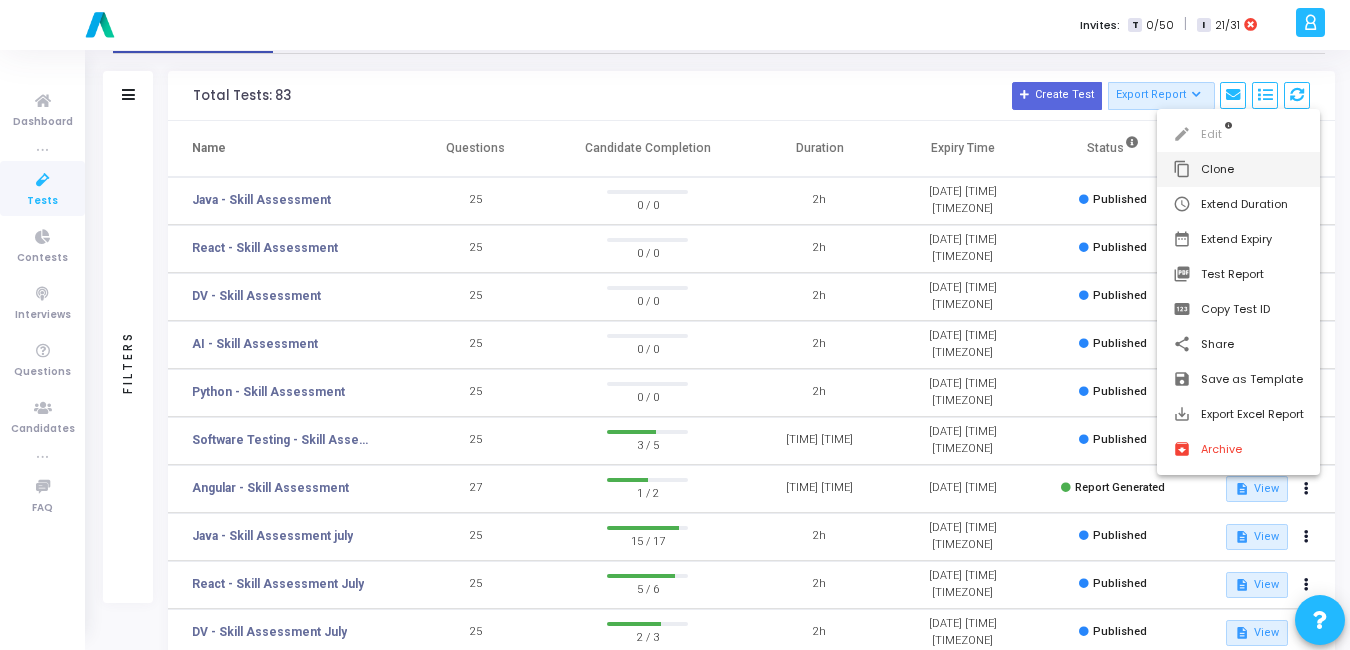 click on "content_copy Clone" at bounding box center [1238, 169] 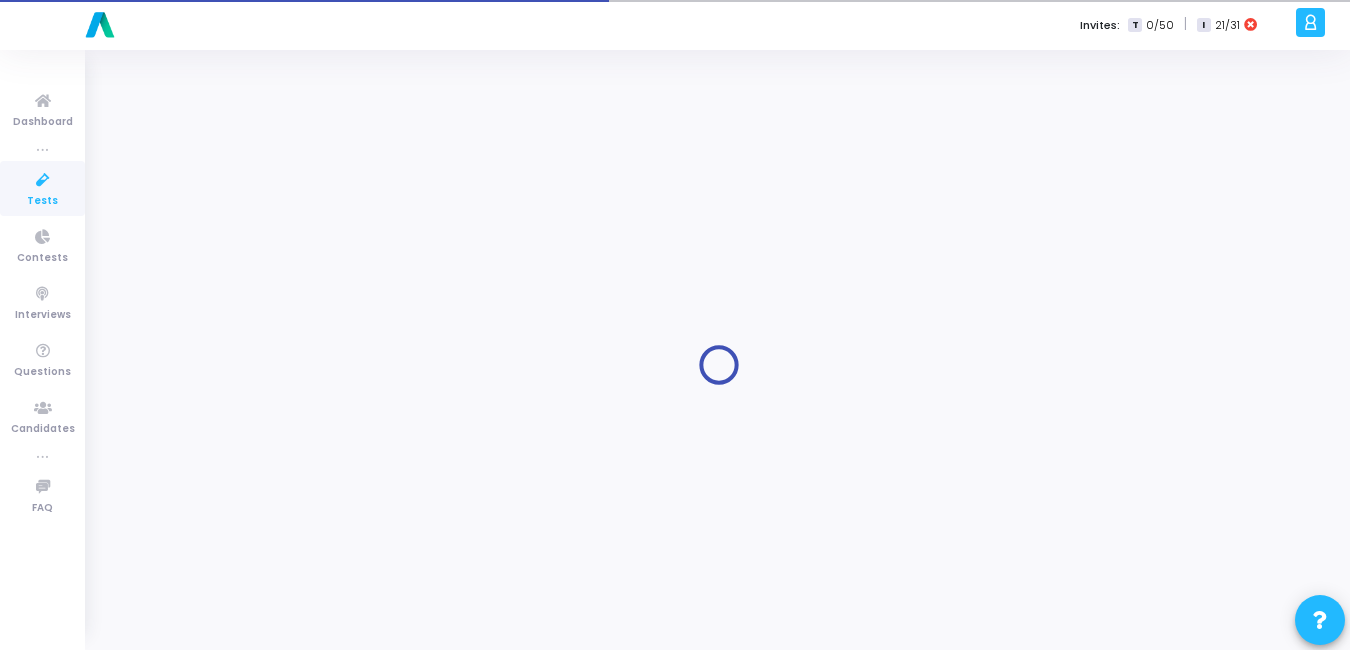 scroll, scrollTop: 0, scrollLeft: 0, axis: both 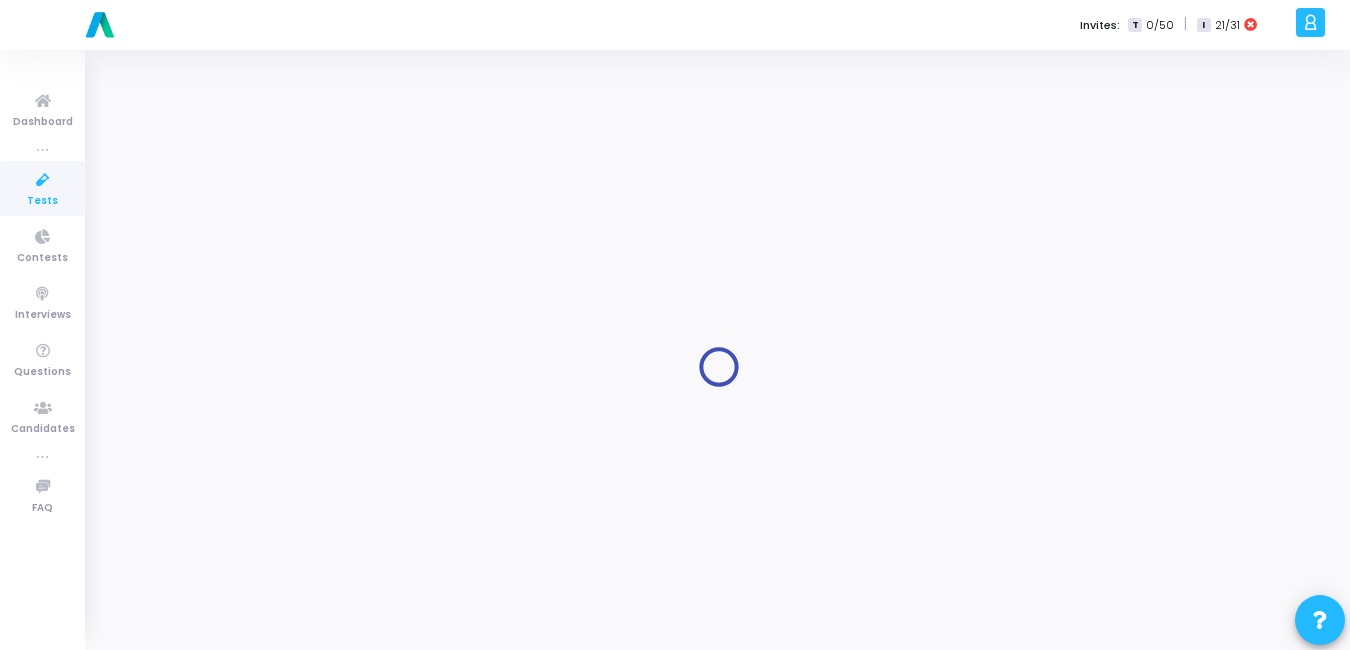 type on "Angular - Skill Assessment" 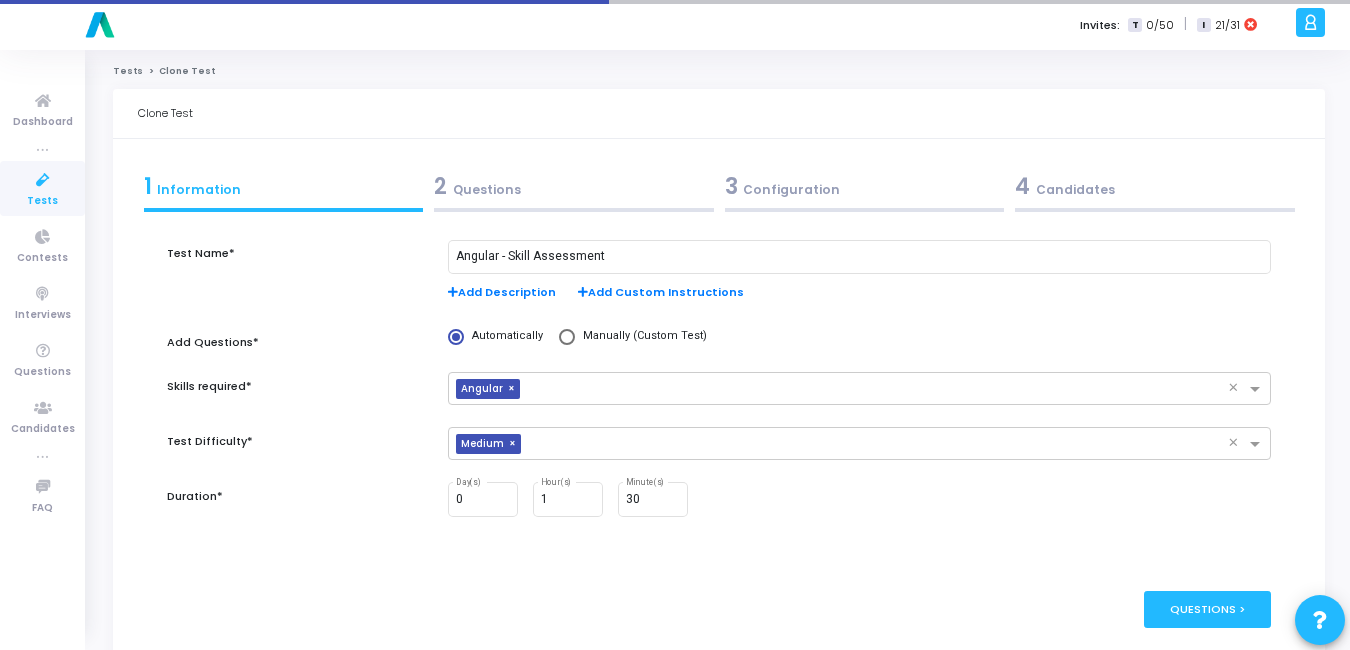 click on "3 Configuration" at bounding box center [865, 186] 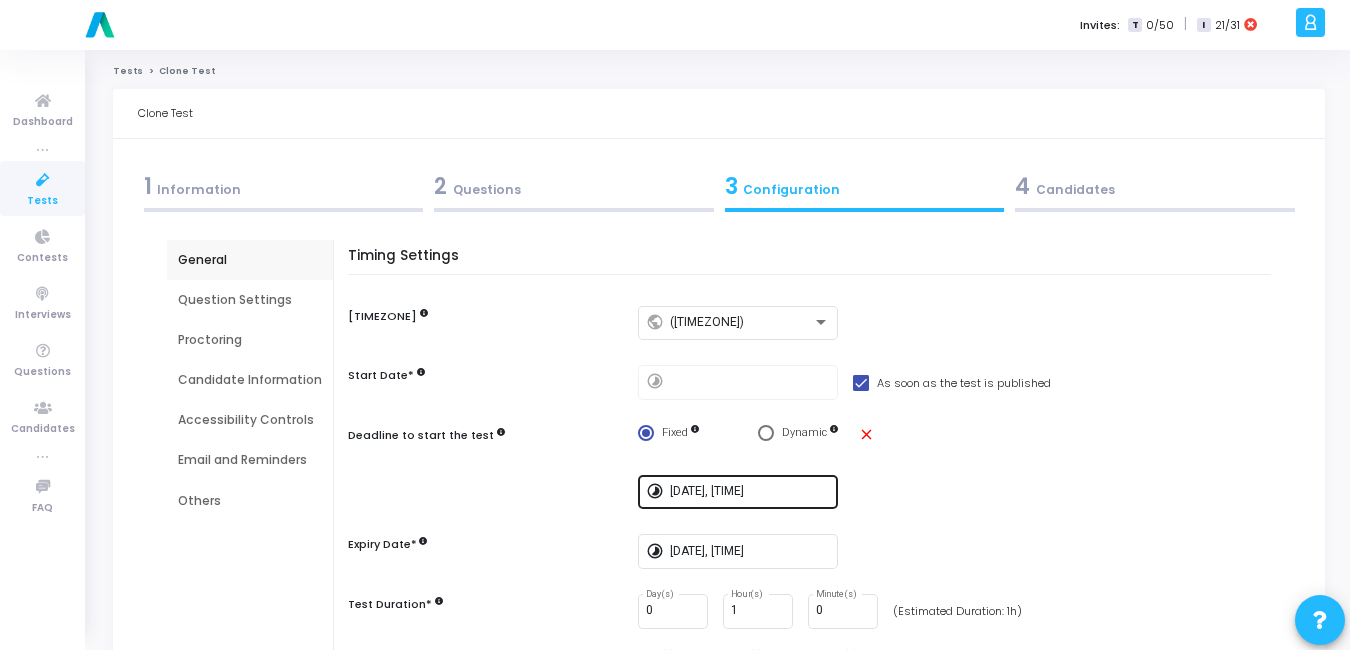 click on "[DATE], [TIME]" at bounding box center (750, 492) 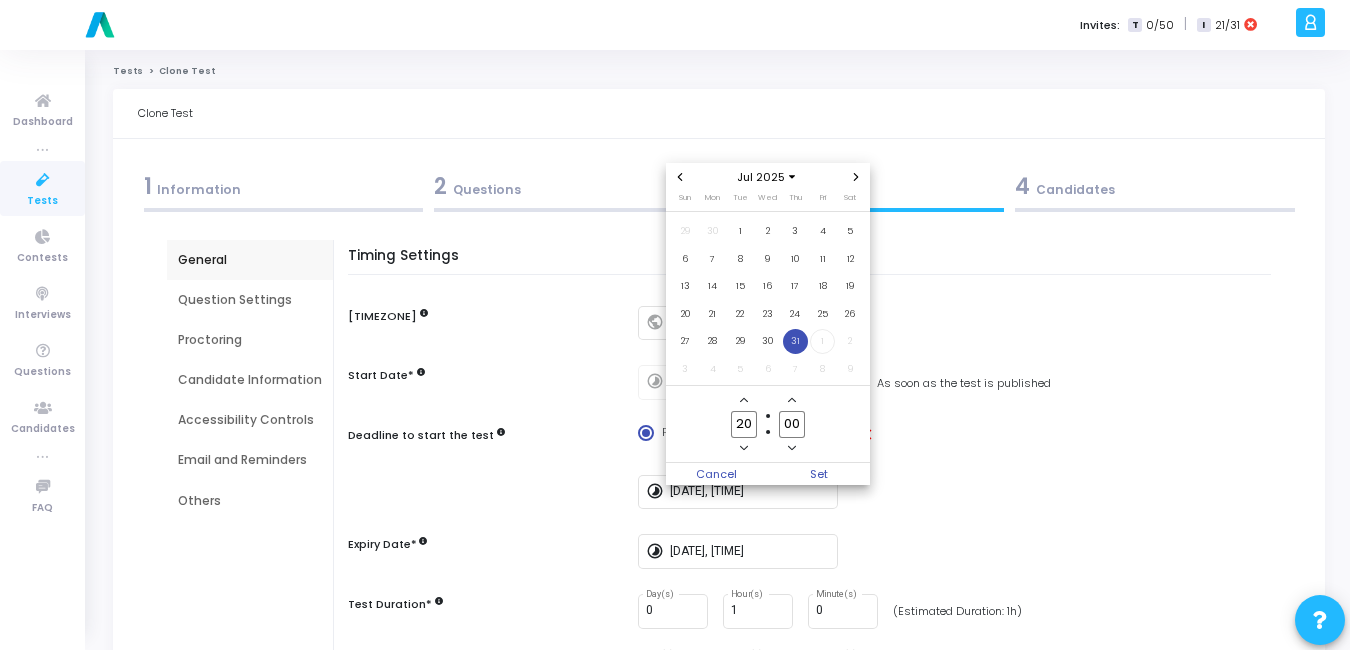 click 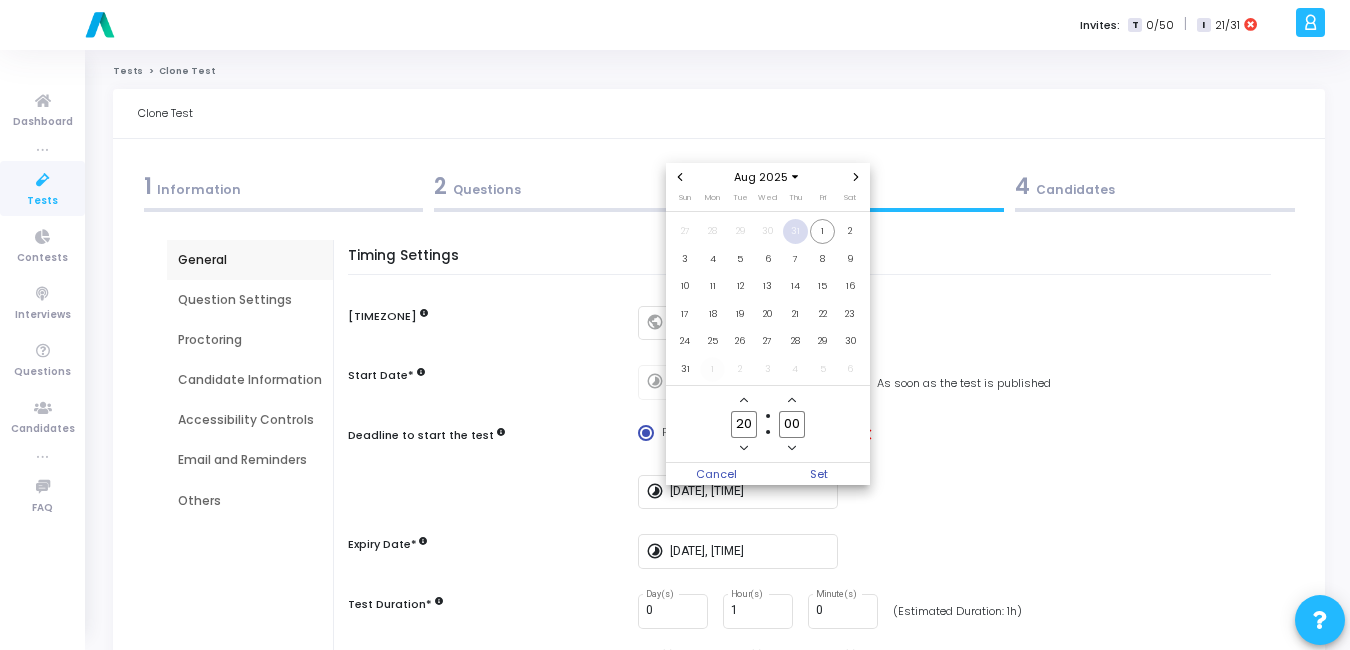 click on "1" at bounding box center [713, 369] 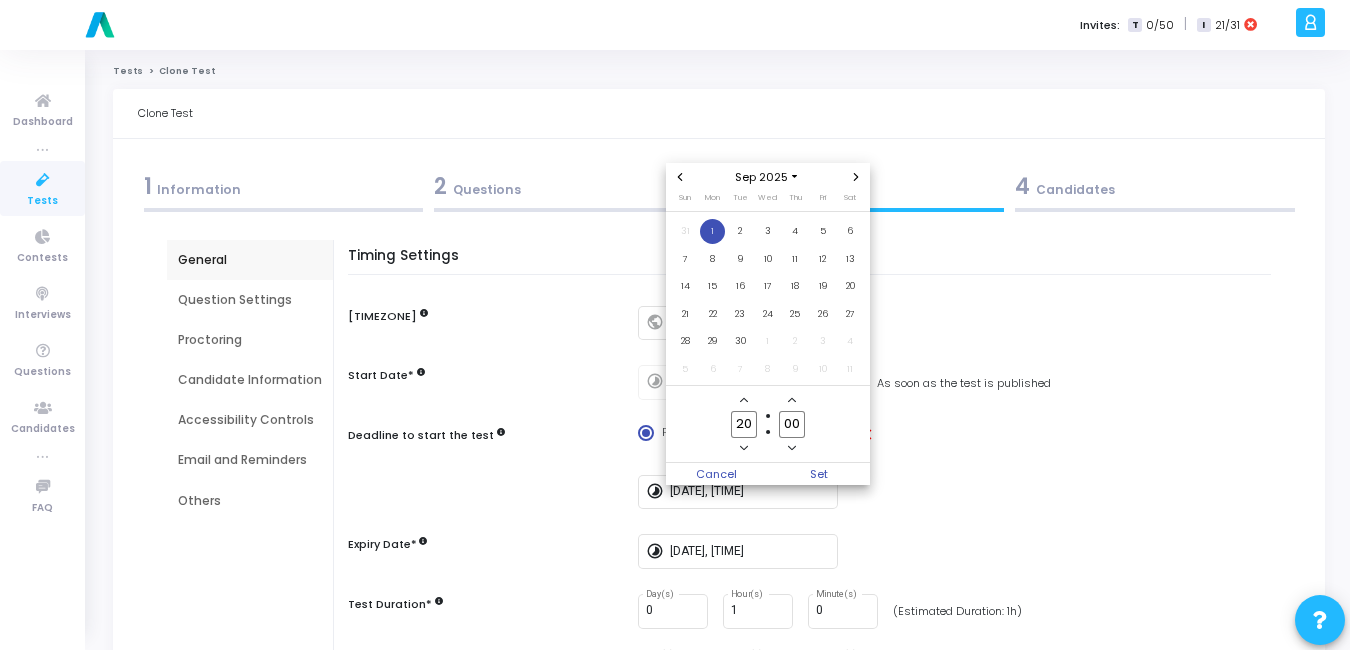 click 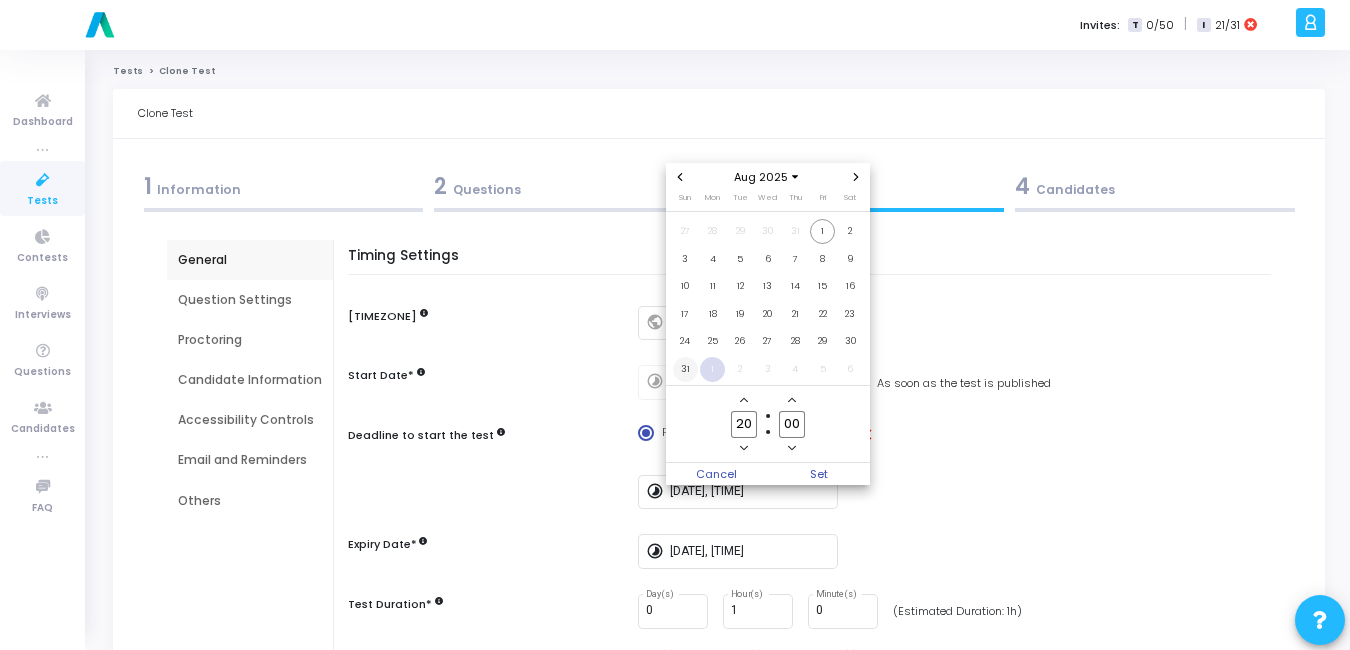 click on "31" at bounding box center [685, 369] 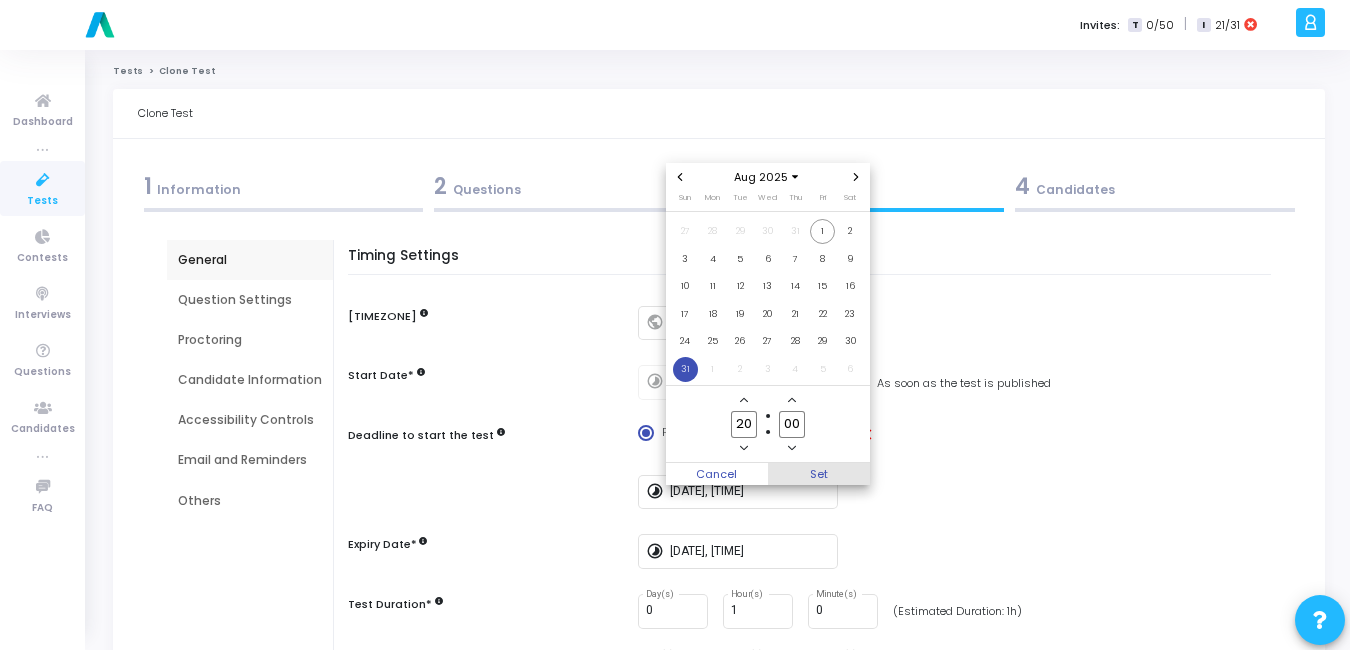 click on "Set" at bounding box center (819, 474) 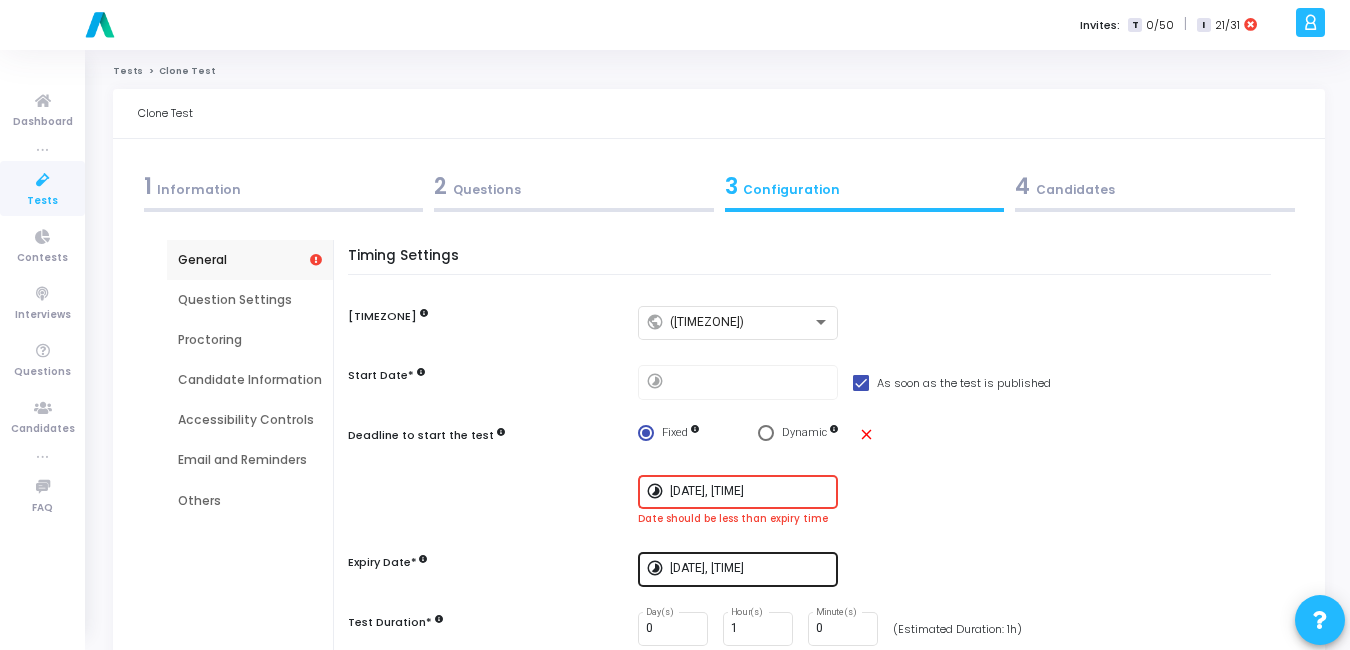 click on "[DATE], [TIME]" at bounding box center (750, 569) 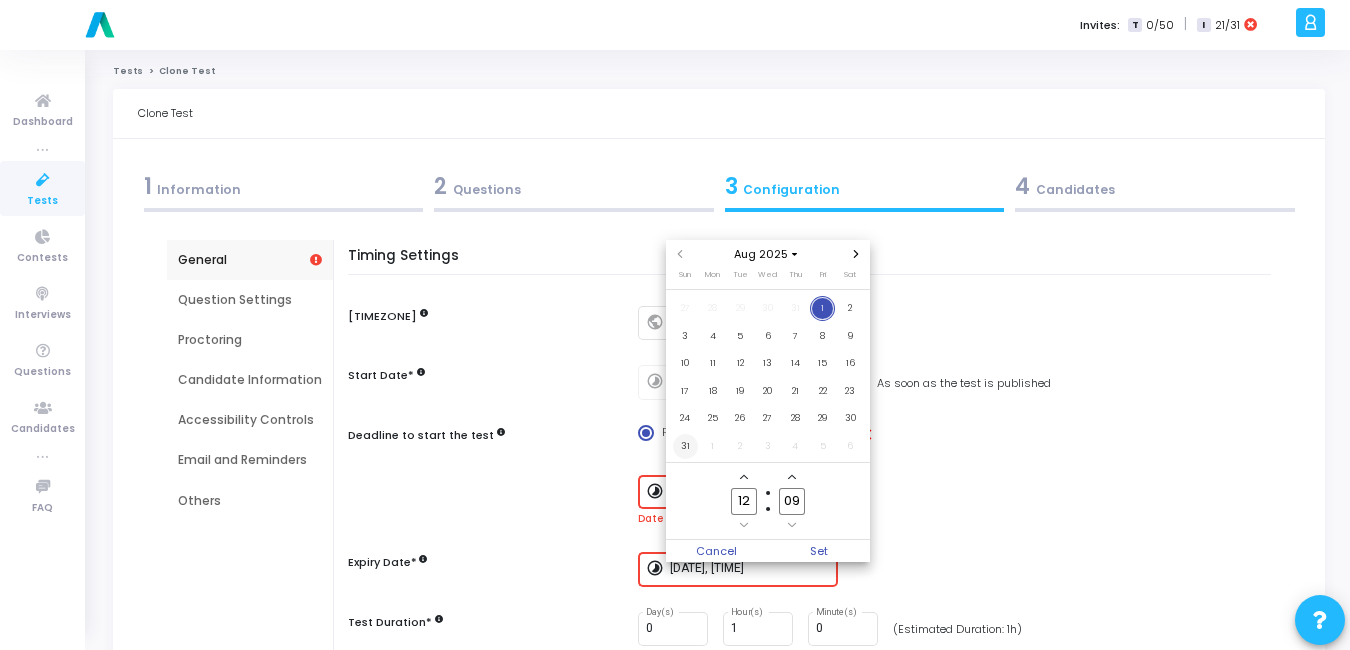 click on "31" at bounding box center [685, 446] 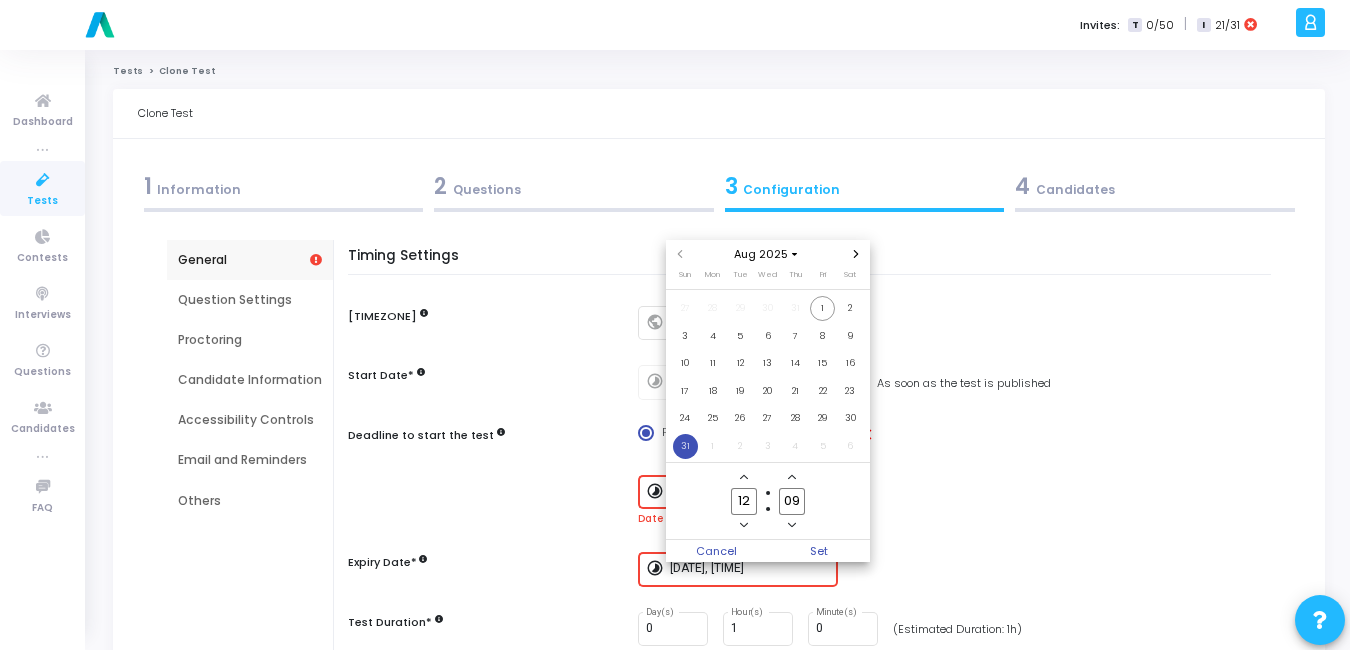 click 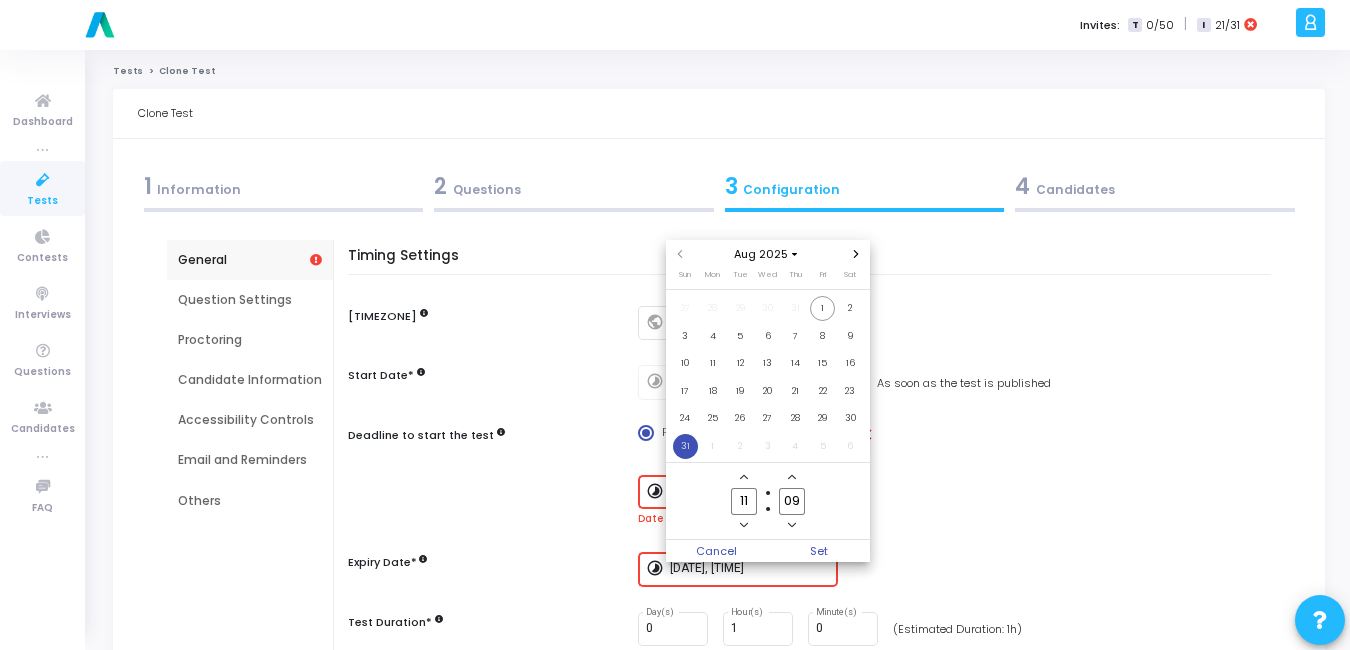 click 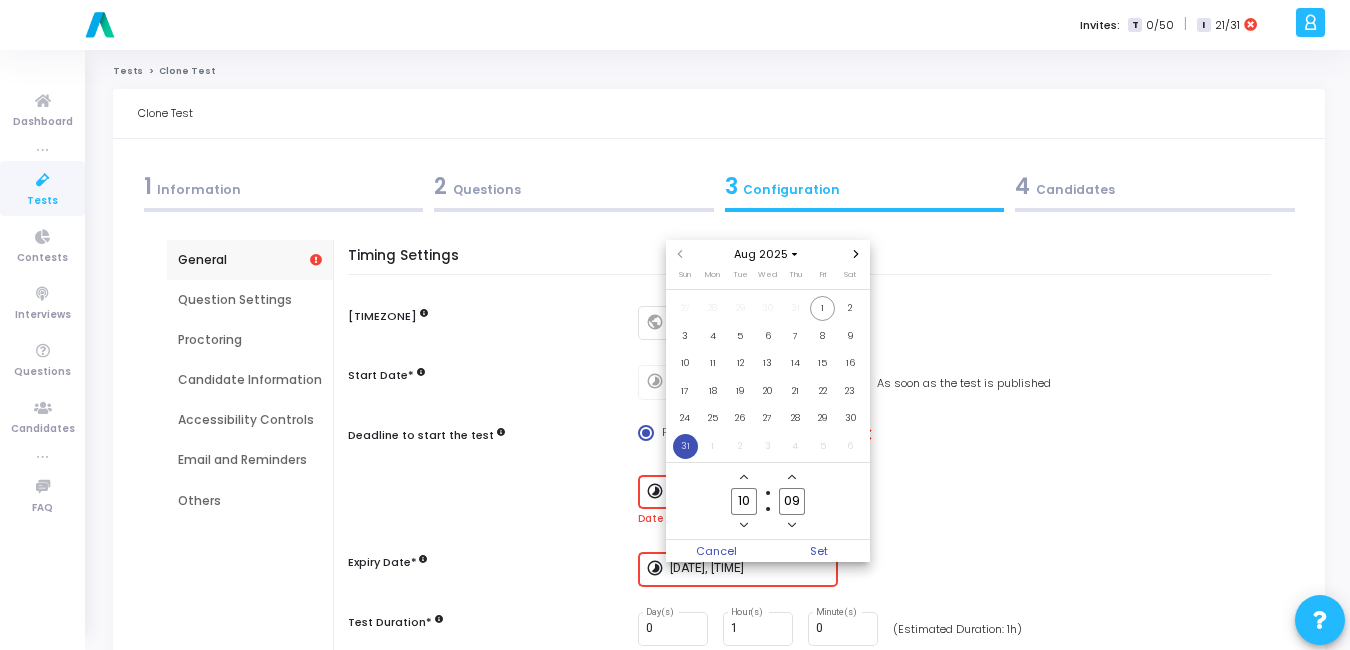 click 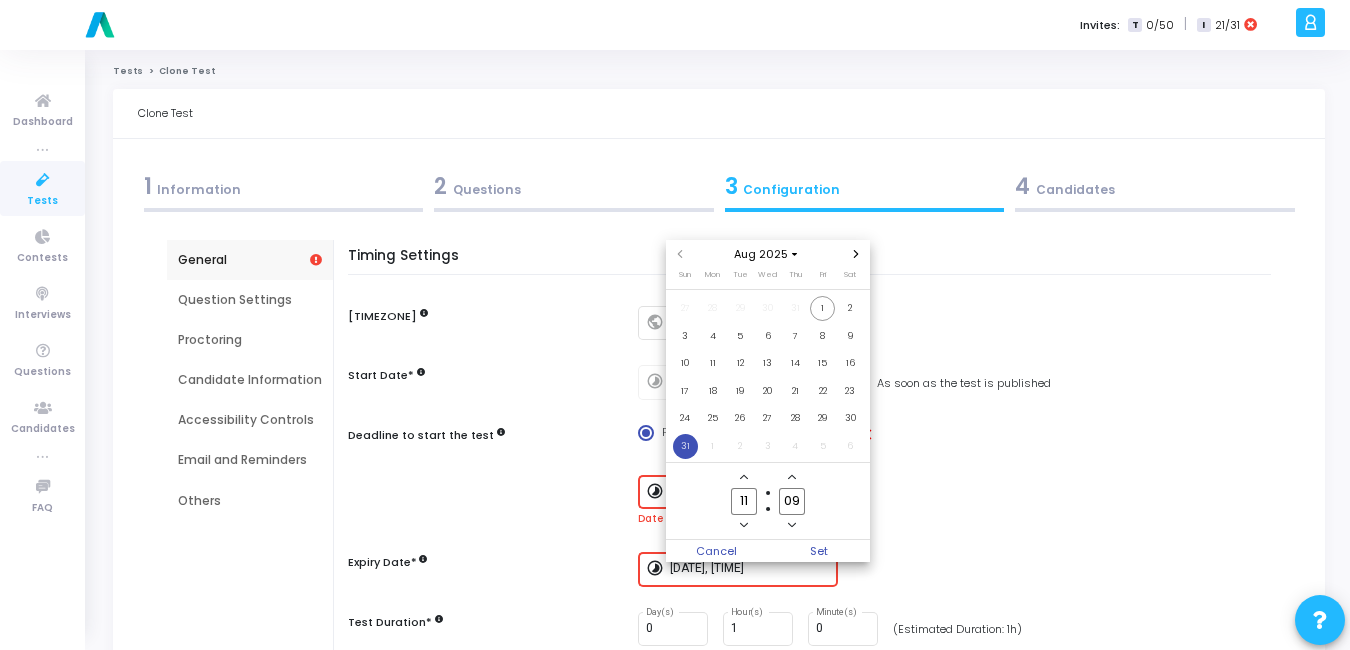 click 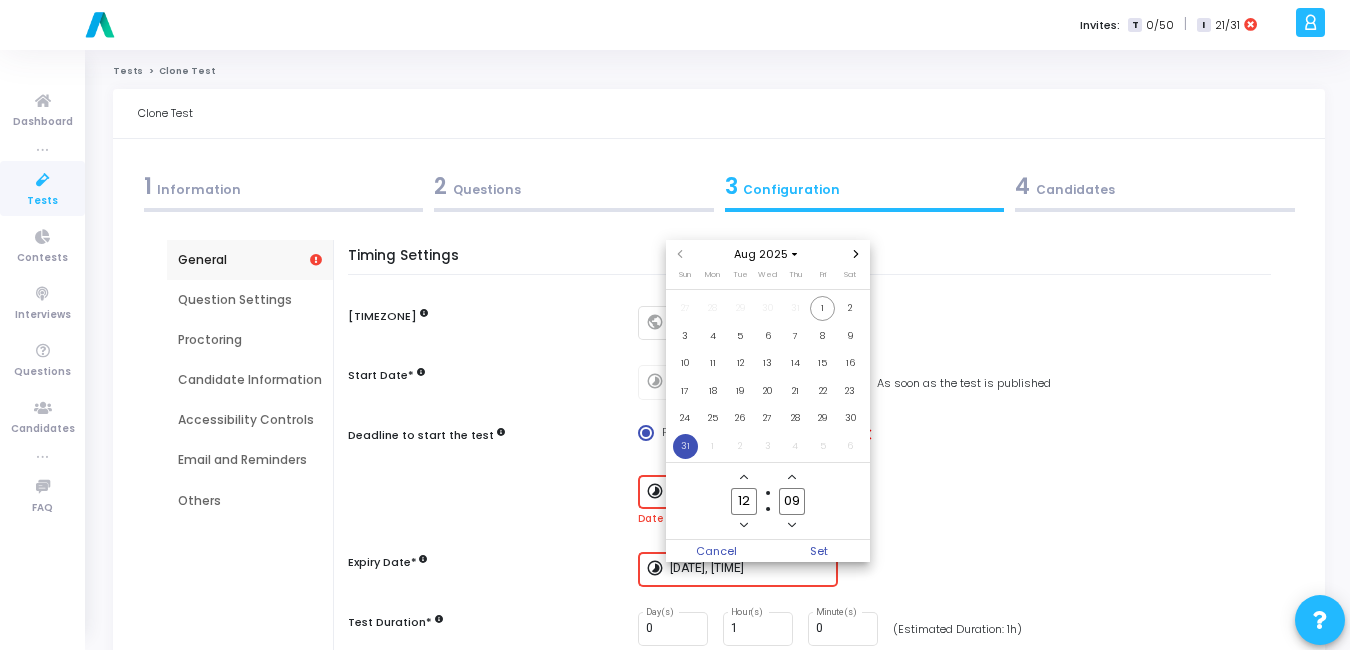 click 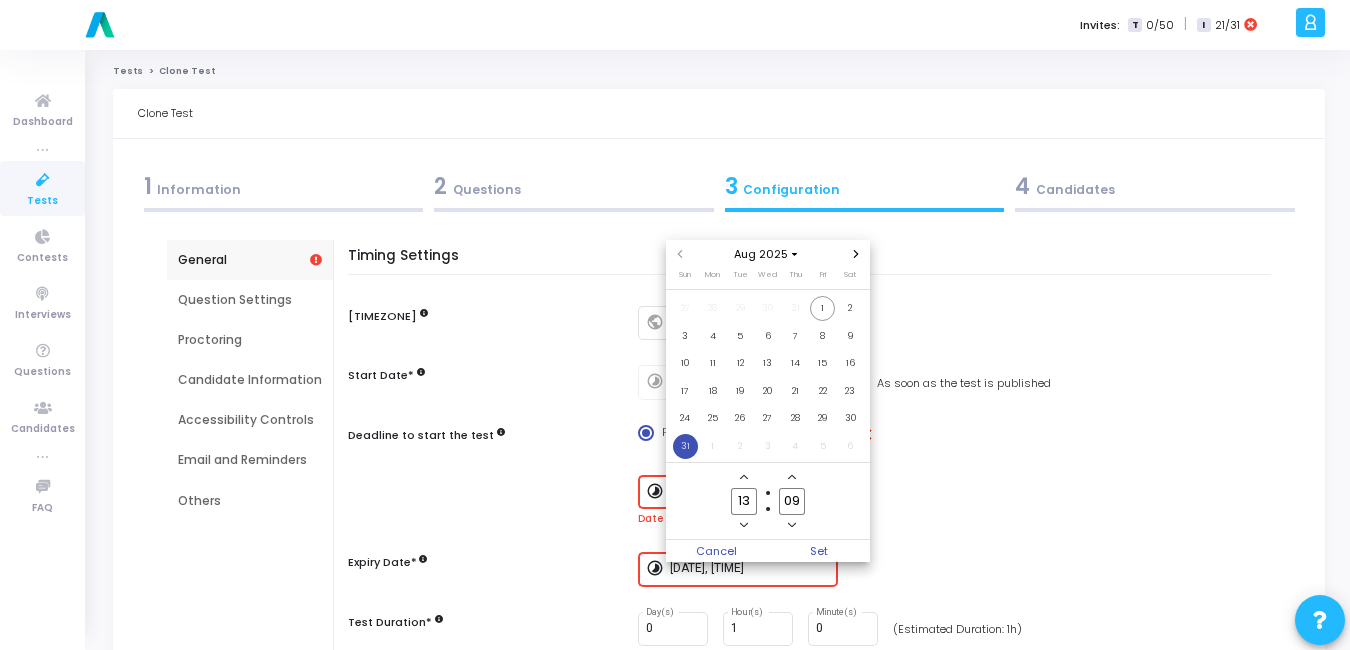 click 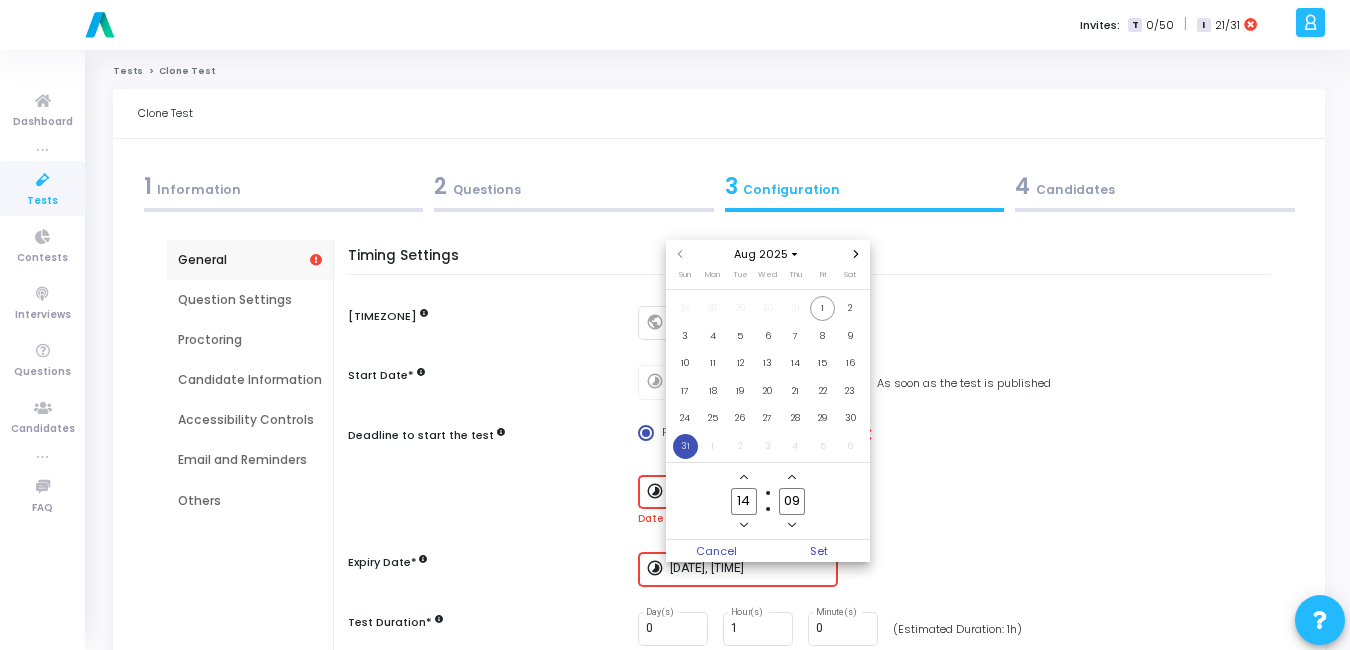 click 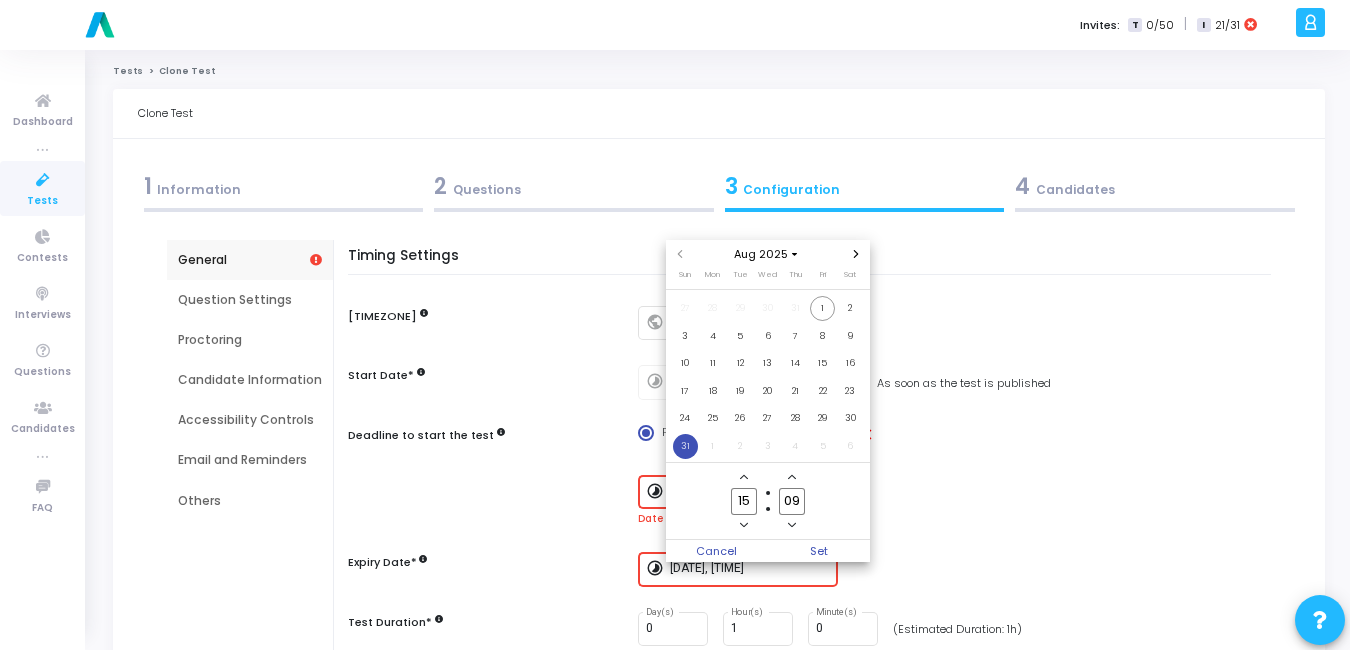 click 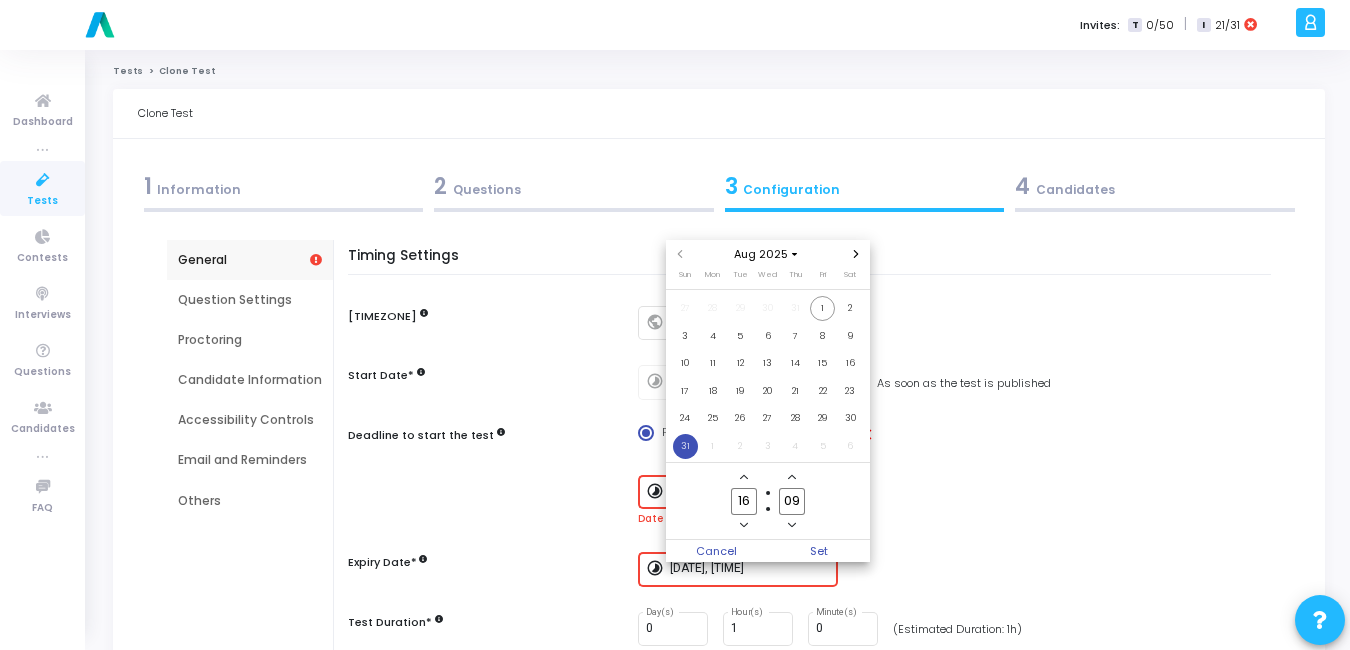 click 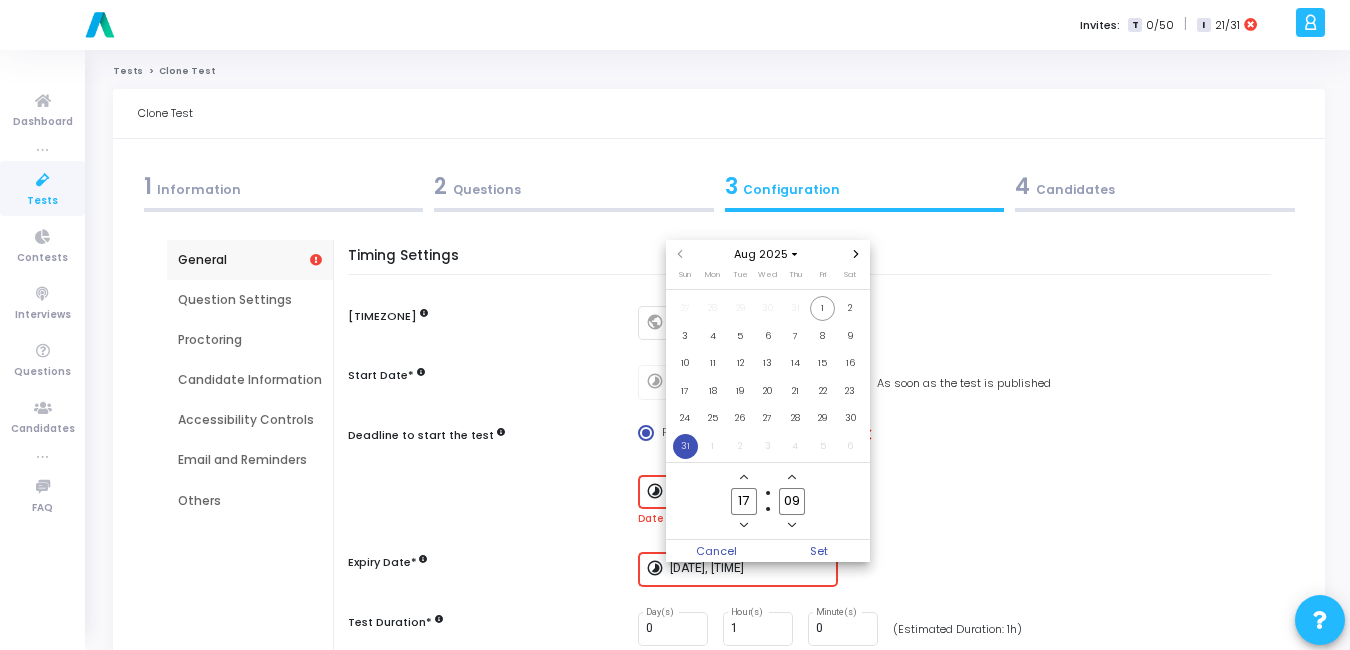 click 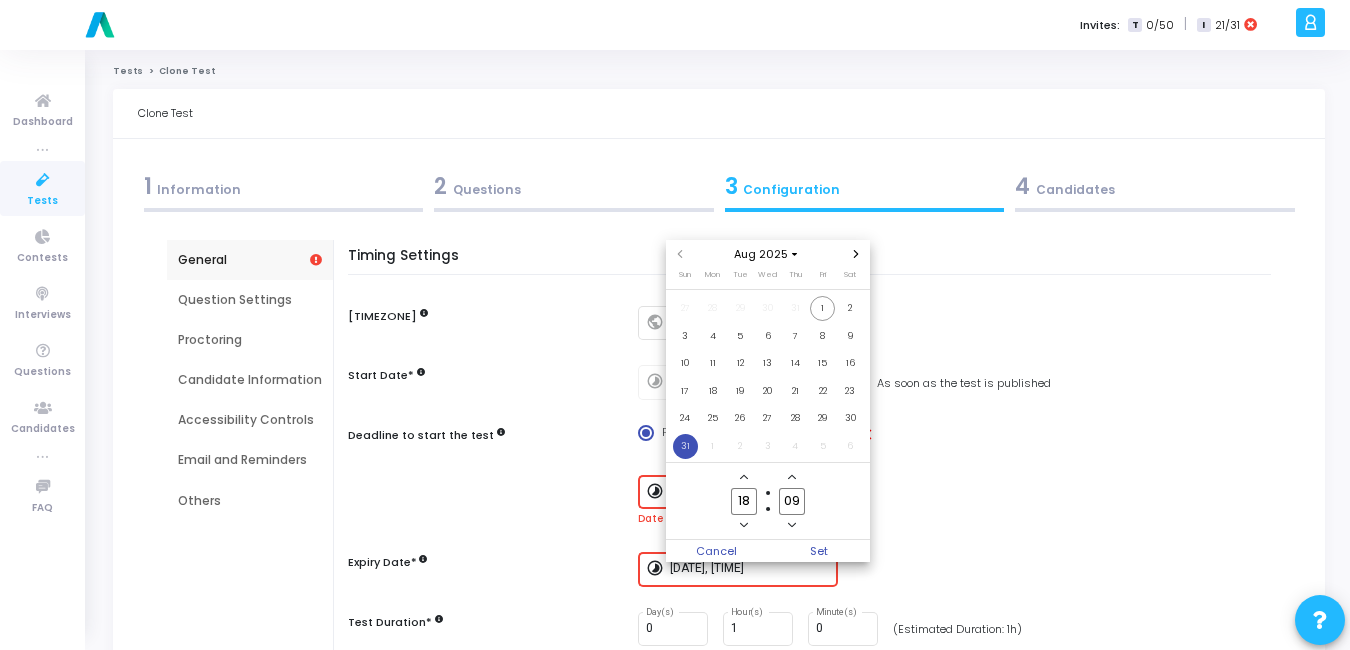 click 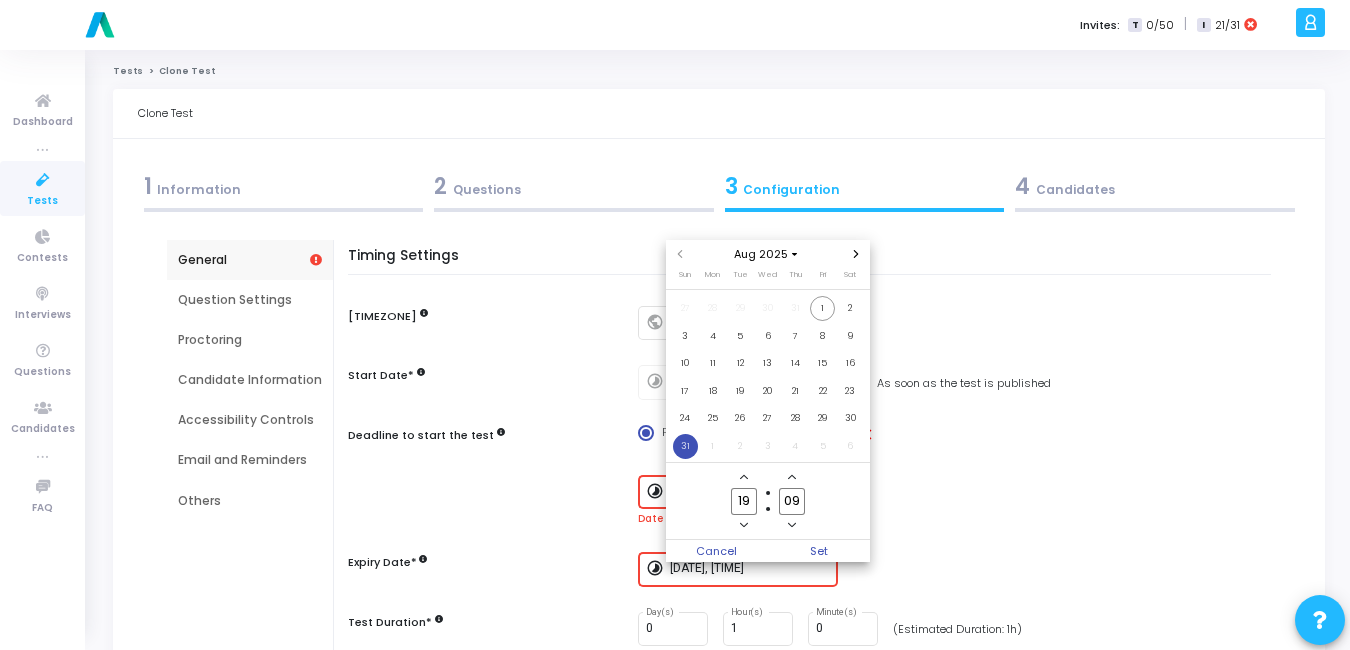 click 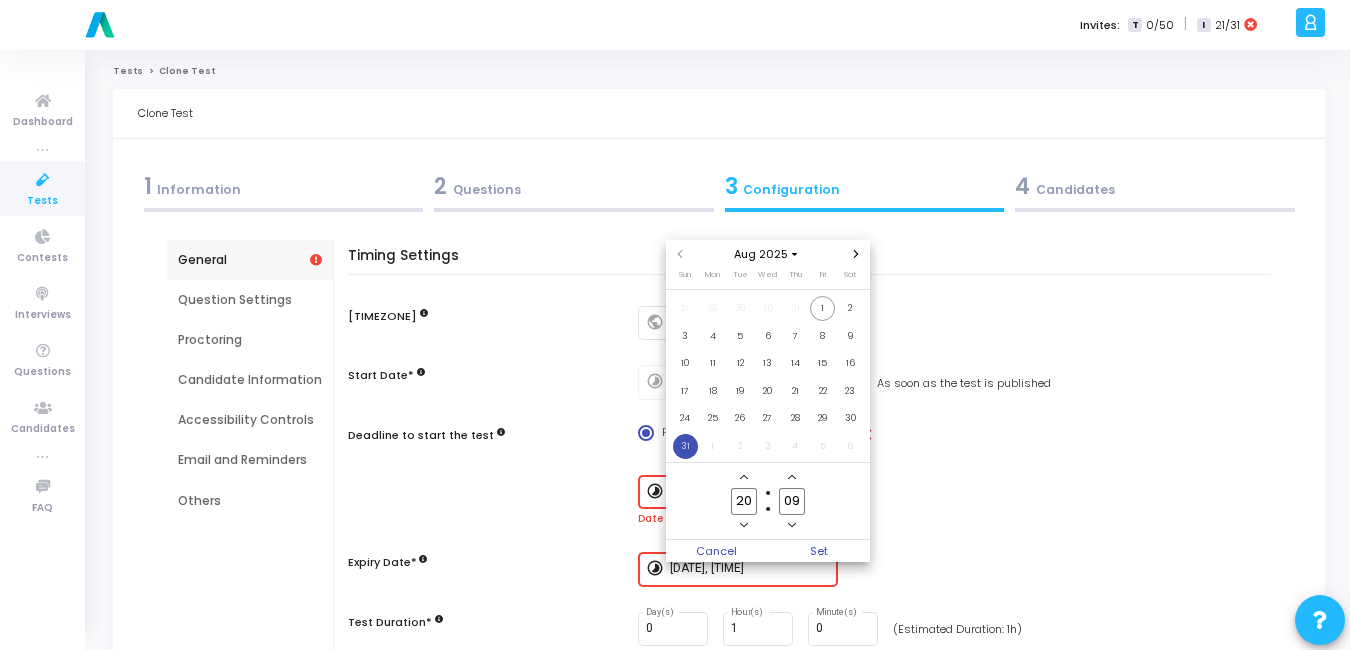 click 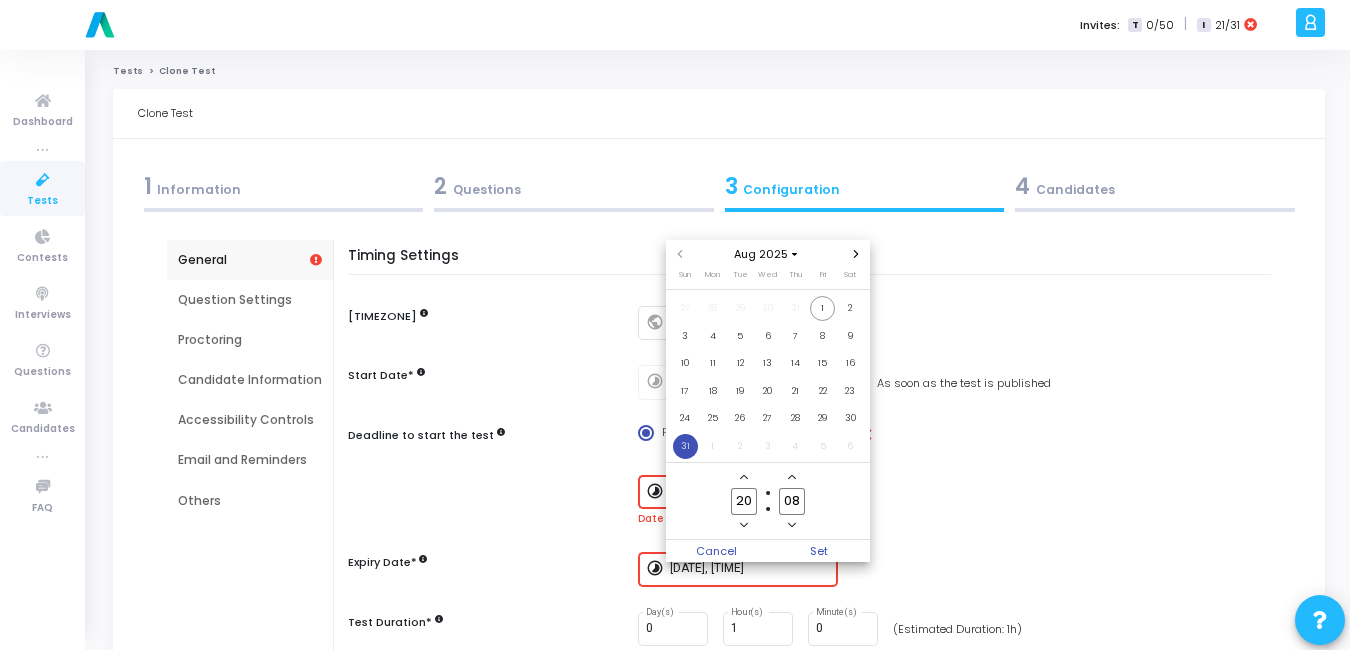 click 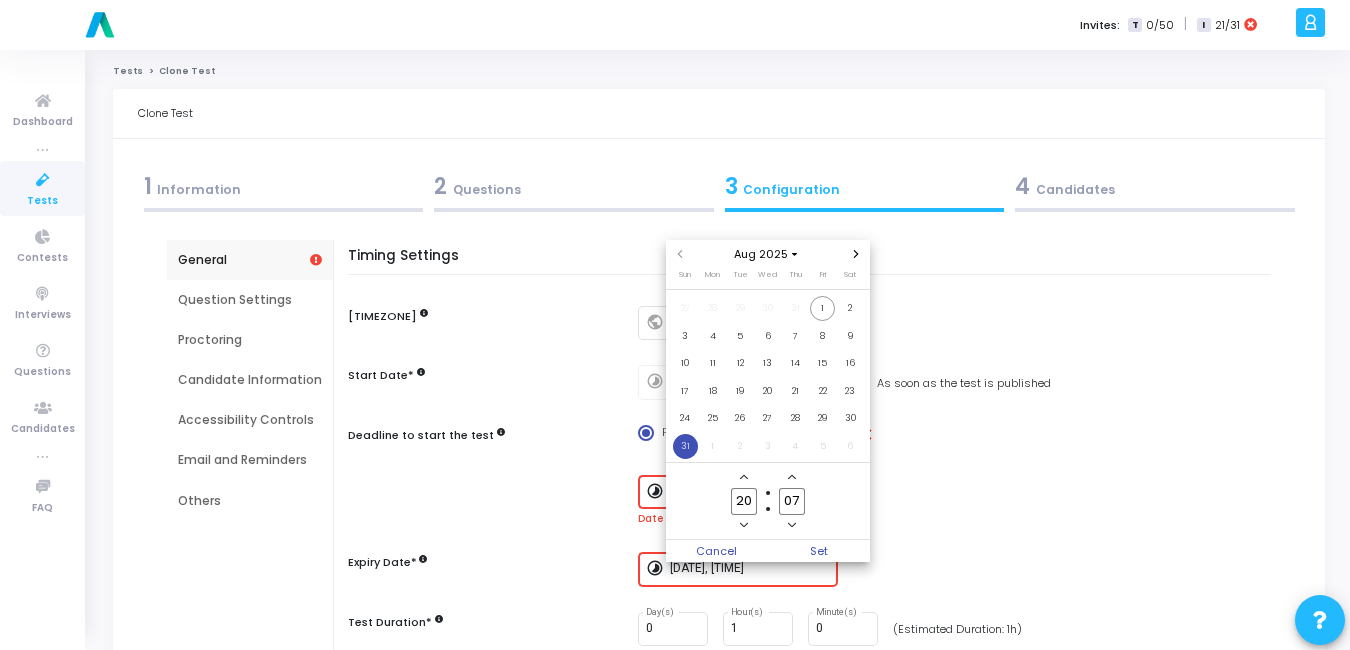 click 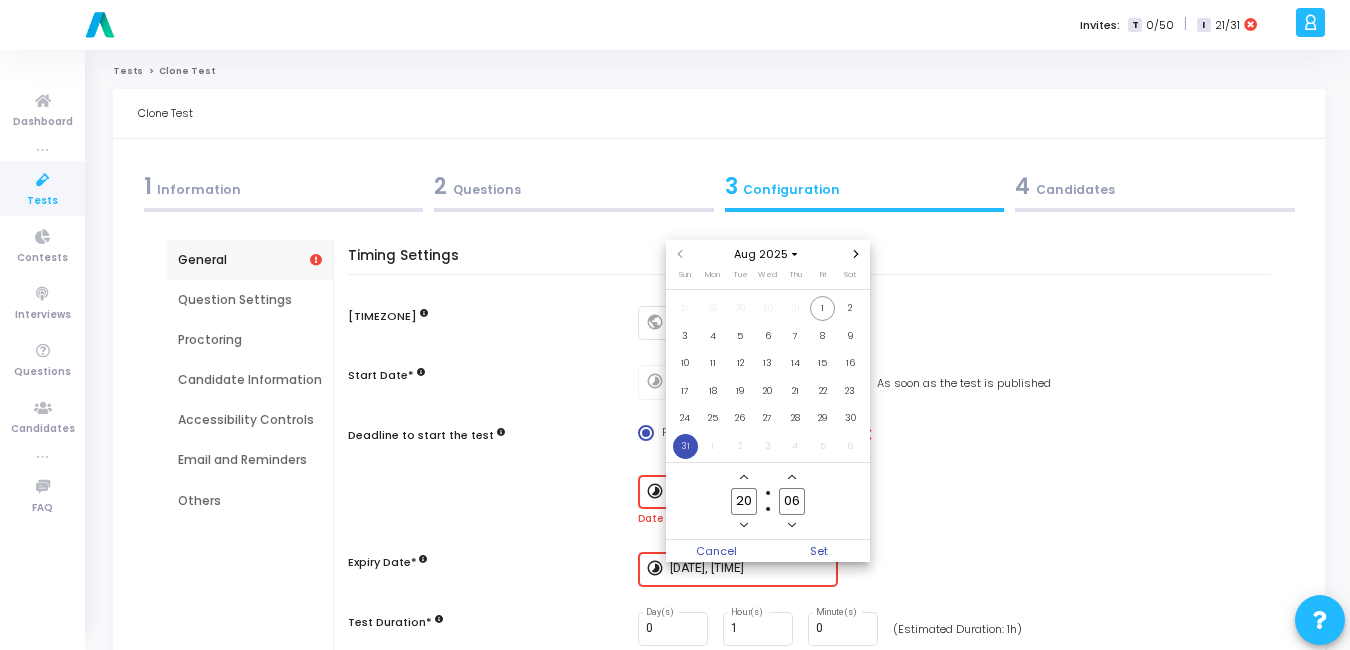 click 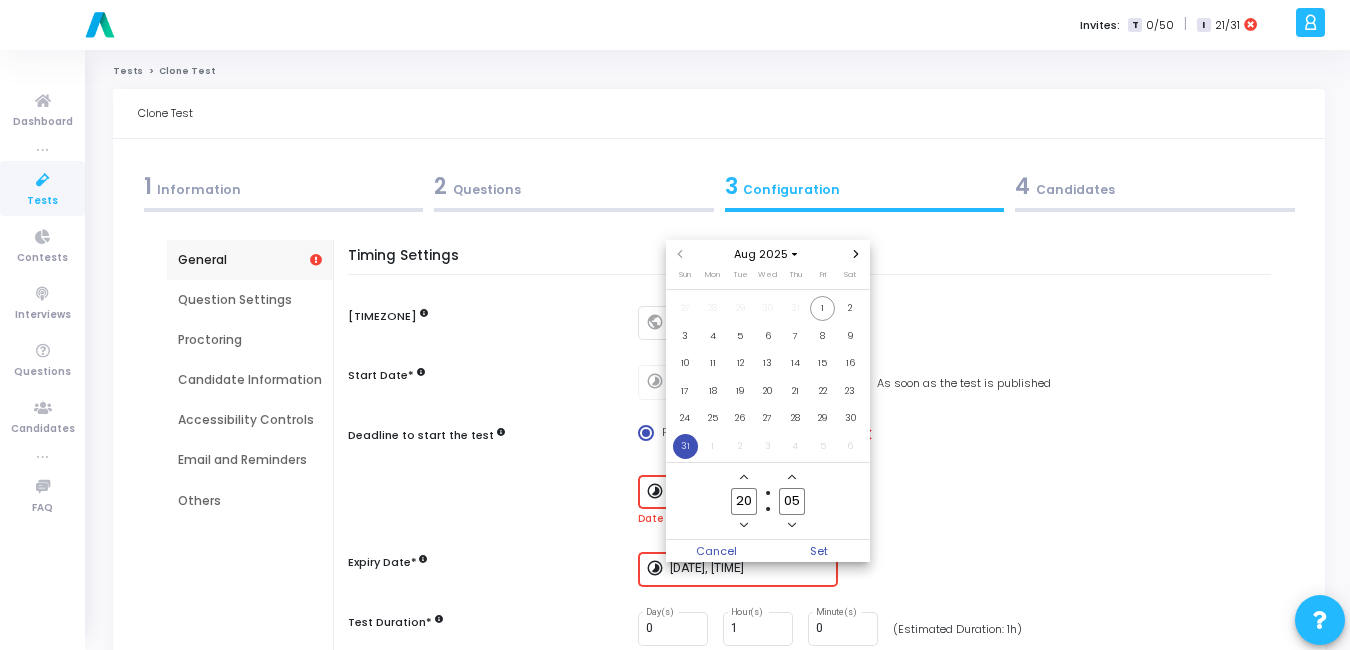 click 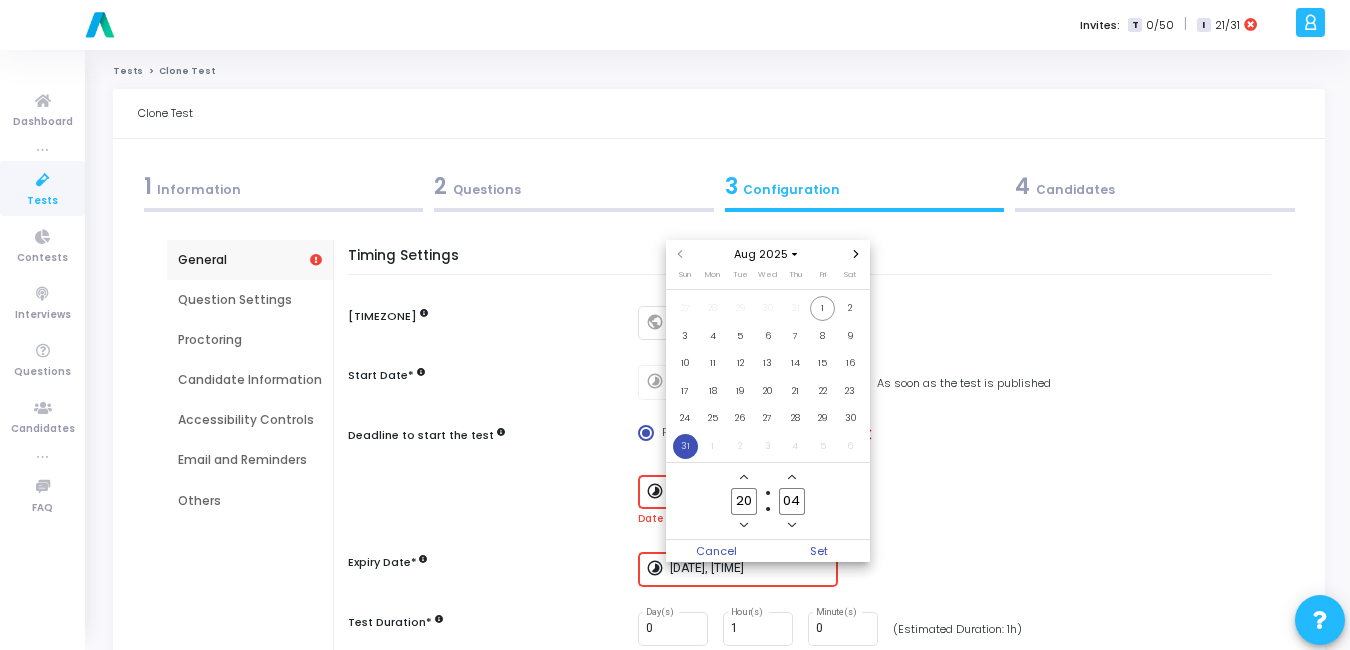 click 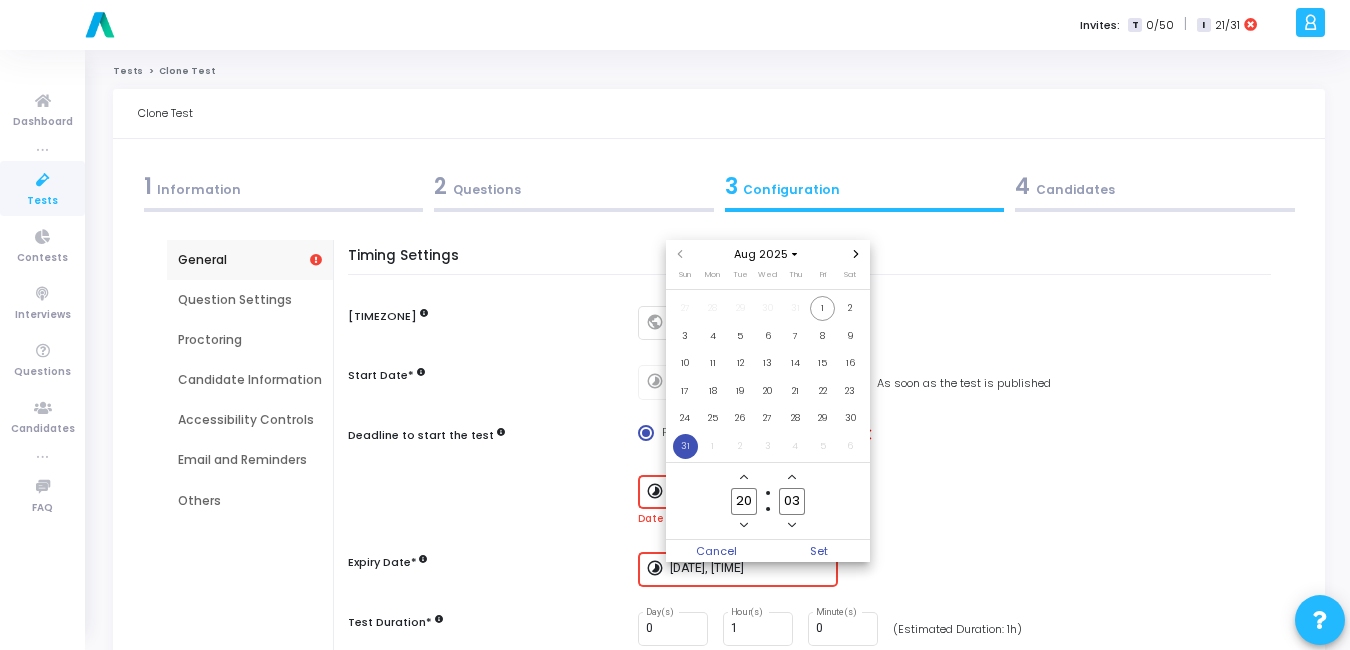 click 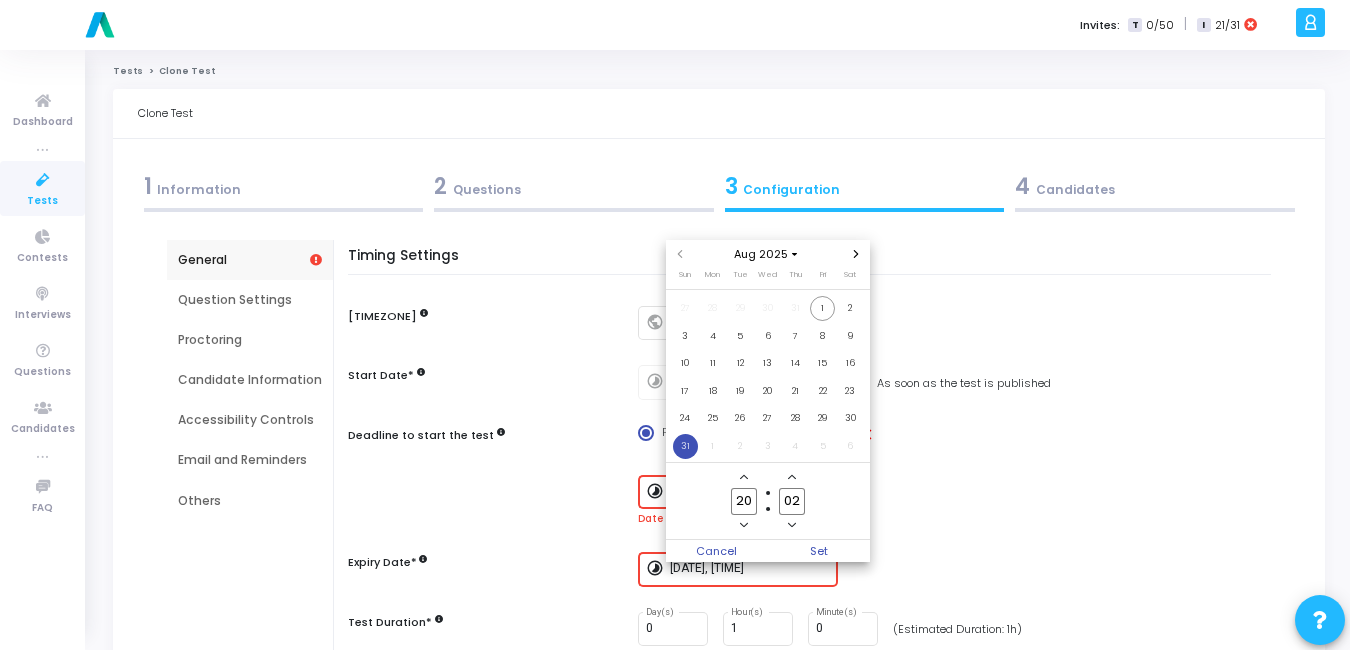 click 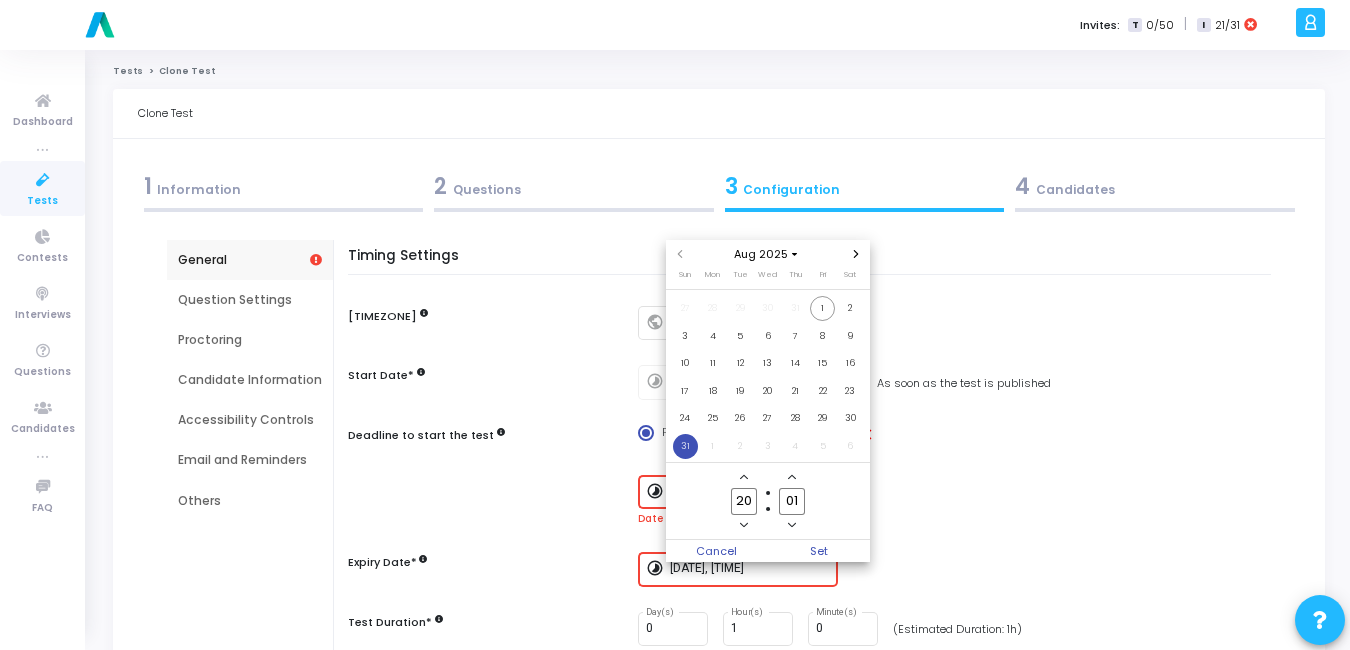 click 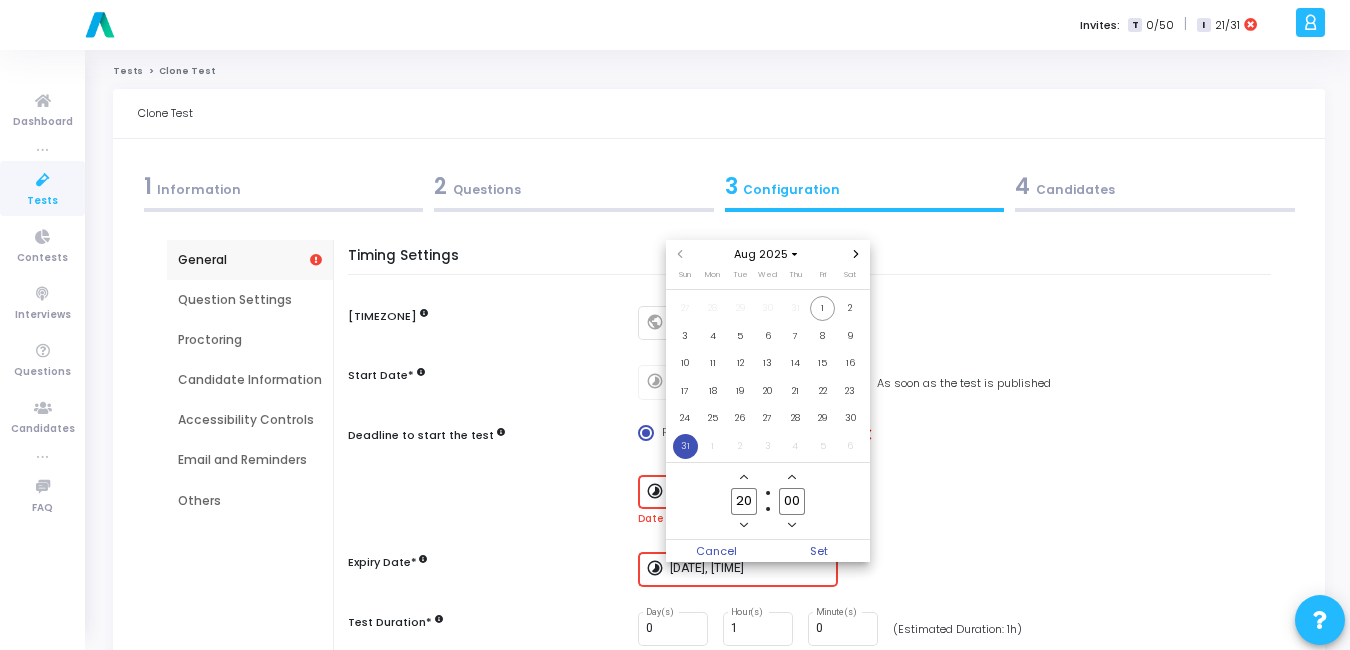click 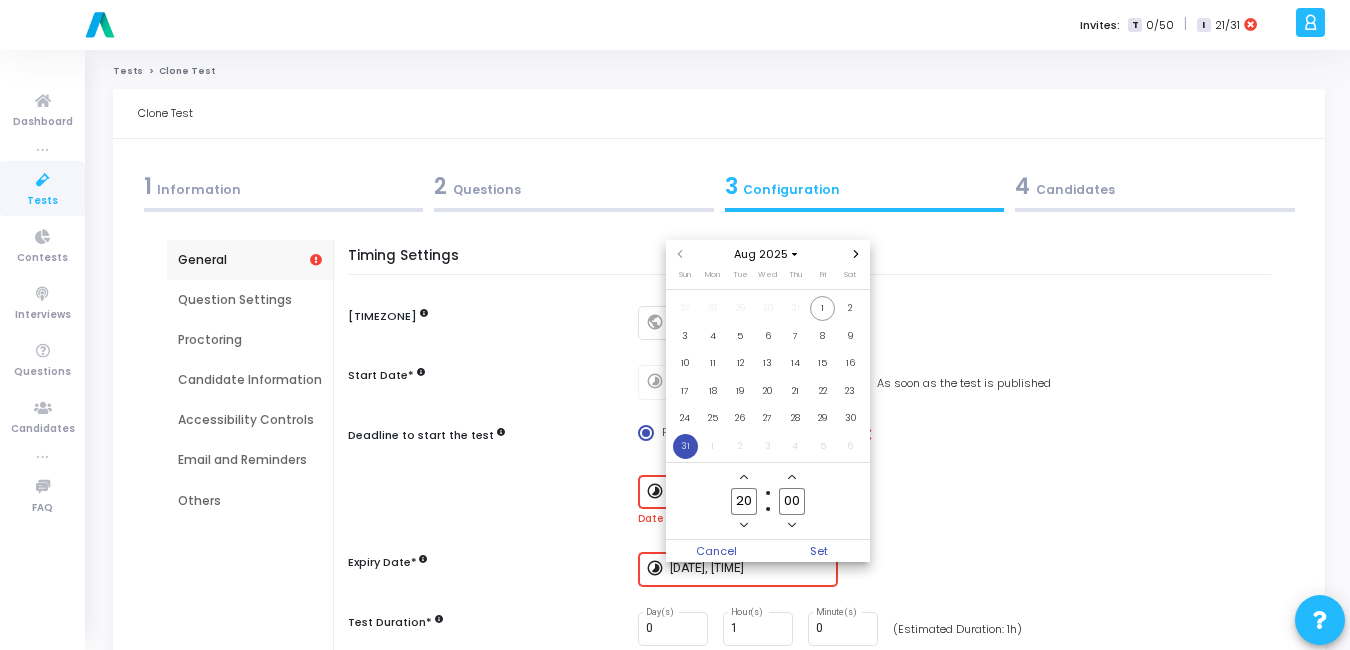 type on "19" 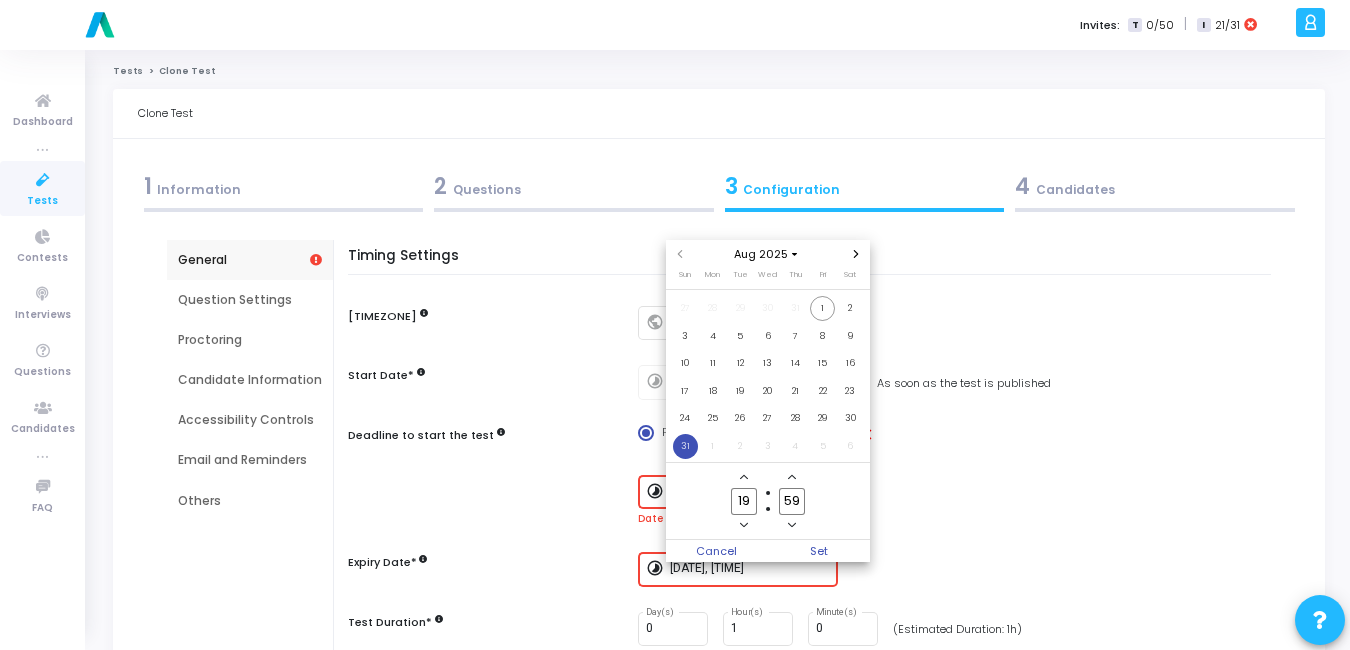 click 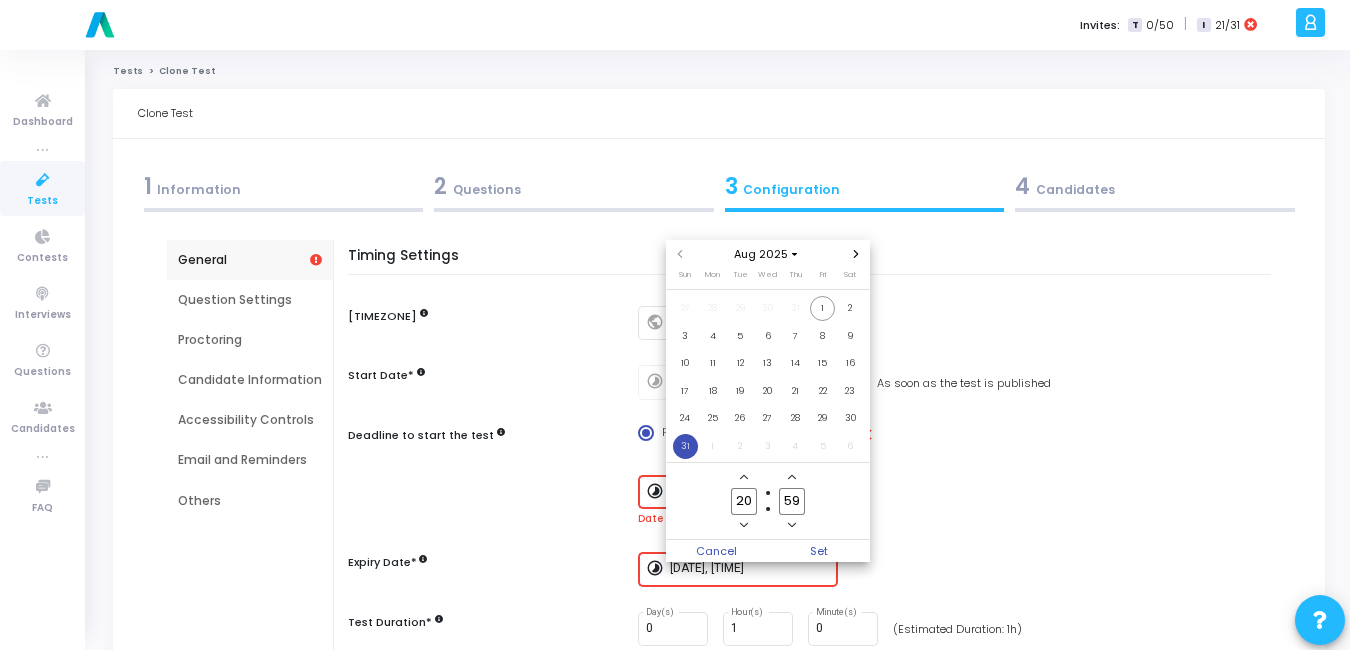 click 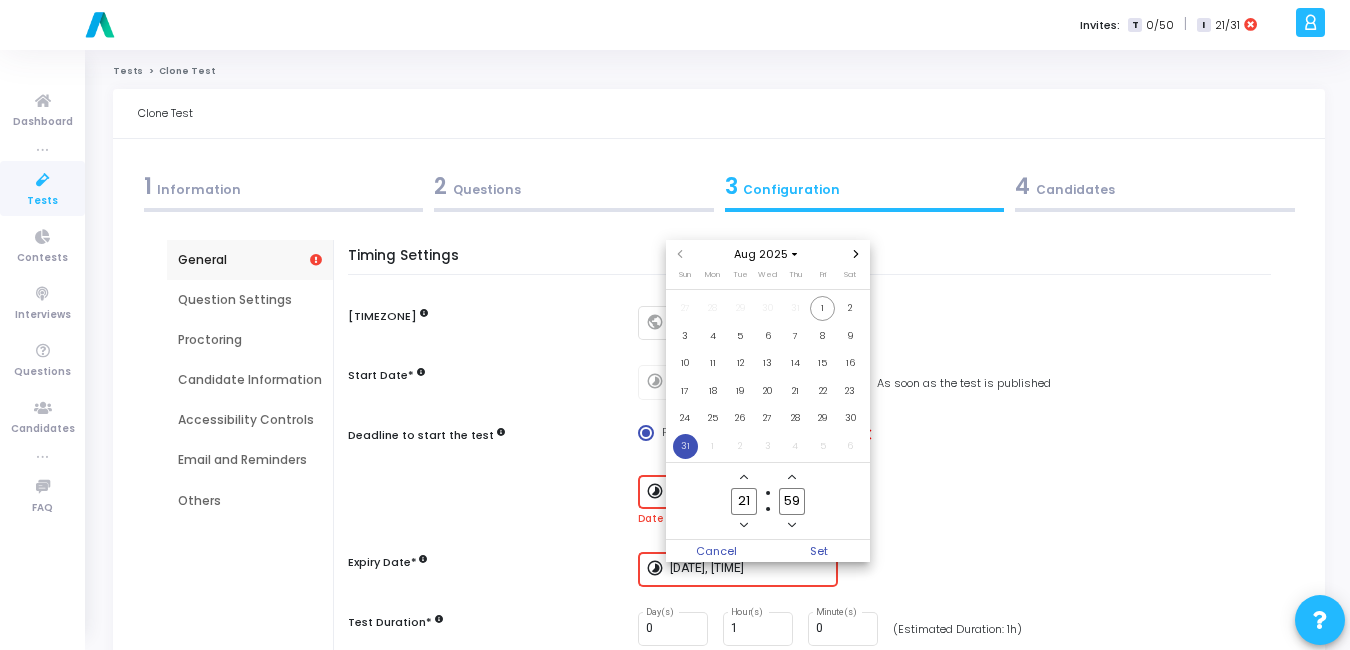 click 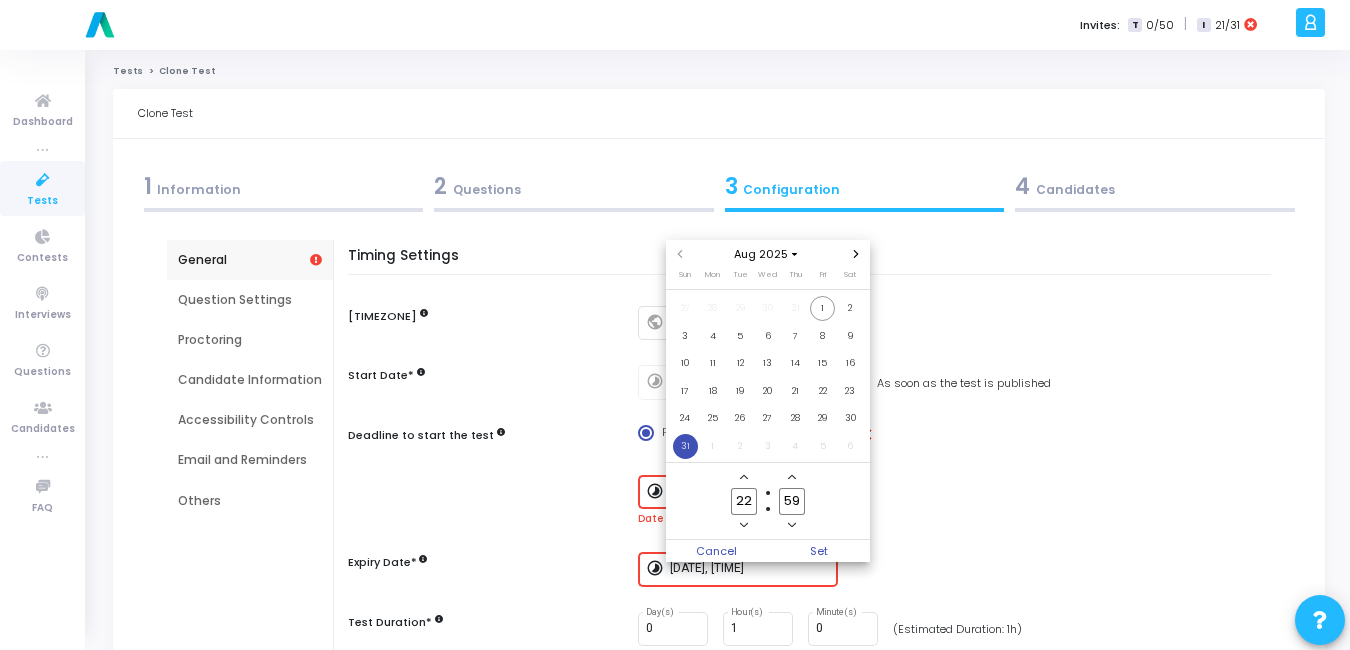 click 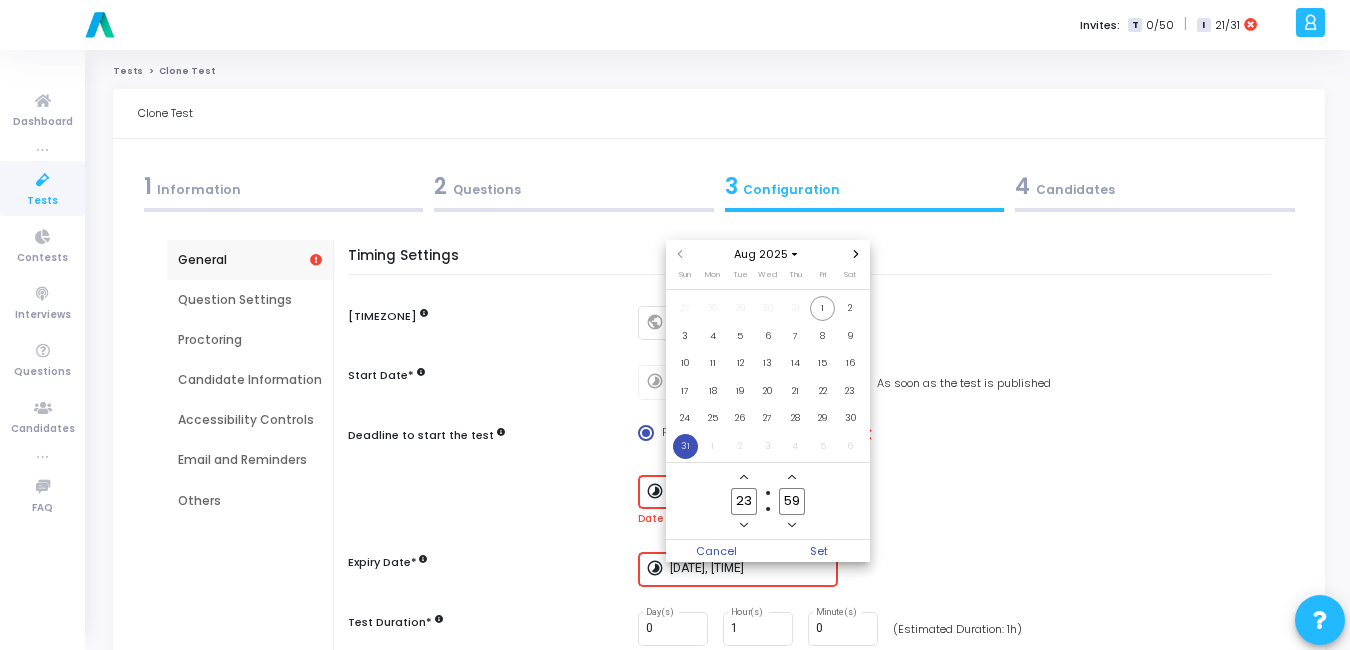 click on "23 Hour 59 Minute" 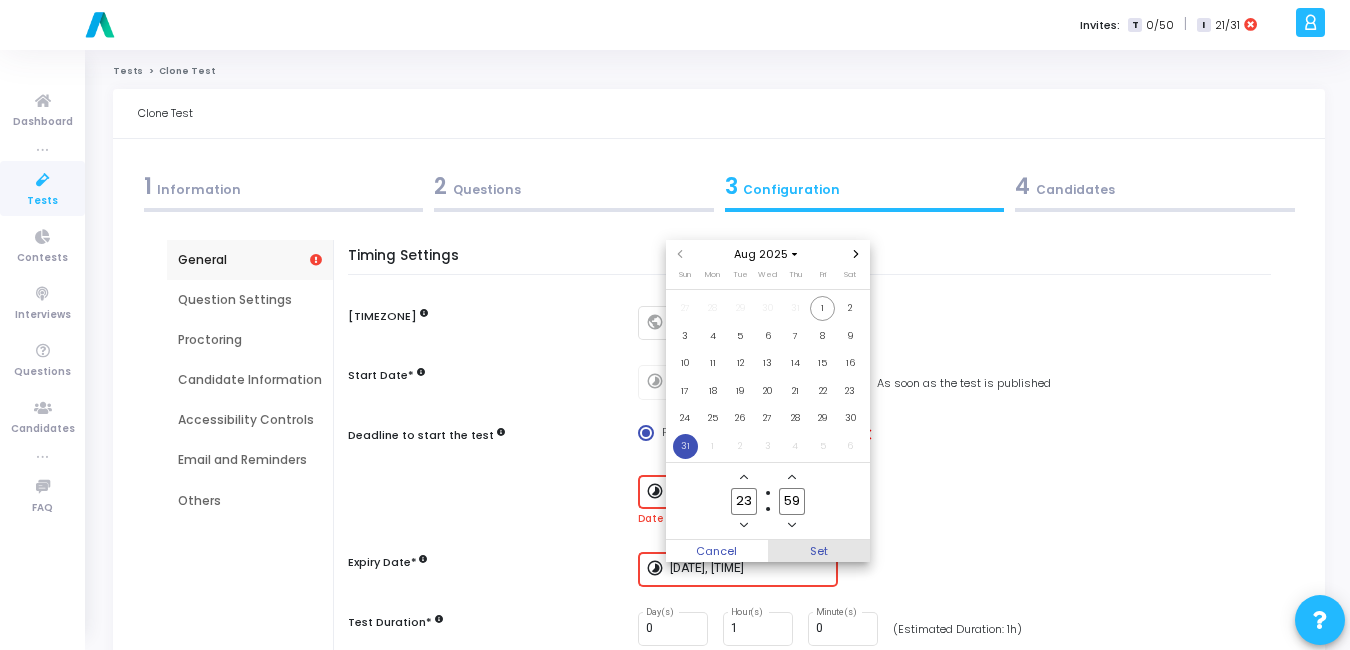 click on "Set" at bounding box center (819, 551) 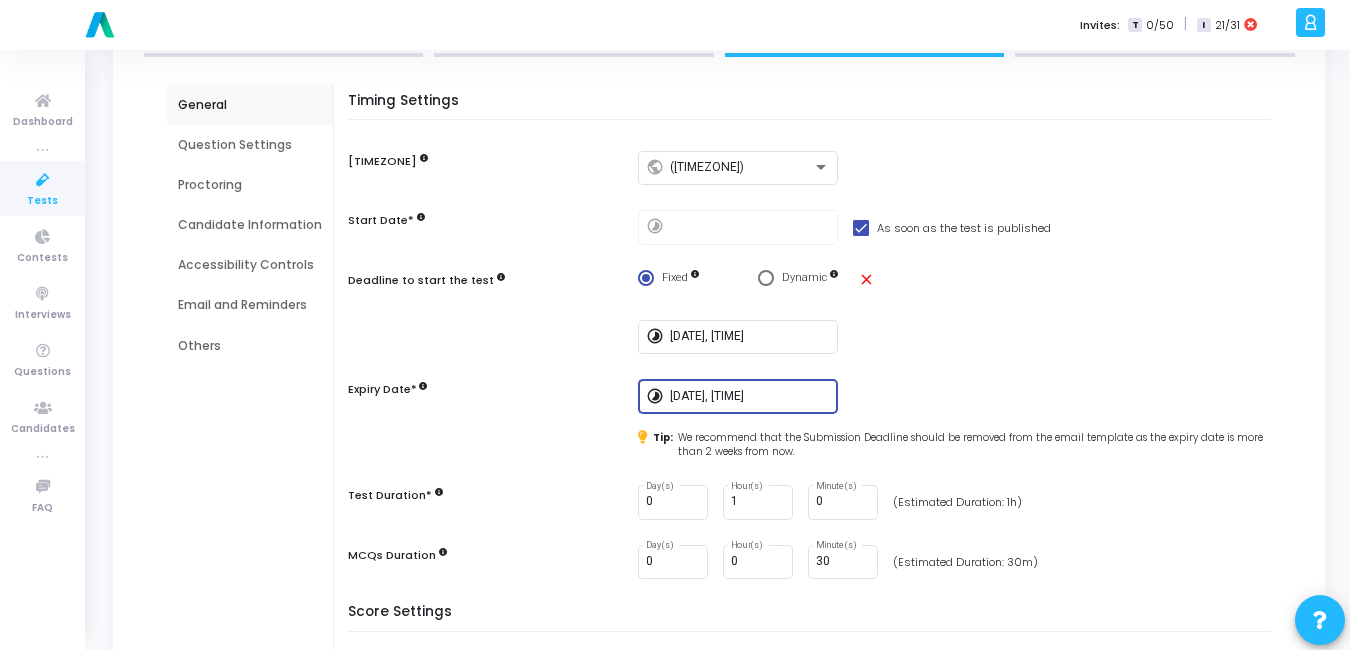 scroll, scrollTop: 0, scrollLeft: 0, axis: both 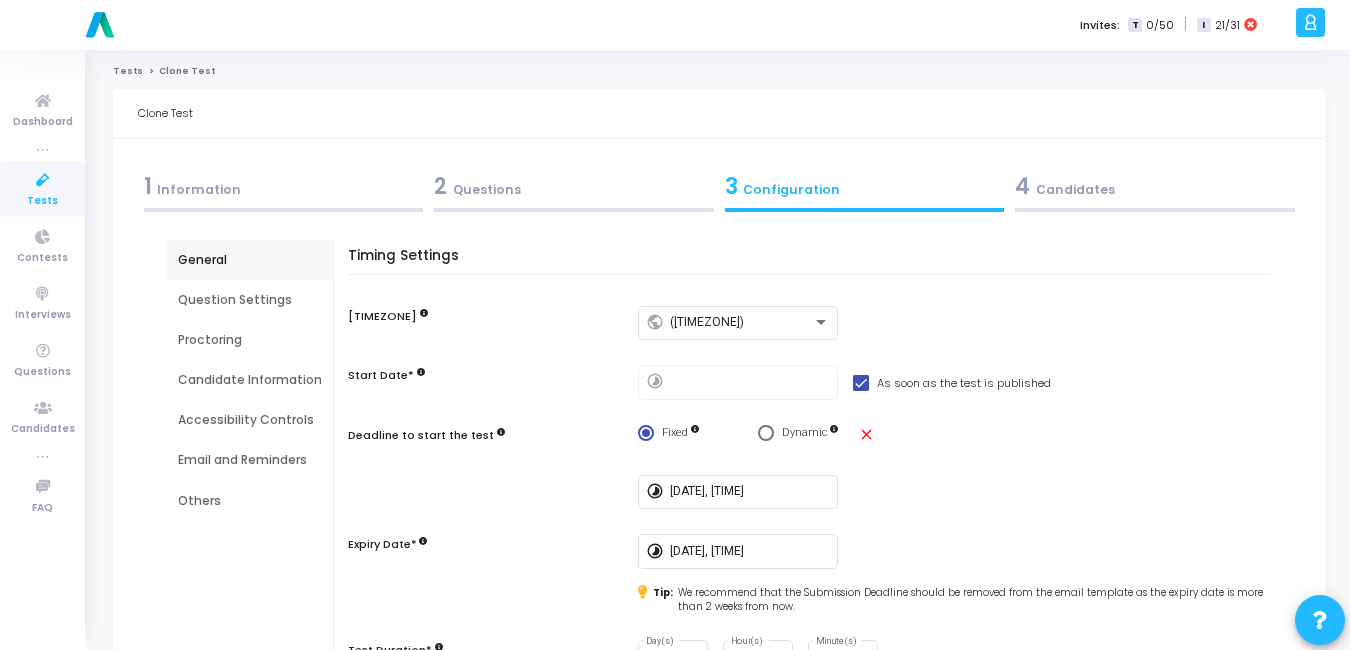 click at bounding box center [1155, 210] 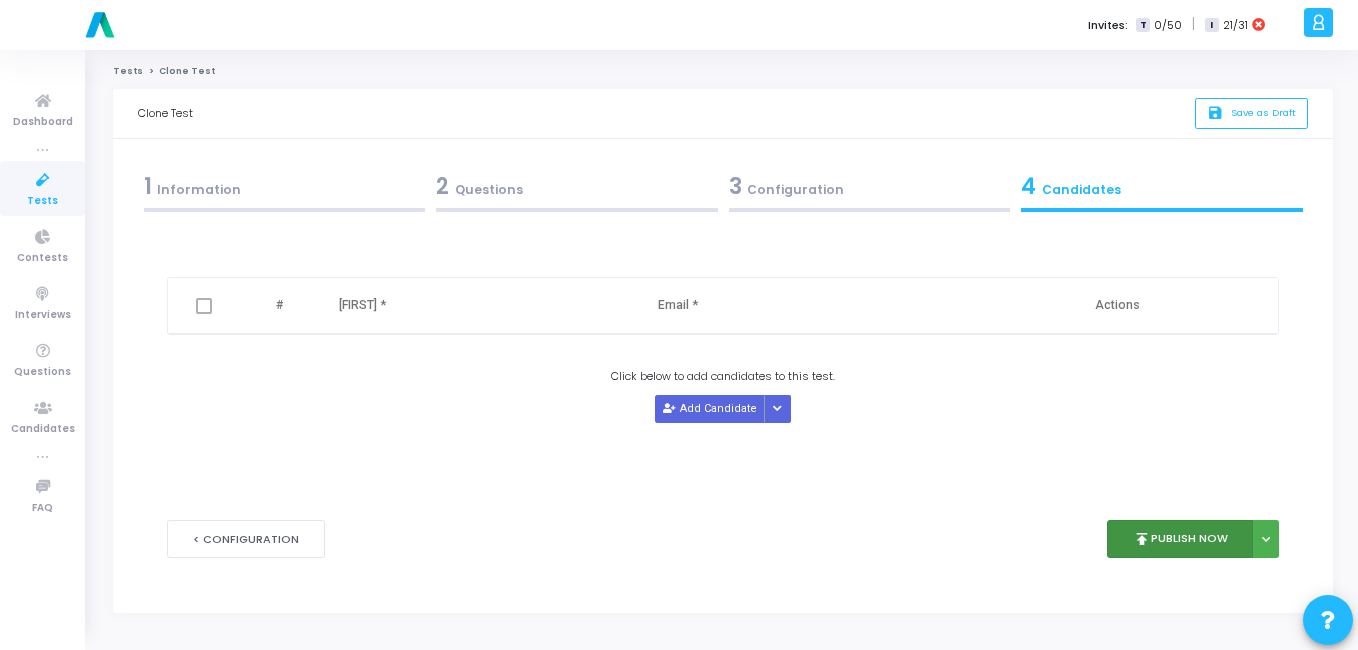 click on "publish Publish Now" at bounding box center [1180, 539] 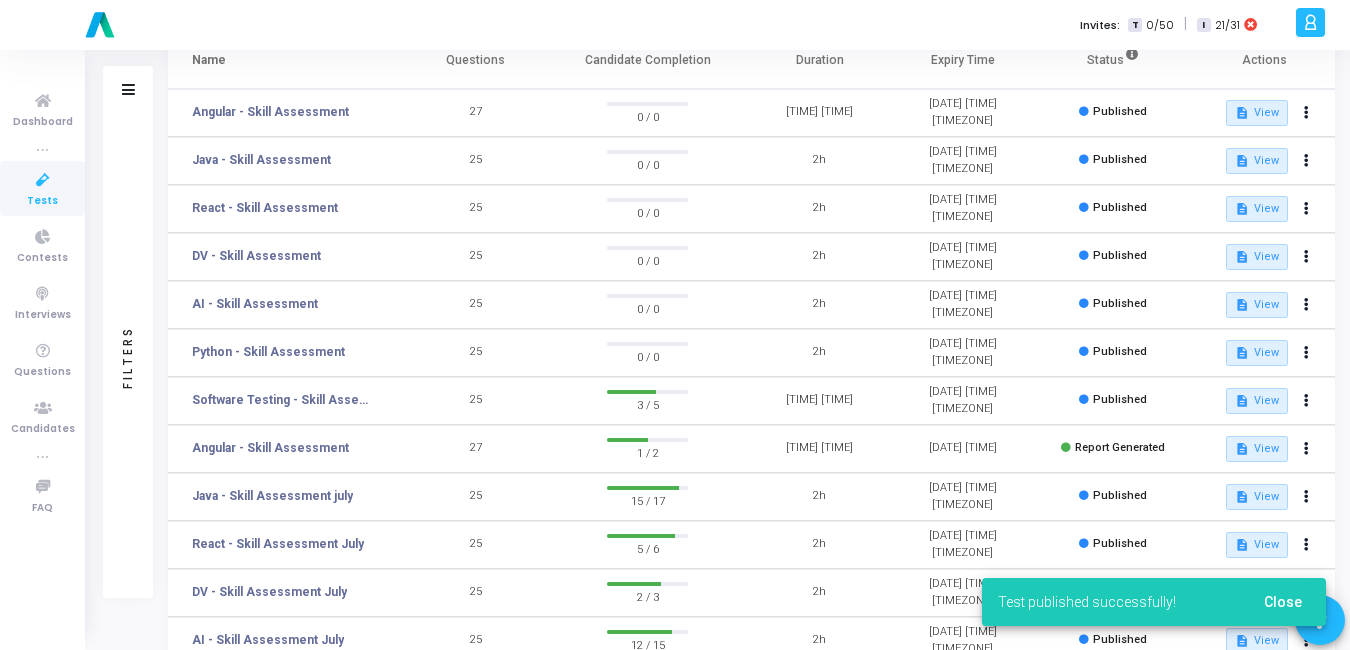 scroll, scrollTop: 160, scrollLeft: 0, axis: vertical 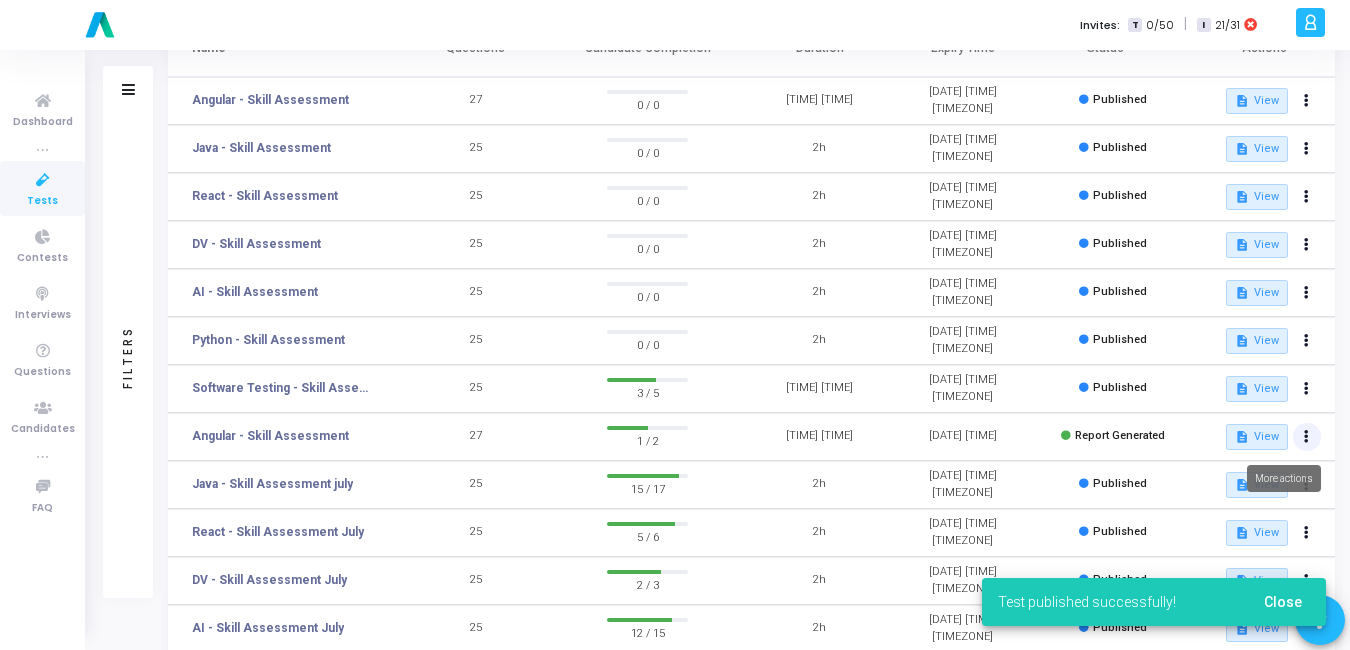 click 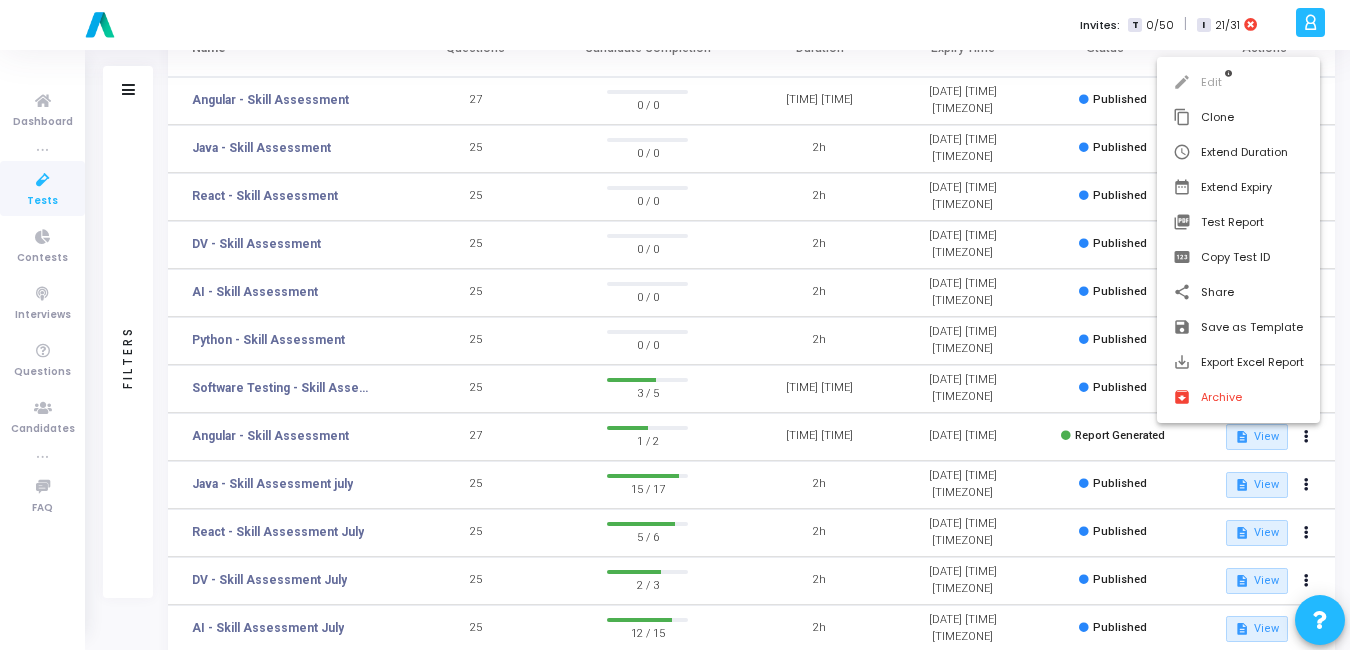 click at bounding box center (675, 325) 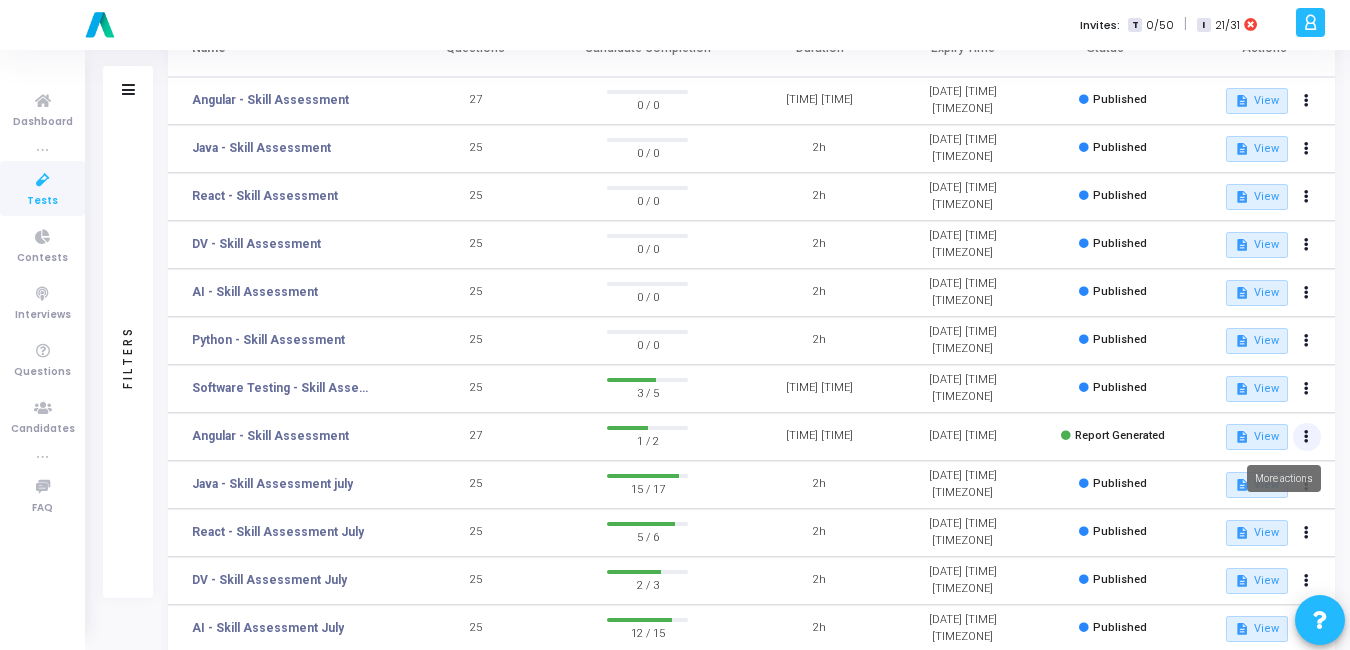 click 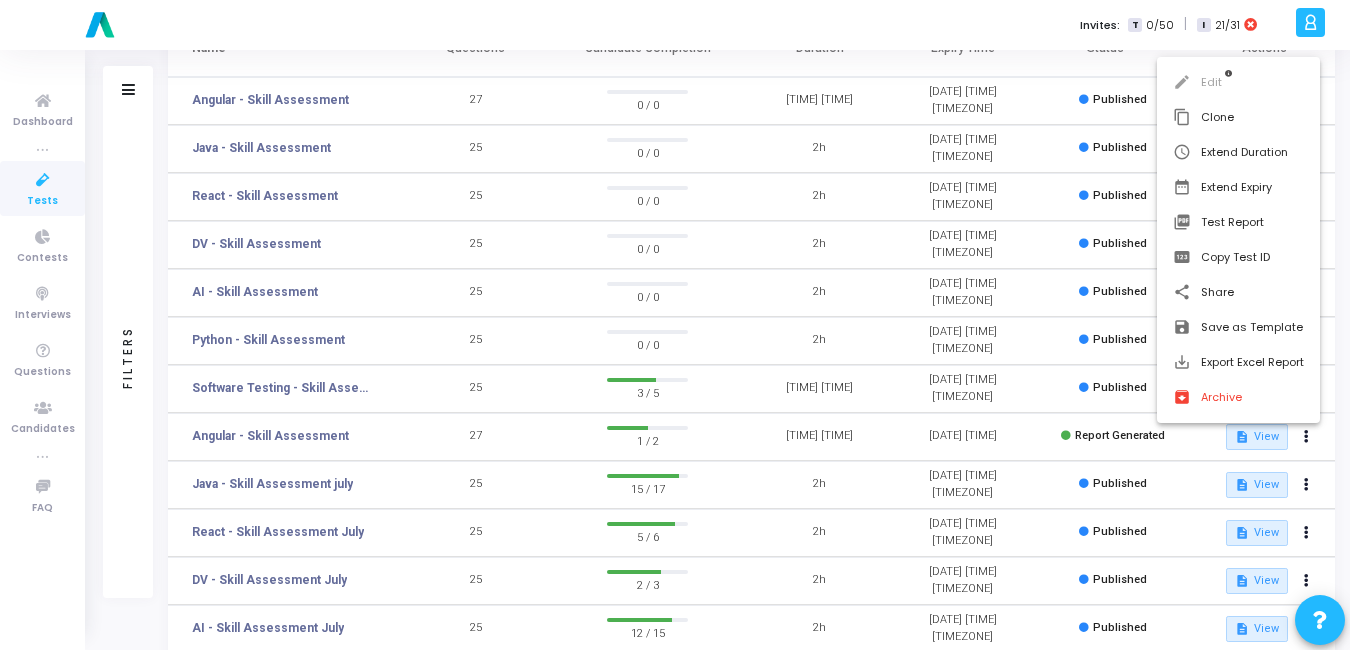 click at bounding box center [675, 325] 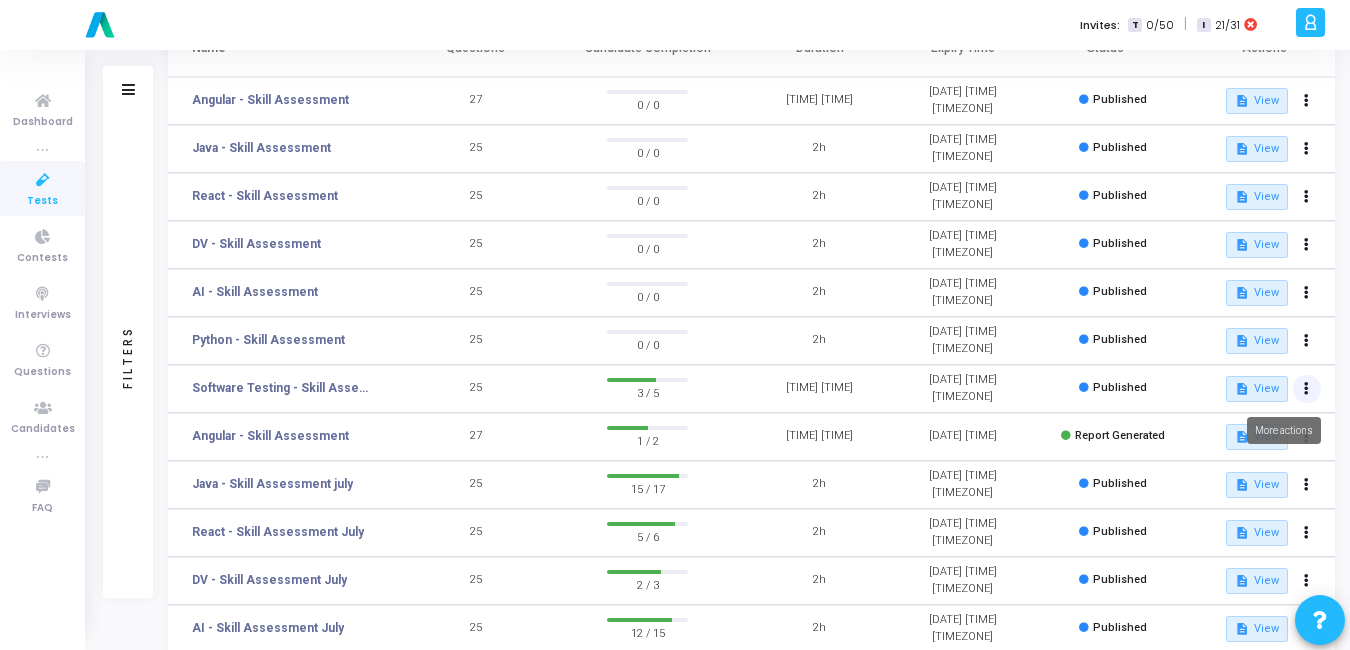 click 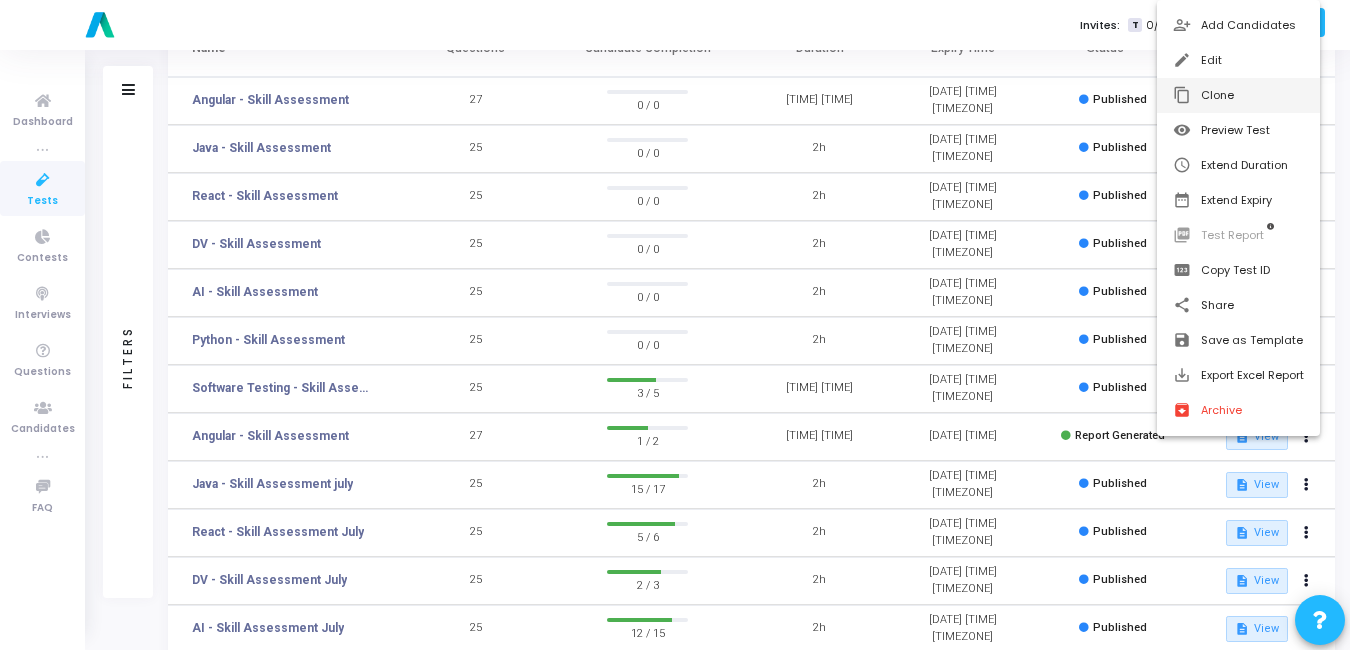 click on "content_copy Clone" at bounding box center (1238, 95) 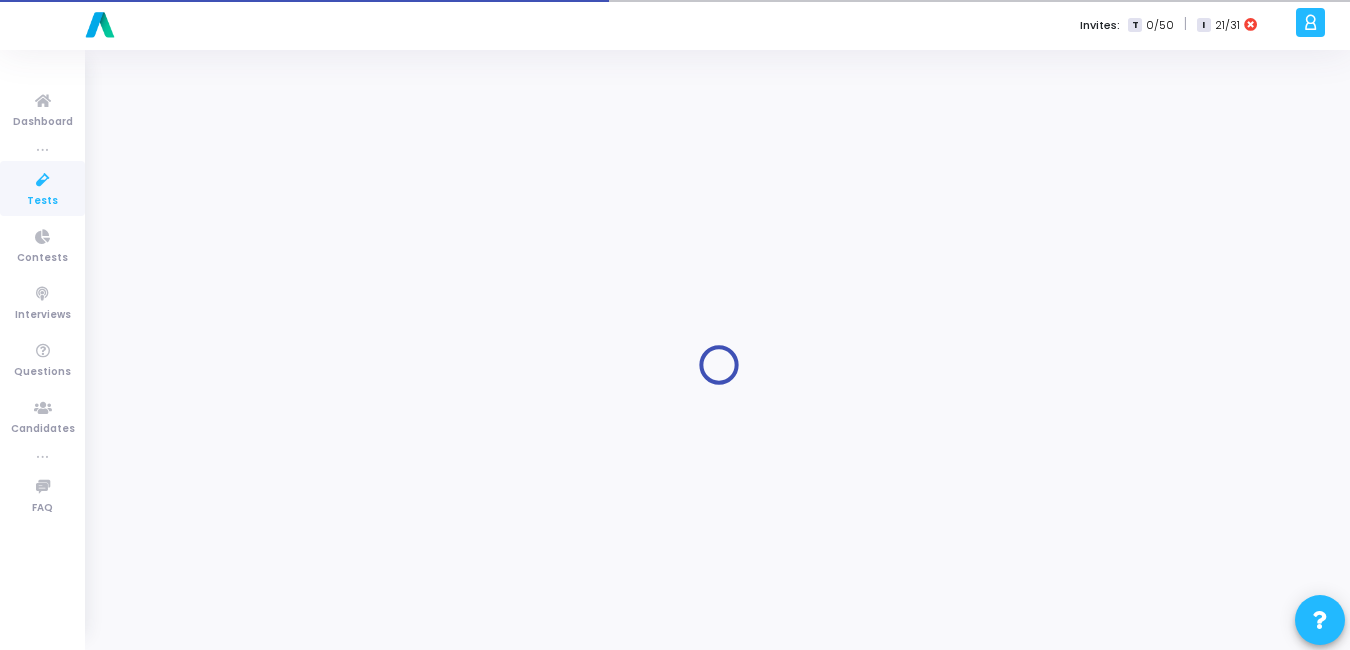scroll, scrollTop: 0, scrollLeft: 0, axis: both 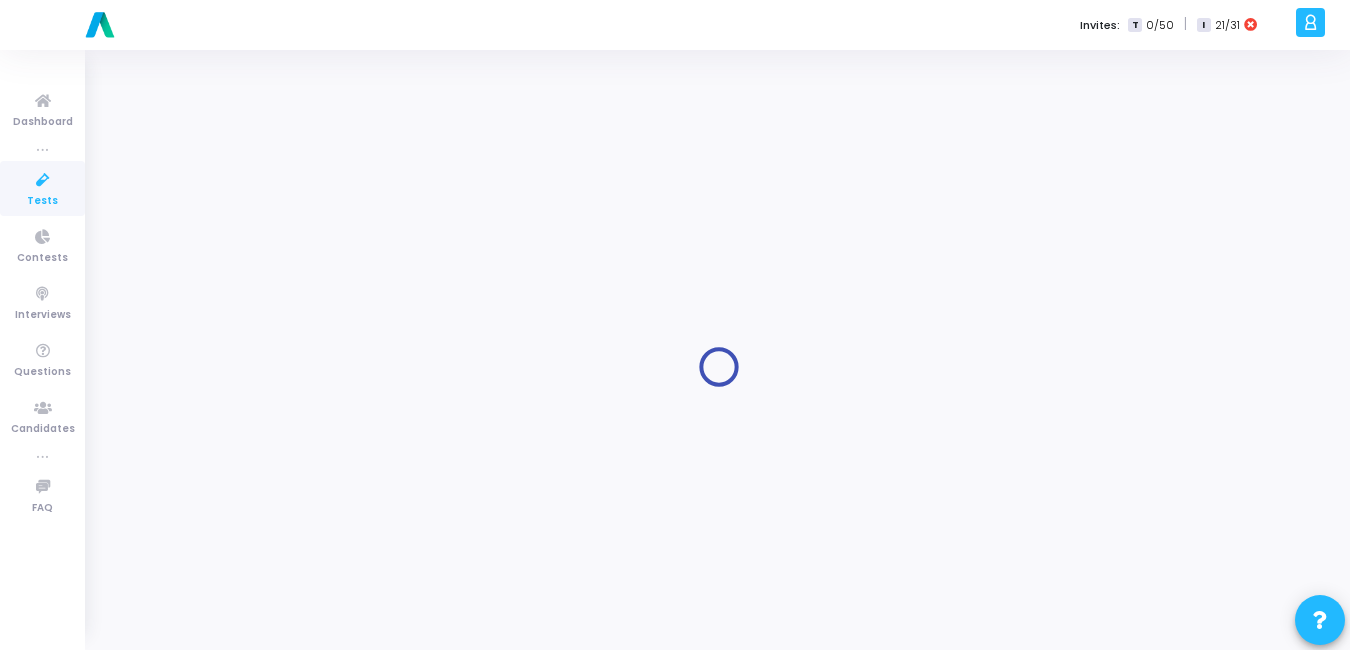 type on "Software Testing - Skill Assesment" 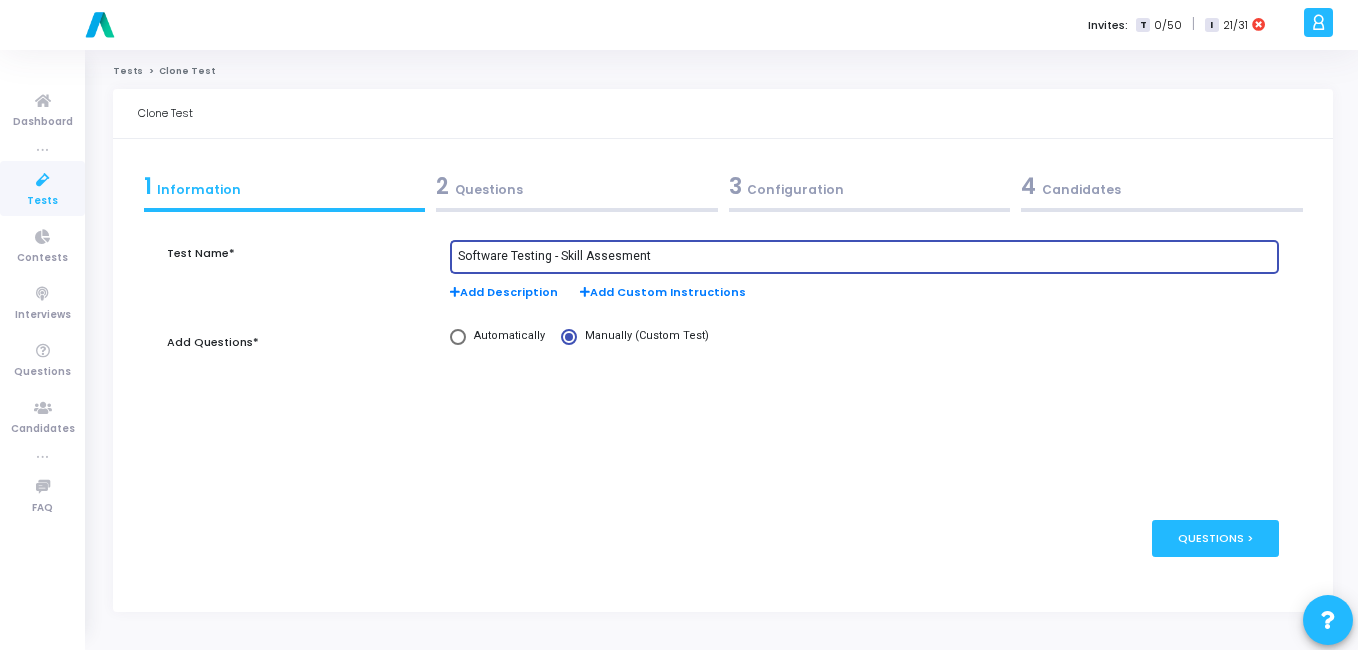 click on "Software Testing - Skill Assesment" at bounding box center [864, 257] 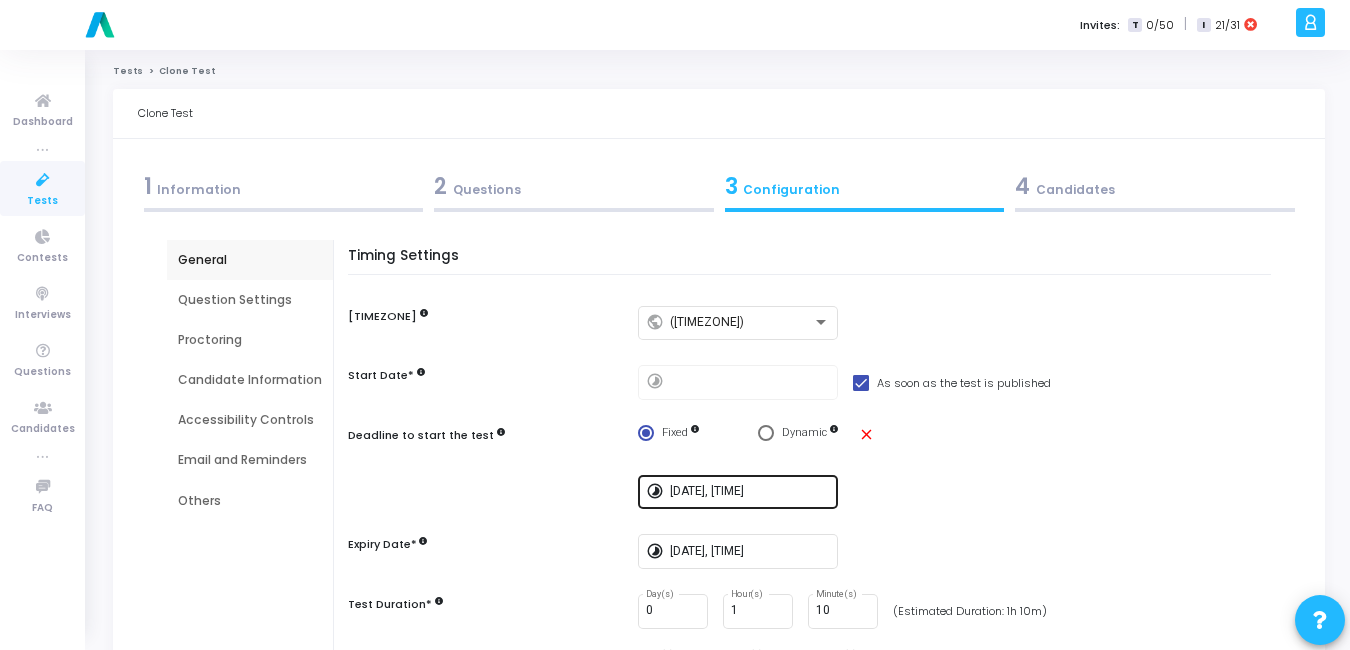 click on "[DATE], [TIME]" at bounding box center [750, 490] 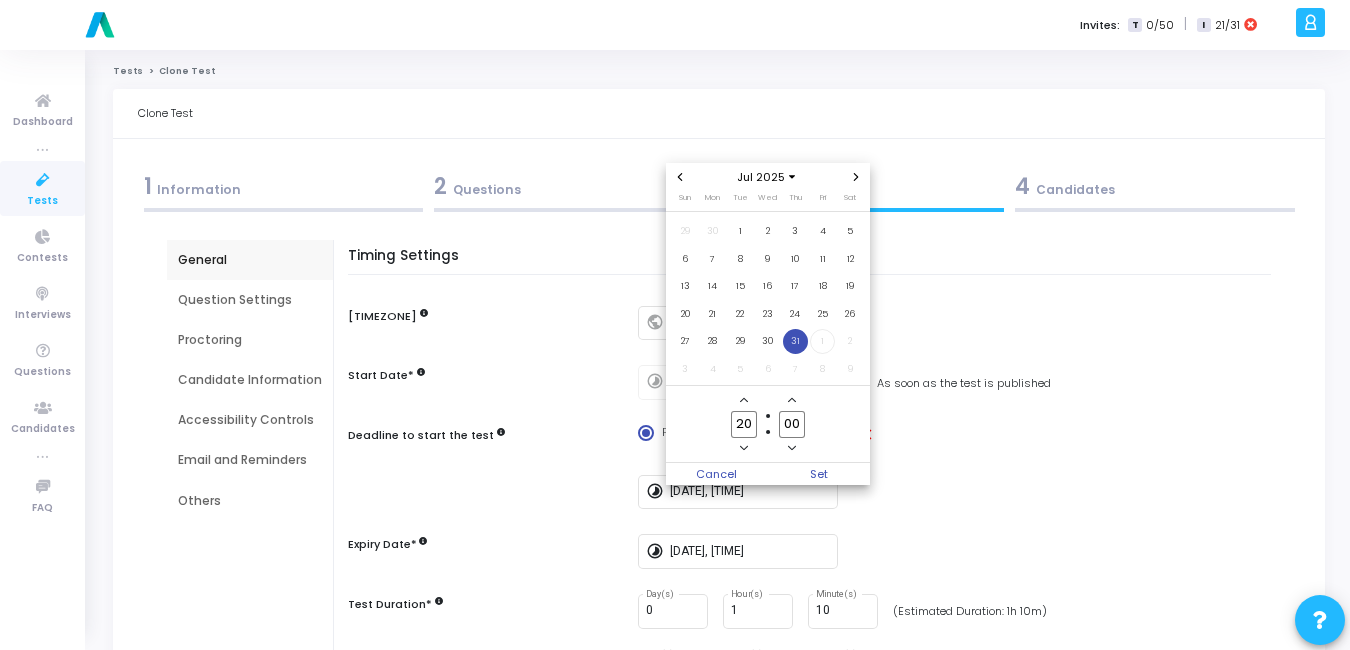 click 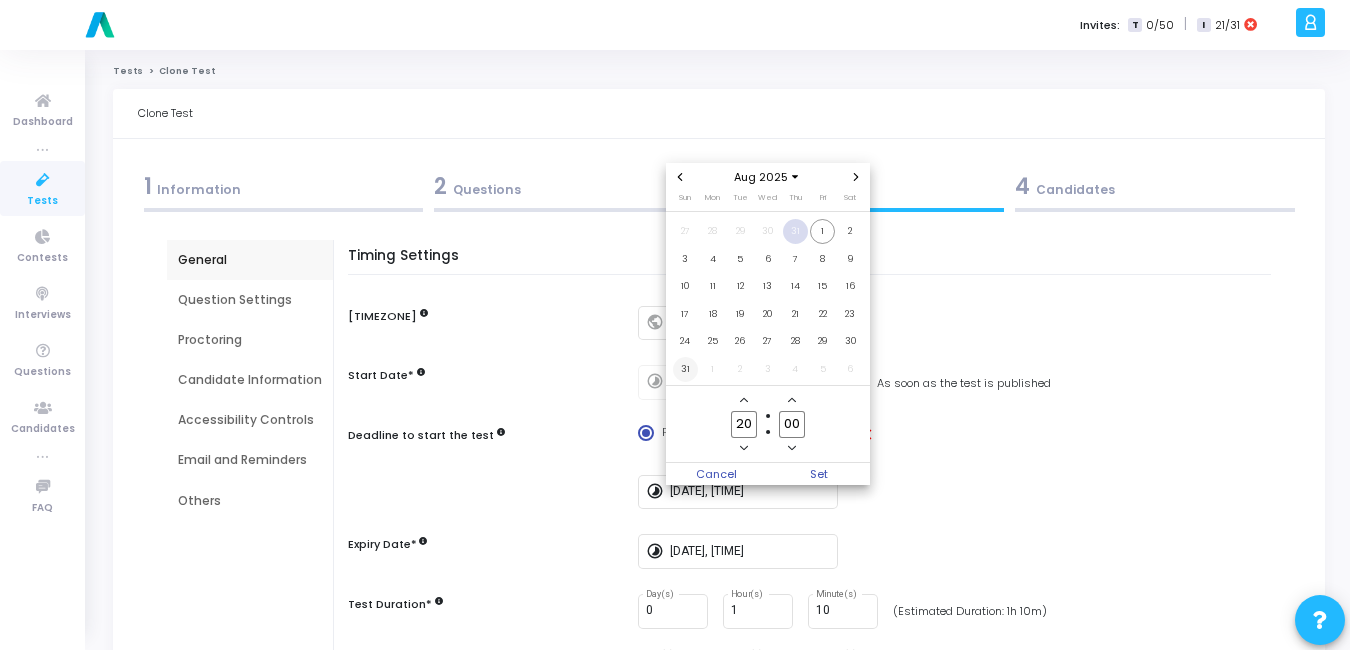 click on "31" at bounding box center [685, 369] 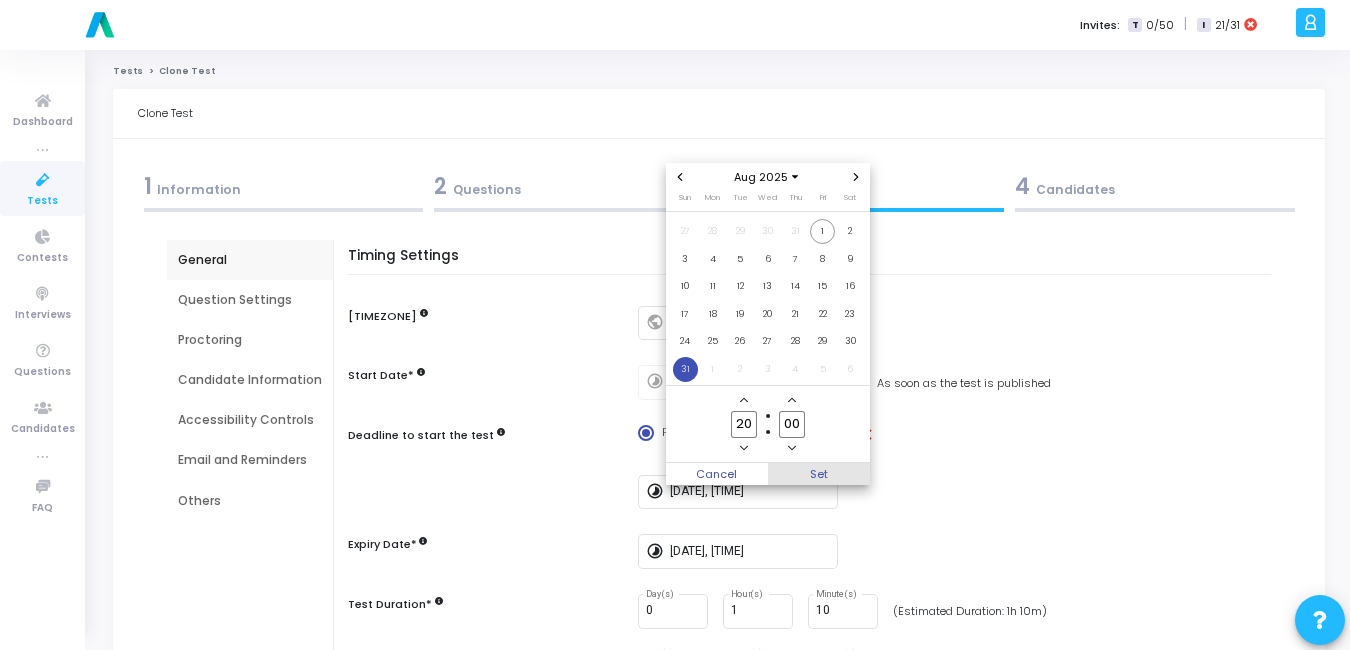 click on "Set" at bounding box center [819, 474] 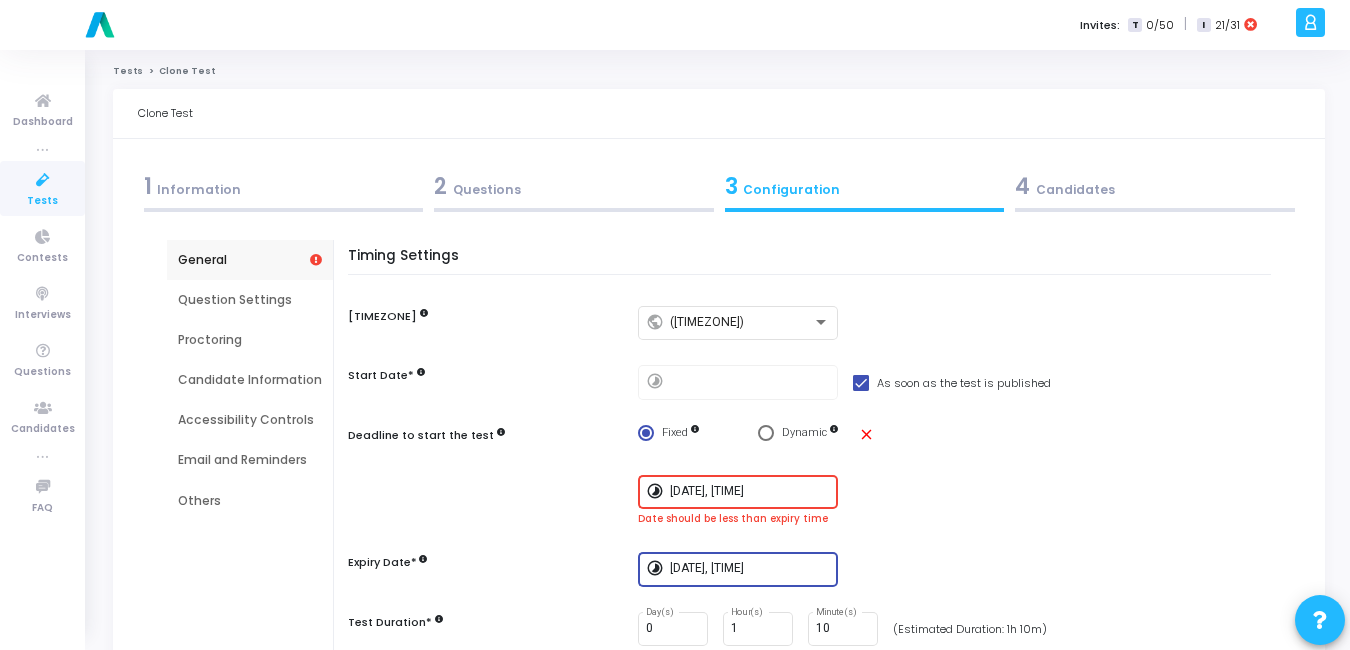 click on "[DATE], [TIME]" at bounding box center [750, 569] 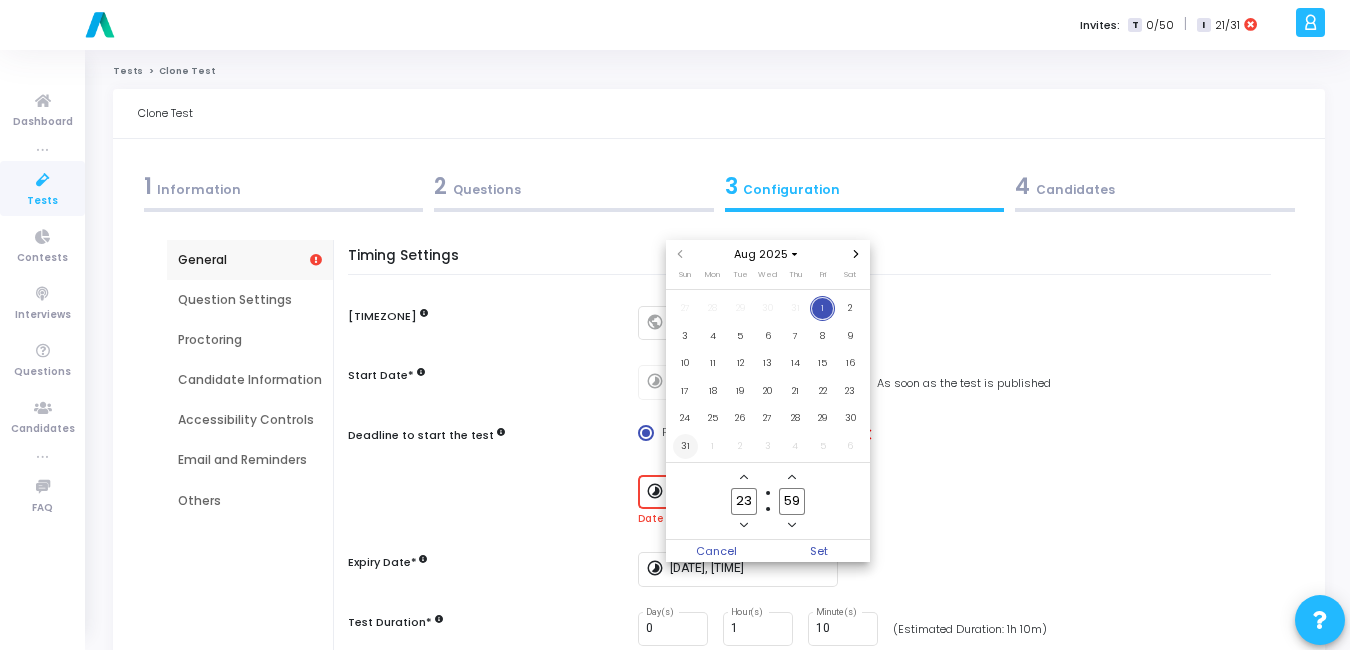 click on "31" at bounding box center [685, 446] 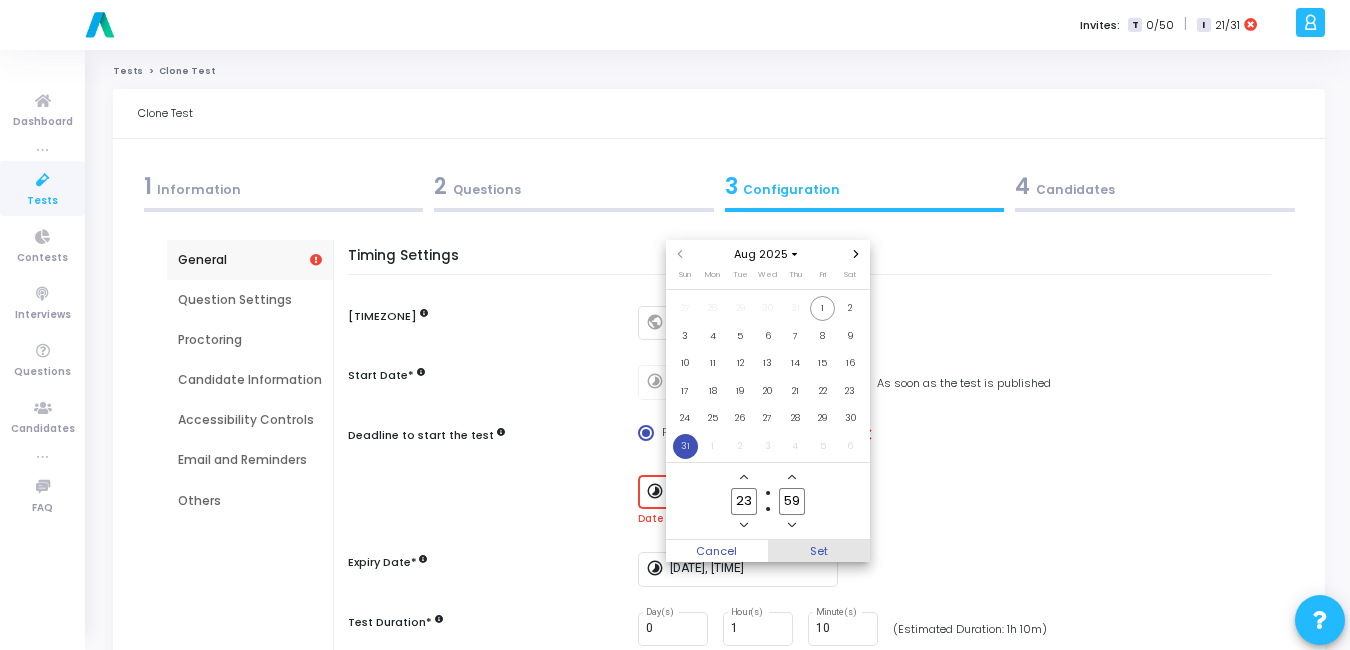 click on "Set" at bounding box center (819, 551) 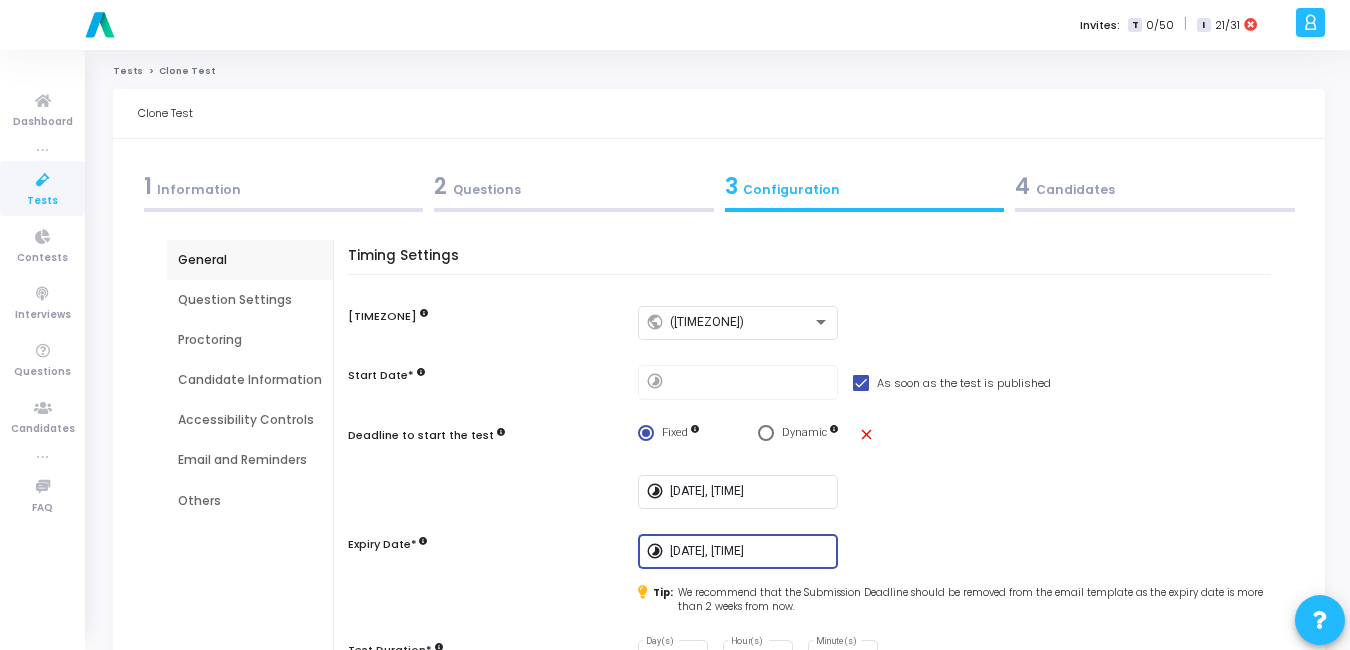click on "[NUMBER] Candidates" at bounding box center [1155, 186] 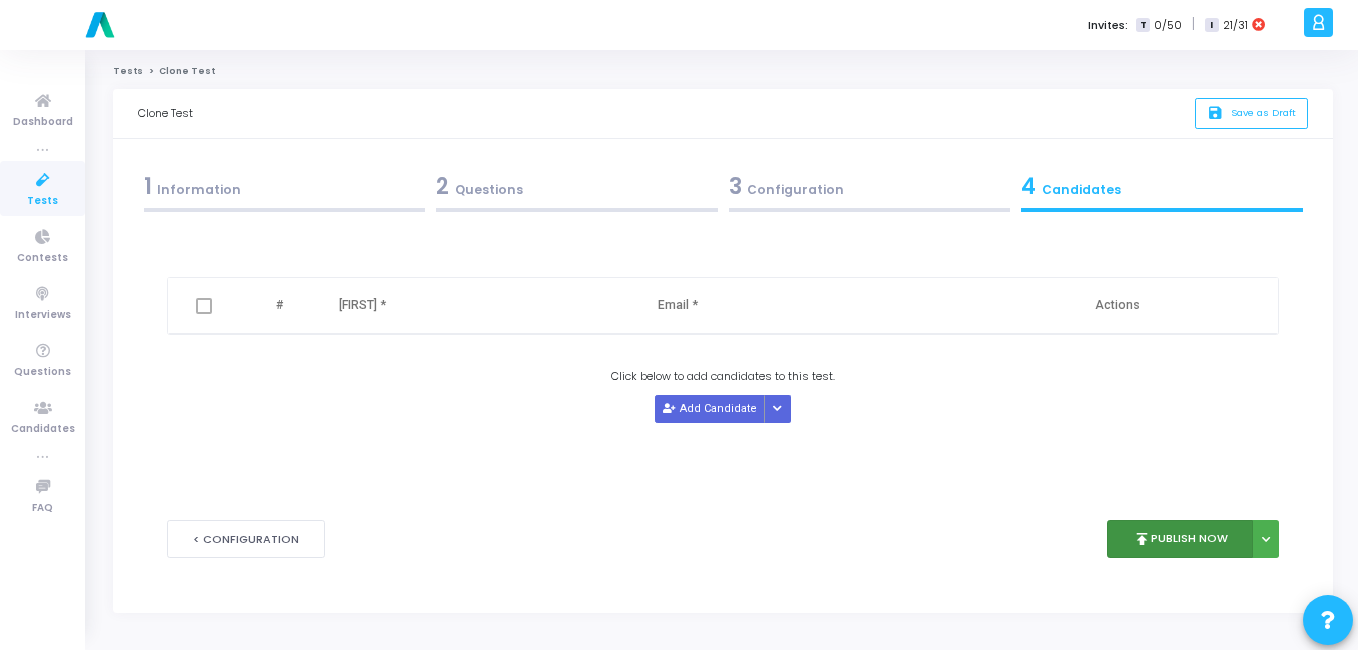 click on "publish Publish Now" at bounding box center (1180, 539) 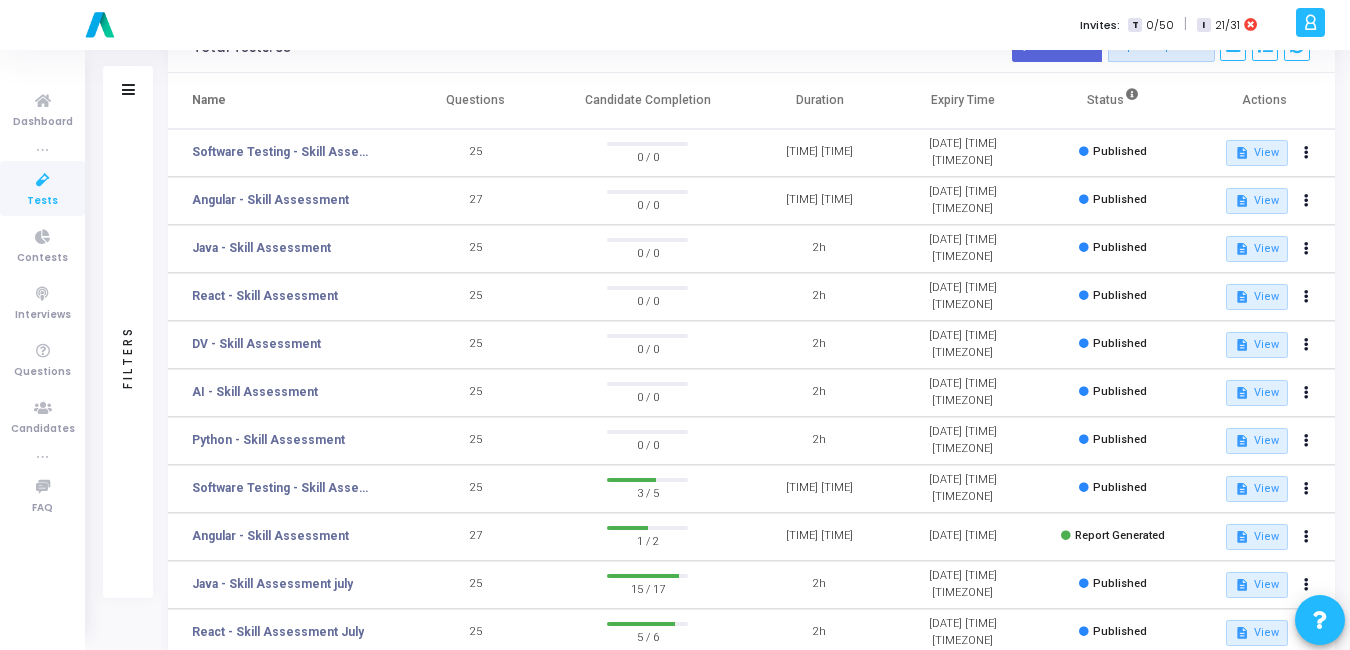 scroll, scrollTop: 109, scrollLeft: 0, axis: vertical 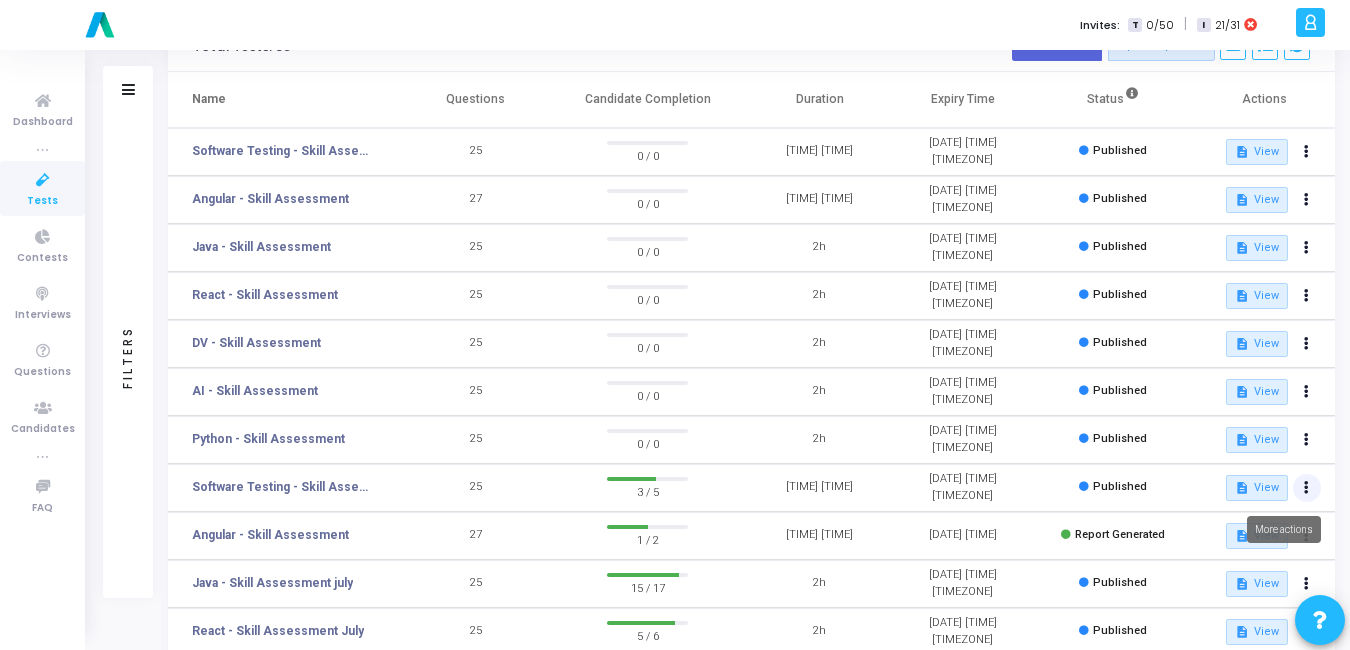 click 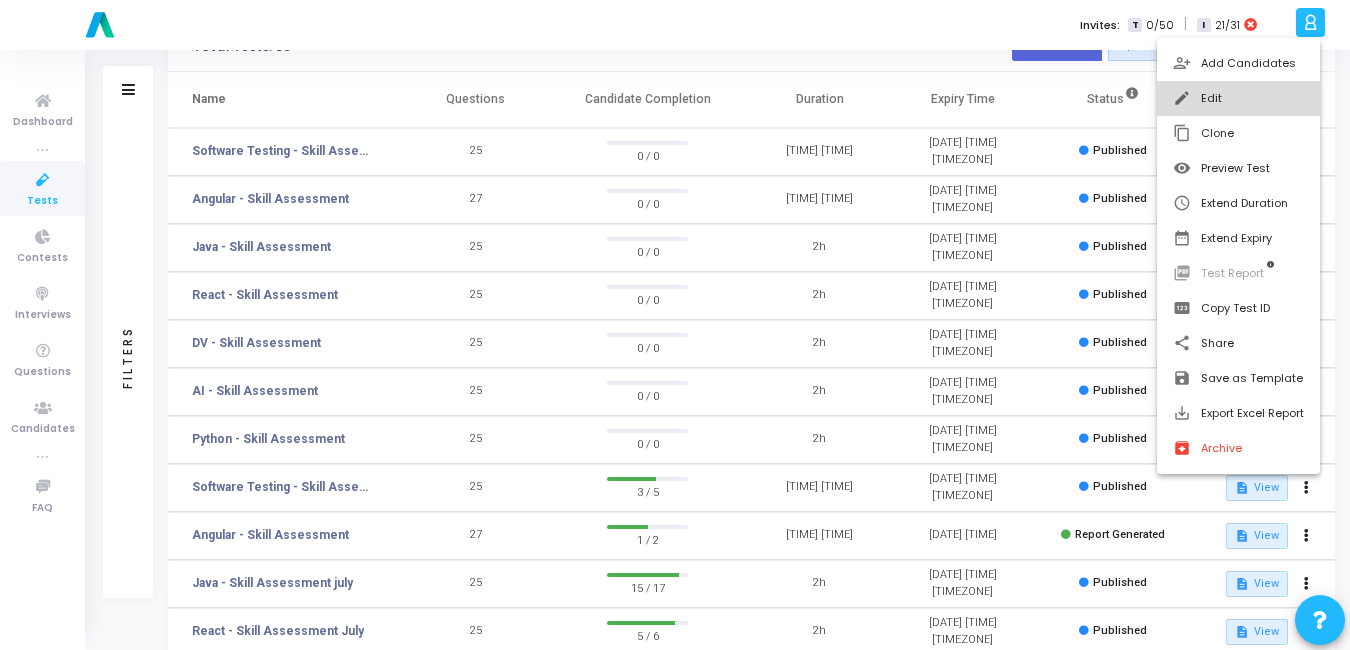 click on "edit  Edit" at bounding box center [1238, 98] 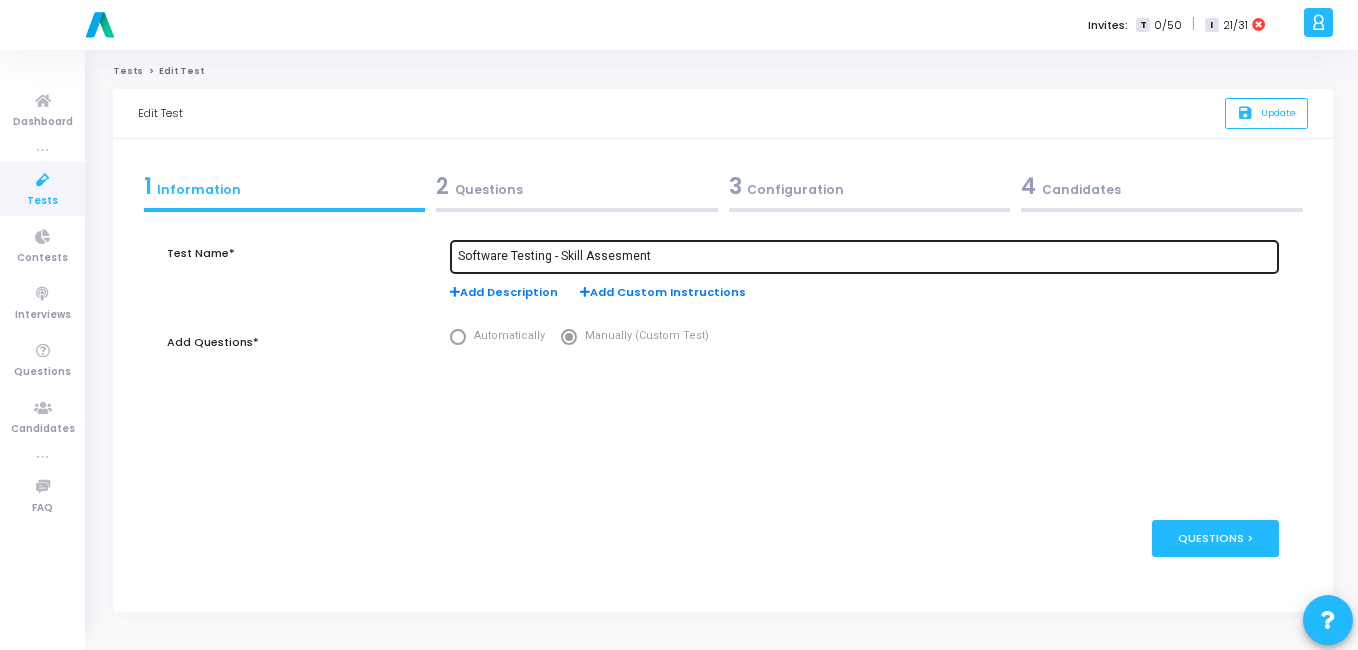 click on "Software Testing - Skill Assesment" at bounding box center (864, 255) 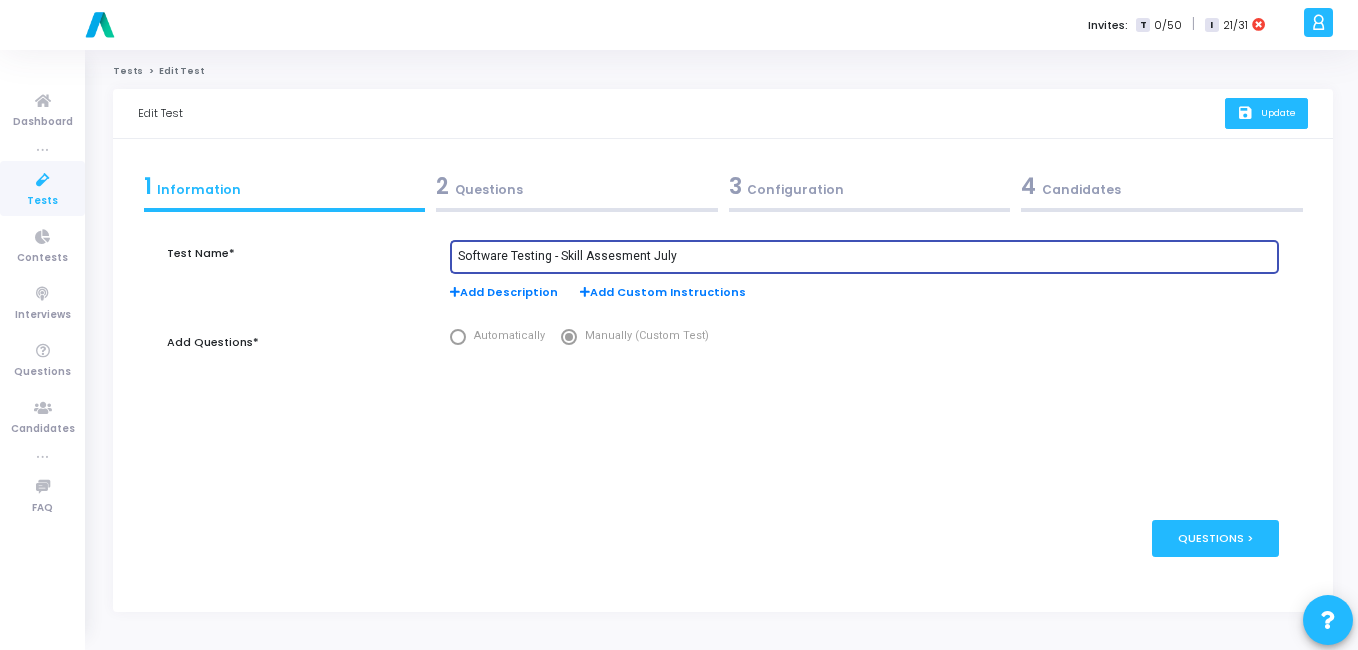 type on "Software Testing - Skill Assesment July" 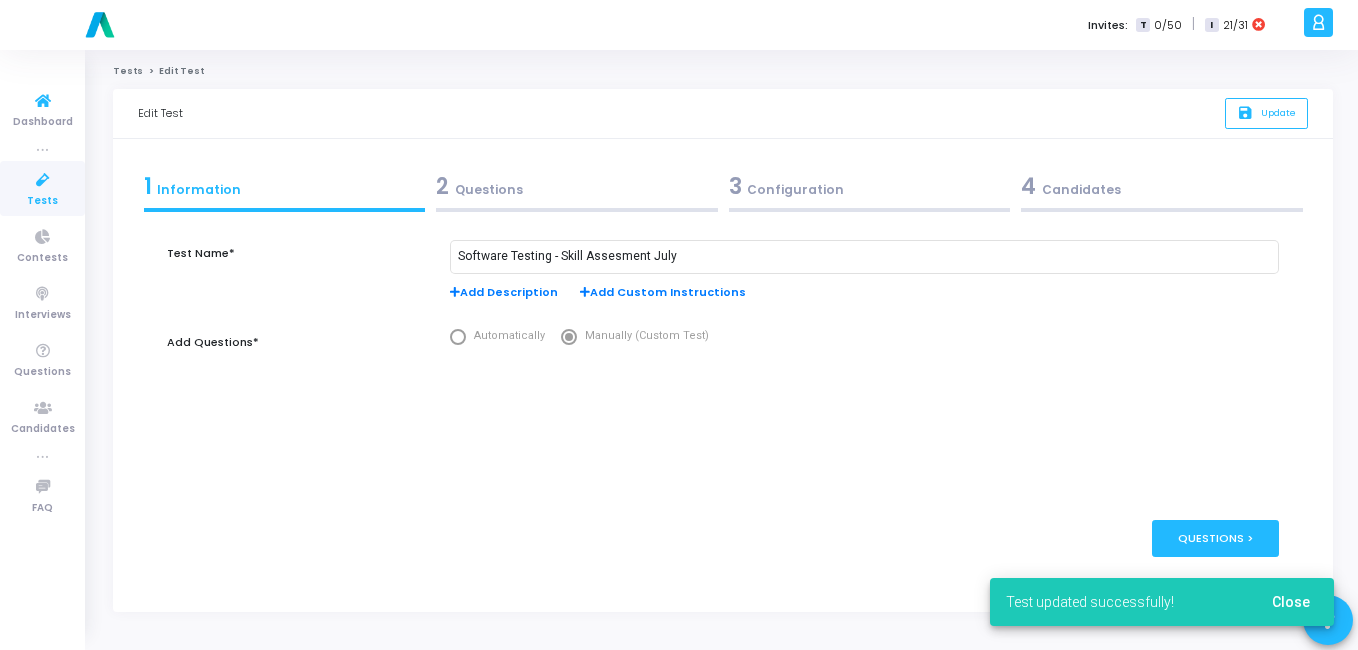 click on "Tests" at bounding box center (42, 201) 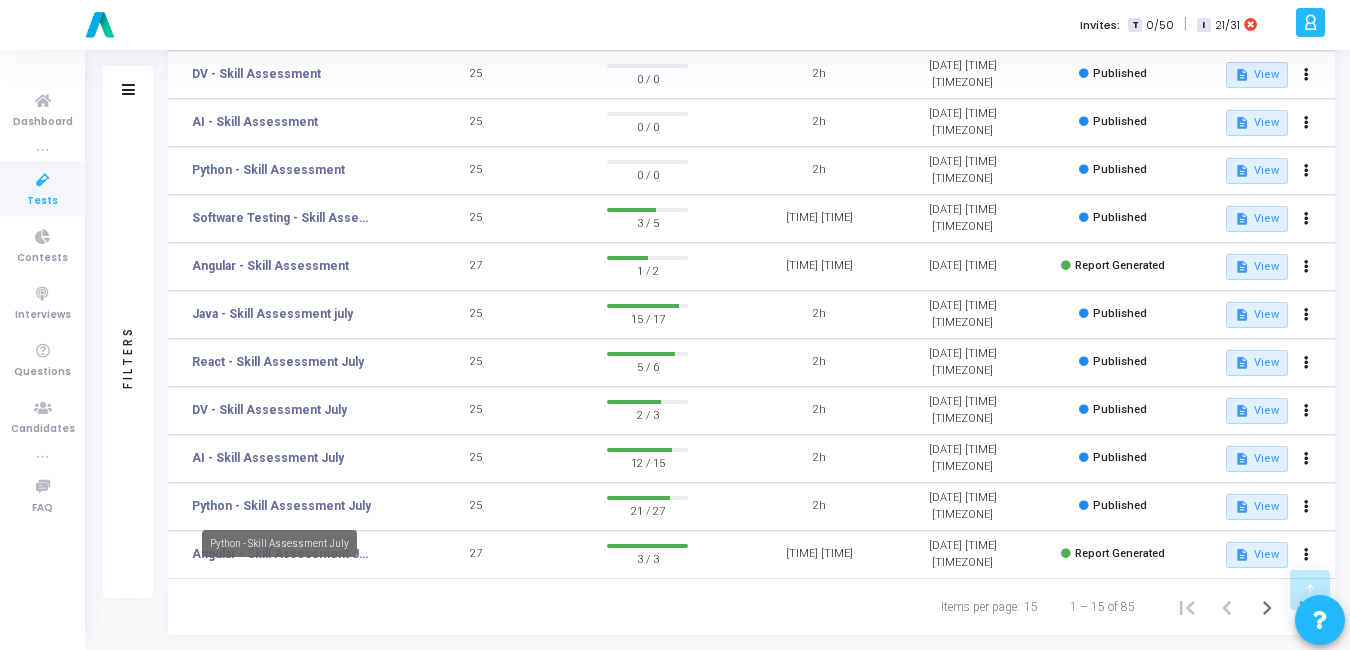 scroll, scrollTop: 0, scrollLeft: 0, axis: both 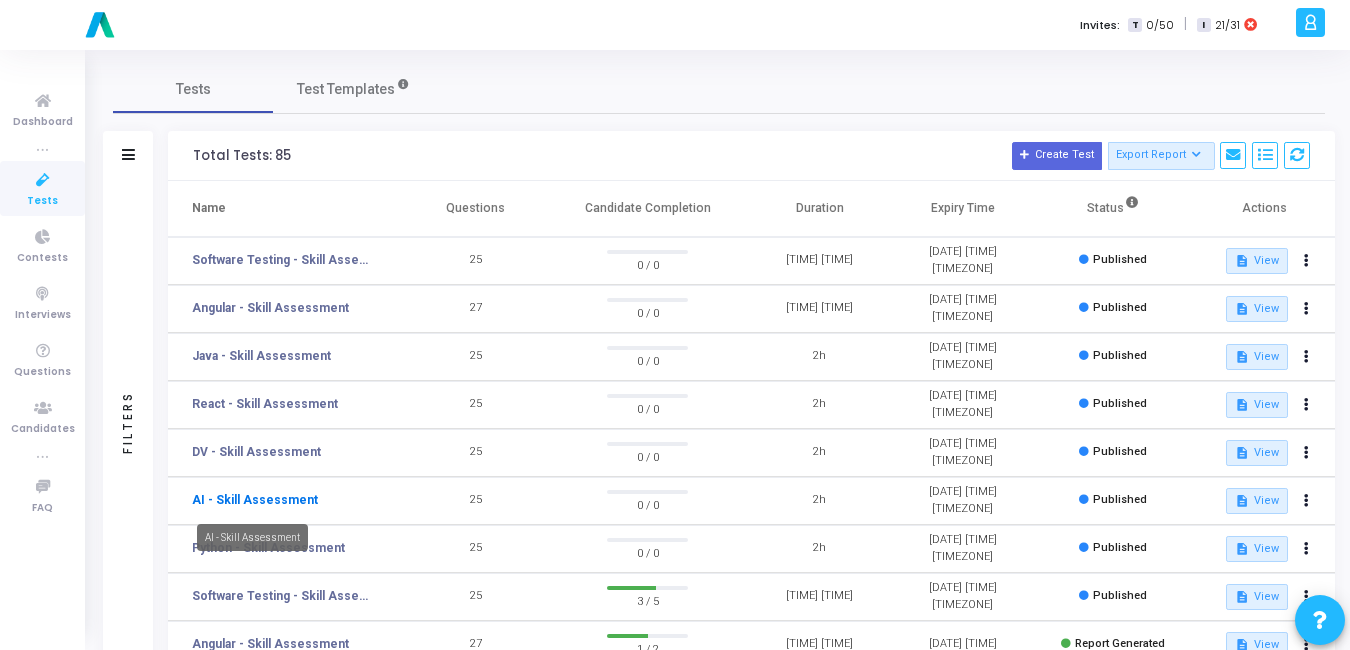 click on "AI - Skill Assessment" 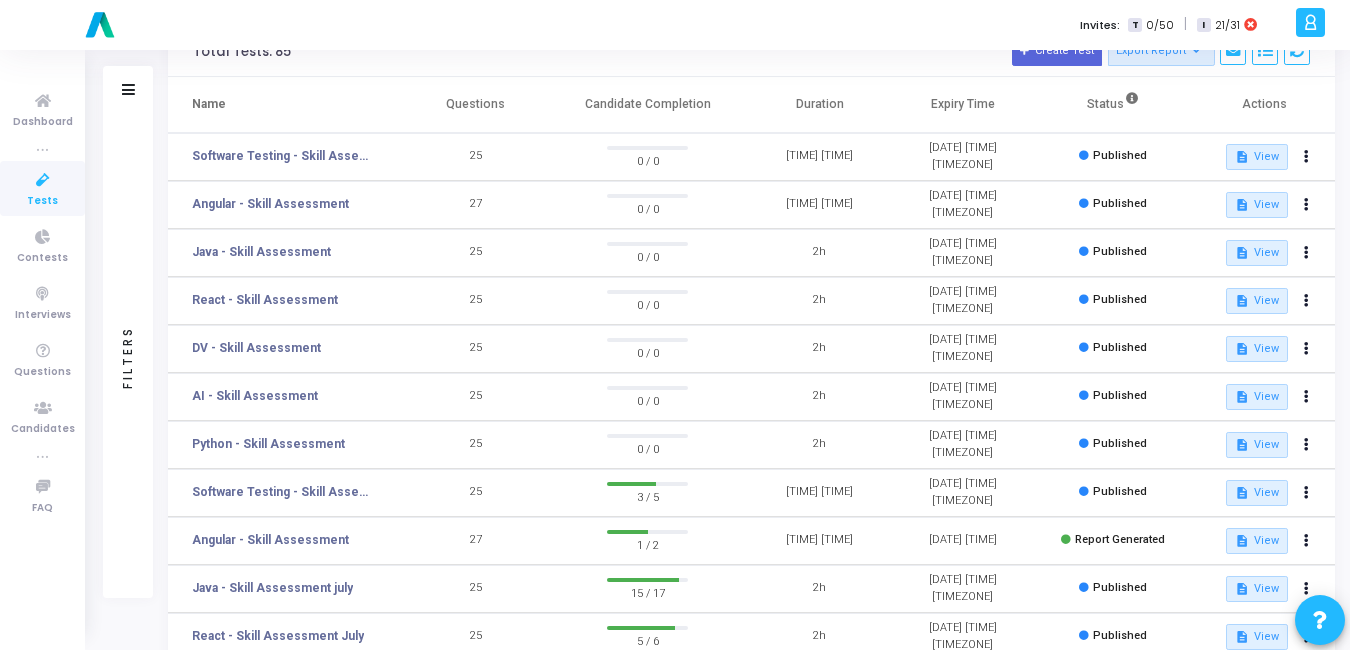 scroll, scrollTop: 112, scrollLeft: 0, axis: vertical 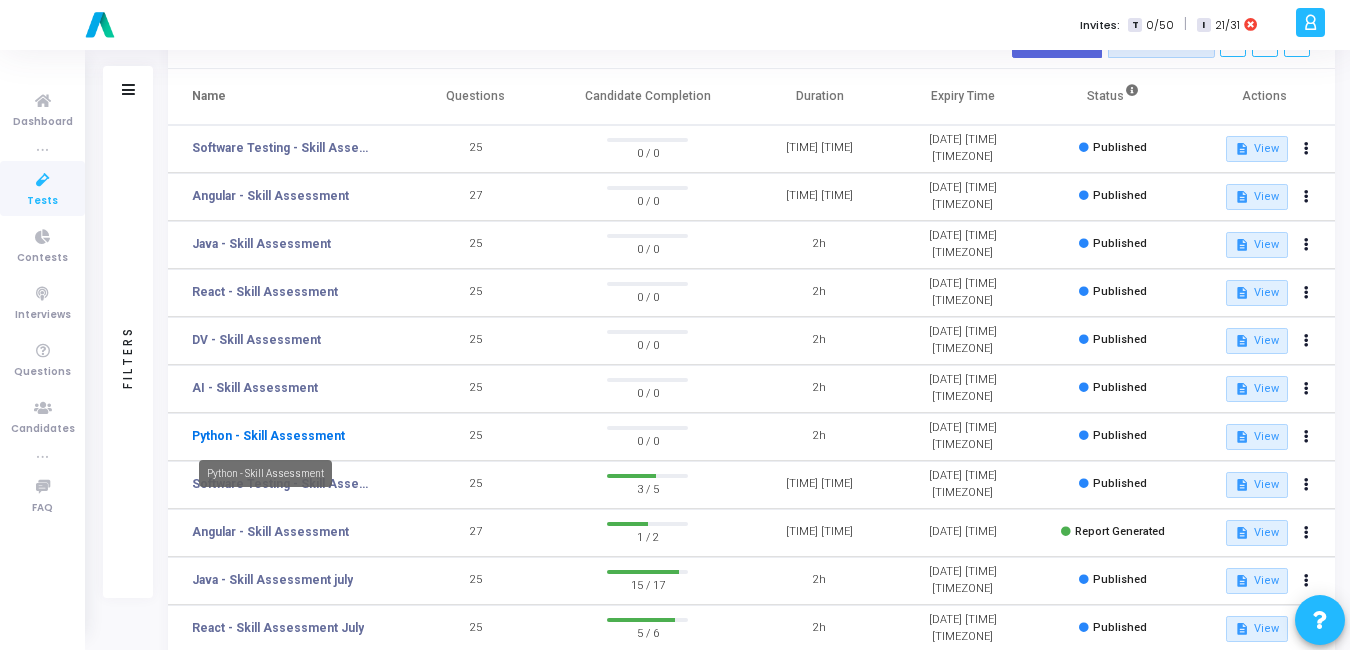 click on "Python - Skill Assessment" 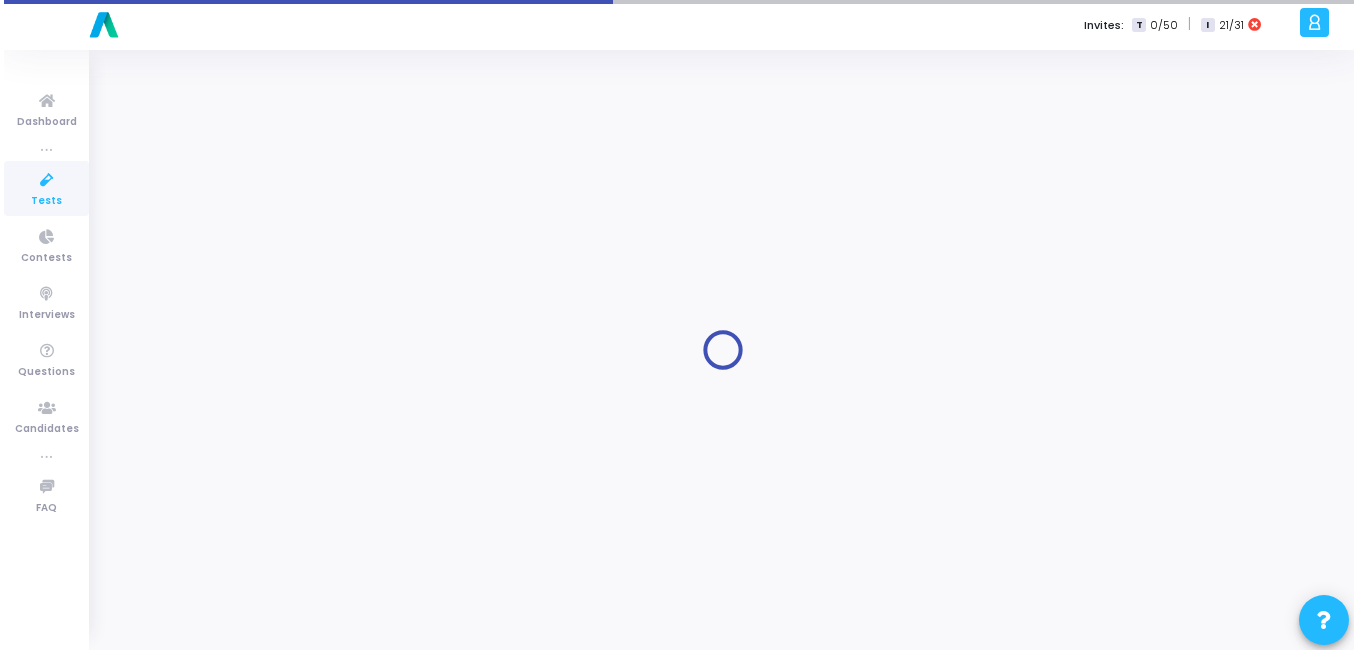 scroll, scrollTop: 0, scrollLeft: 0, axis: both 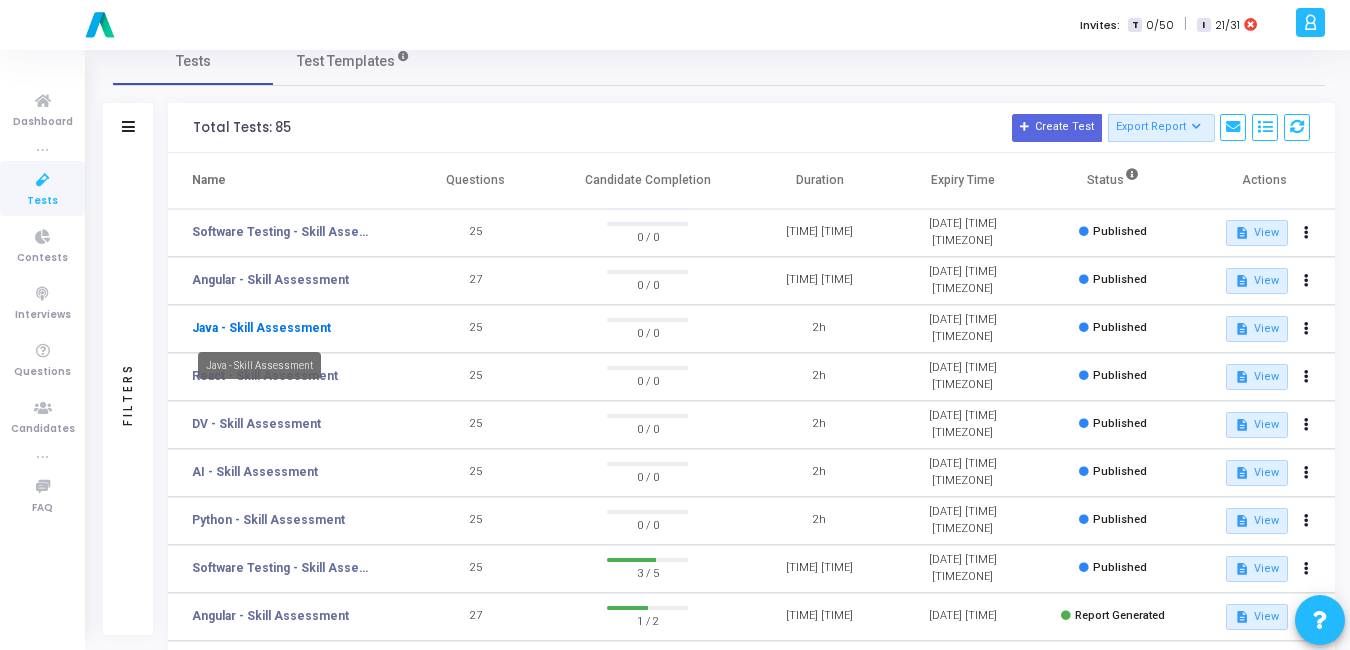 click on "Java - Skill Assessment" 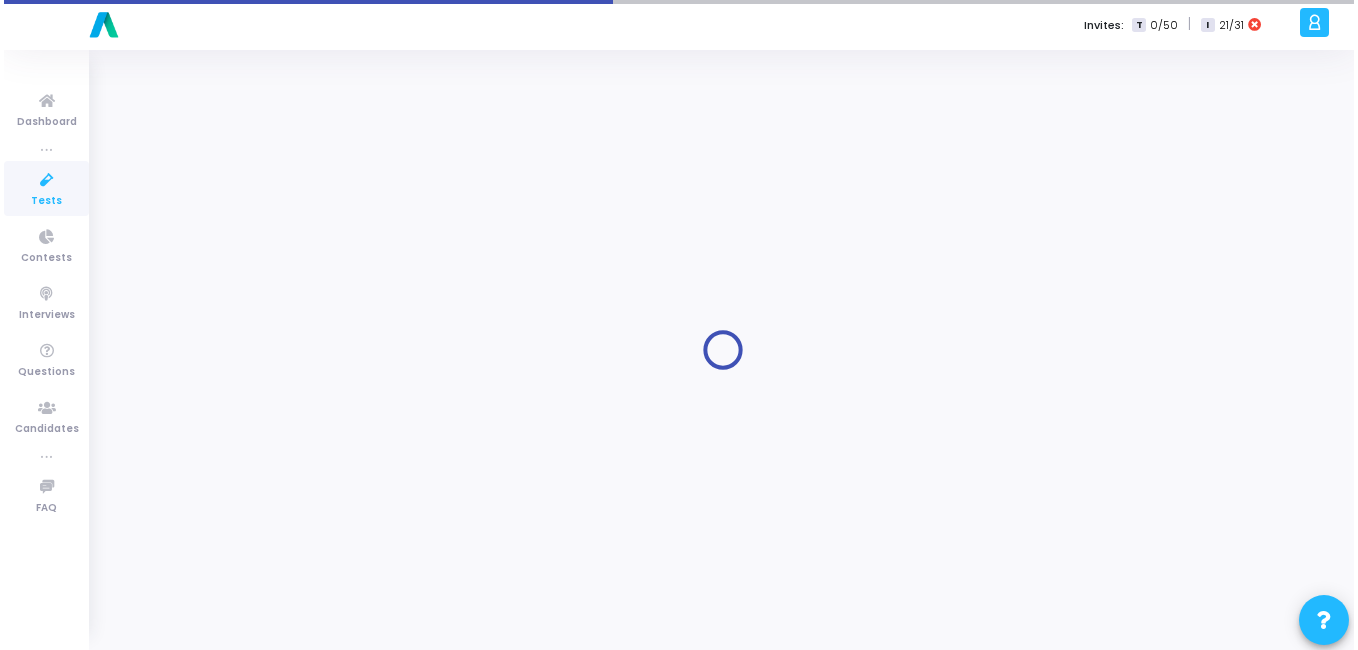 scroll, scrollTop: 0, scrollLeft: 0, axis: both 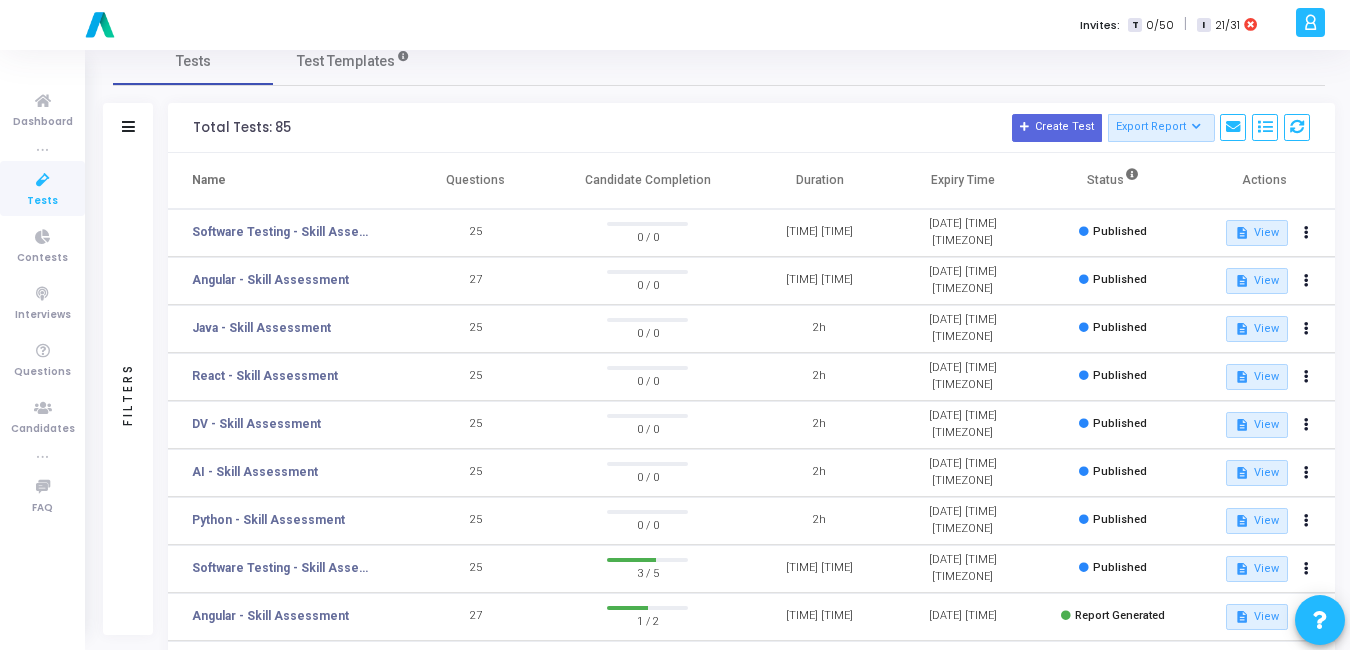 click on "Invites: T 0/50 | I 21/31" at bounding box center [745, 25] 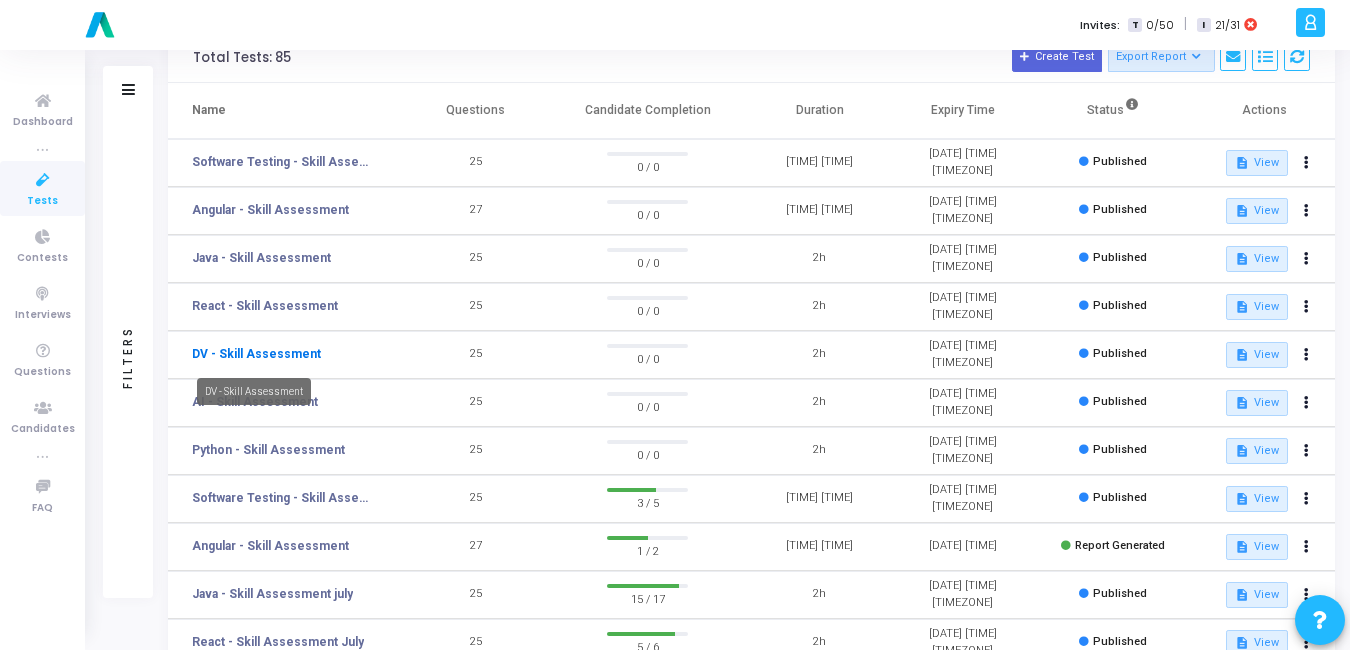 click on "DV - Skill Assessment" 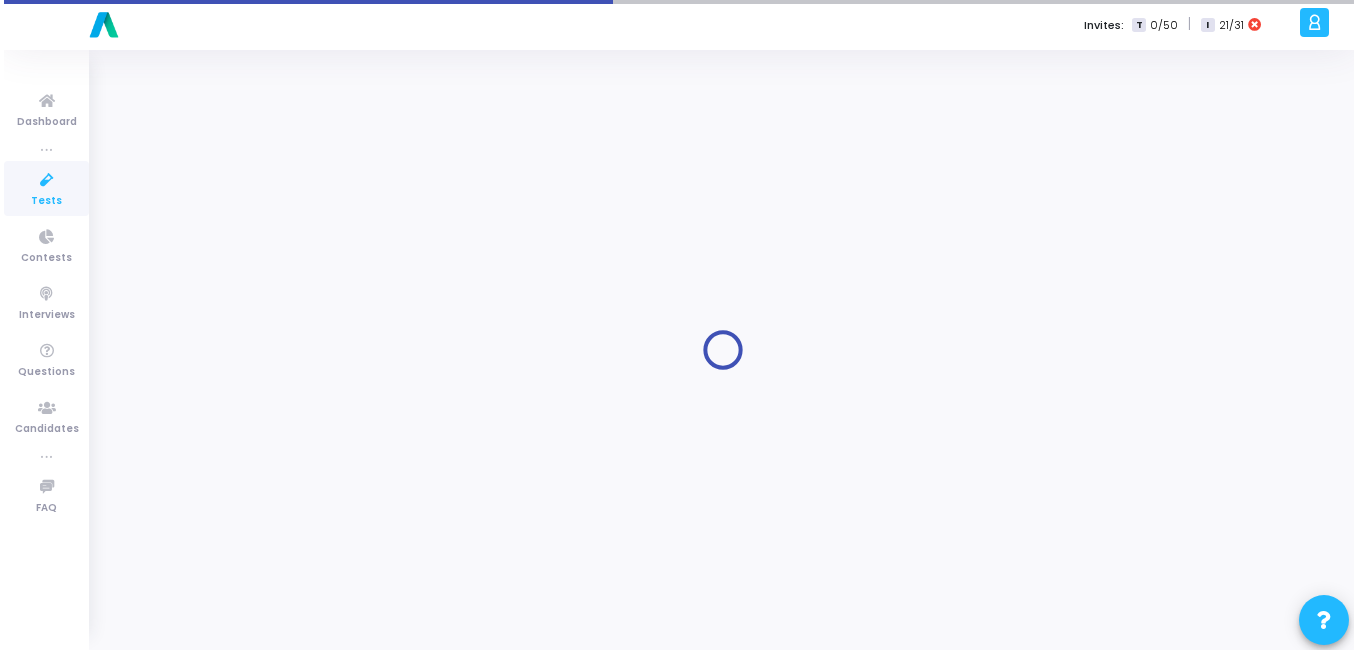 scroll, scrollTop: 0, scrollLeft: 0, axis: both 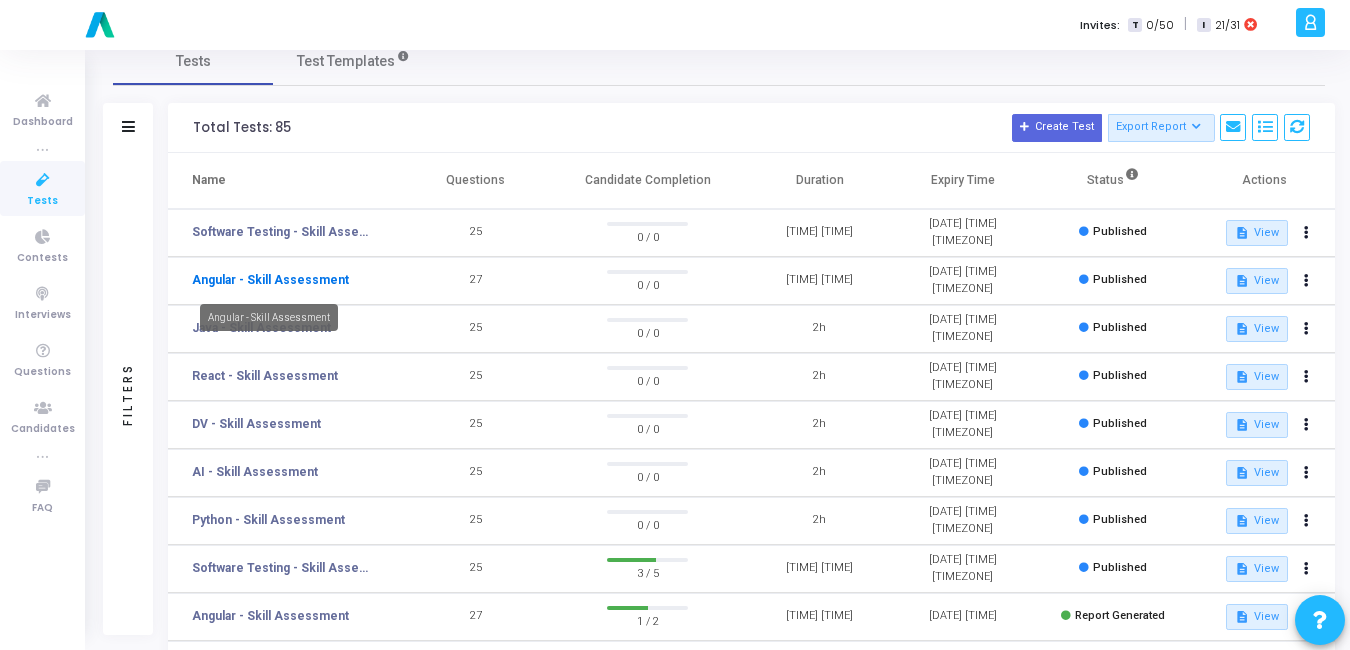 click on "Angular - Skill Assessment" 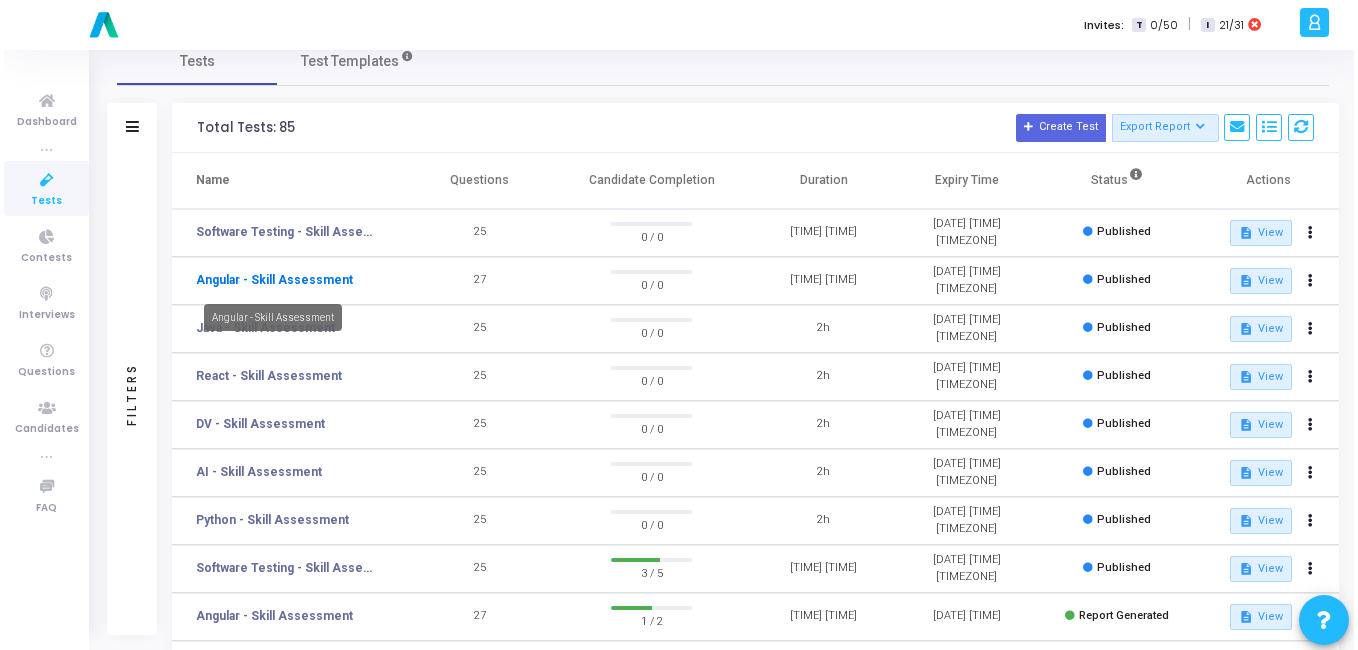 scroll, scrollTop: 0, scrollLeft: 0, axis: both 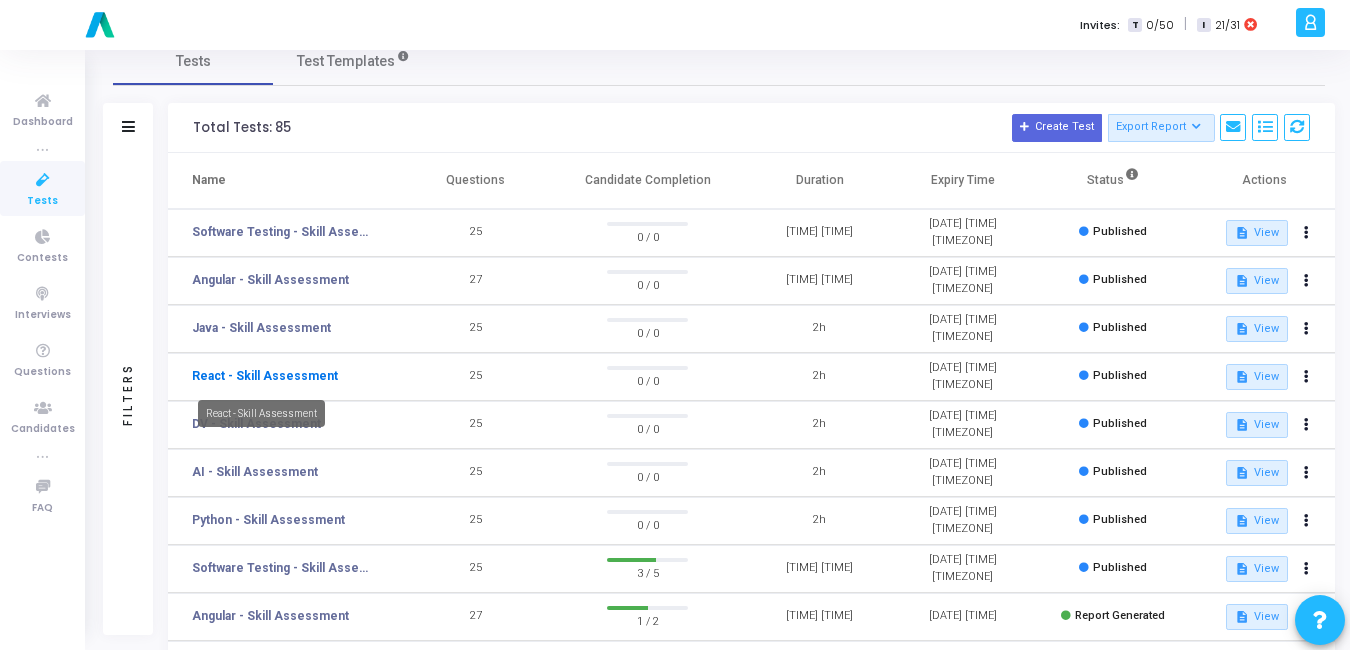 click on "React - Skill Assessment" 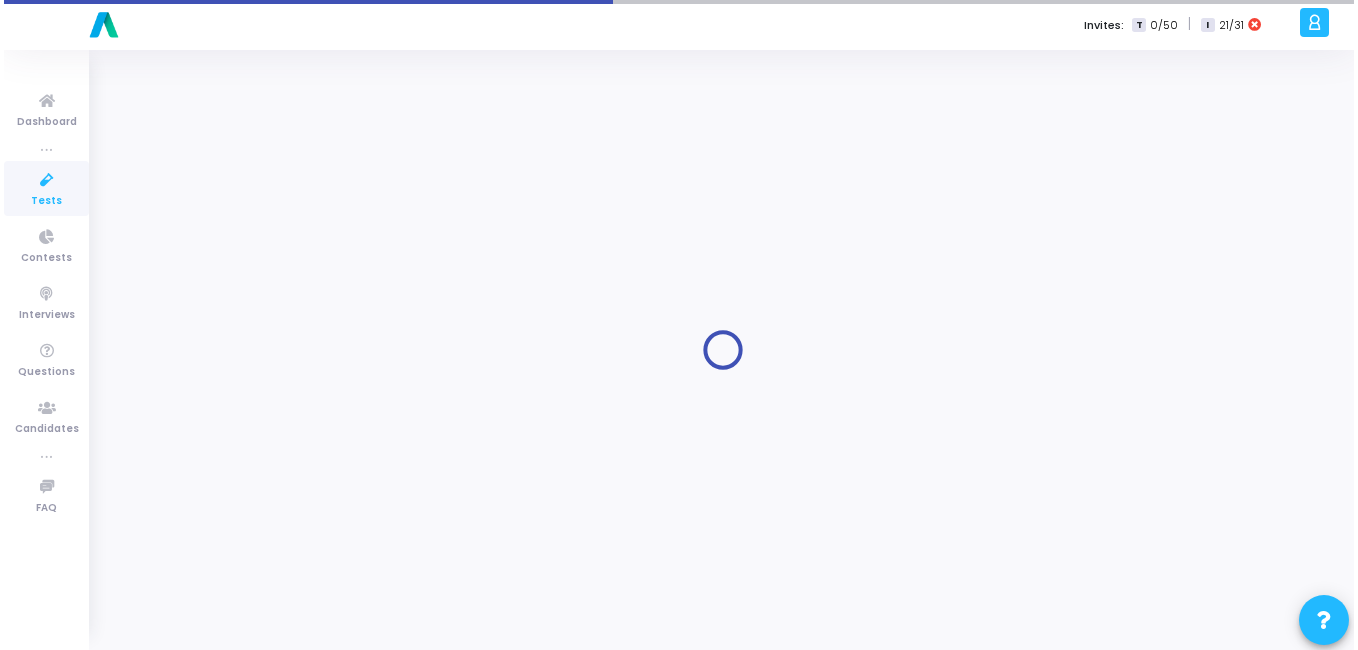 scroll, scrollTop: 0, scrollLeft: 0, axis: both 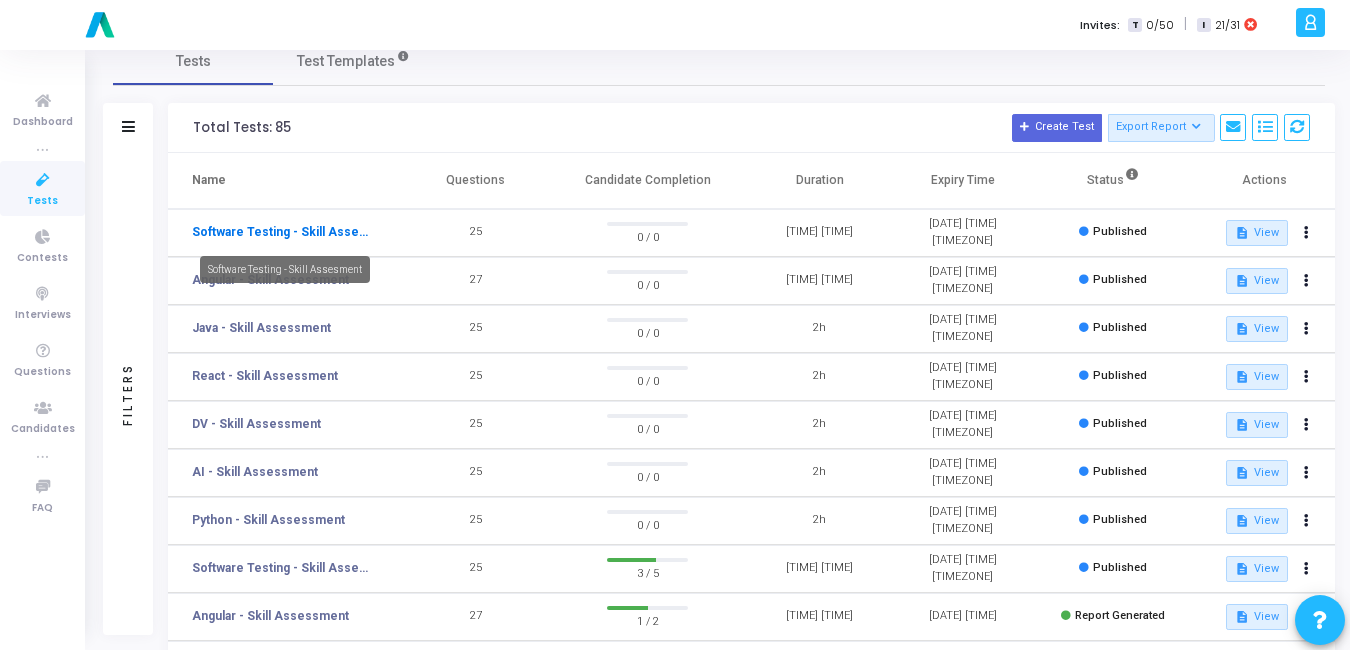 click on "Software Testing - Skill Assesment" at bounding box center [283, 232] 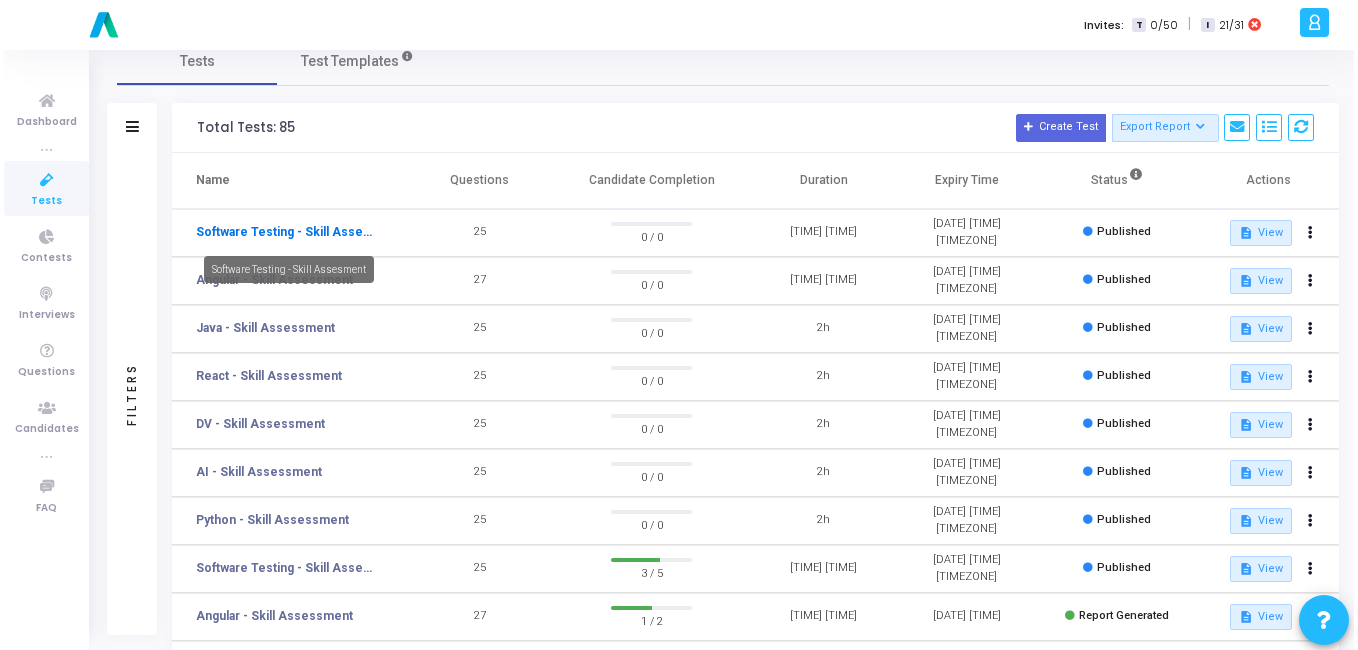 scroll, scrollTop: 0, scrollLeft: 0, axis: both 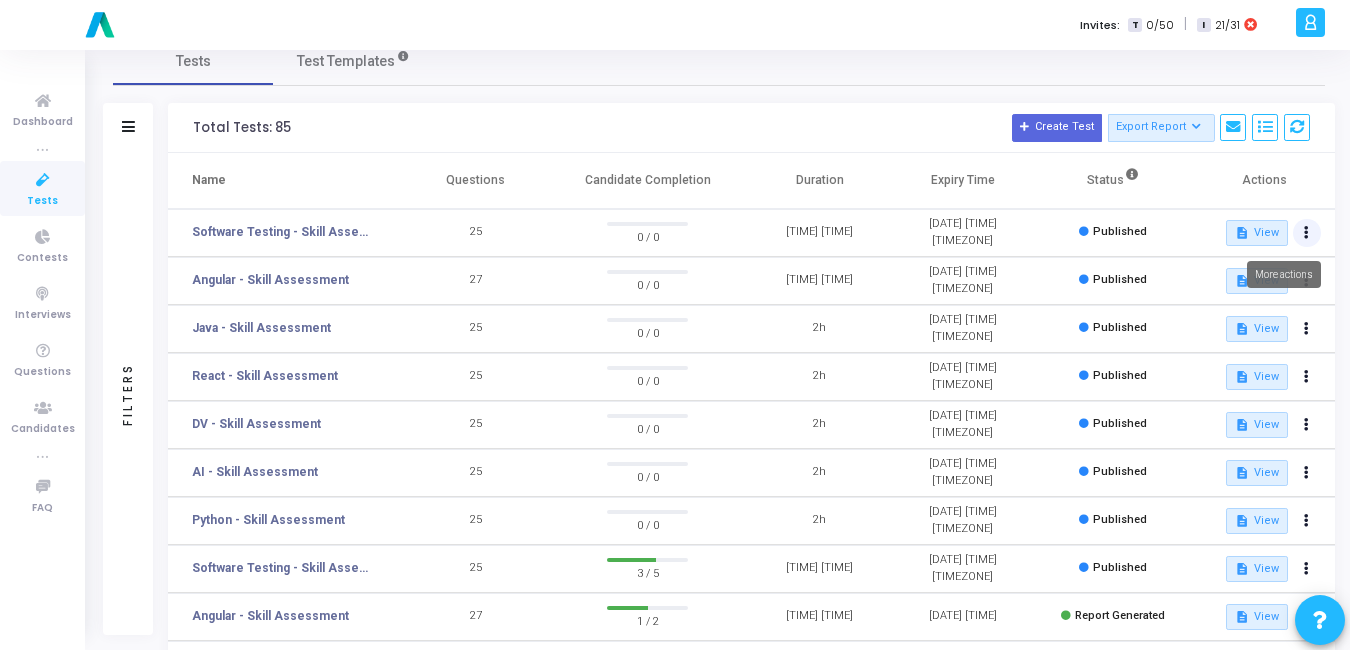 click at bounding box center [1306, 233] 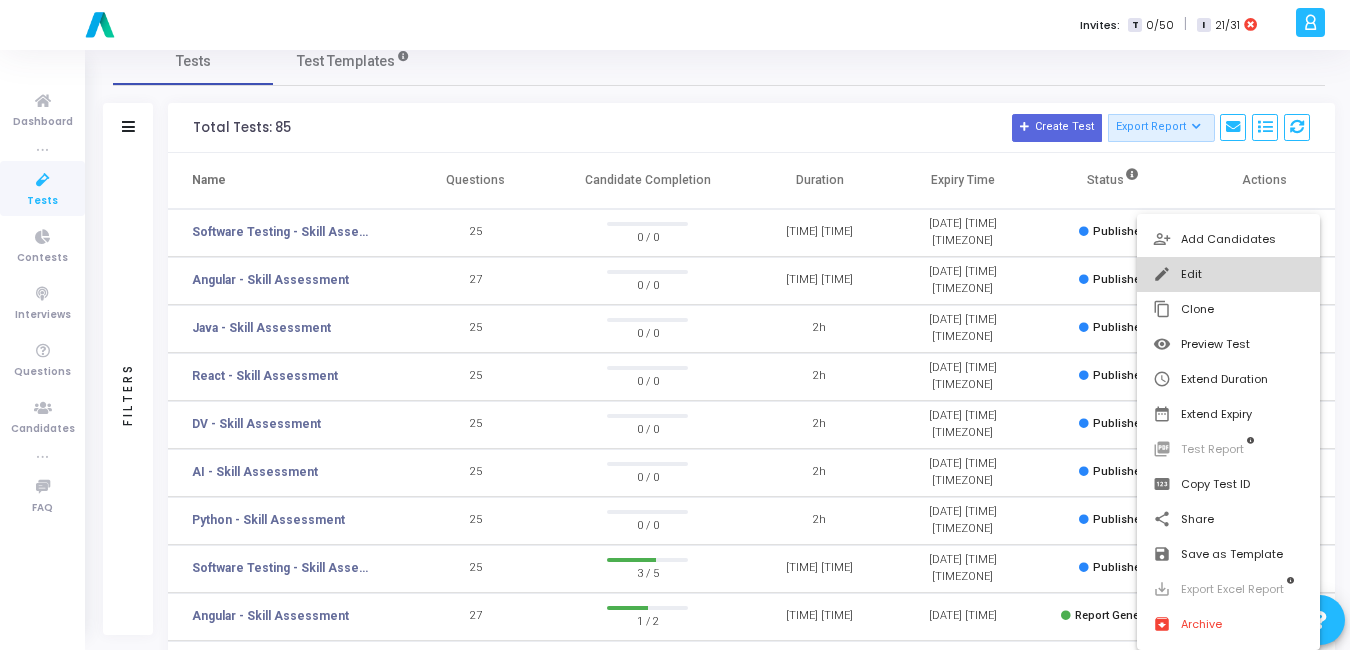 click on "edit  Edit" at bounding box center [1228, 274] 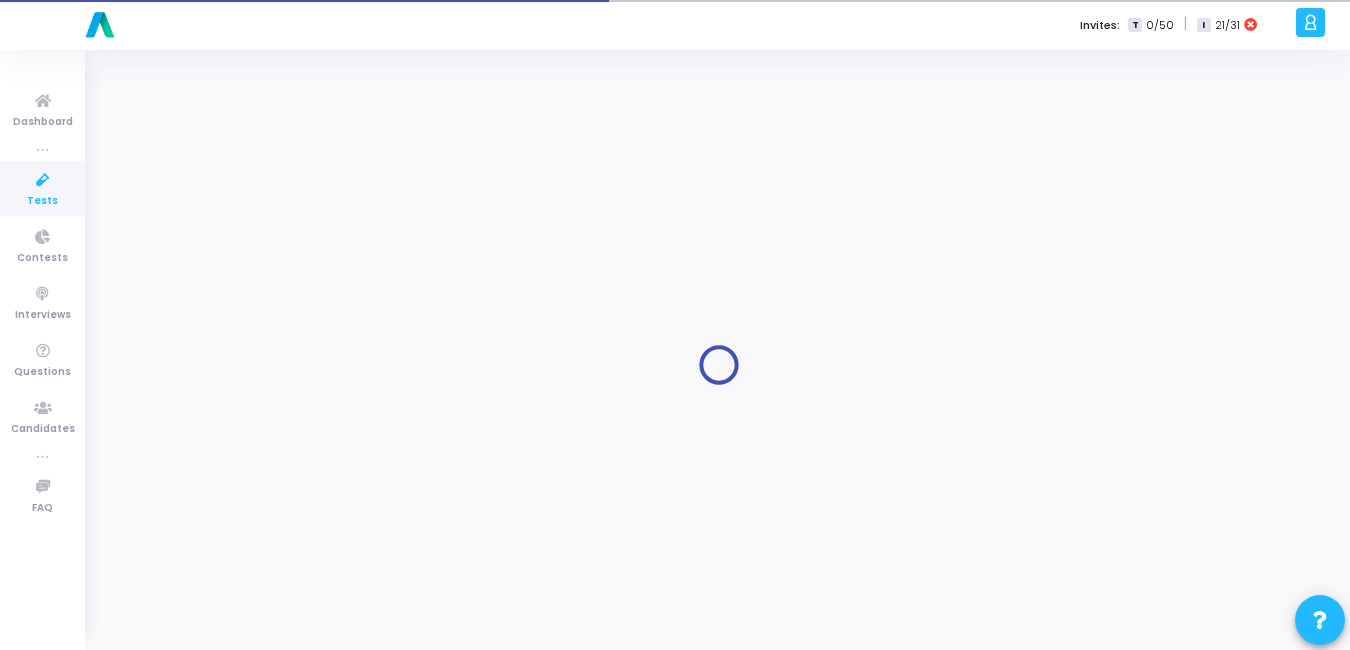 scroll, scrollTop: 0, scrollLeft: 0, axis: both 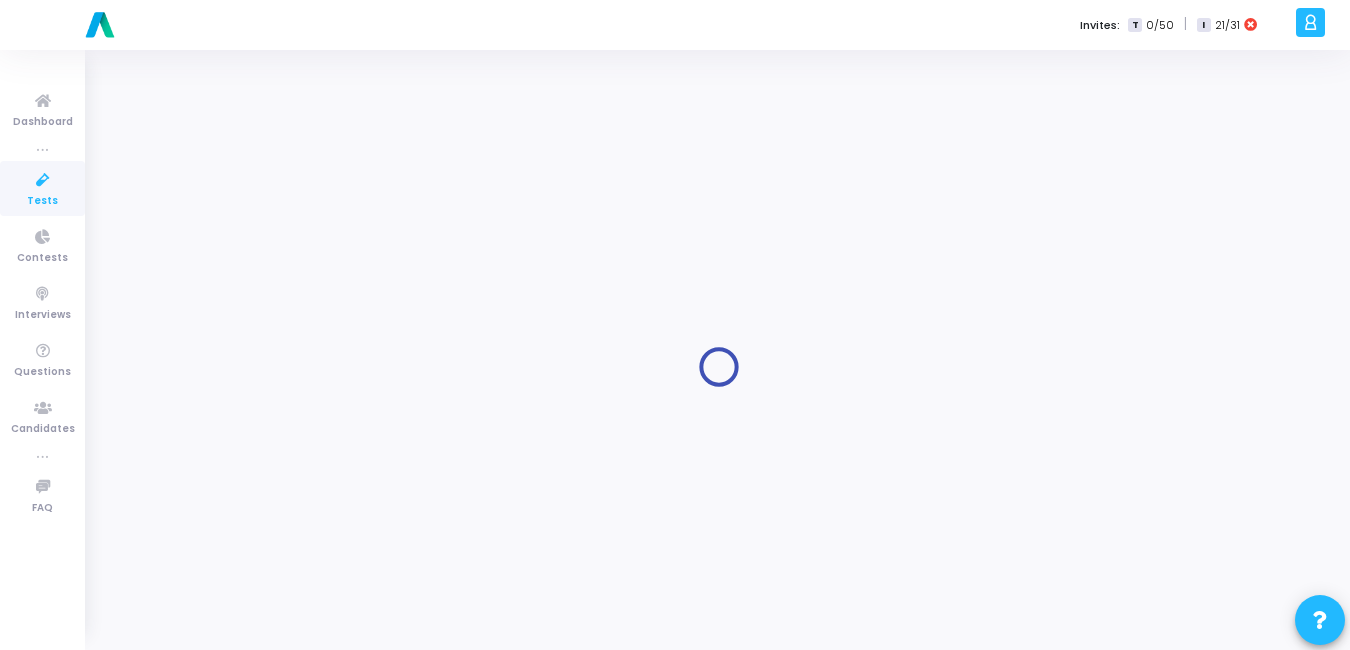 type on "Software Testing - Skill Assesment" 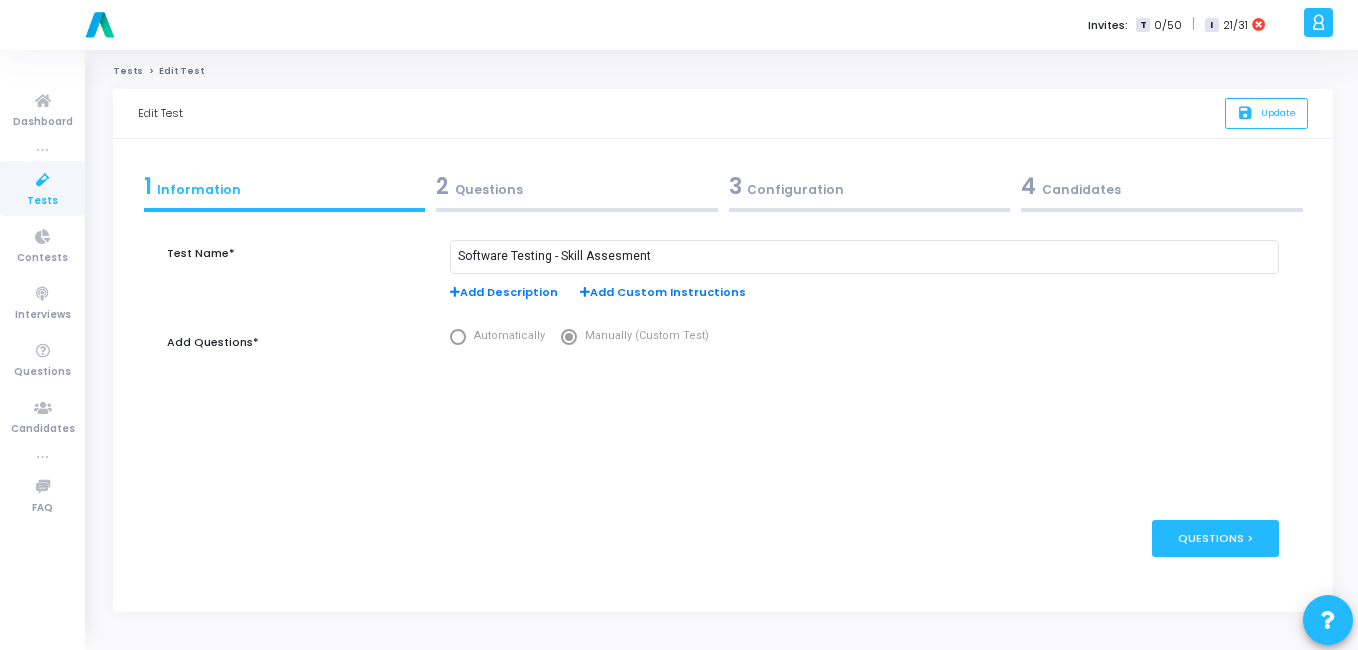 click on "3 Configuration" at bounding box center (870, 186) 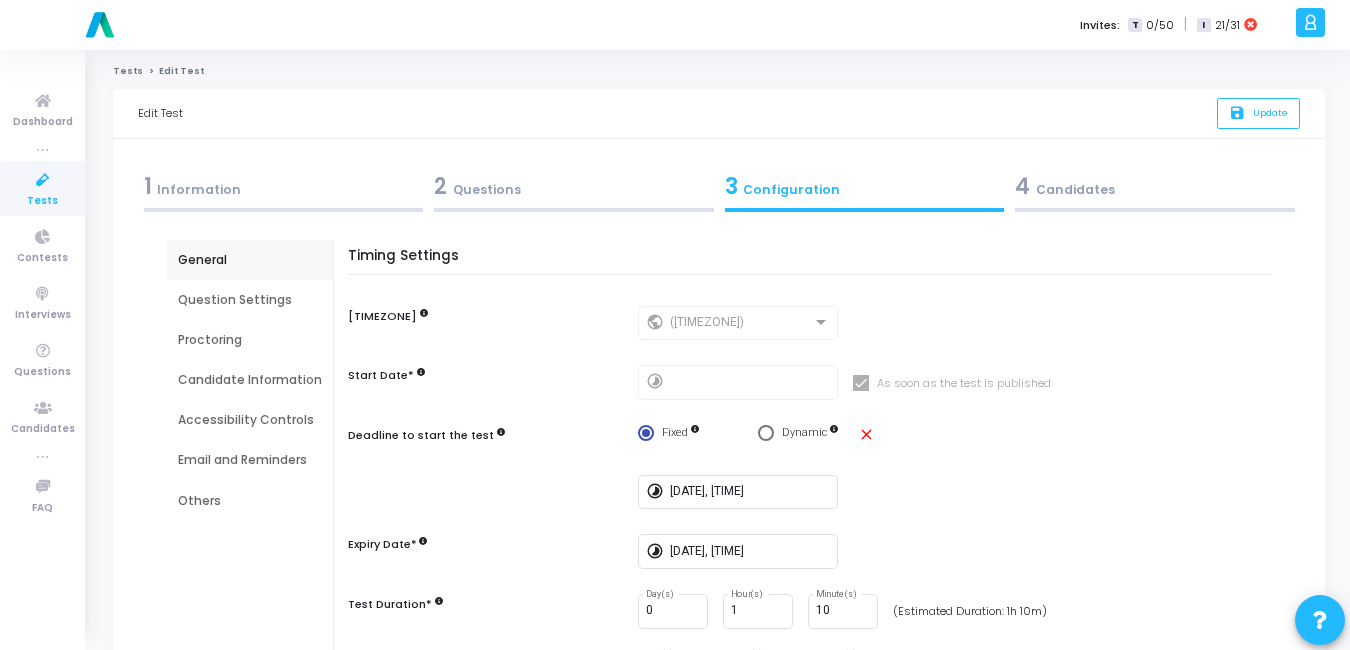 drag, startPoint x: 8, startPoint y: 0, endPoint x: 8, endPoint y: -14, distance: 14 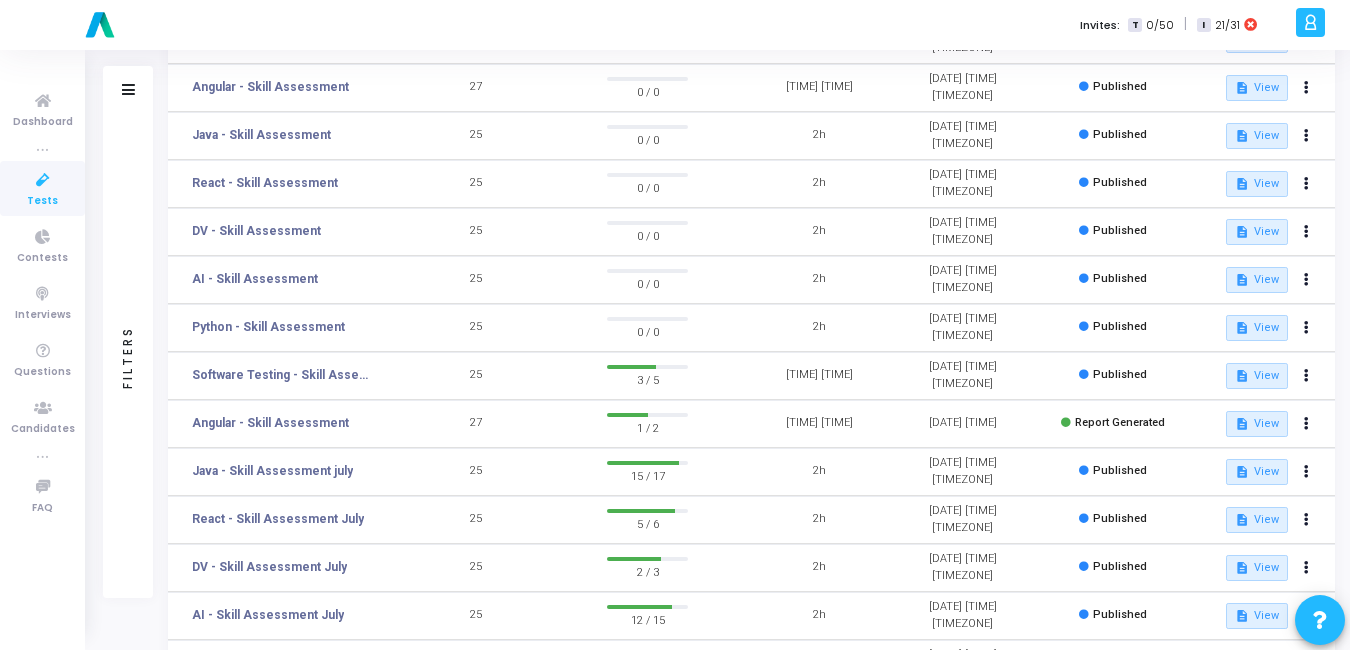 scroll, scrollTop: 235, scrollLeft: 0, axis: vertical 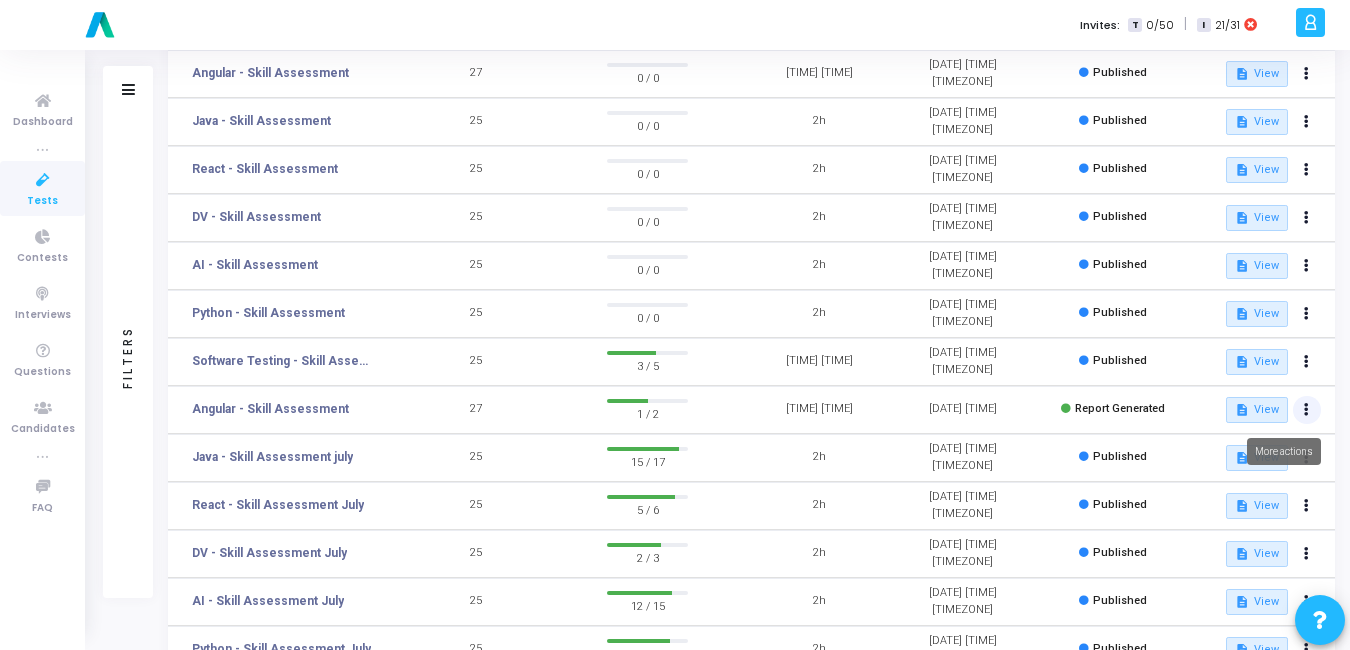 click 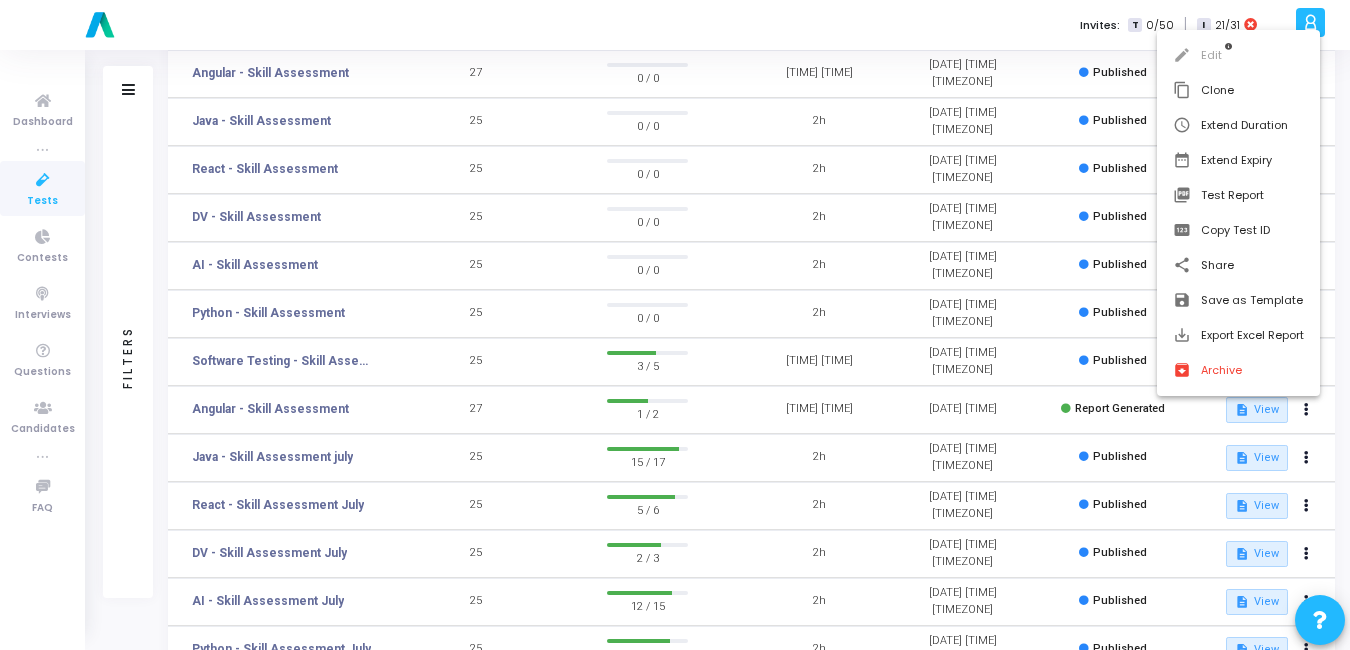 click at bounding box center (675, 325) 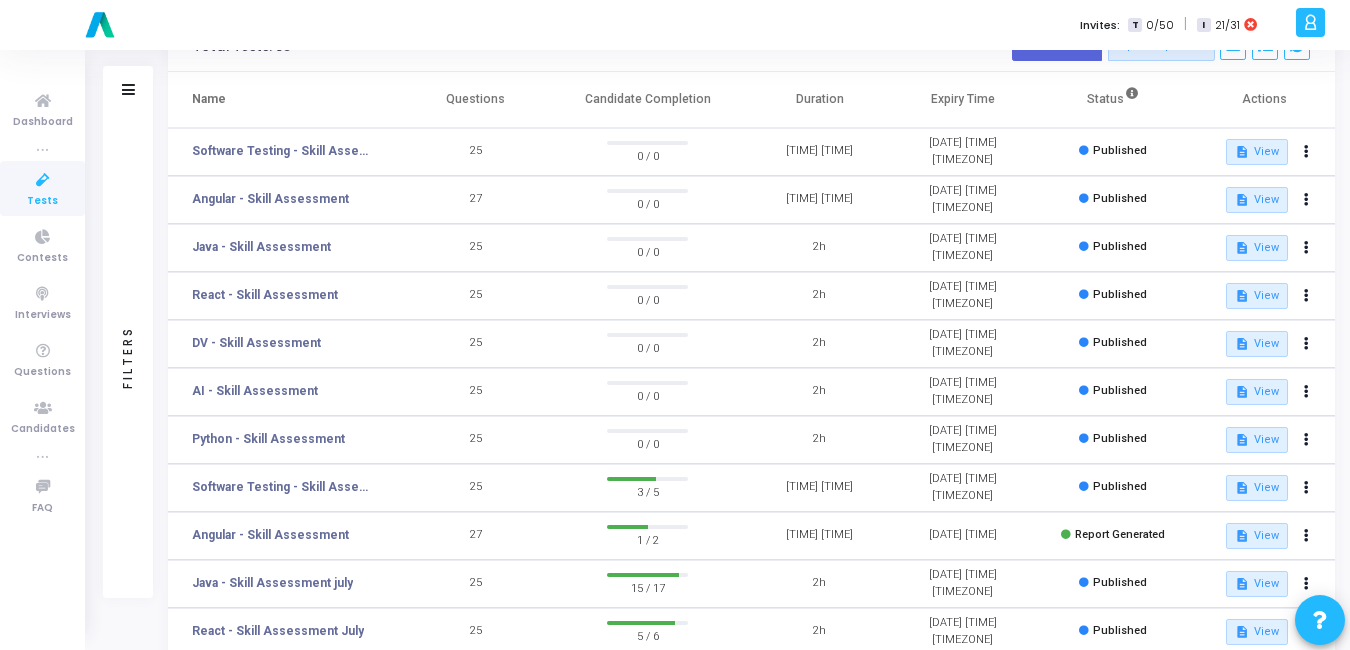 scroll, scrollTop: 100, scrollLeft: 0, axis: vertical 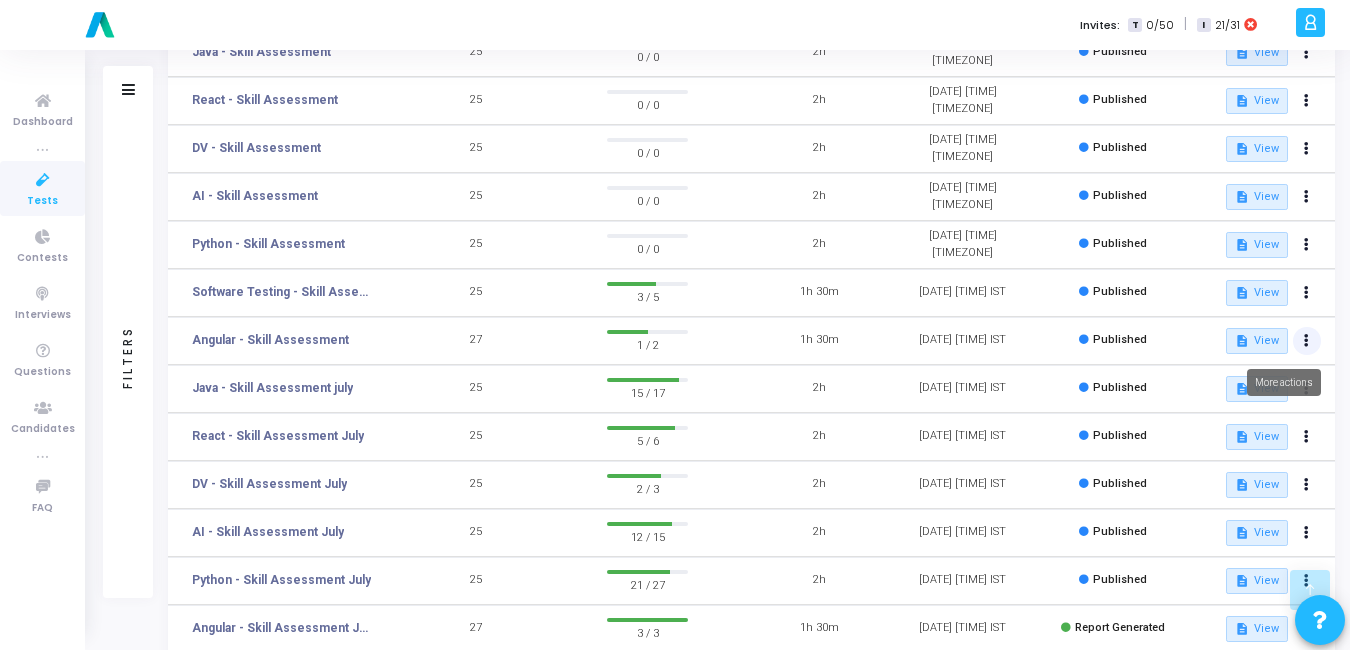 click 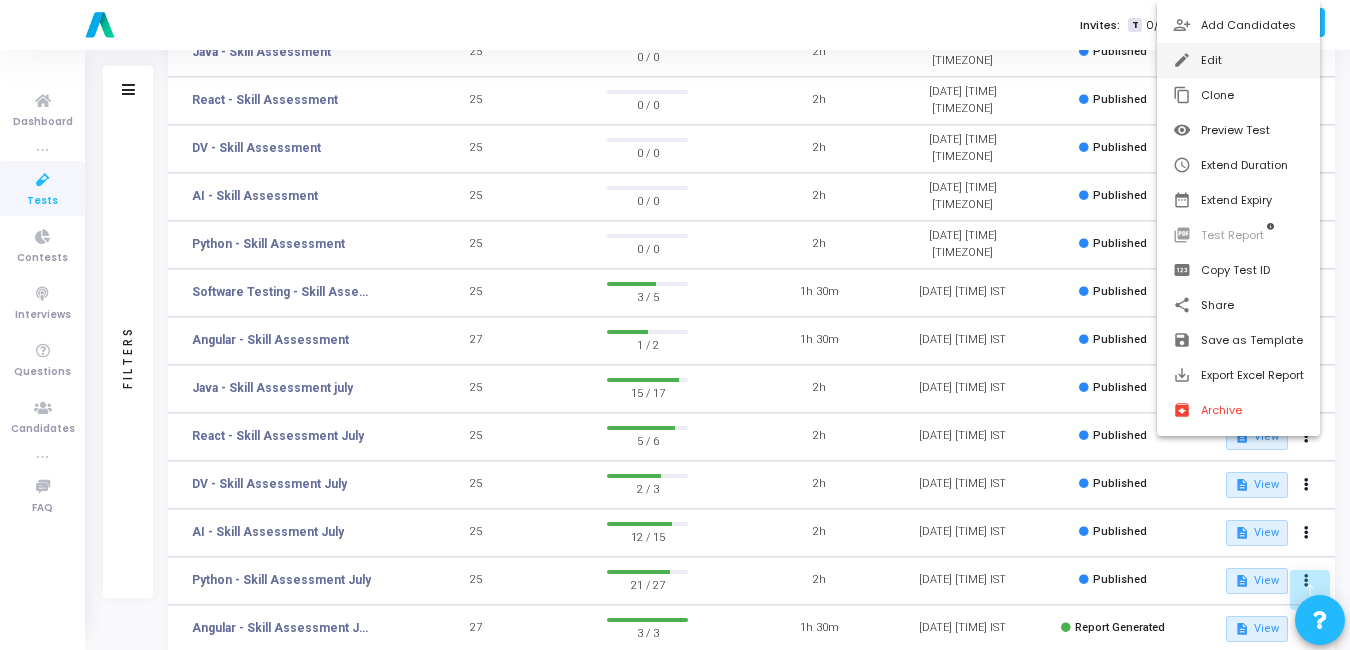 click on "edit  Edit" at bounding box center [1238, 60] 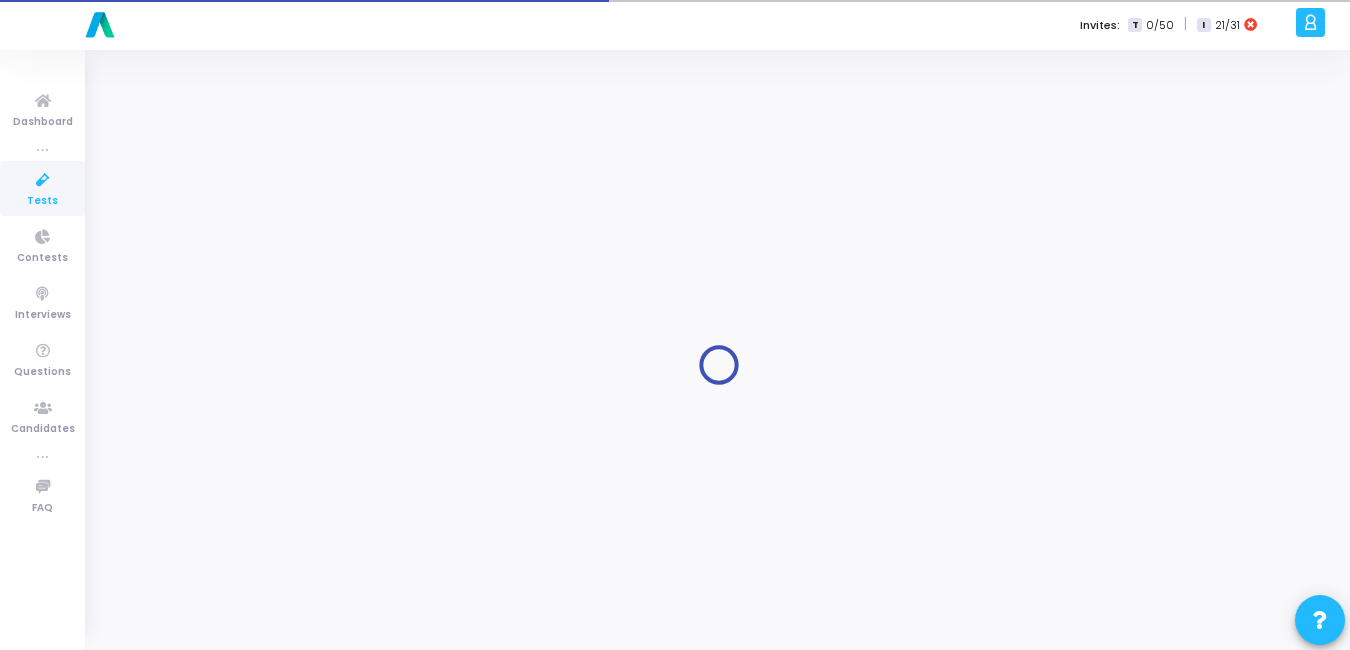 scroll, scrollTop: 0, scrollLeft: 0, axis: both 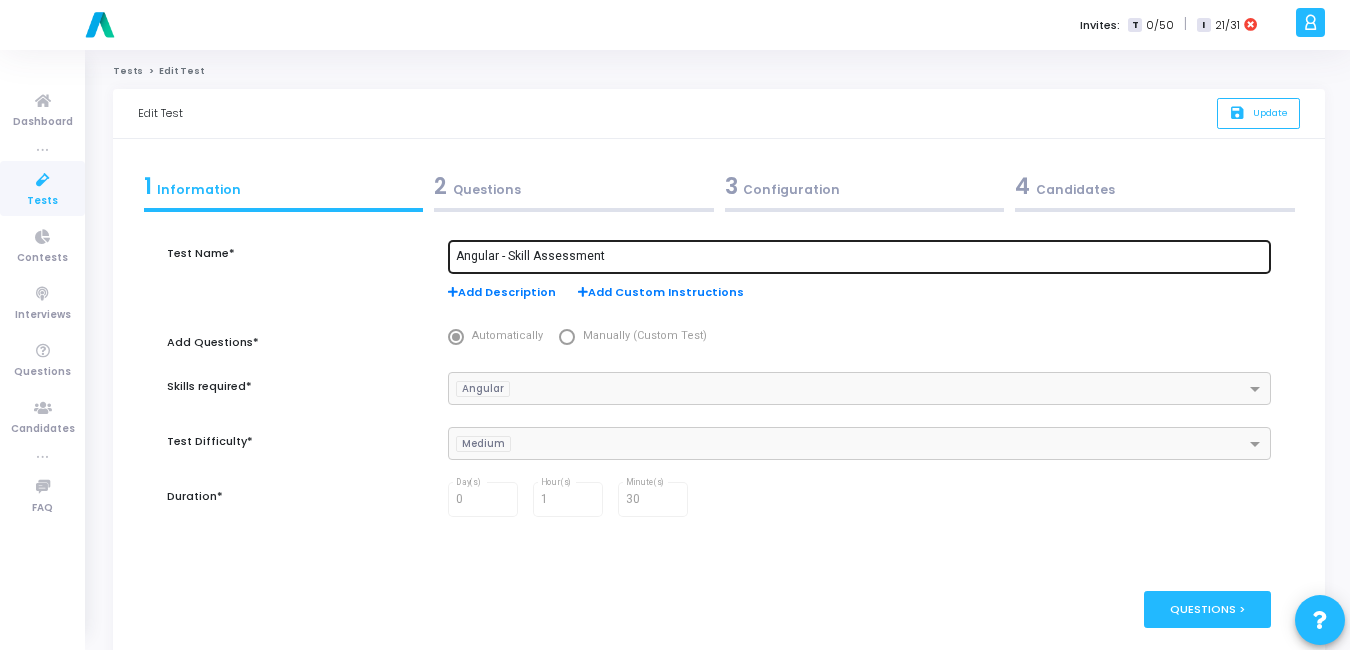 click on "Angular - Skill Assessment" at bounding box center (859, 255) 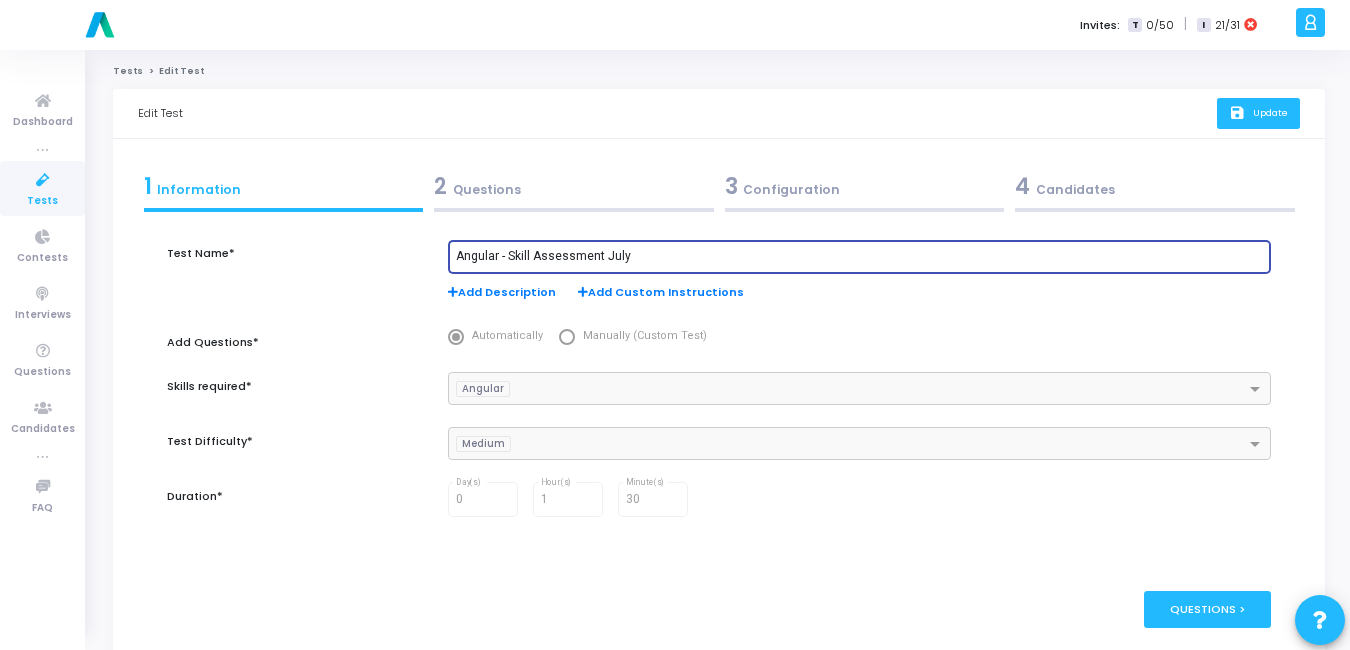 type on "Angular - Skill Assessment July" 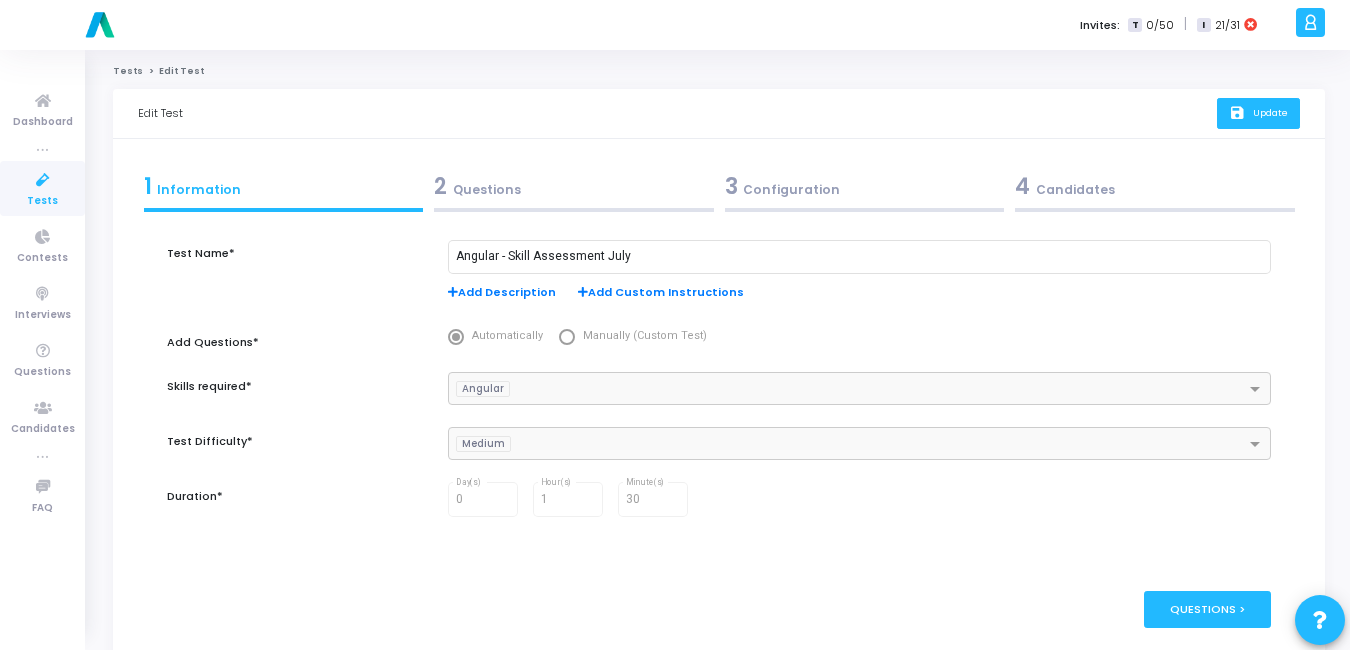 click on "Update" 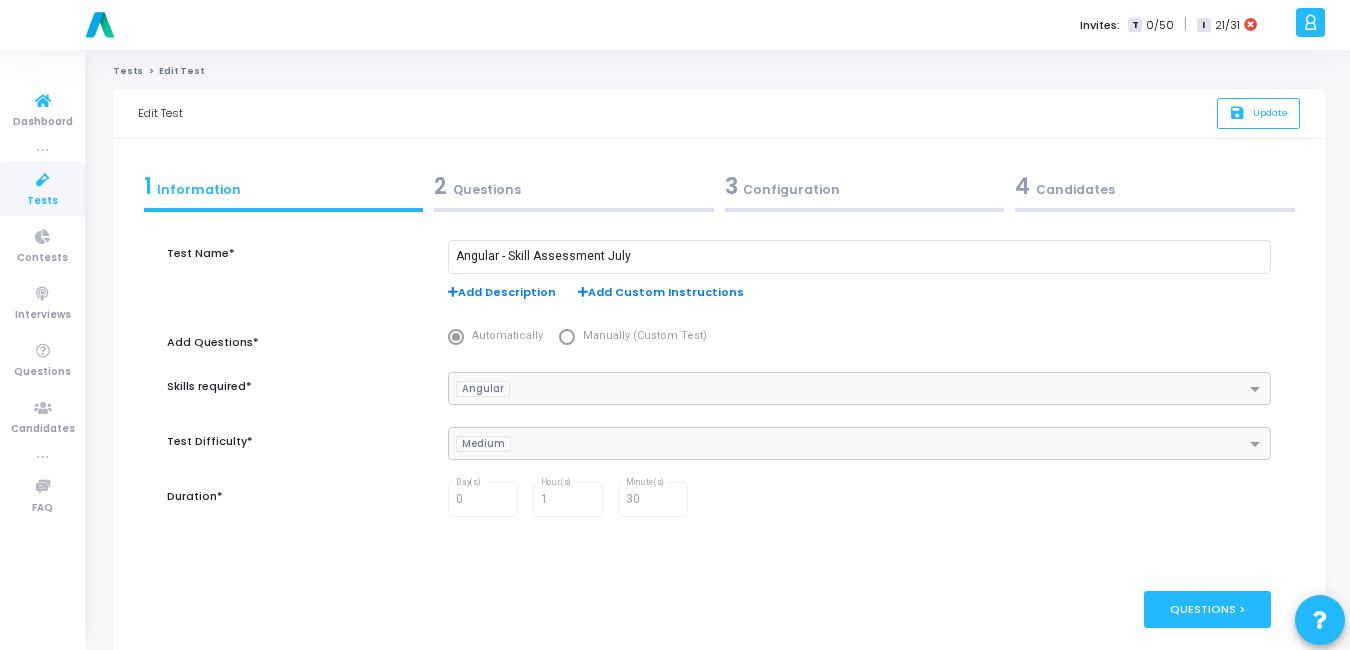 click at bounding box center (43, 180) 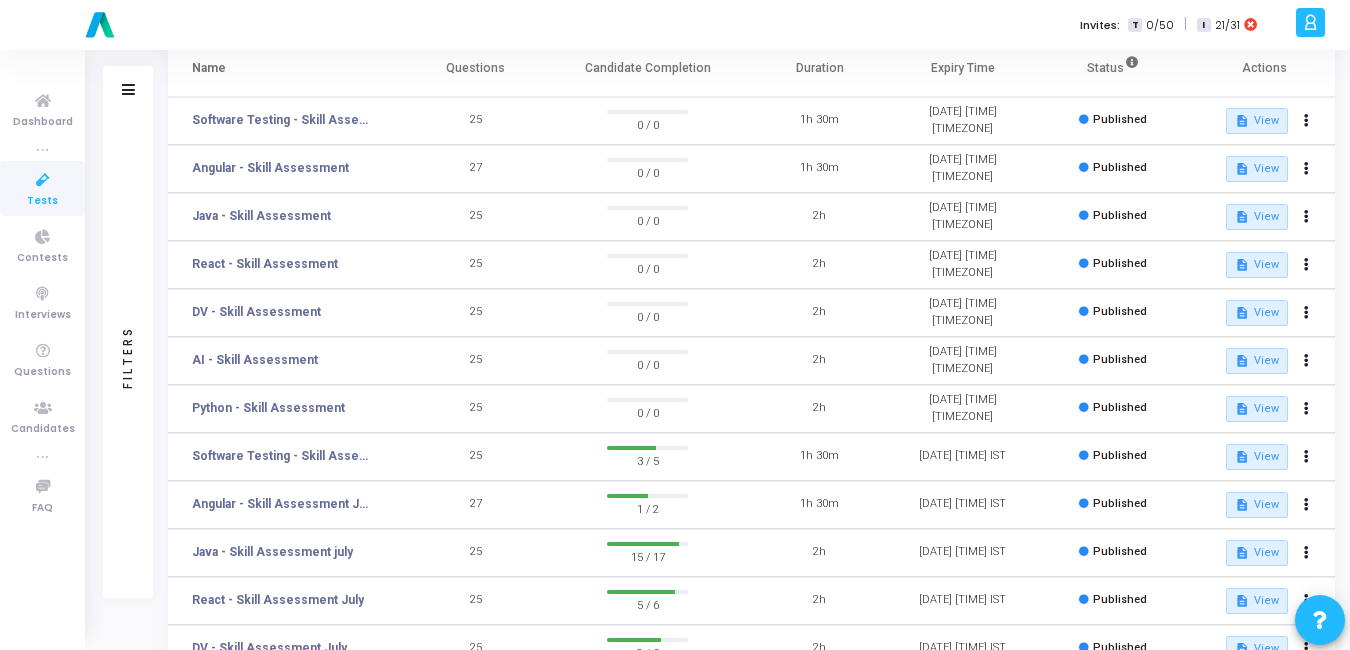 scroll, scrollTop: 141, scrollLeft: 0, axis: vertical 